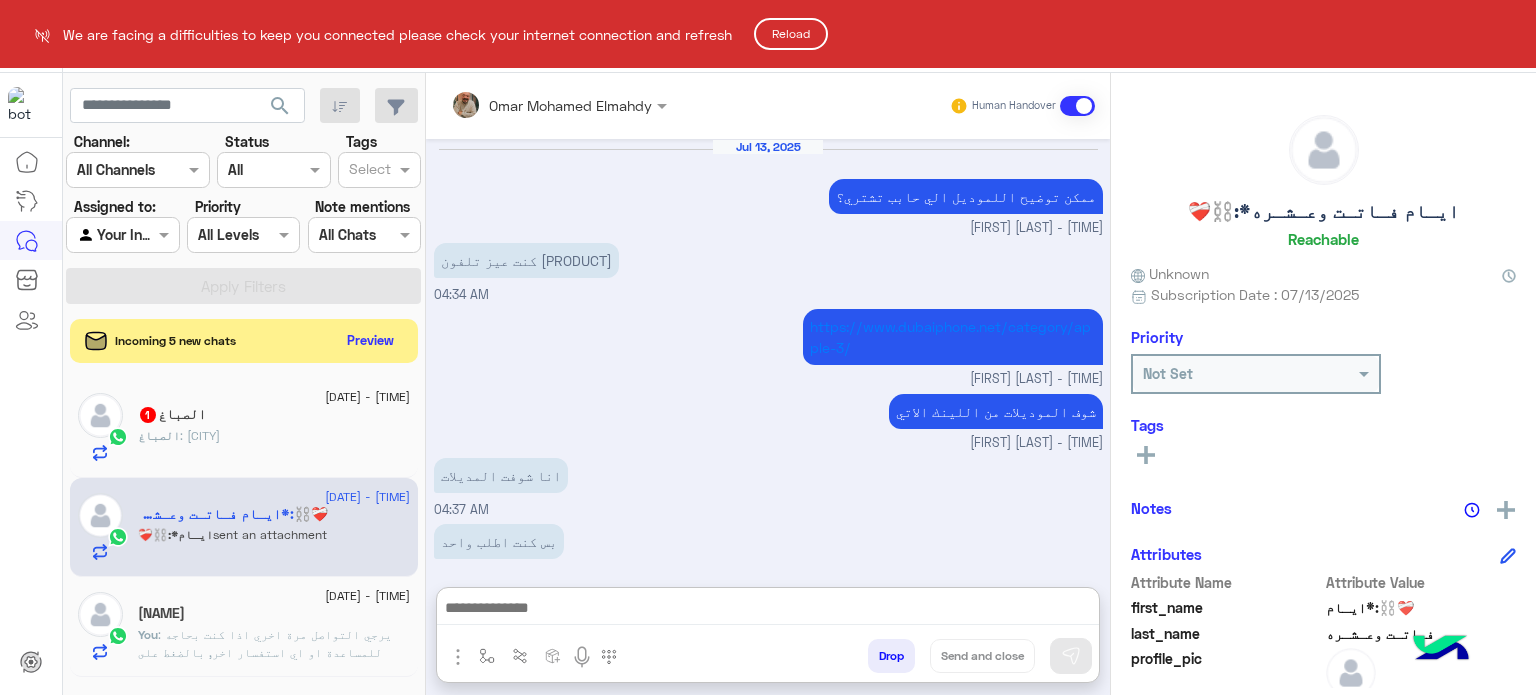scroll, scrollTop: 0, scrollLeft: 0, axis: both 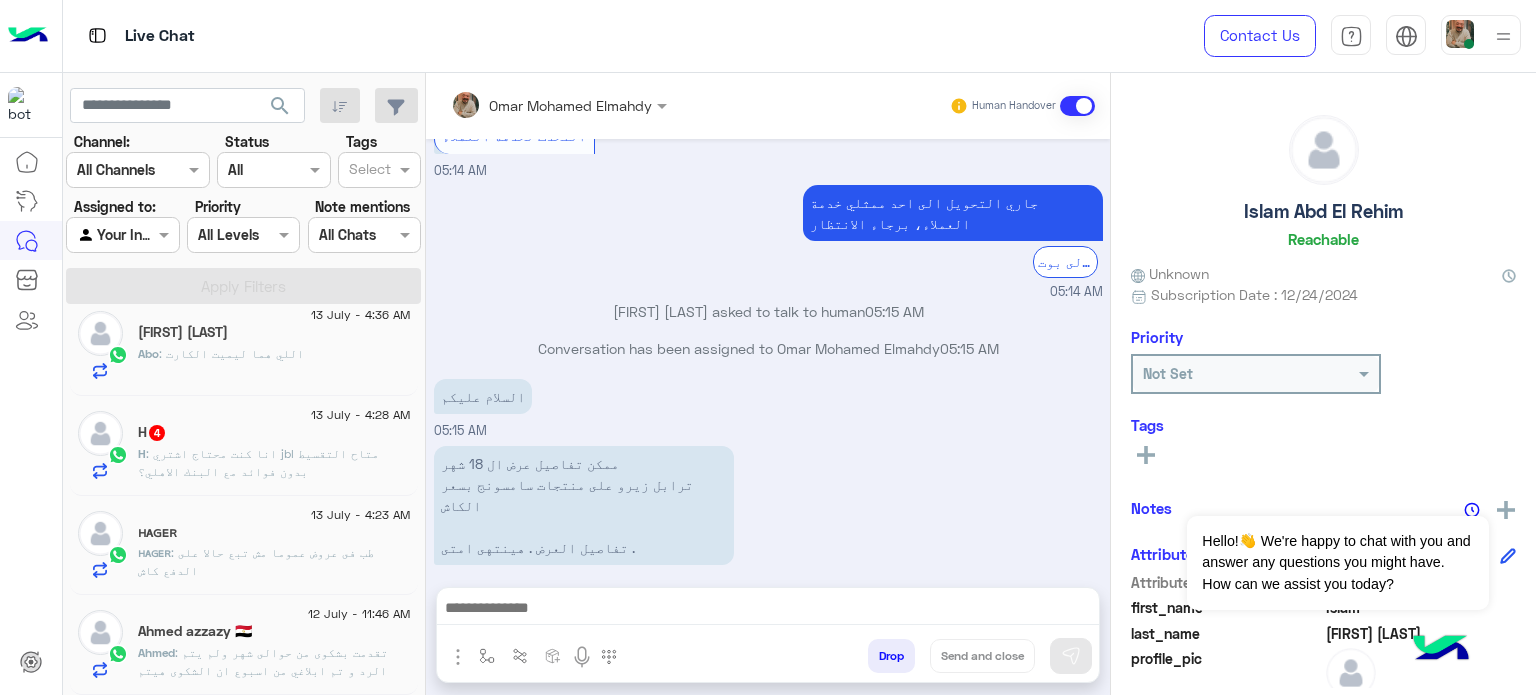 click on ": تقدمت بشكوى من حوالى شهر ولم يتم الرد
و تم ابلاغي من اسبوع ان الشكوى هيتم حلها خلال الاسبوع
ولغاية دلوقتي مفيش اى حل او رد منكم" 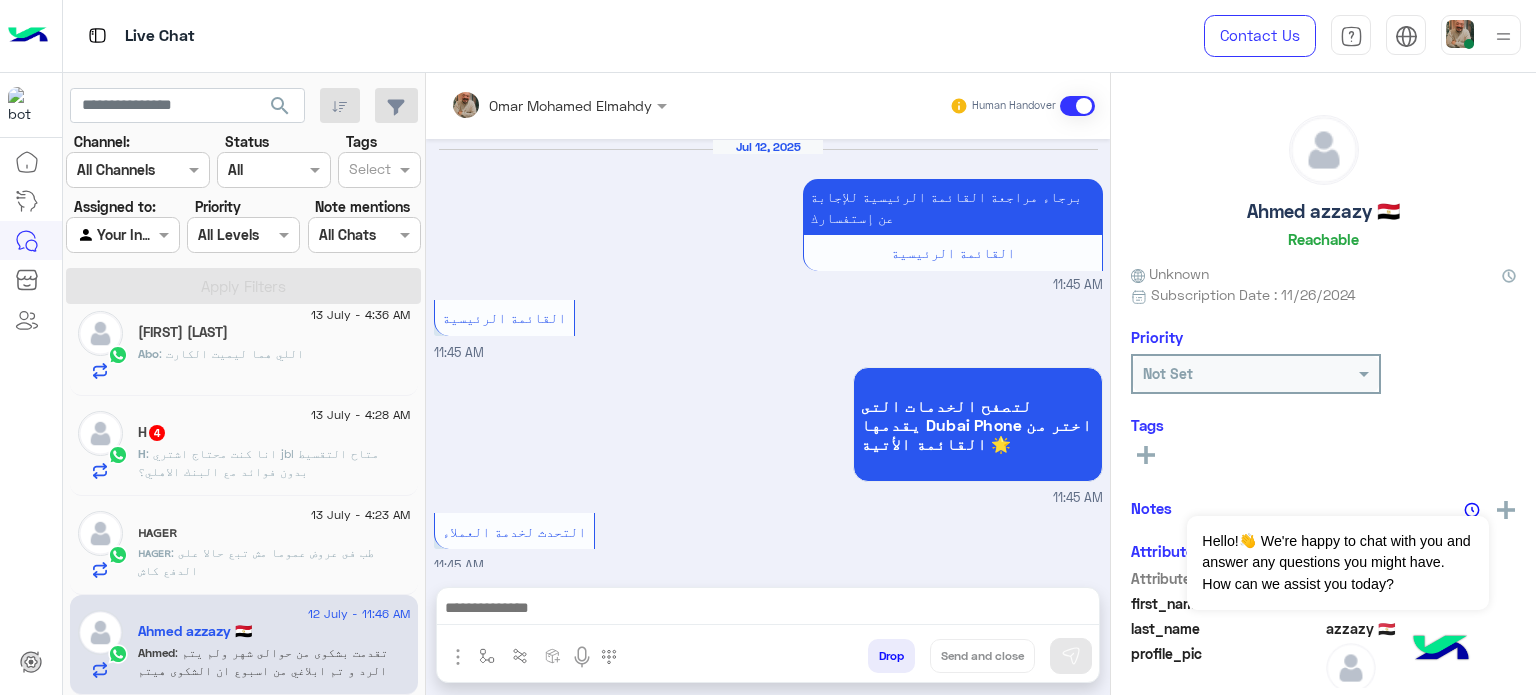 scroll, scrollTop: 556, scrollLeft: 0, axis: vertical 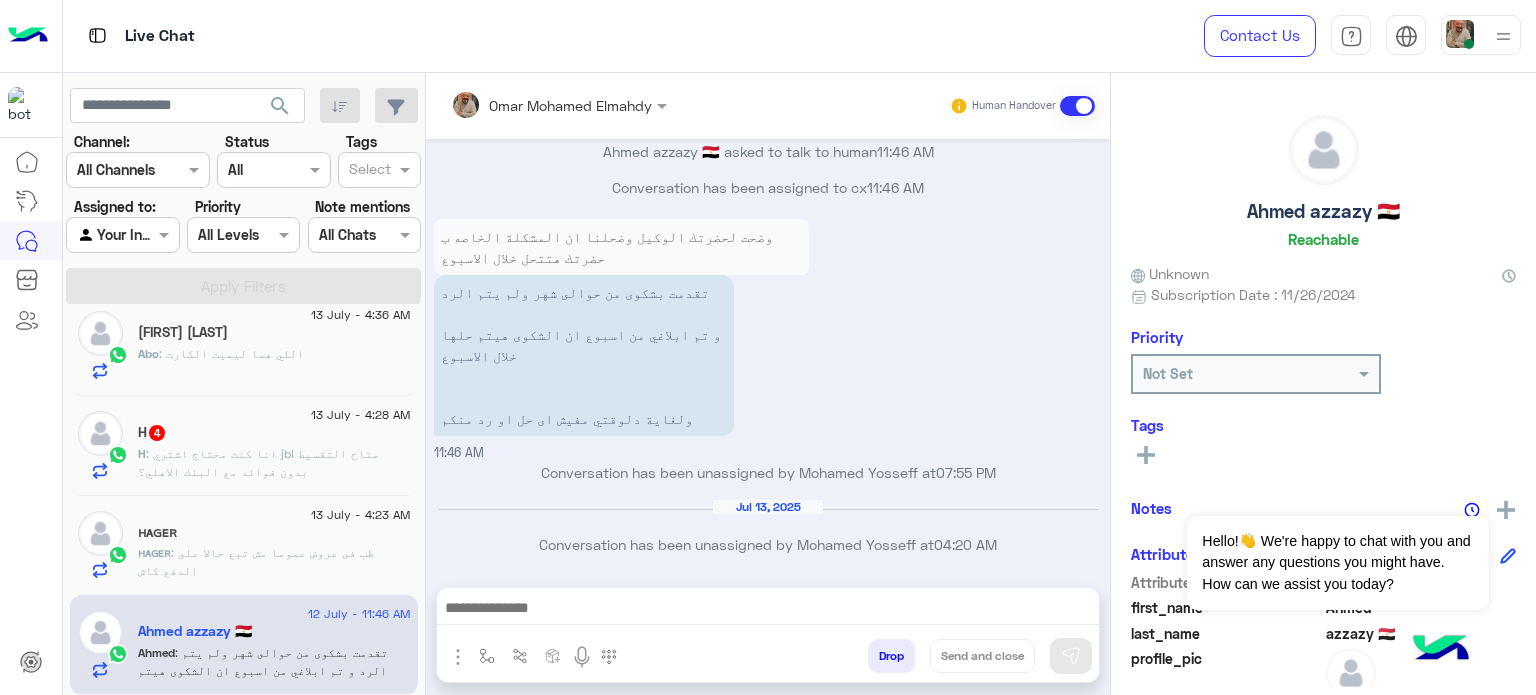 click on "[MONTH] [DAY], [YEAR] Conversation has been unassigned by [FIRST] [LAST] at [TIME]" at bounding box center [768, 535] 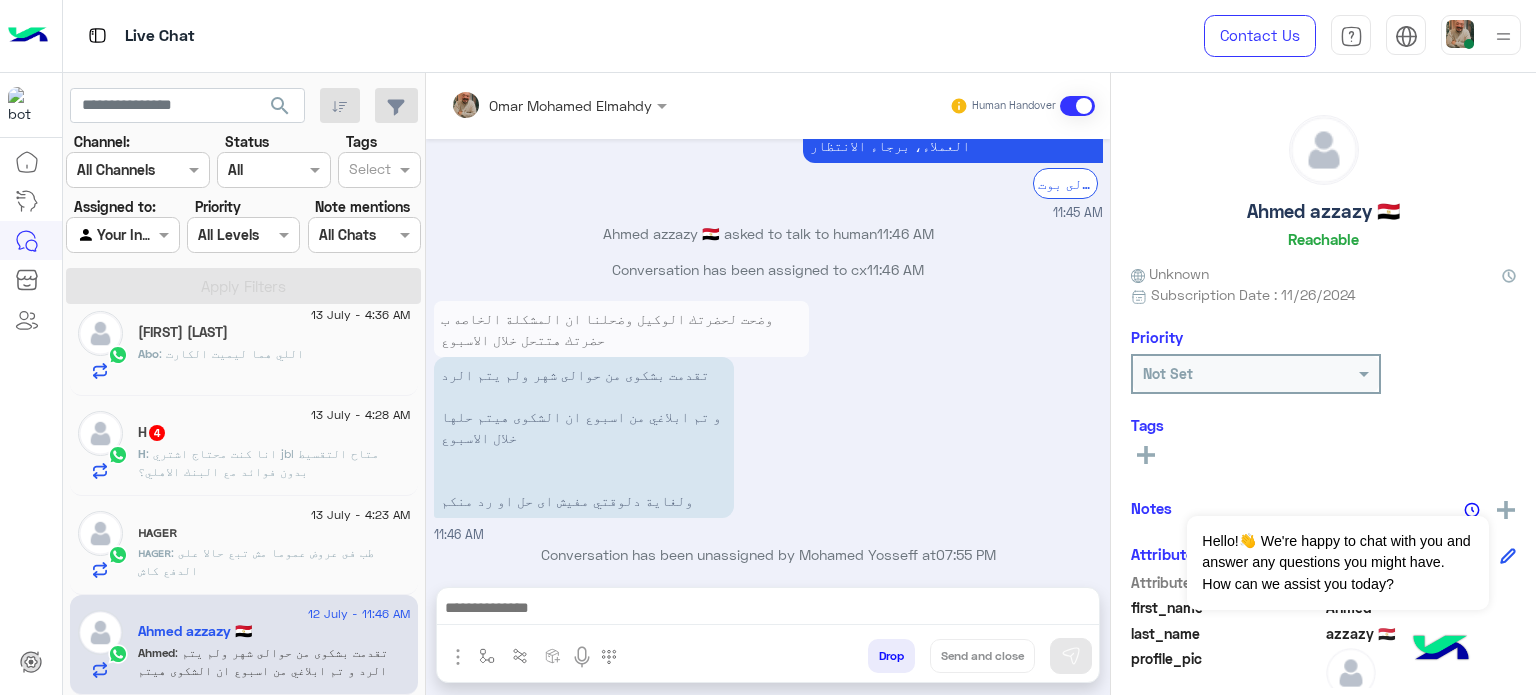 scroll, scrollTop: 1446, scrollLeft: 0, axis: vertical 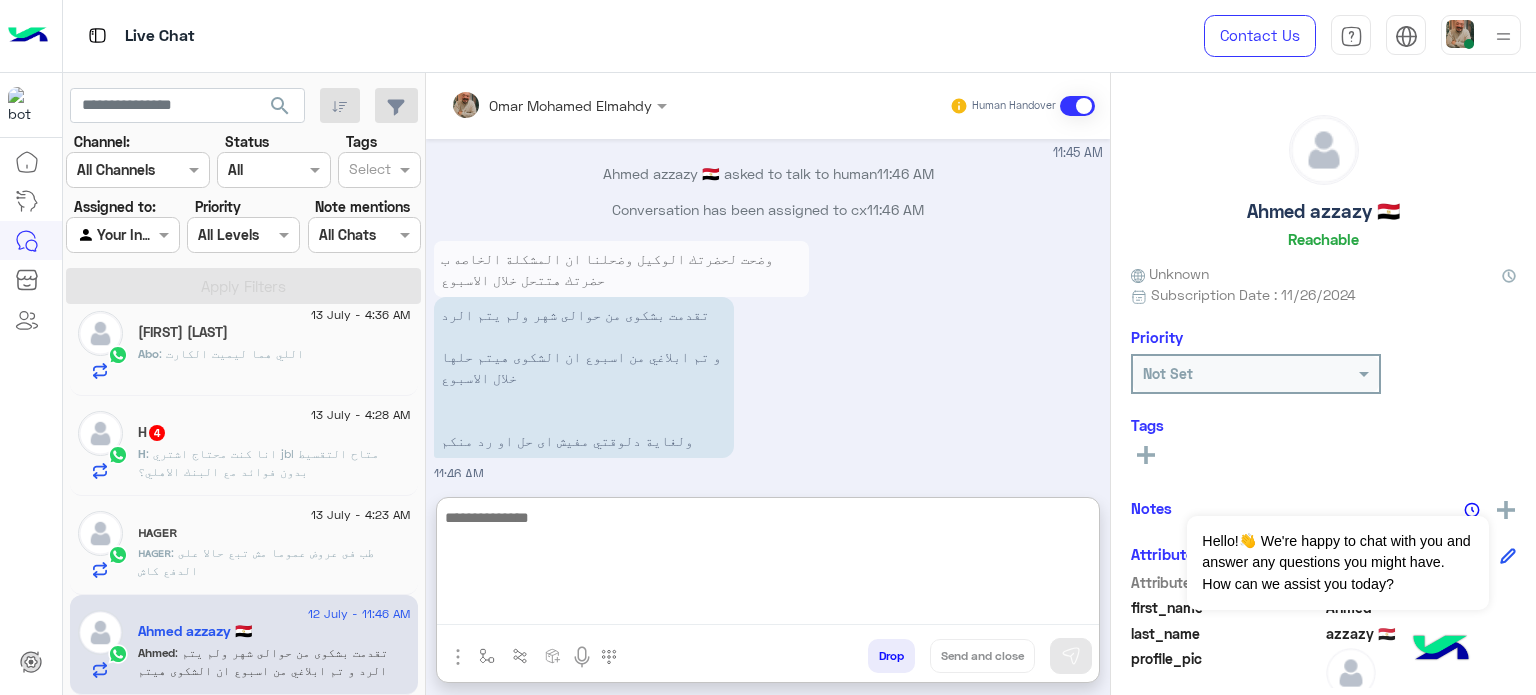 click at bounding box center (768, 565) 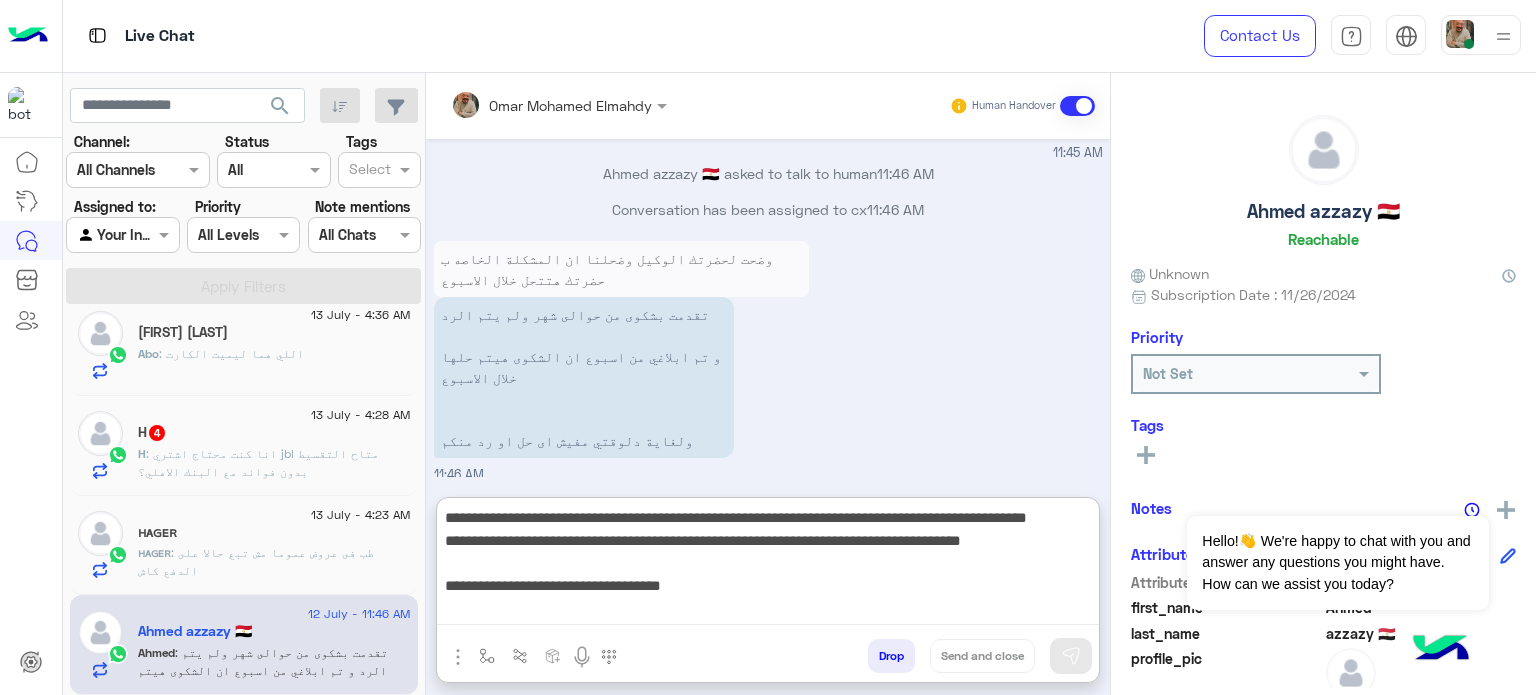 scroll, scrollTop: 173, scrollLeft: 0, axis: vertical 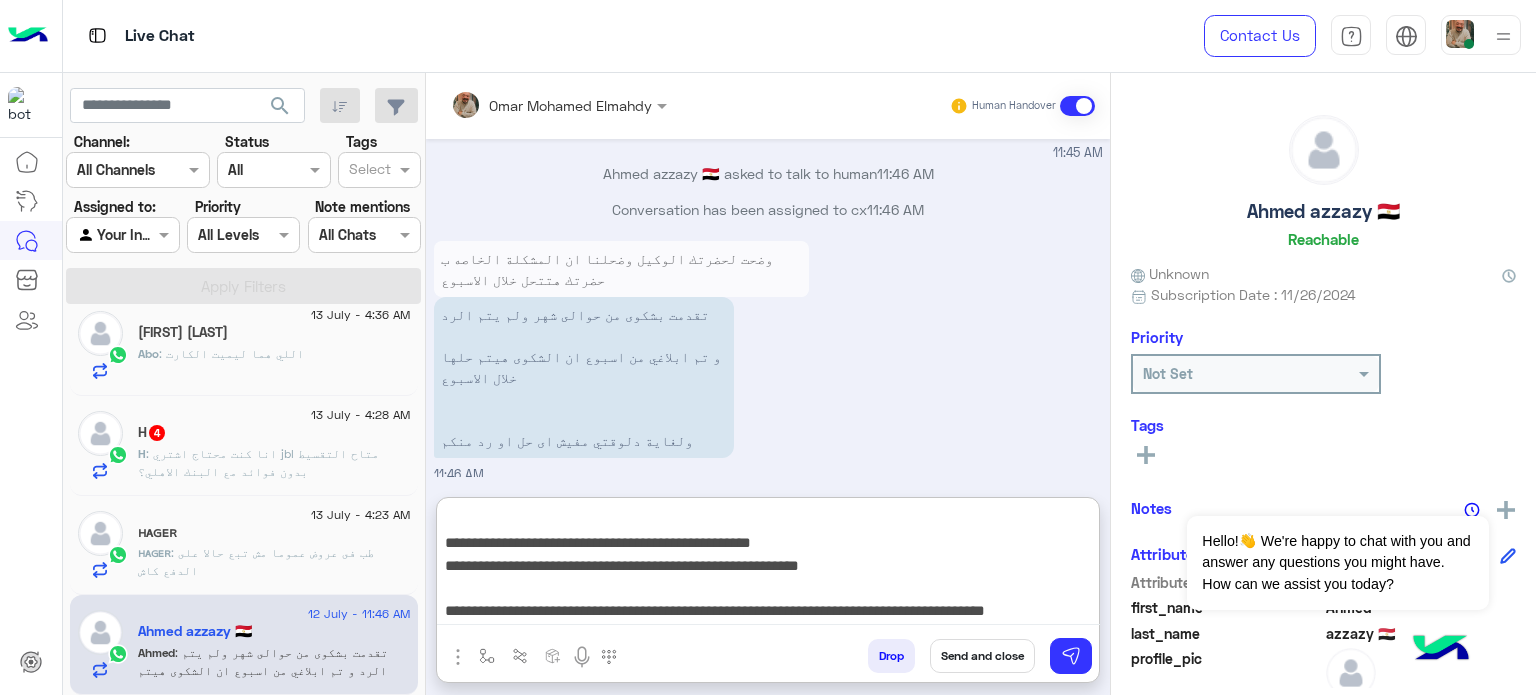 click on "**********" at bounding box center [768, 565] 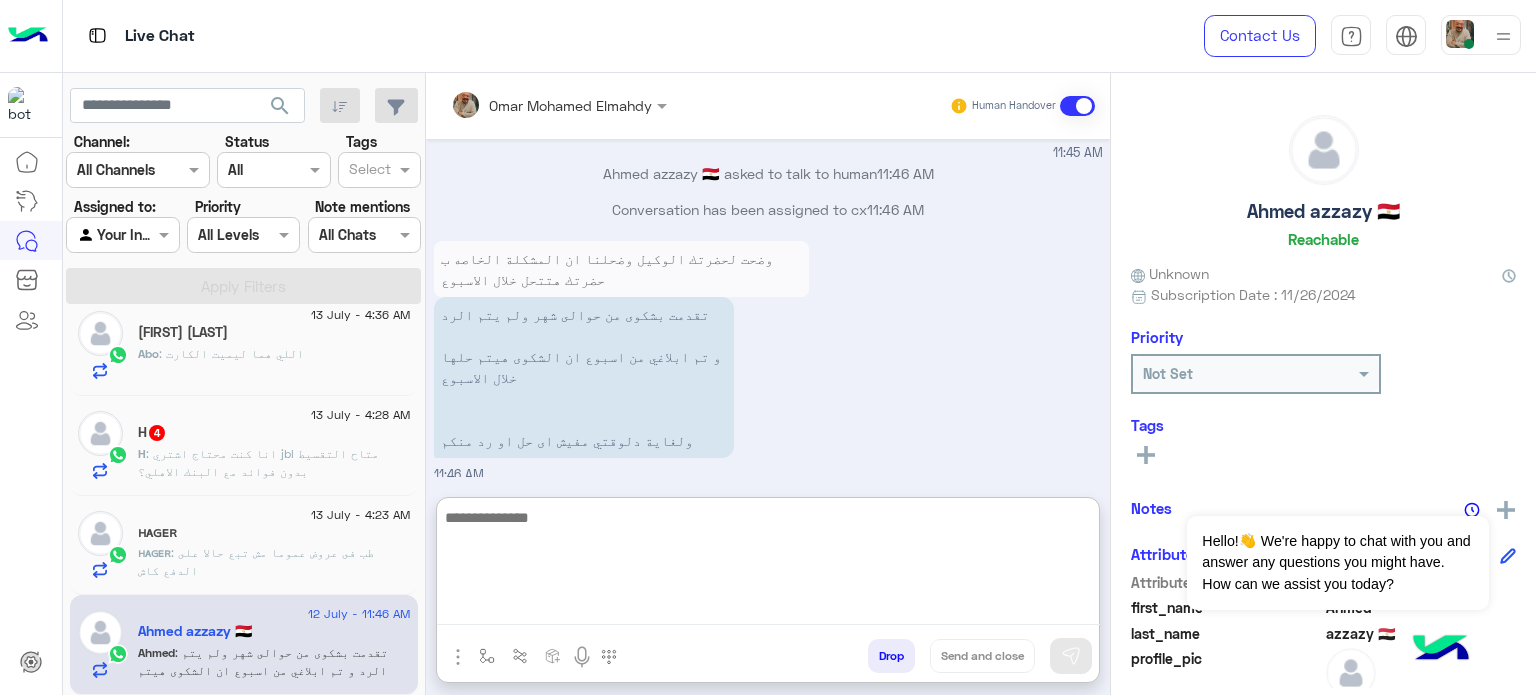 scroll, scrollTop: 0, scrollLeft: 0, axis: both 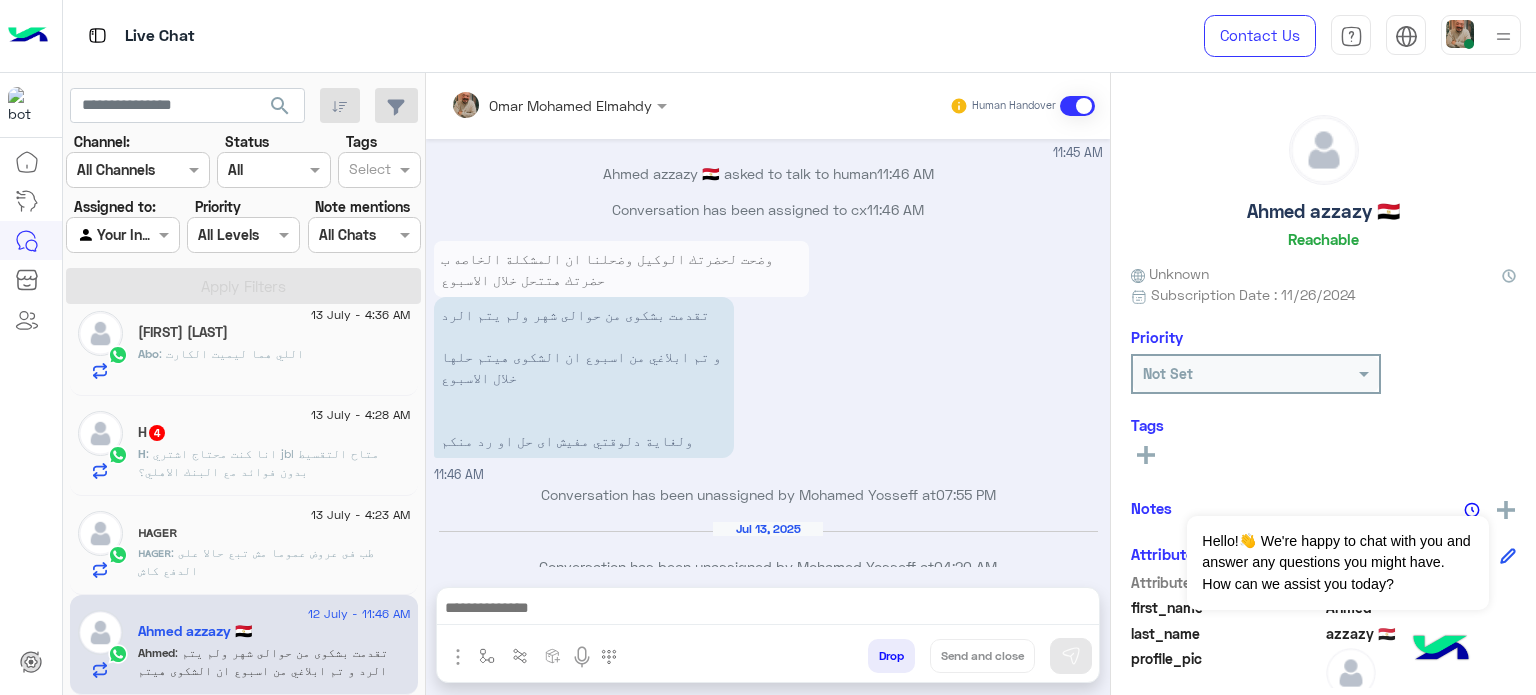click at bounding box center (768, 610) 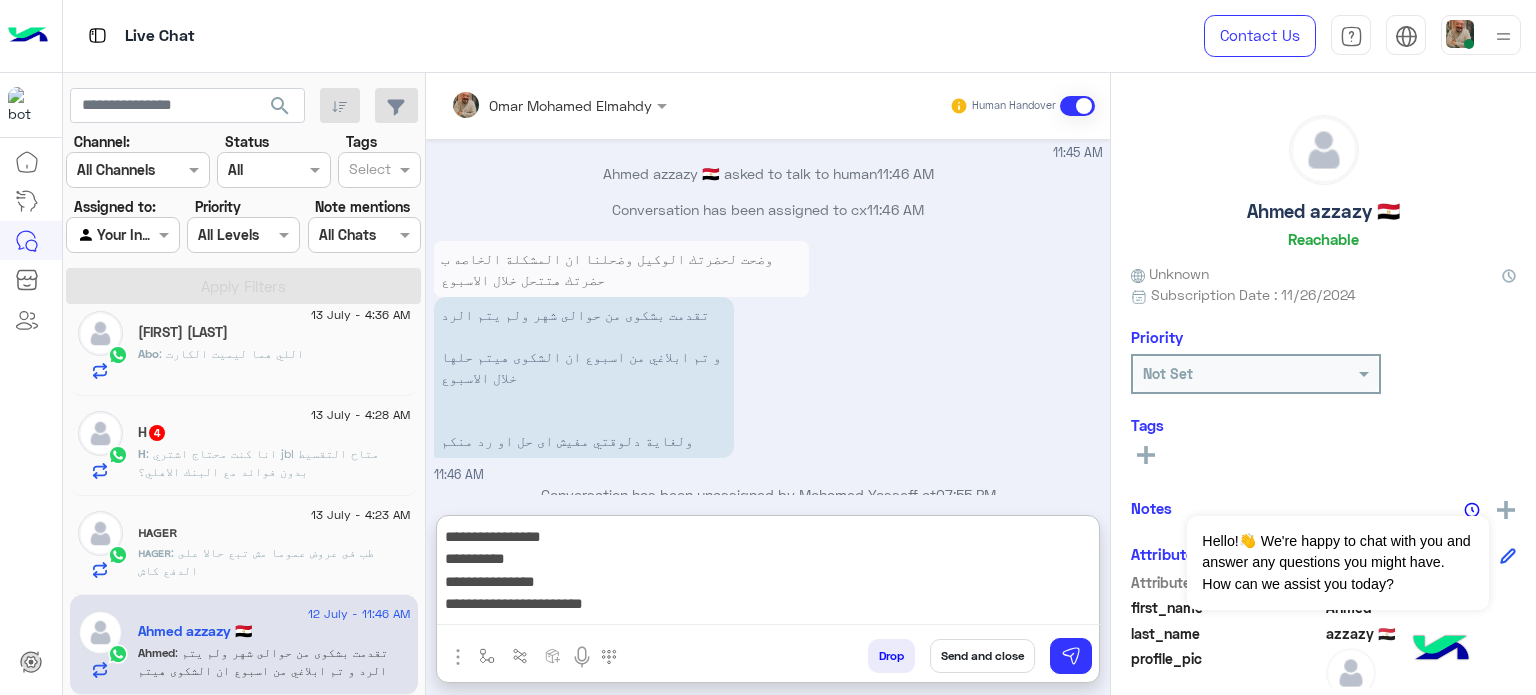 click on "**********" at bounding box center [768, 575] 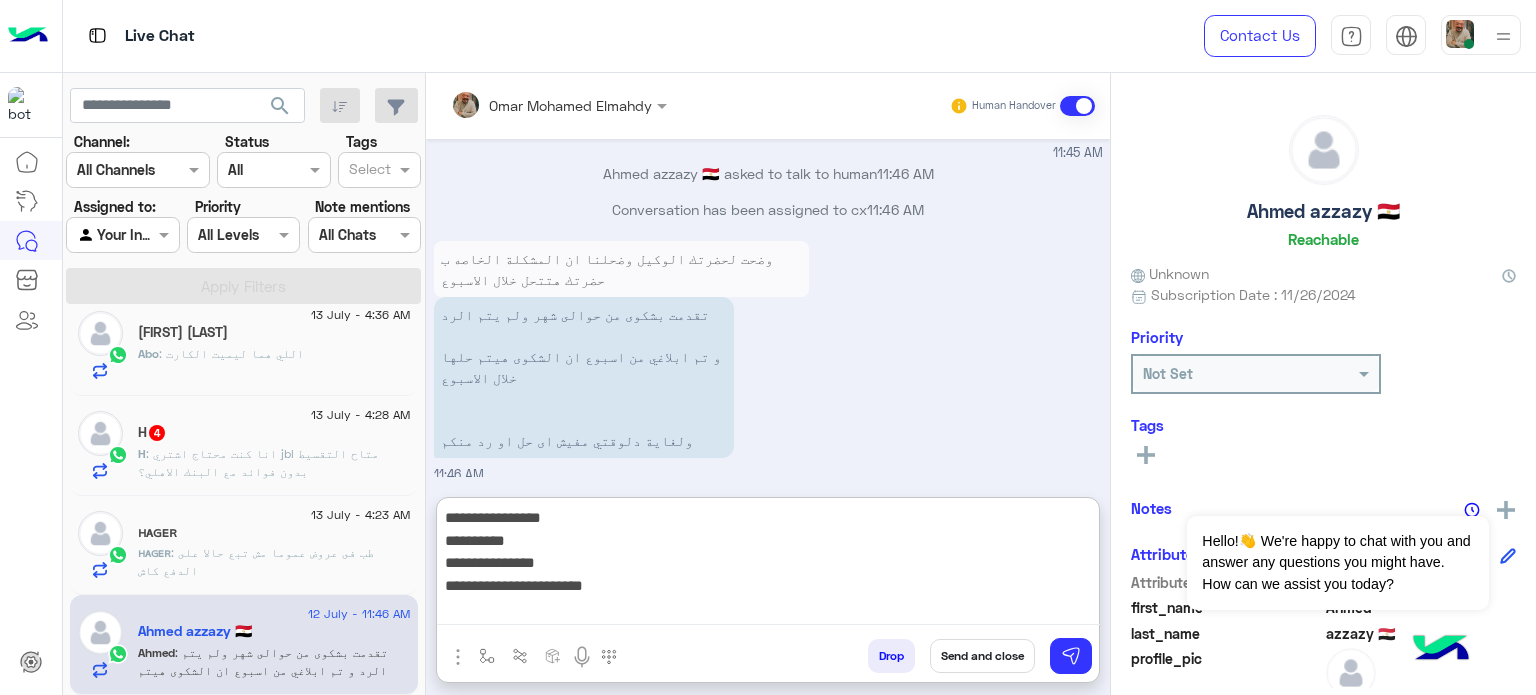 click on "**********" at bounding box center [768, 565] 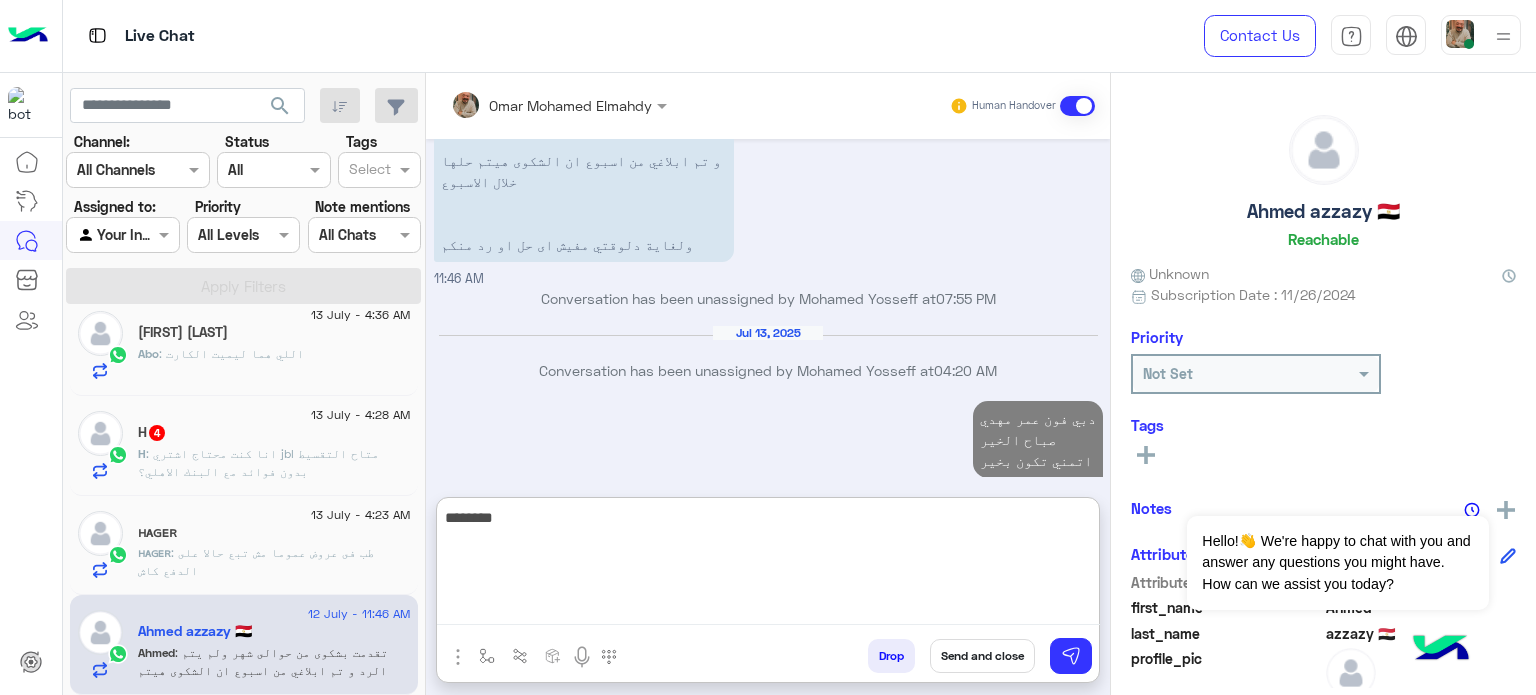 scroll, scrollTop: 1678, scrollLeft: 0, axis: vertical 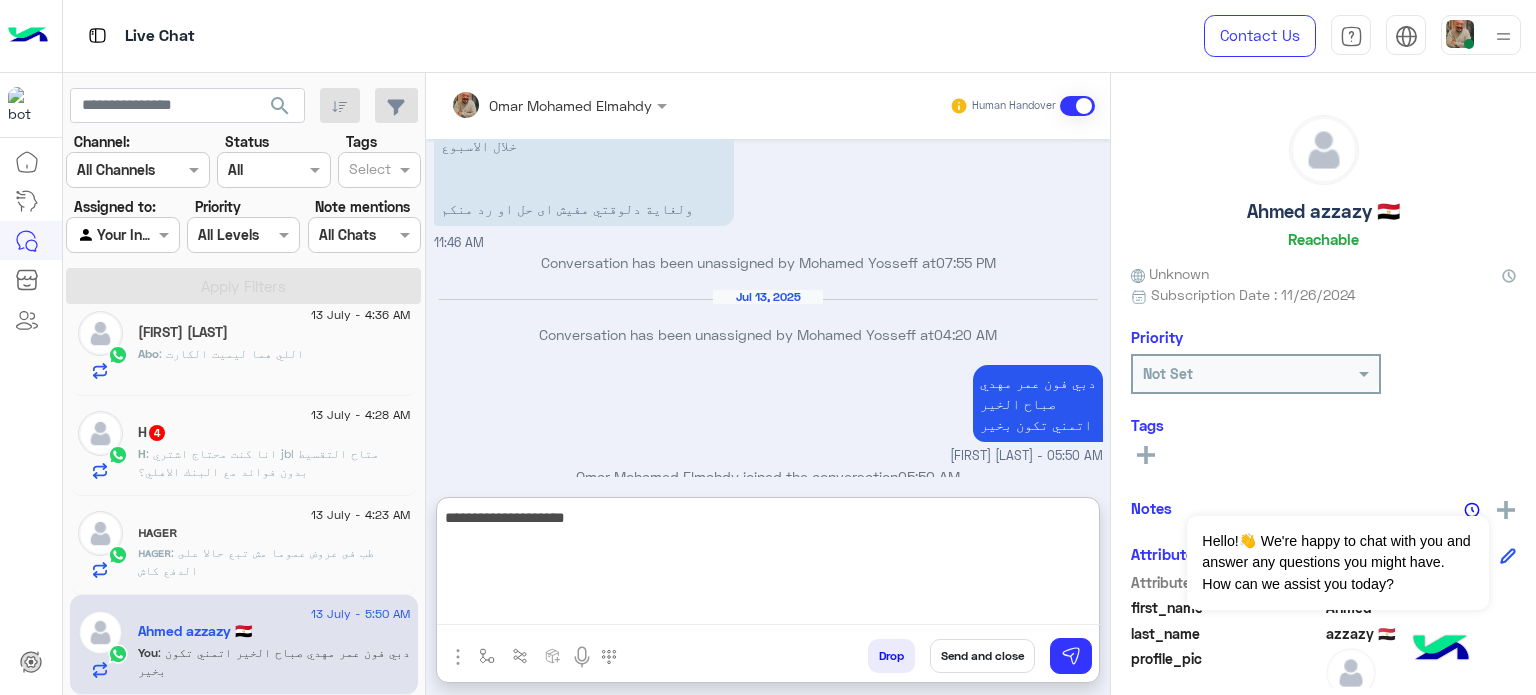 type on "**********" 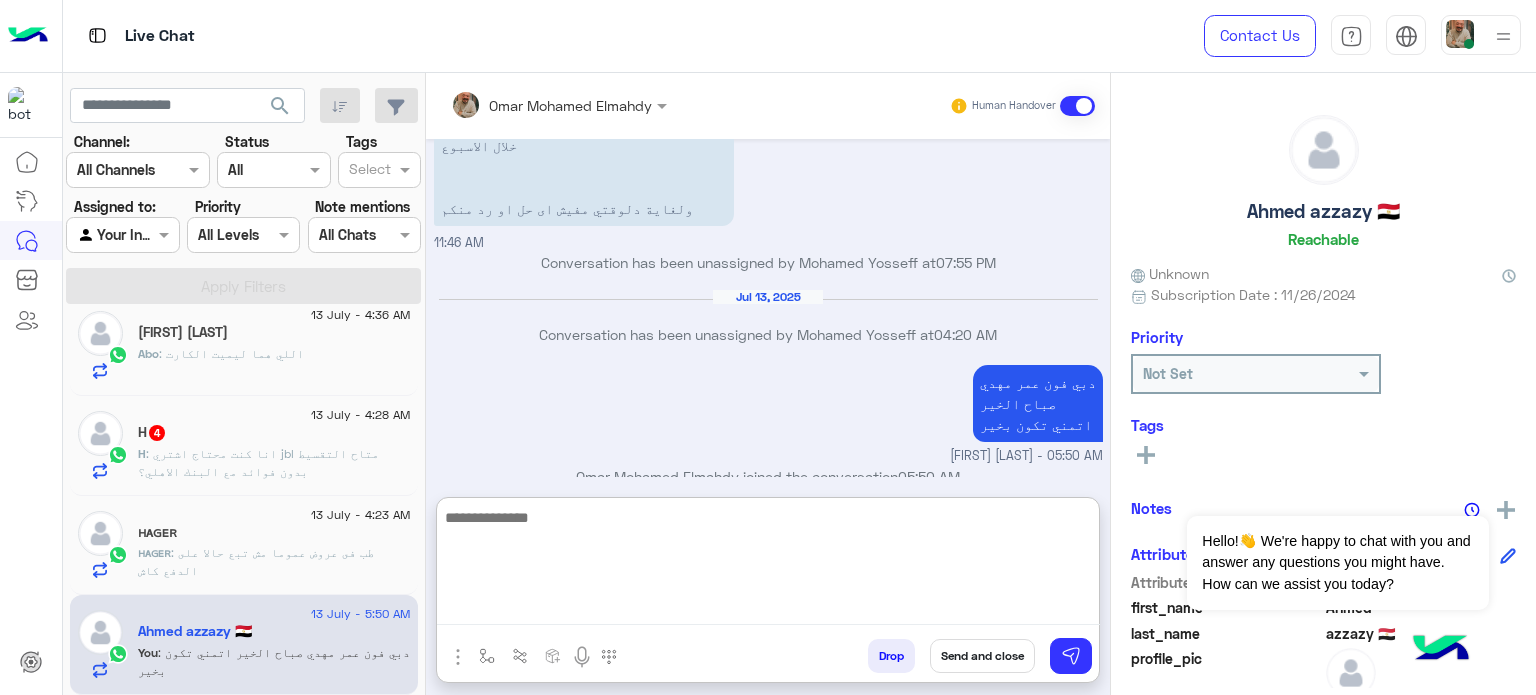 scroll, scrollTop: 1742, scrollLeft: 0, axis: vertical 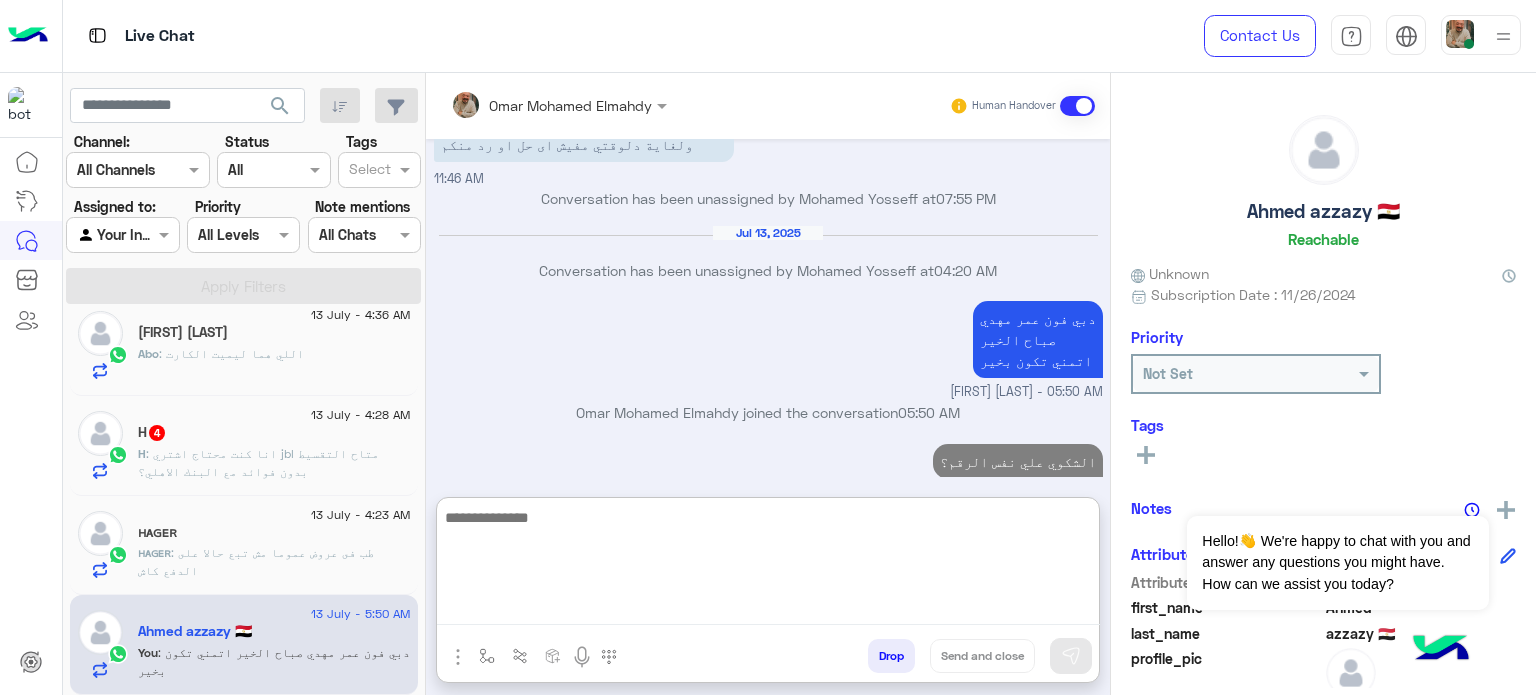 click on "ʜᴀɢᴇʀ : طب فى عروض عموما مش تبع حالا على الدفع كاش" 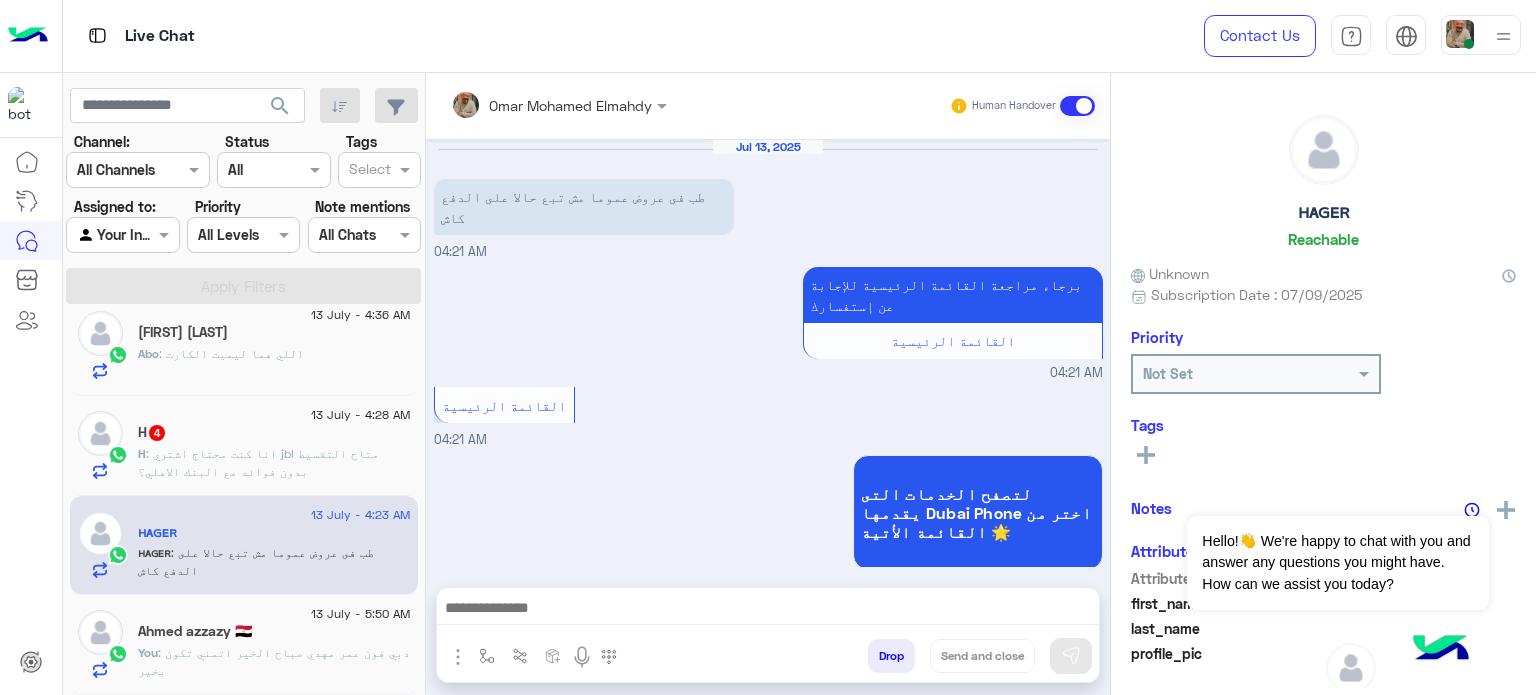 scroll, scrollTop: 412, scrollLeft: 0, axis: vertical 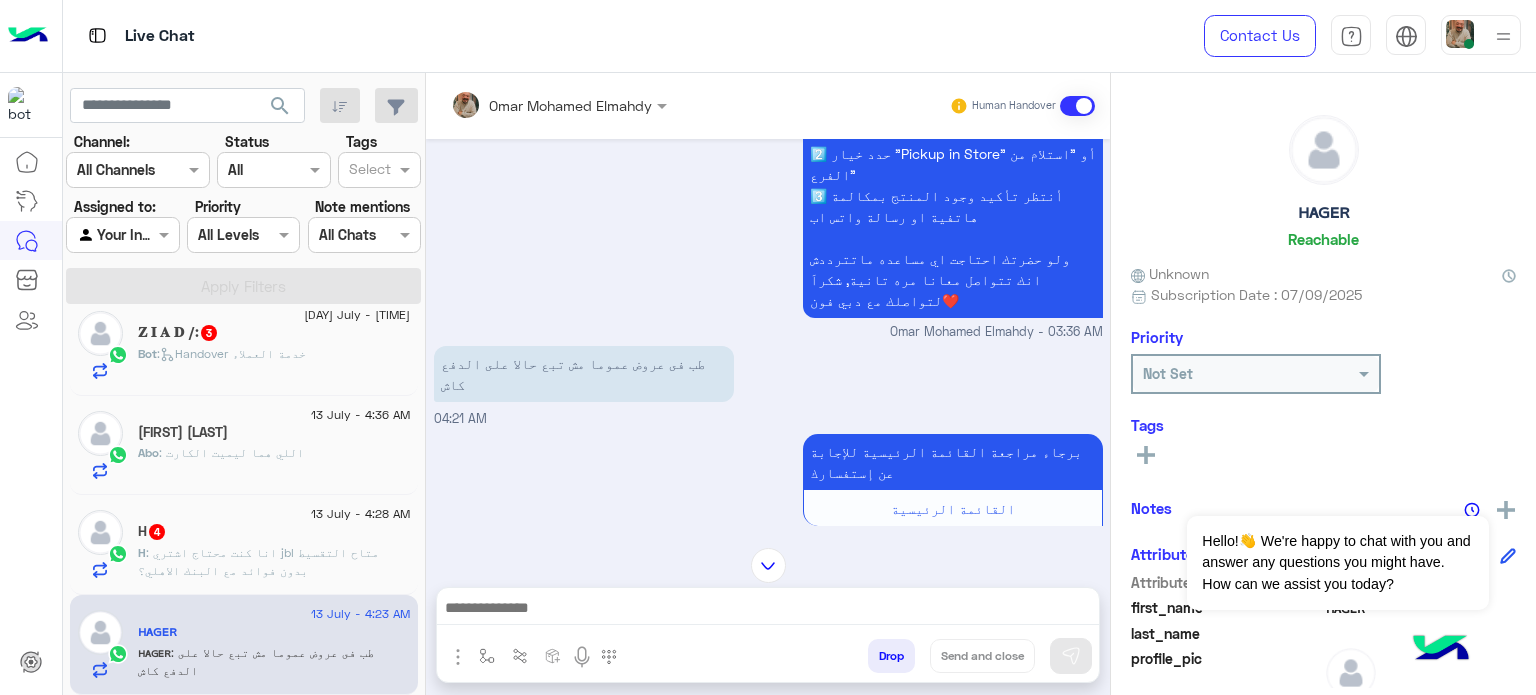 click at bounding box center (768, 613) 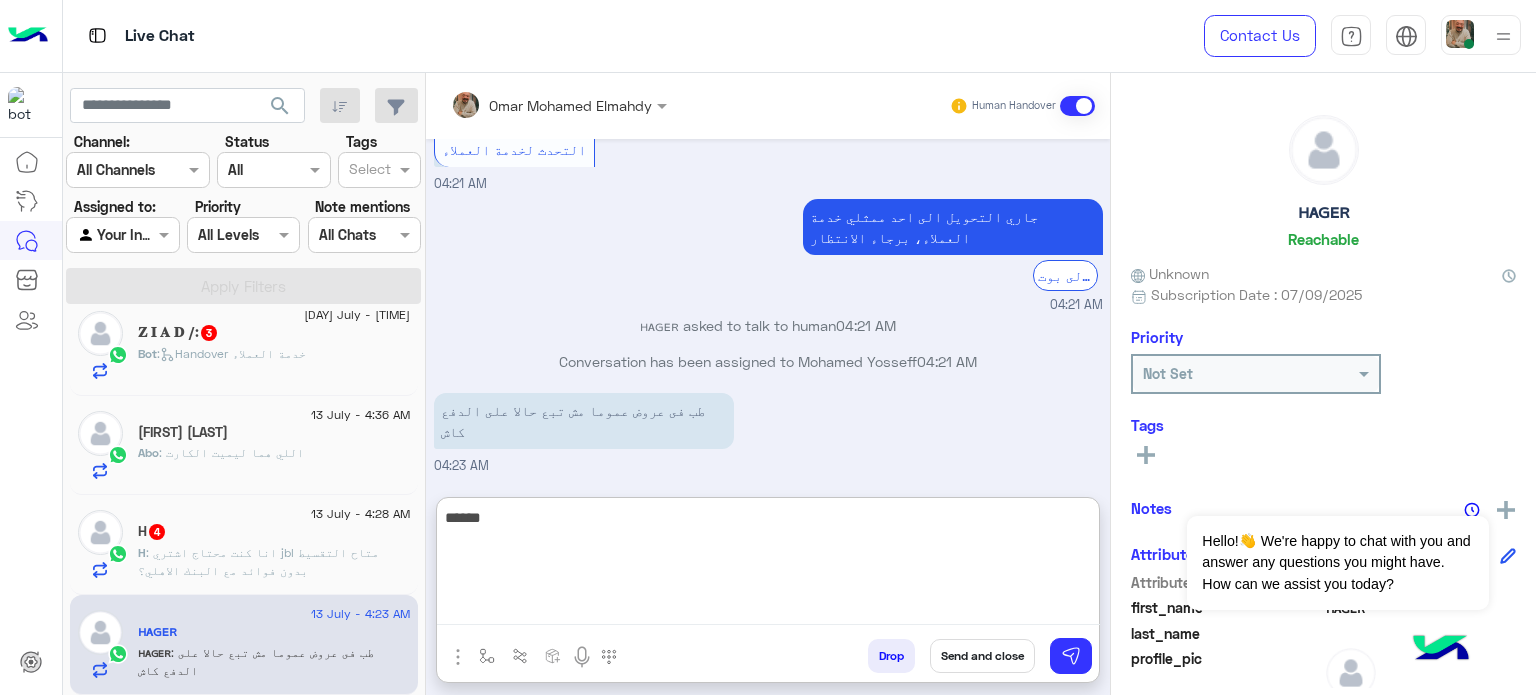 scroll, scrollTop: 1542, scrollLeft: 0, axis: vertical 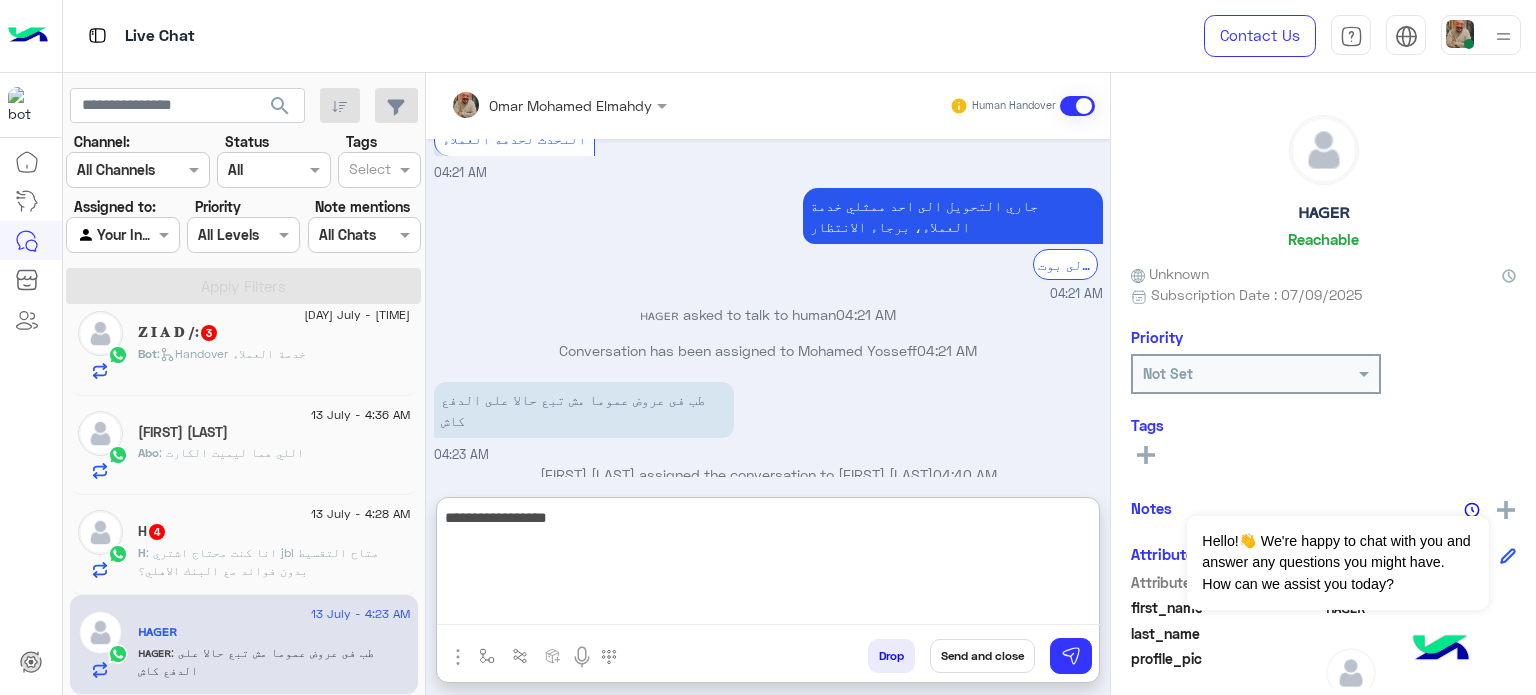 type on "**********" 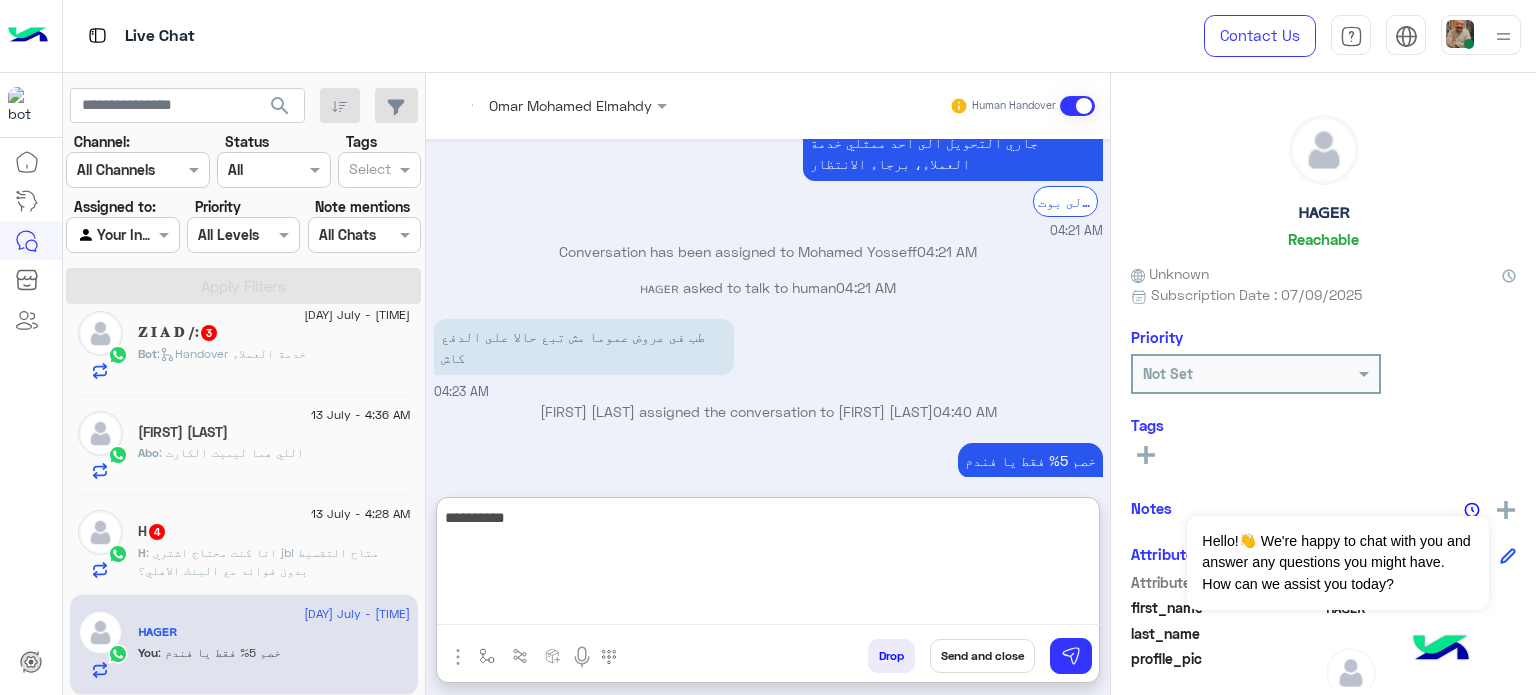 scroll, scrollTop: 1642, scrollLeft: 0, axis: vertical 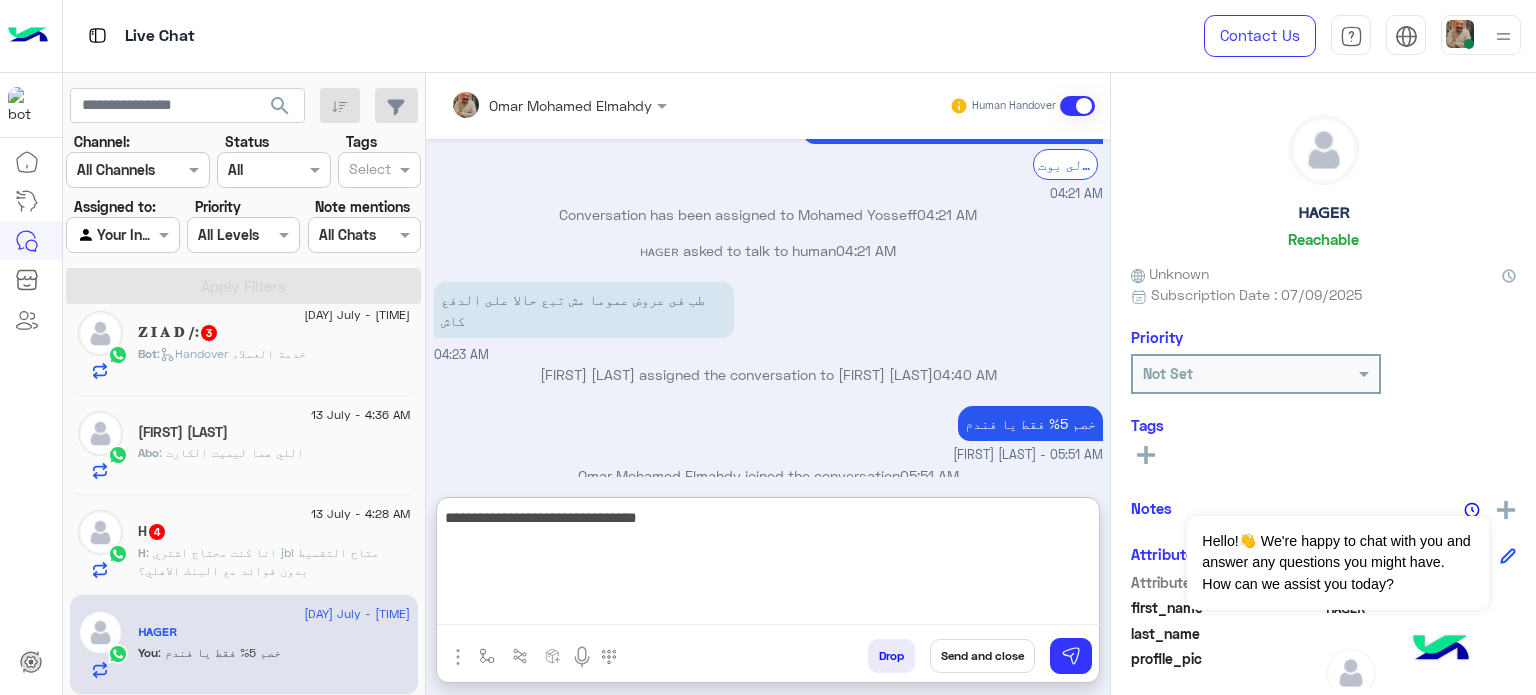 type on "**********" 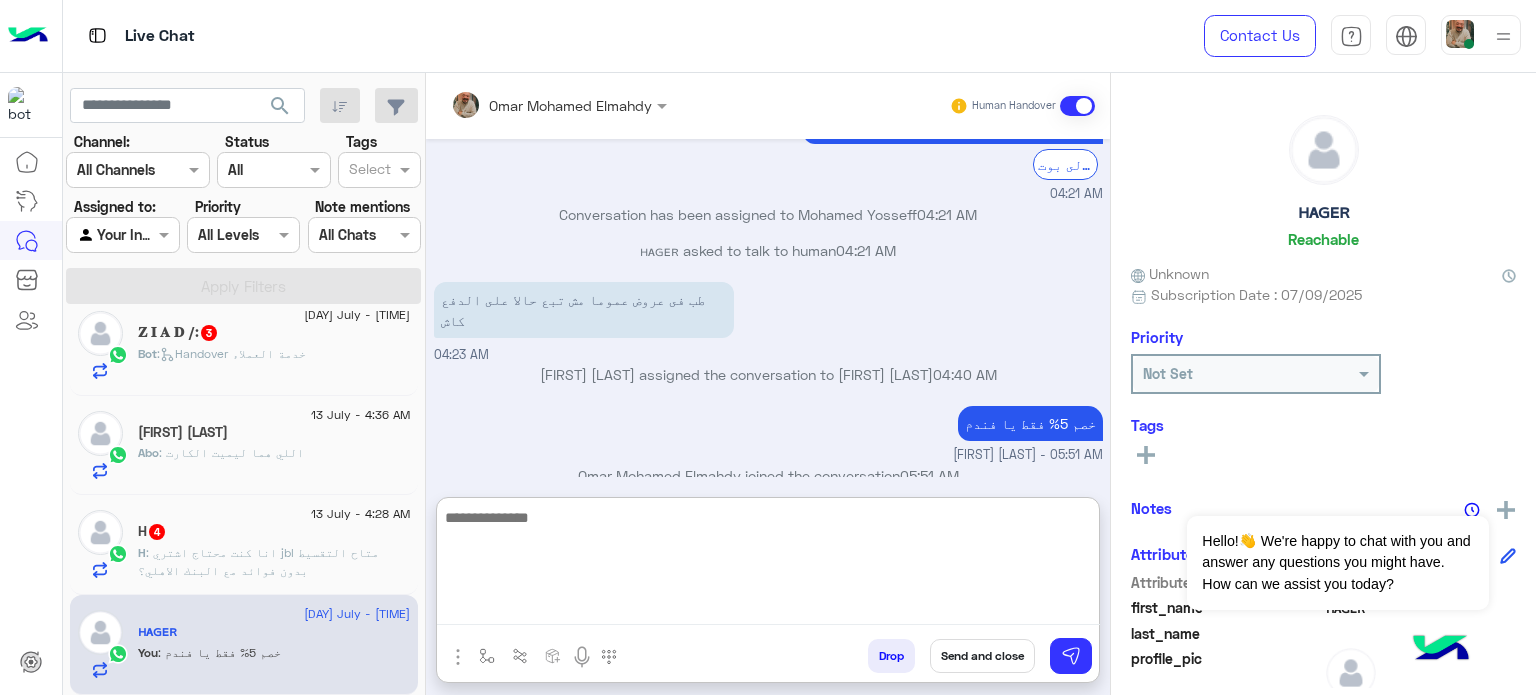 scroll, scrollTop: 1705, scrollLeft: 0, axis: vertical 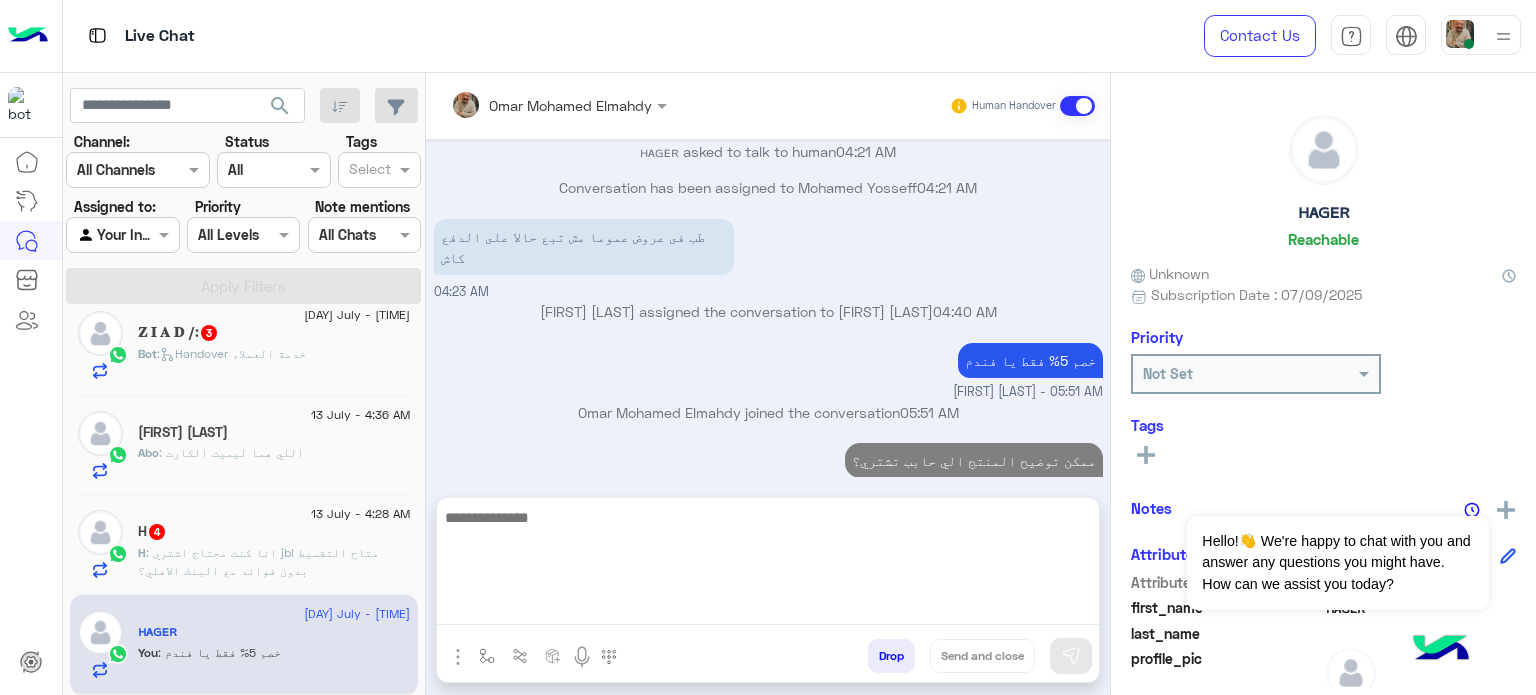 click on ": انا كنت محتاج اشتري jbl متاح التقسيط بدون فوائد مع البنك الاهلي؟" 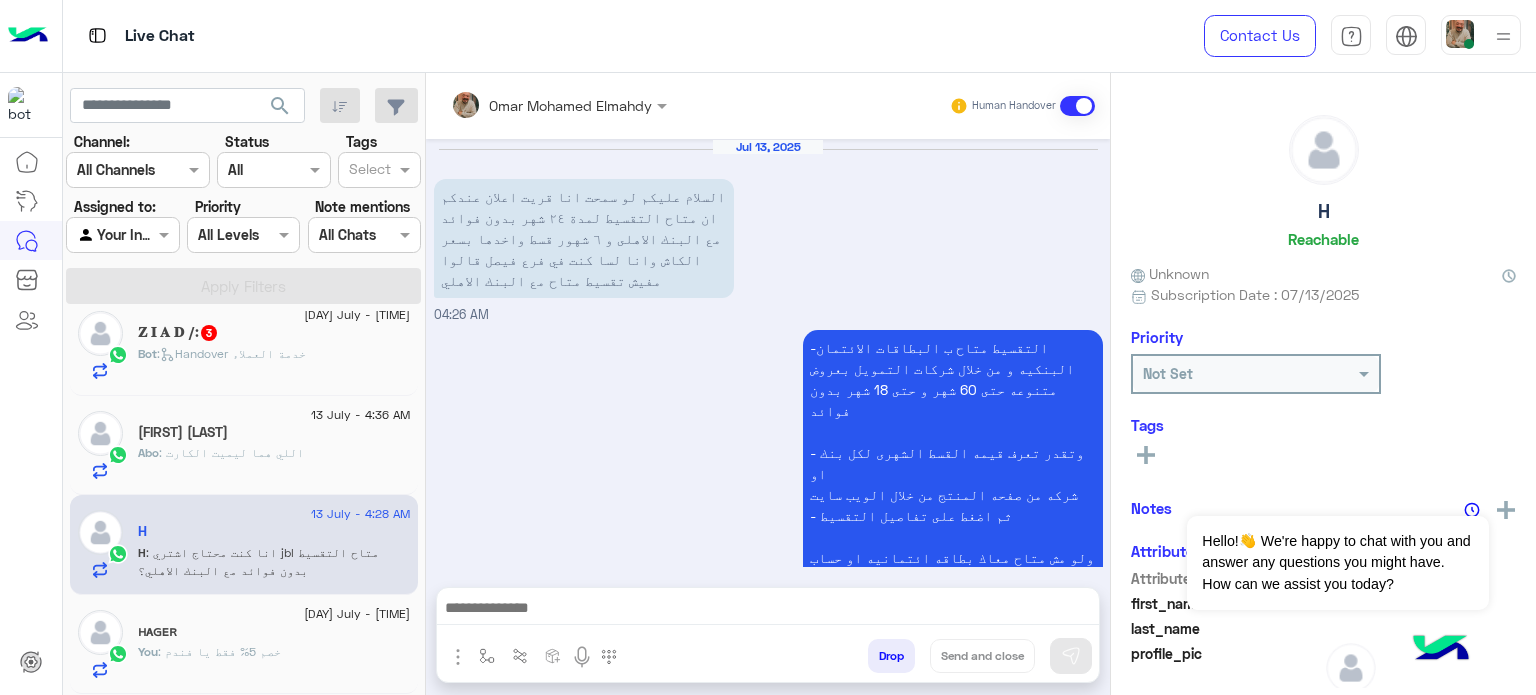 scroll, scrollTop: 648, scrollLeft: 0, axis: vertical 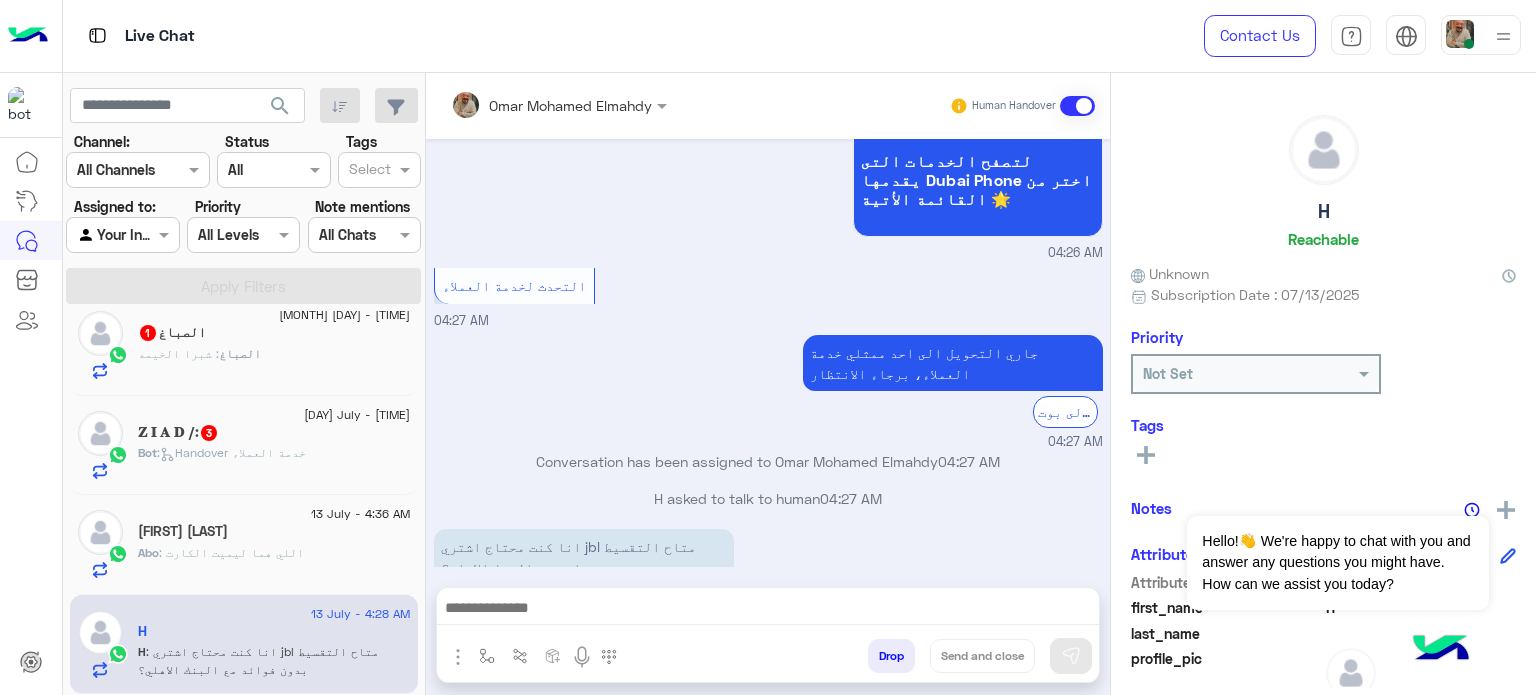 click at bounding box center (768, 610) 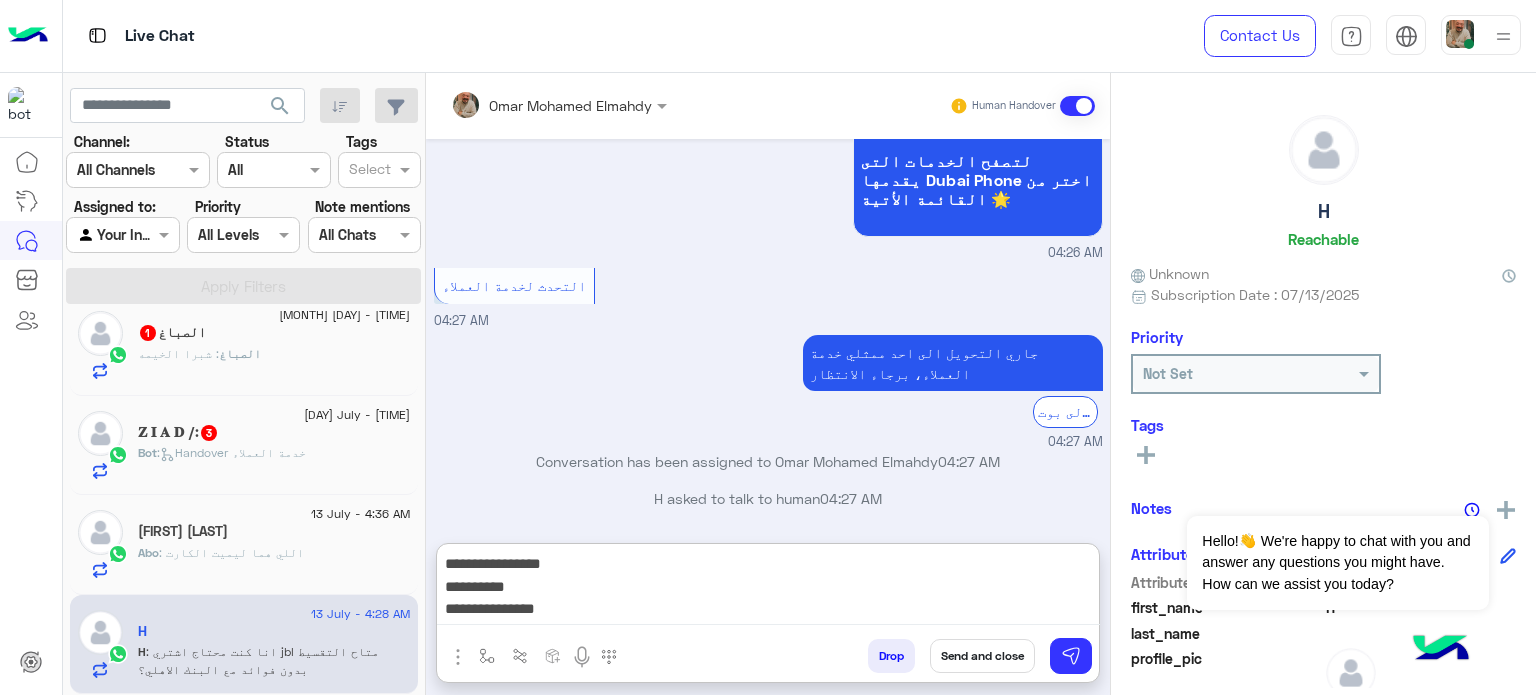 scroll, scrollTop: 0, scrollLeft: 0, axis: both 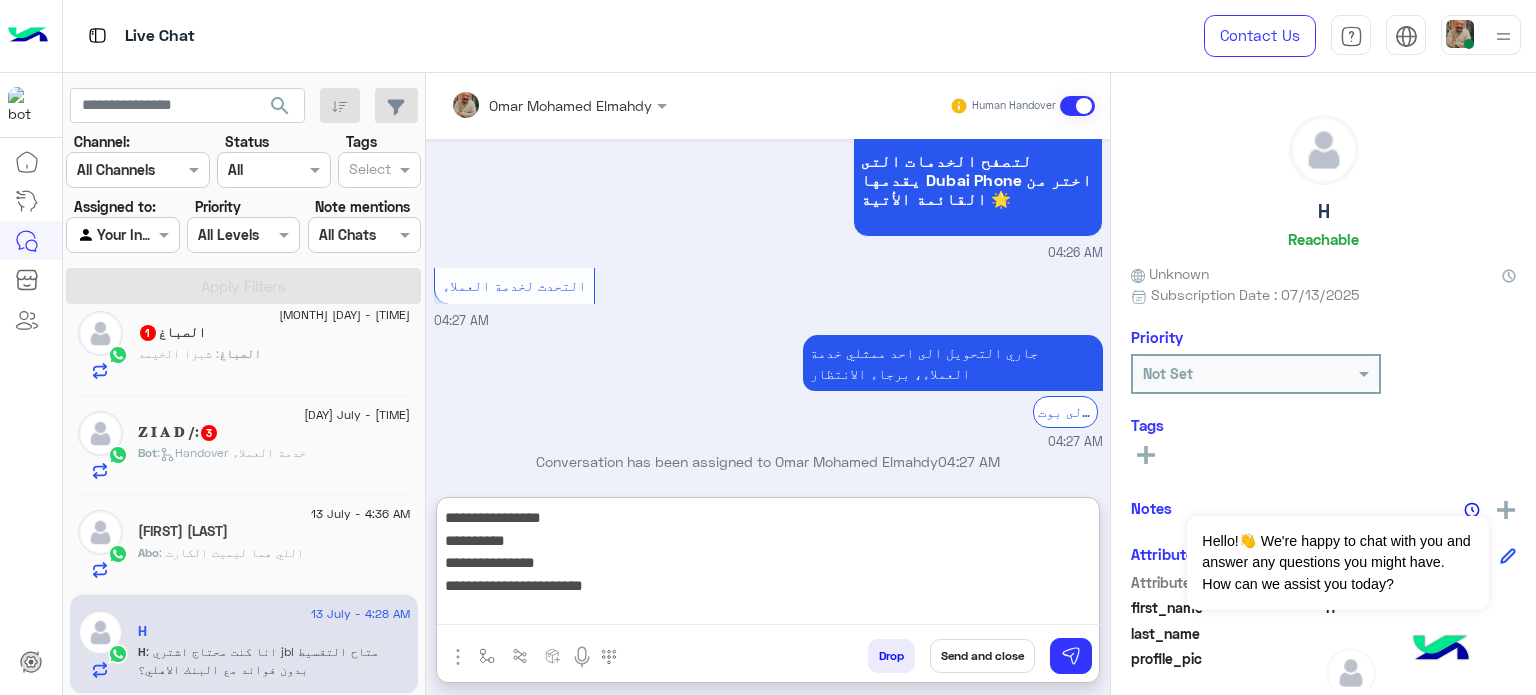 click on "**********" at bounding box center [768, 565] 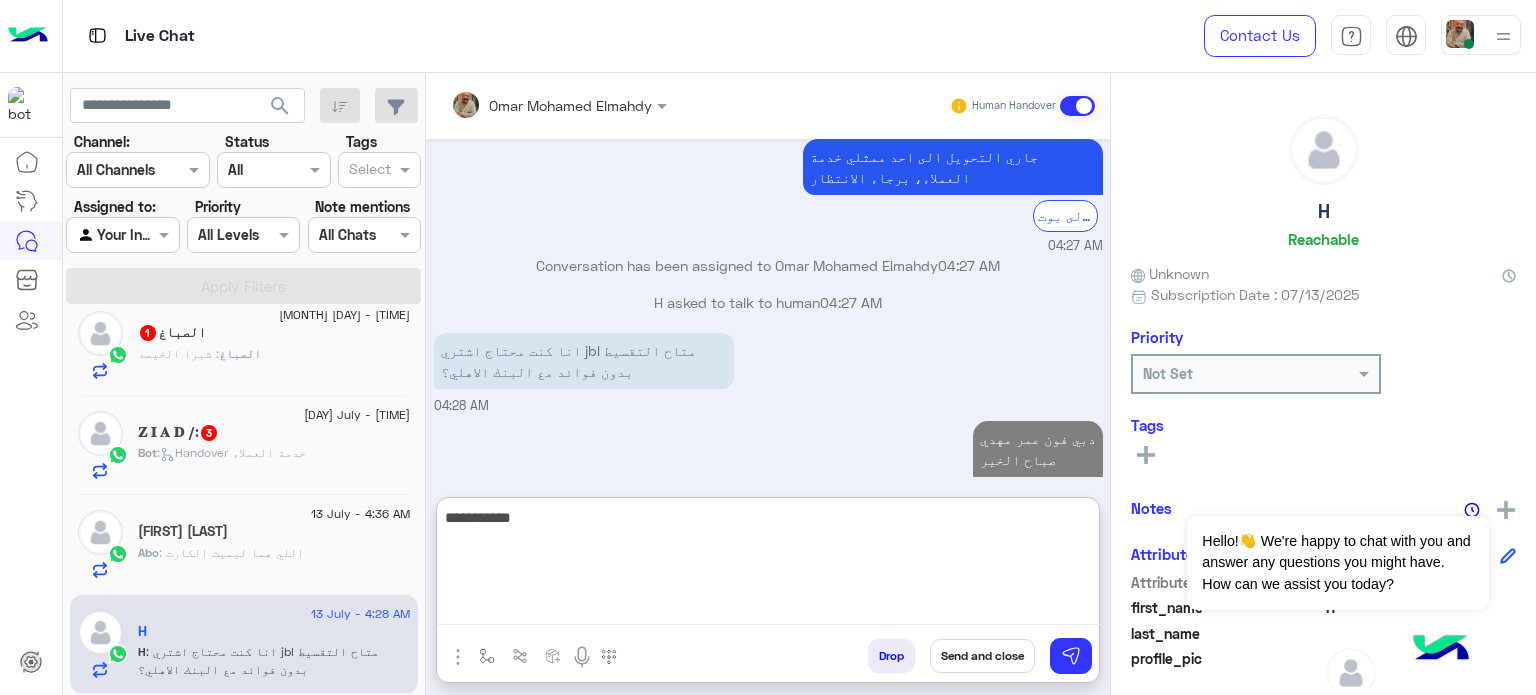 scroll, scrollTop: 880, scrollLeft: 0, axis: vertical 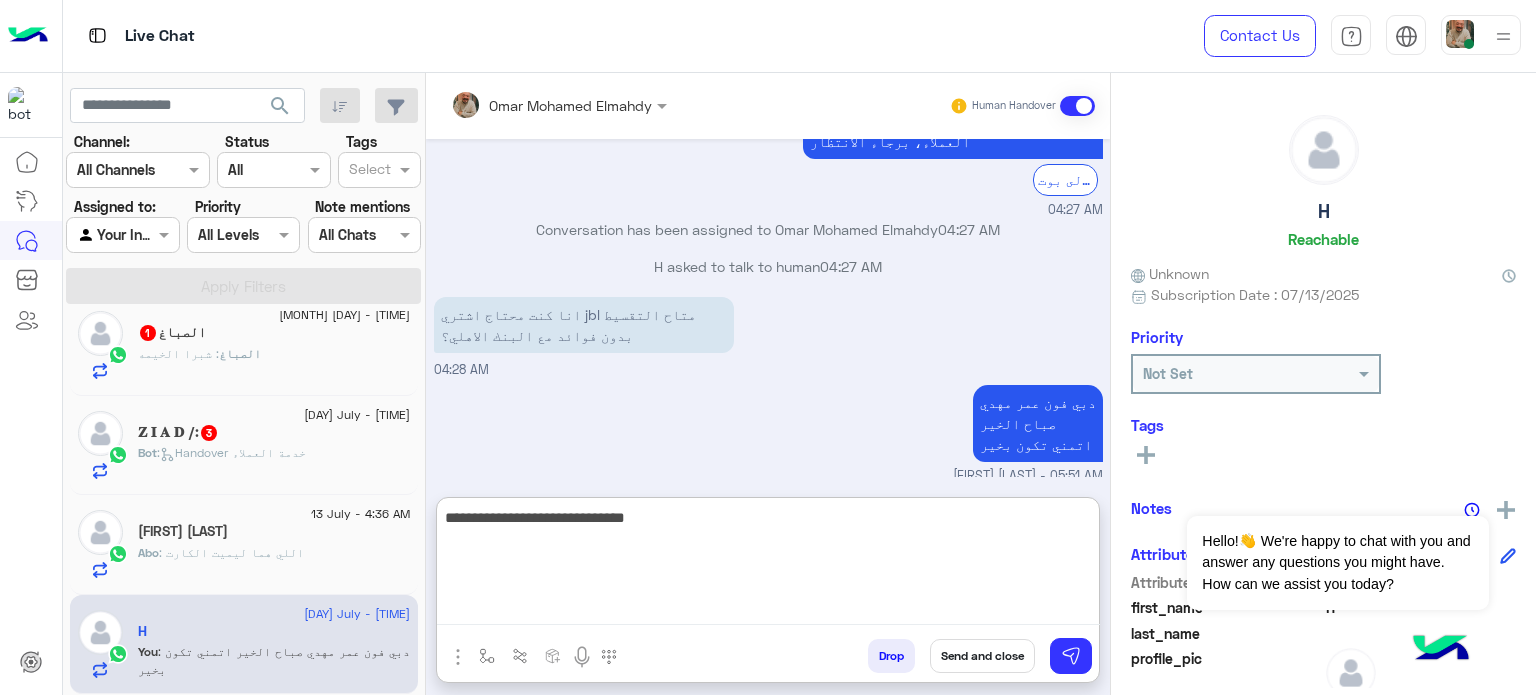 type on "**********" 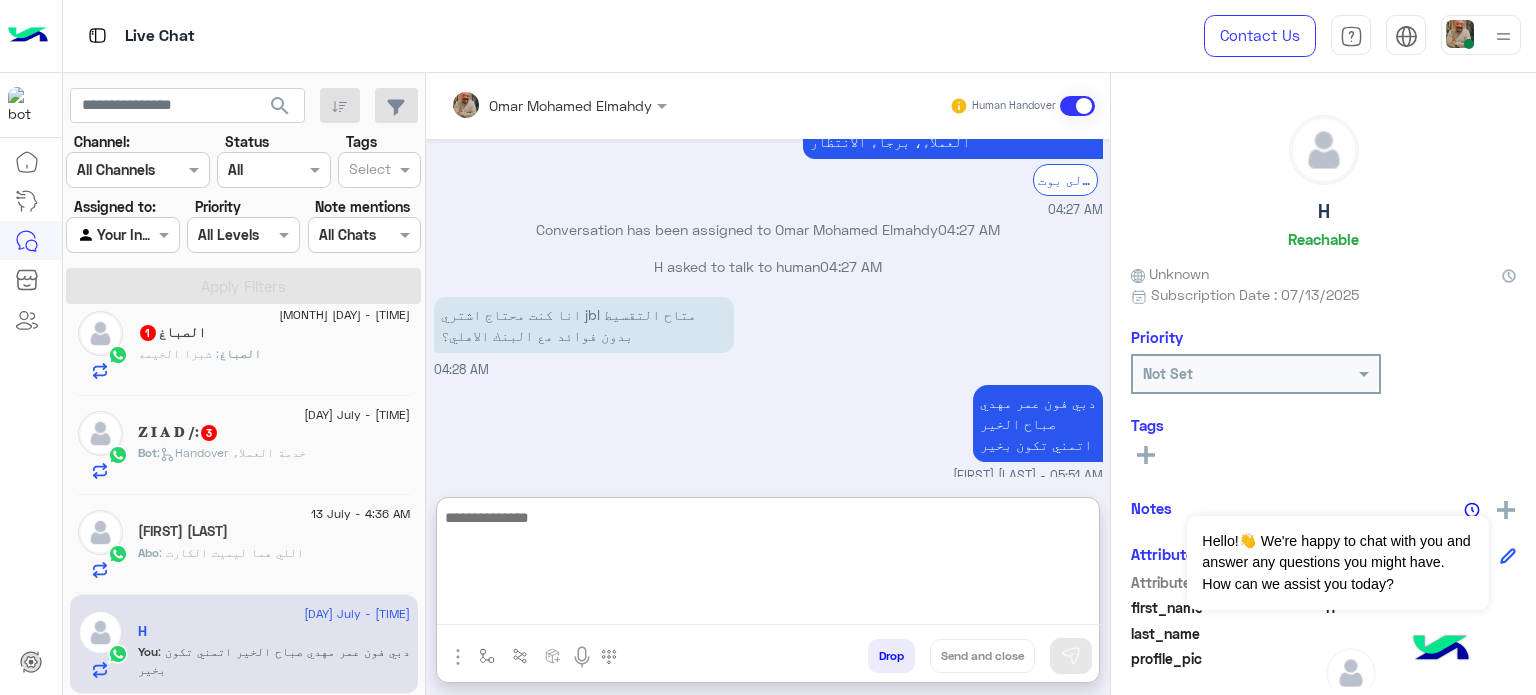 scroll, scrollTop: 944, scrollLeft: 0, axis: vertical 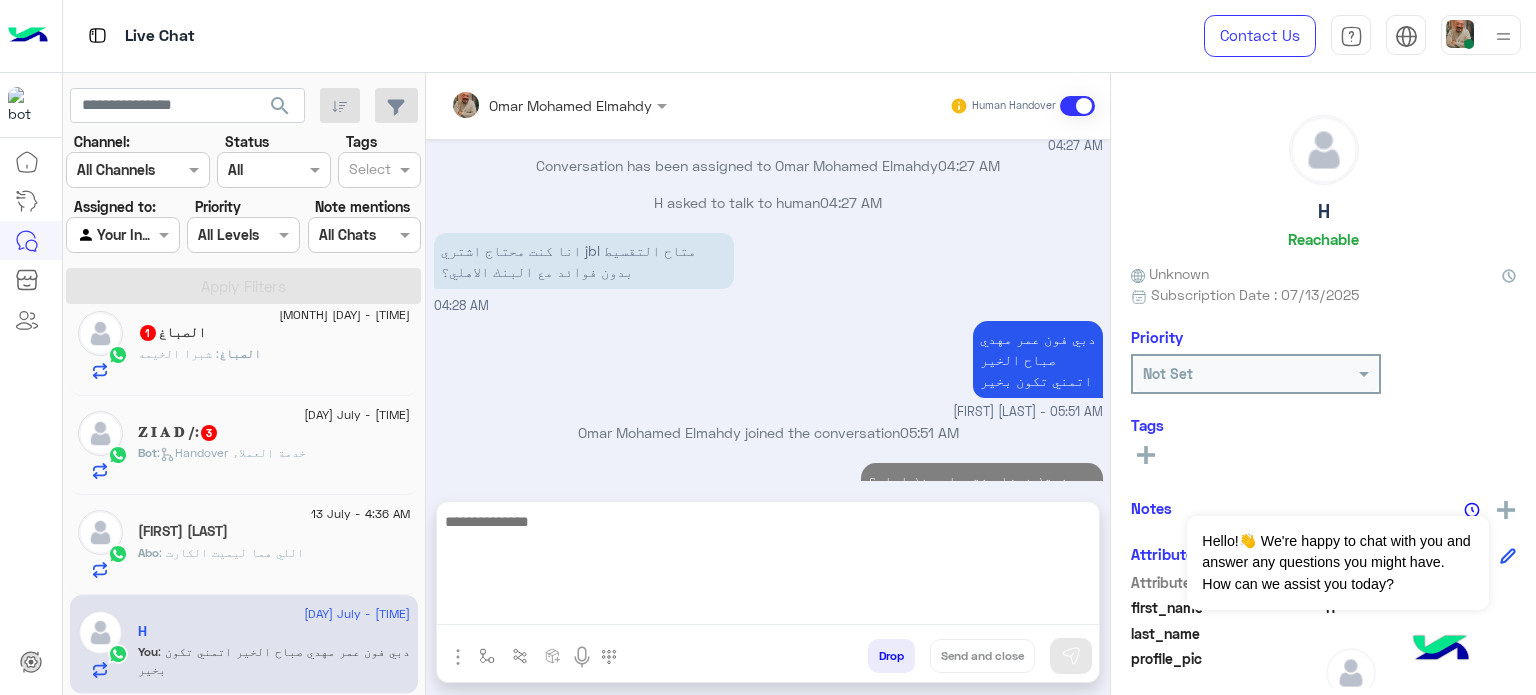 click on "Abo" 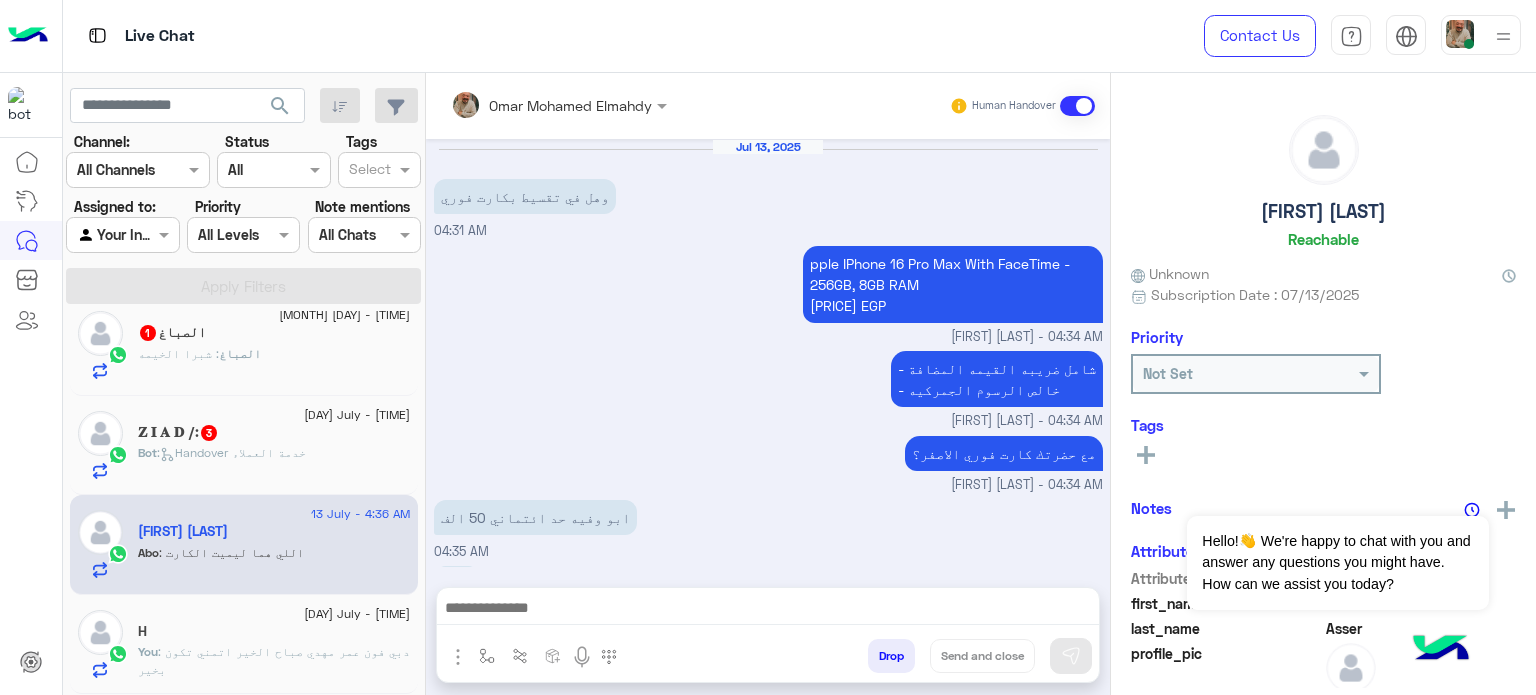 scroll, scrollTop: 445, scrollLeft: 0, axis: vertical 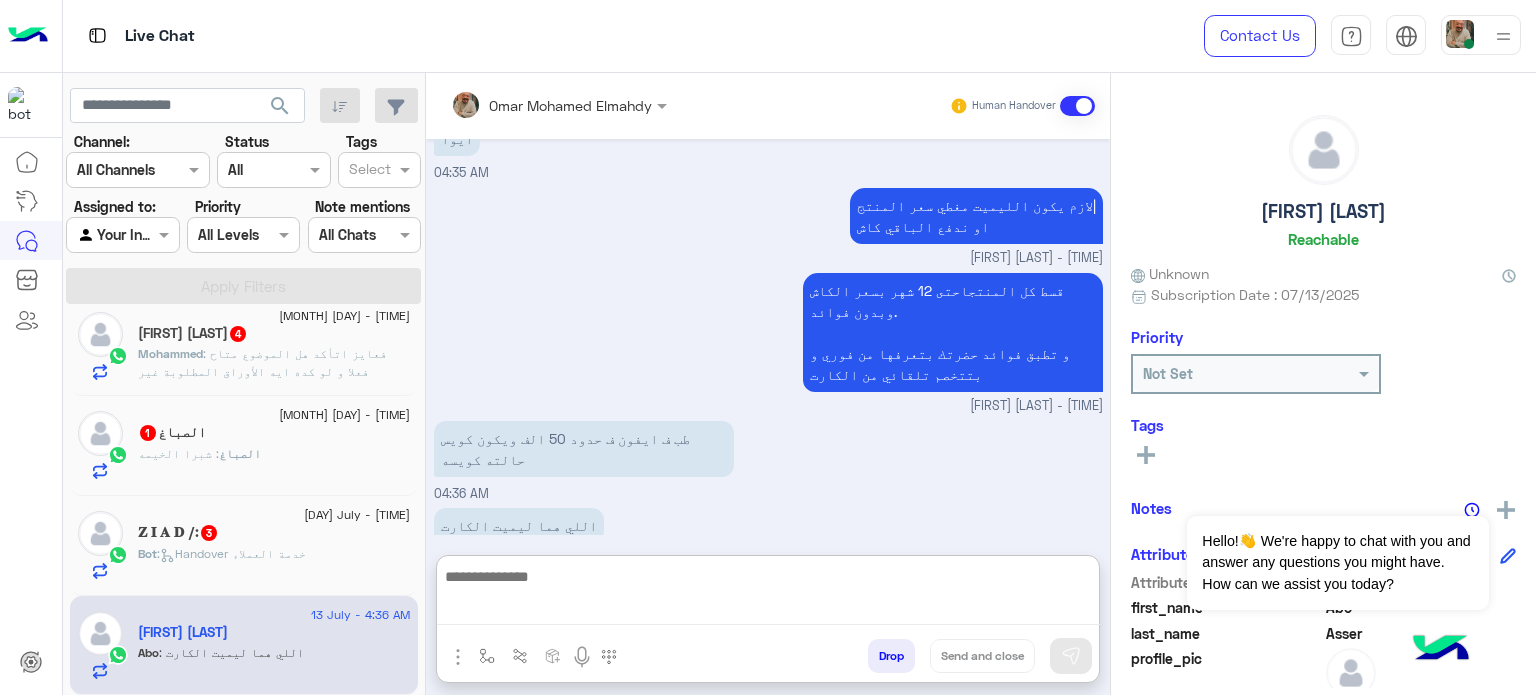 click at bounding box center (768, 594) 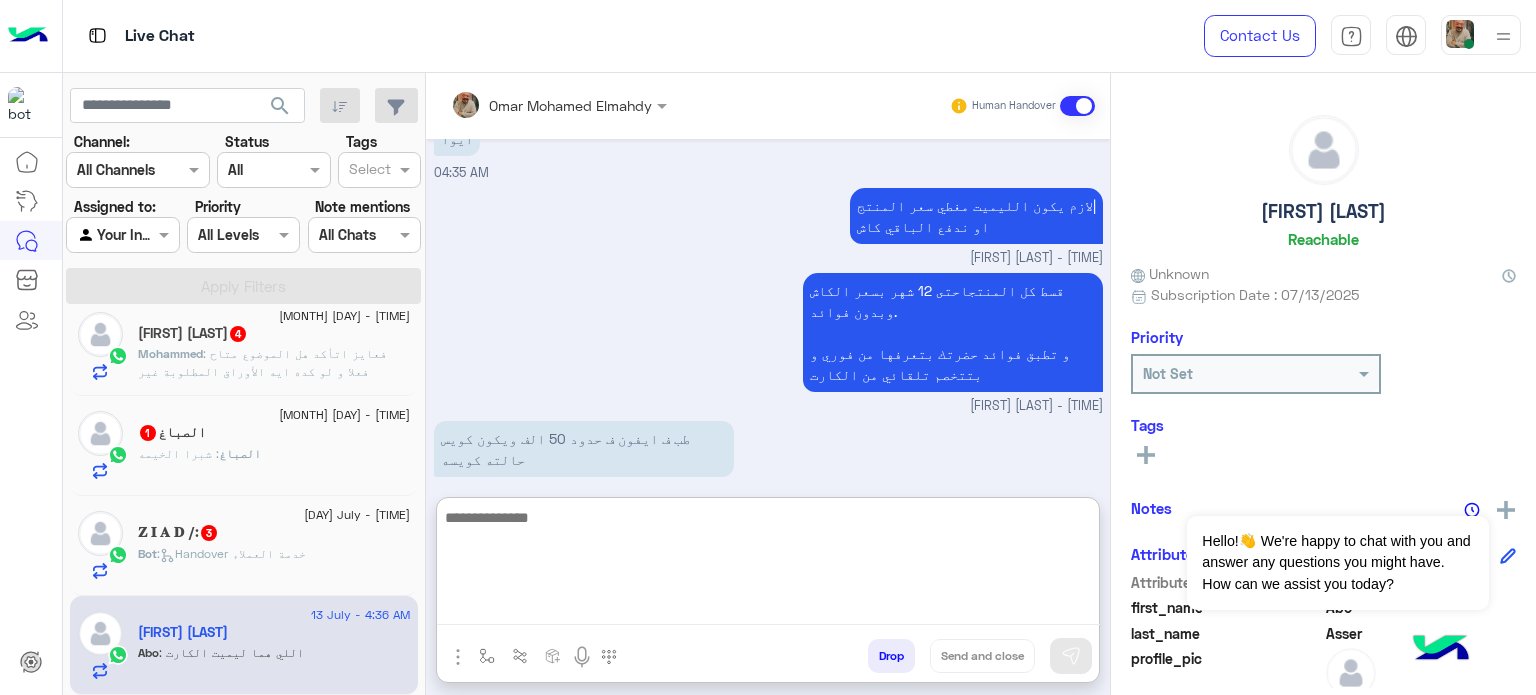 paste on "**********" 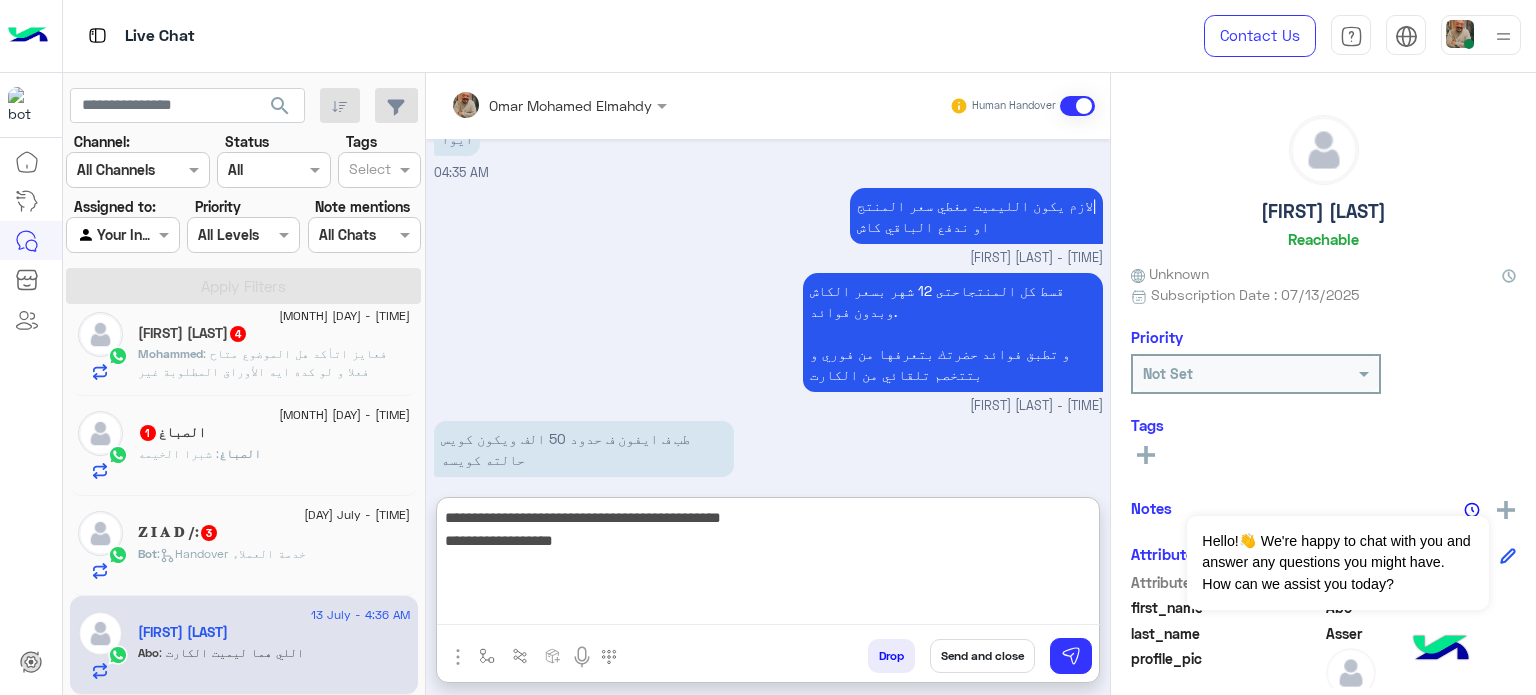 type on "**********" 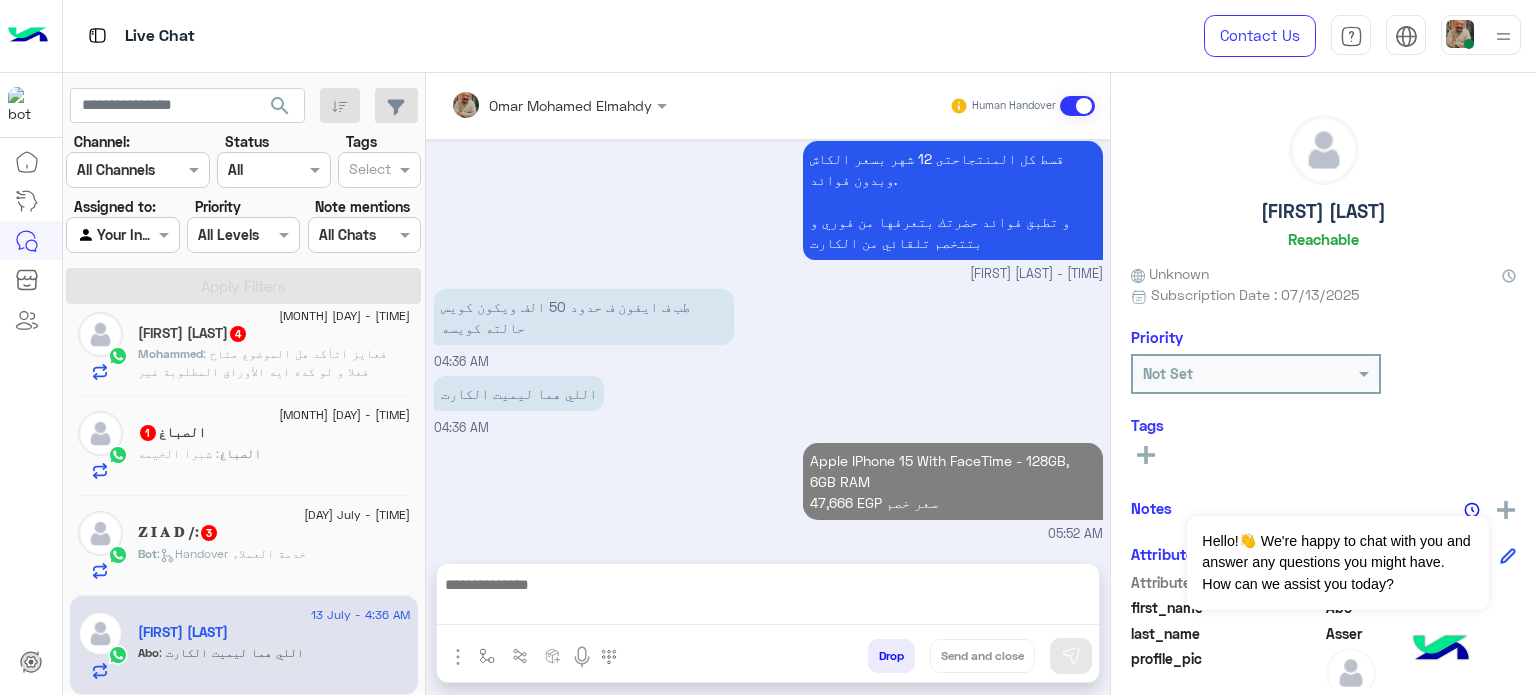 scroll, scrollTop: 551, scrollLeft: 0, axis: vertical 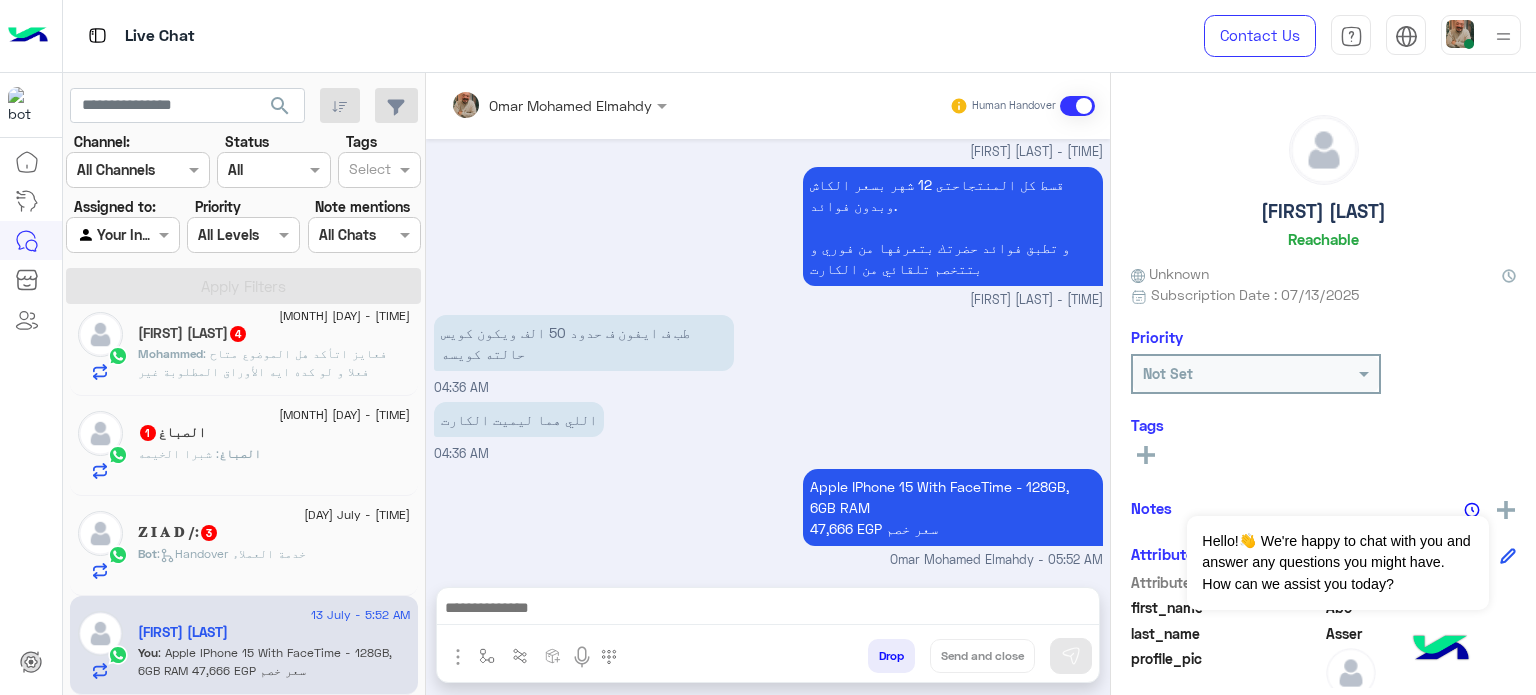 click at bounding box center [768, 610] 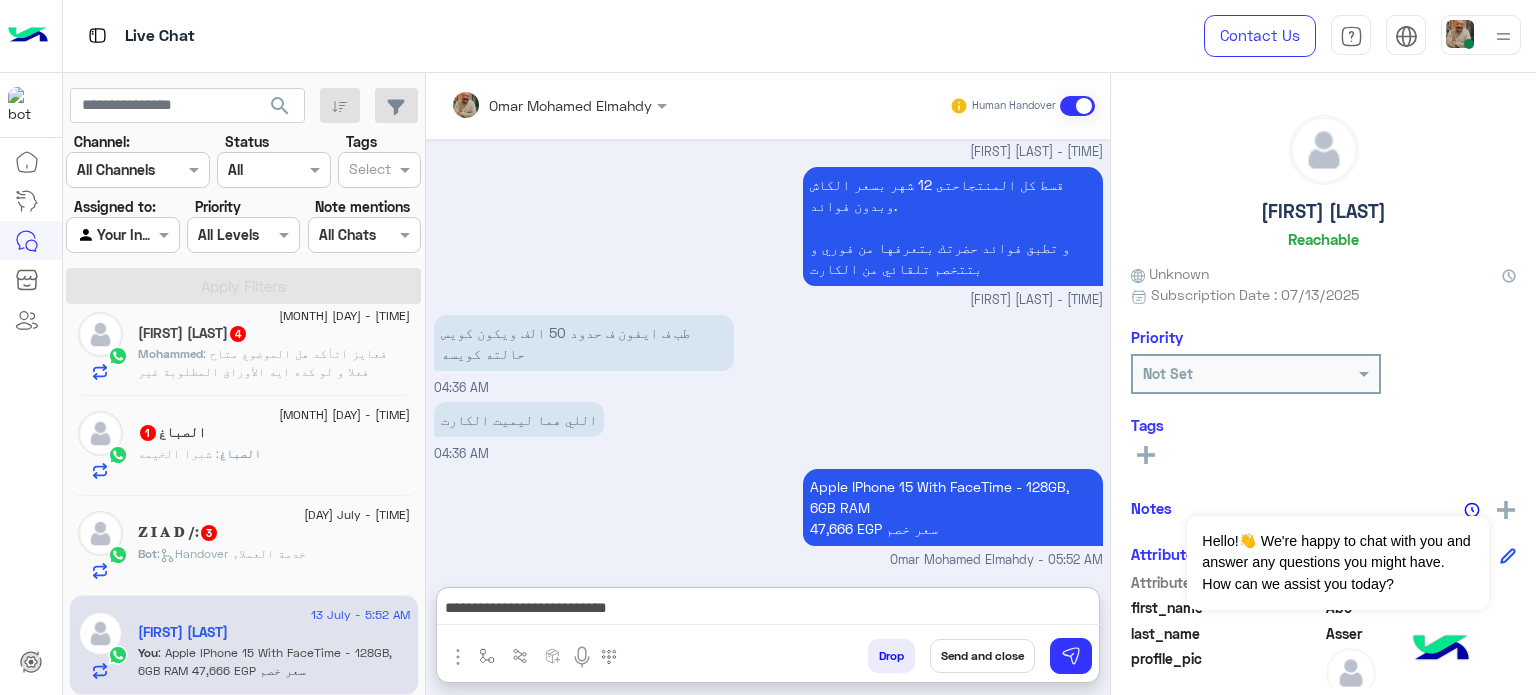 scroll, scrollTop: 618, scrollLeft: 0, axis: vertical 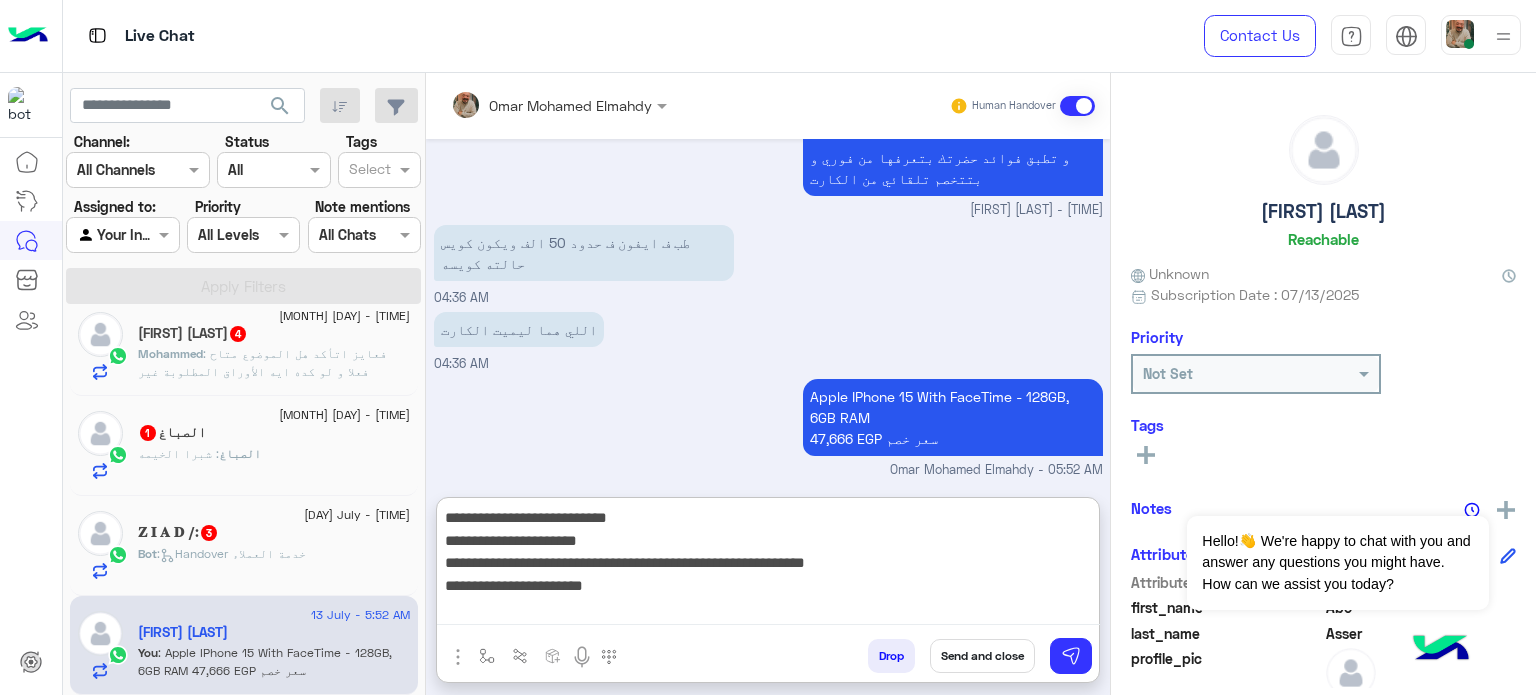 click on "**********" at bounding box center (768, 565) 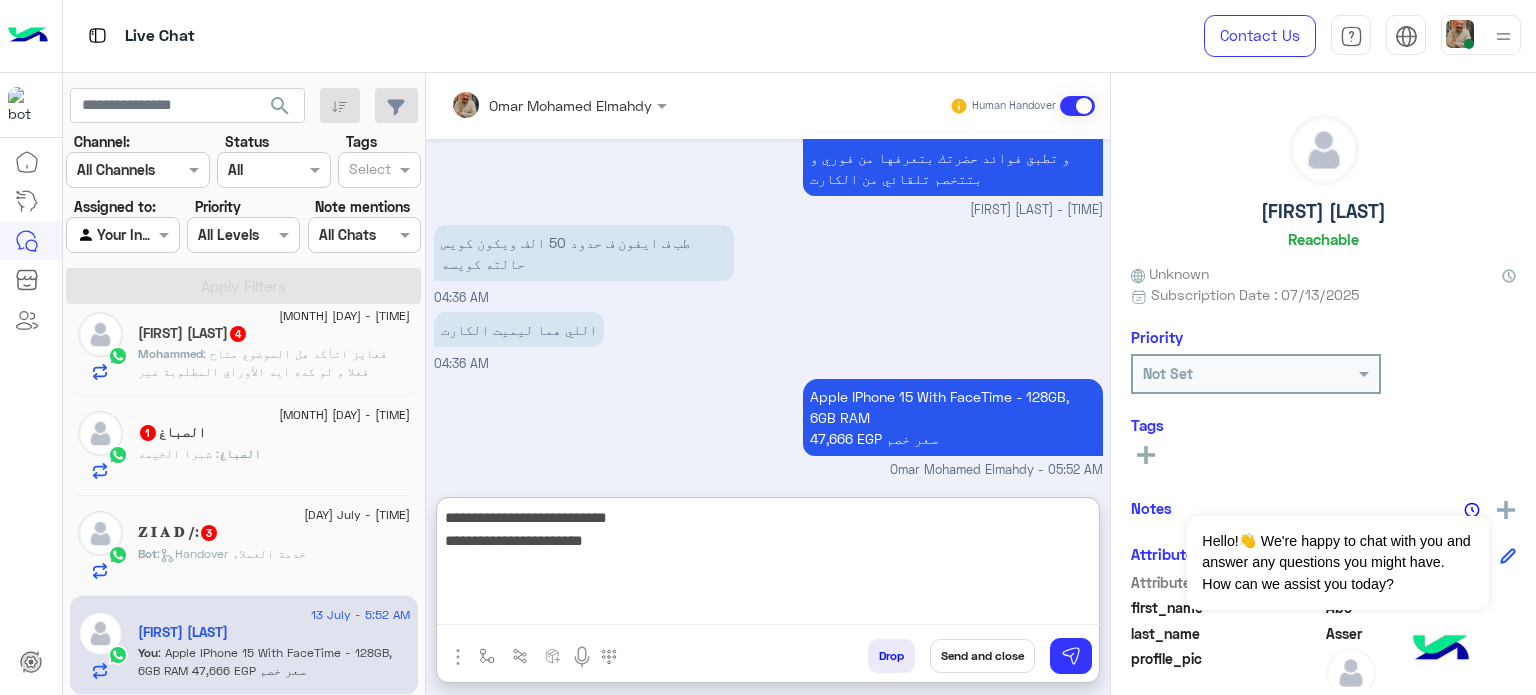 drag, startPoint x: 916, startPoint y: 569, endPoint x: 915, endPoint y: 599, distance: 30.016663 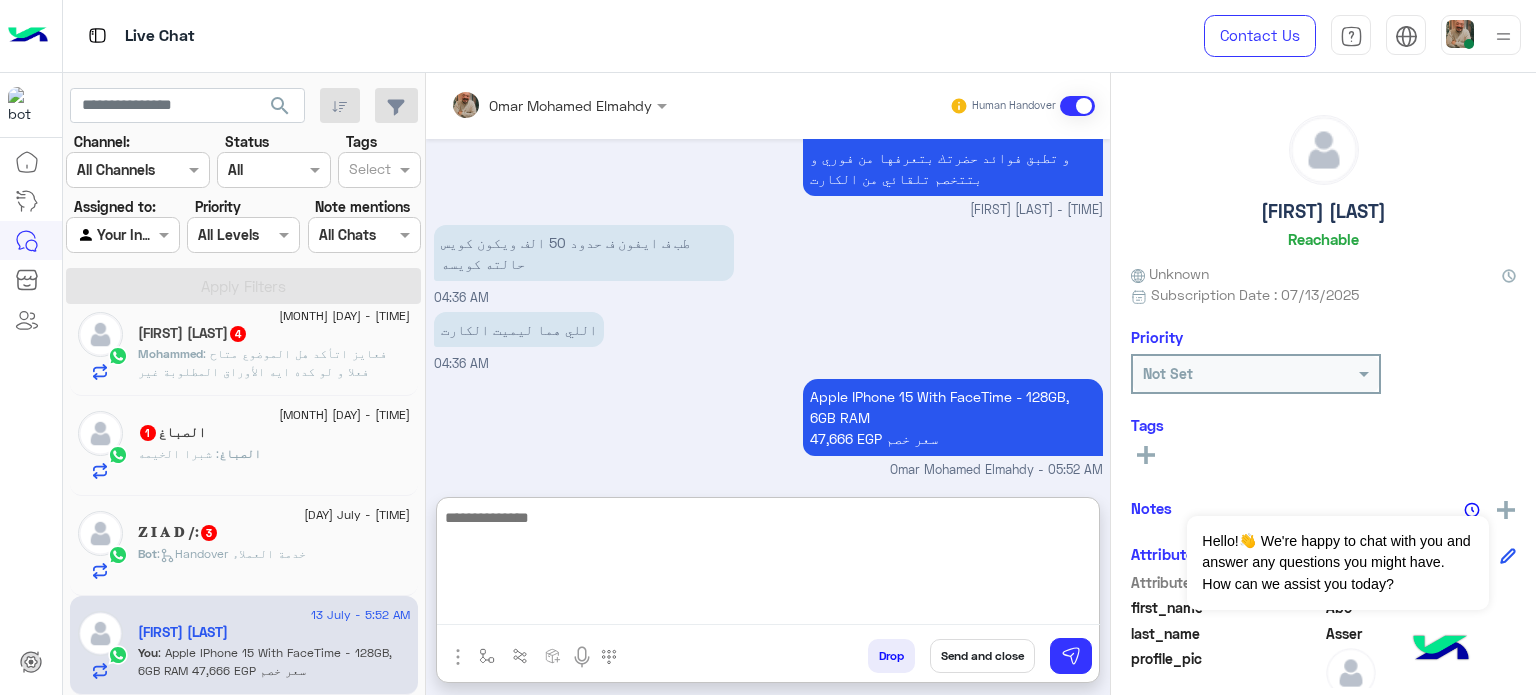 scroll, scrollTop: 726, scrollLeft: 0, axis: vertical 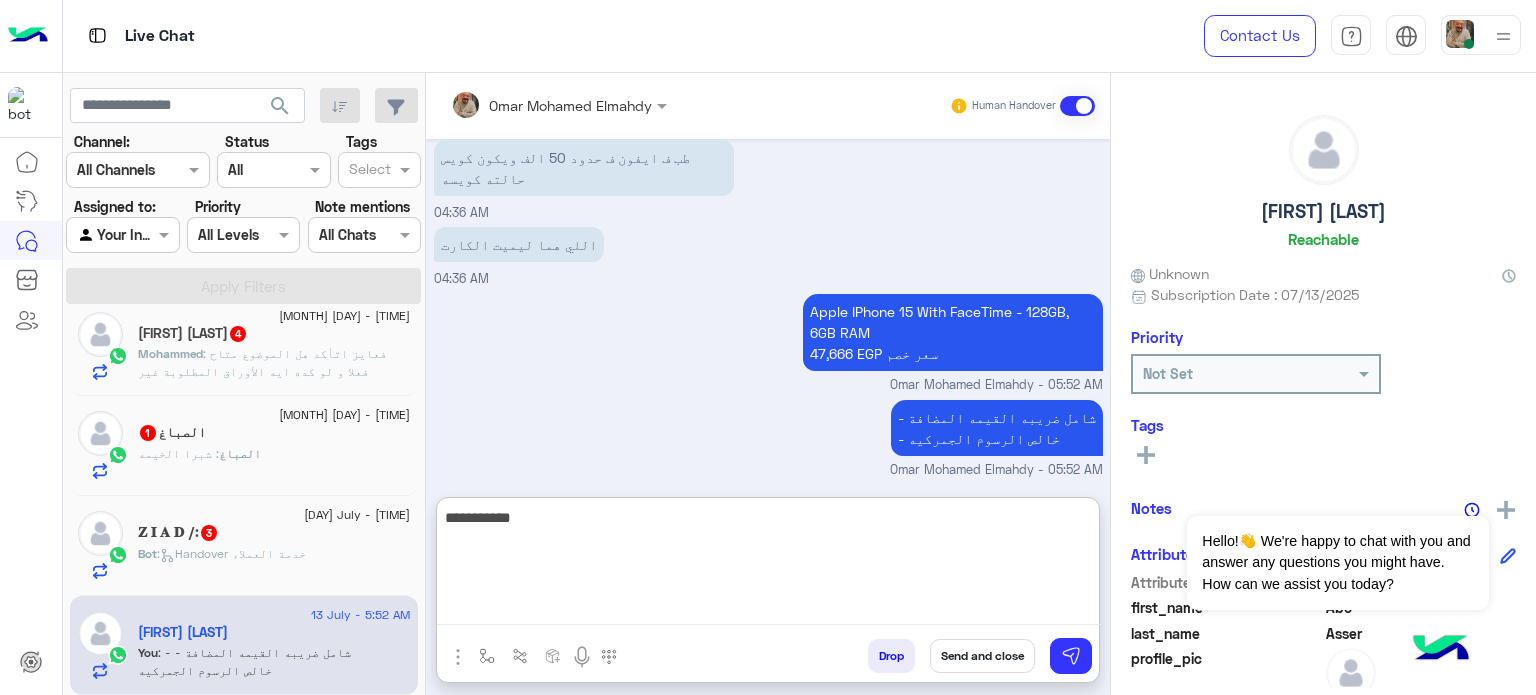 type on "**********" 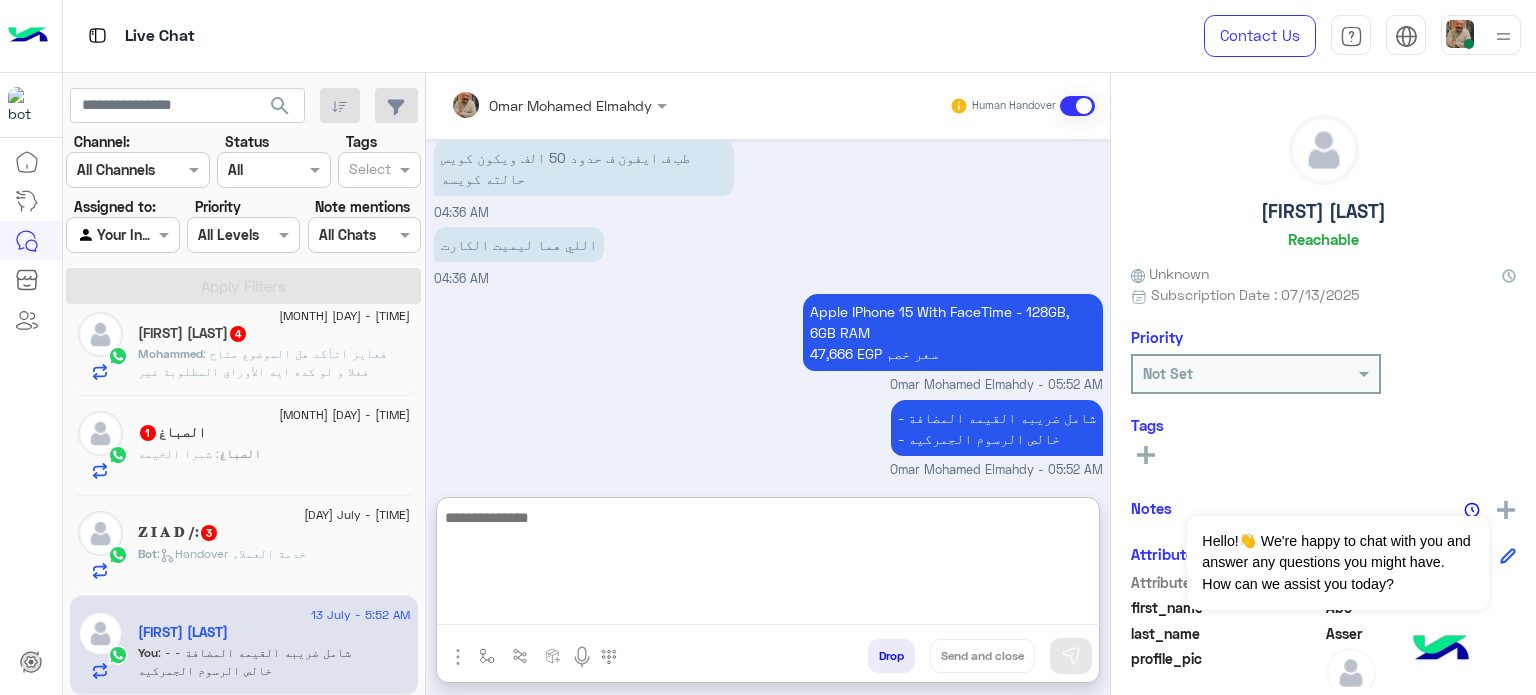 scroll, scrollTop: 790, scrollLeft: 0, axis: vertical 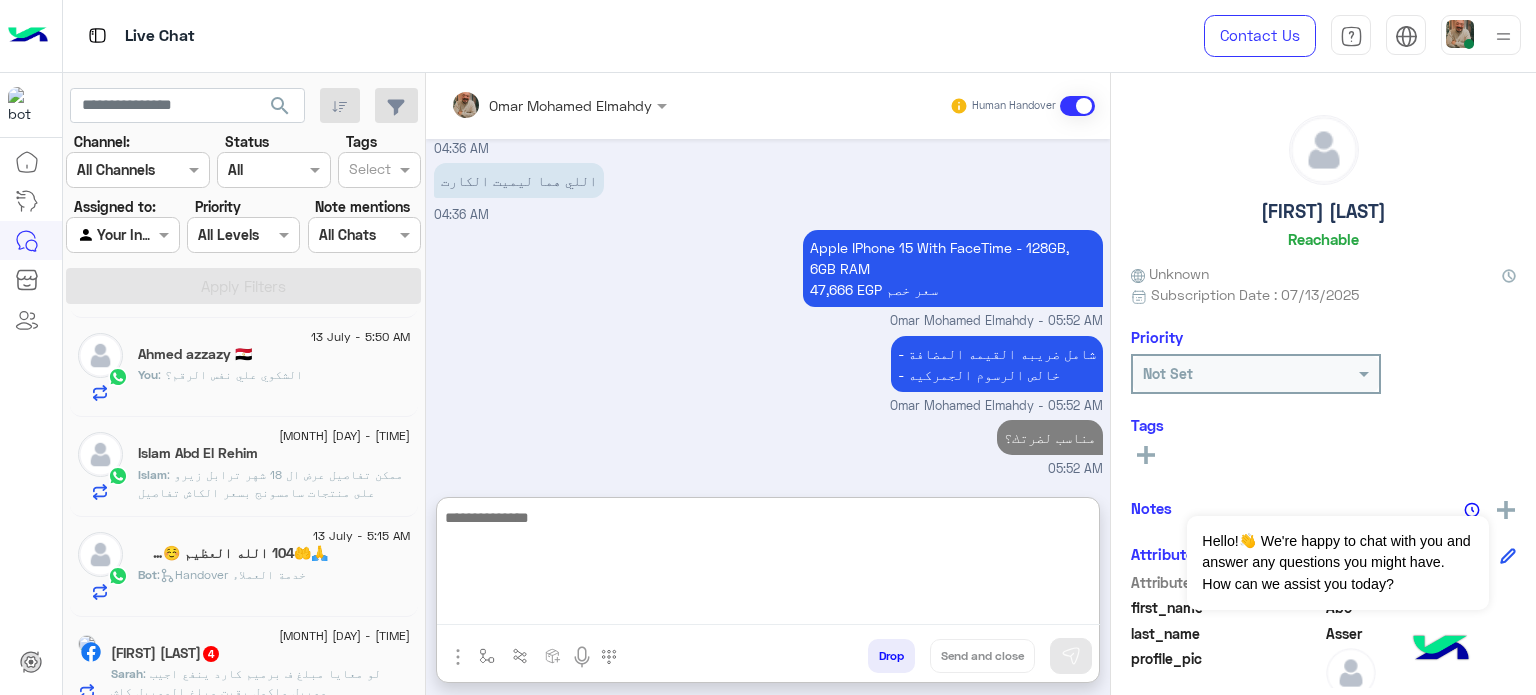 click on ": ممكن تفاصيل عرض ال 18 شهر
ترابل زيرو على منتجات سامسونج بسعر الكاش
تفاصيل العرض . هينتهى امتى ." 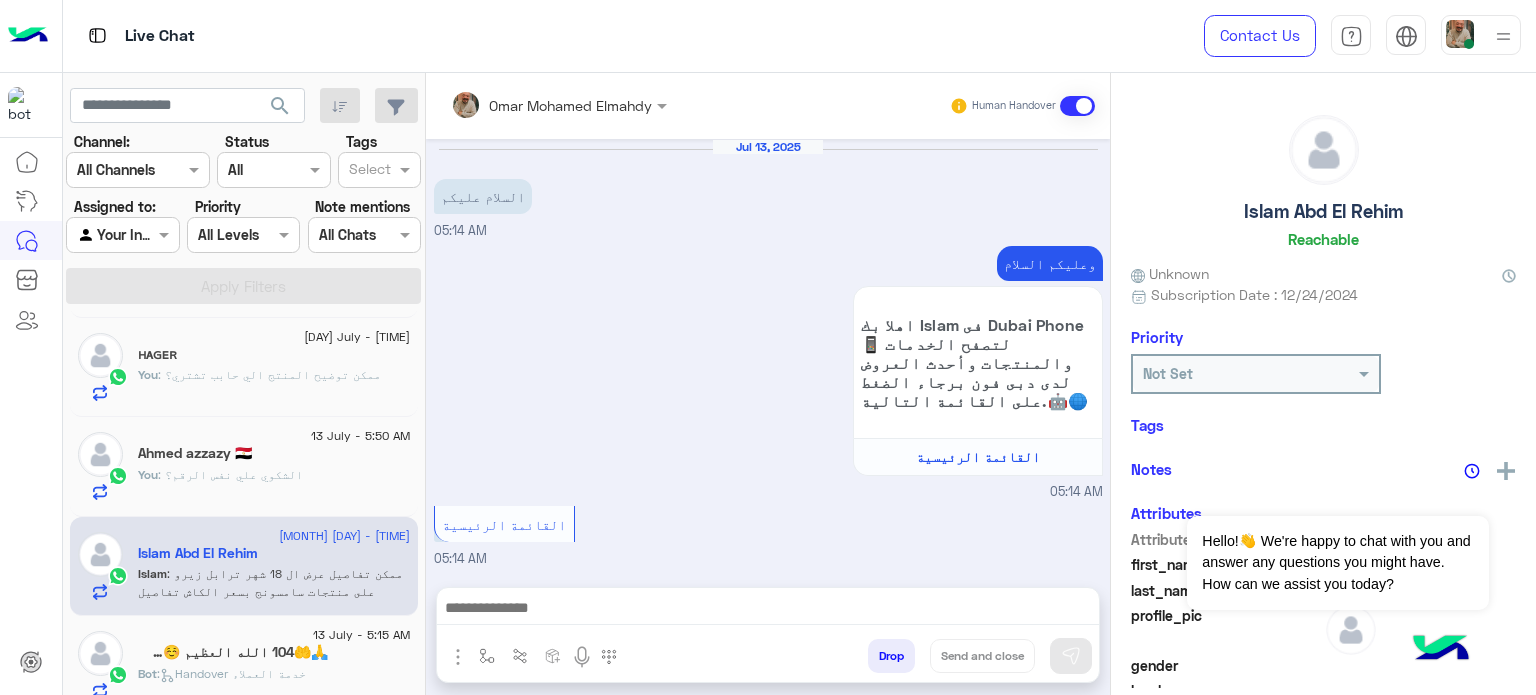 scroll, scrollTop: 602, scrollLeft: 0, axis: vertical 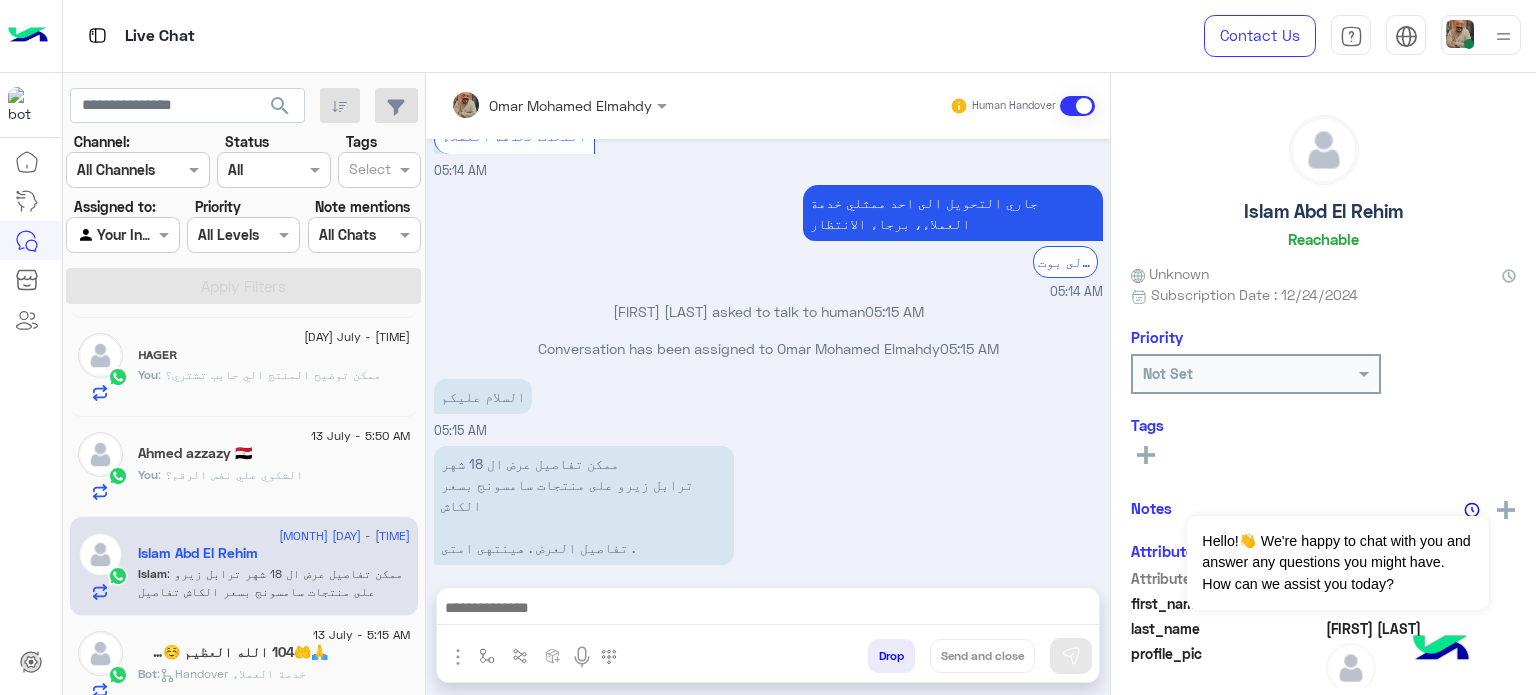 click on "You  : الشكوي علي نفس الرقم؟" 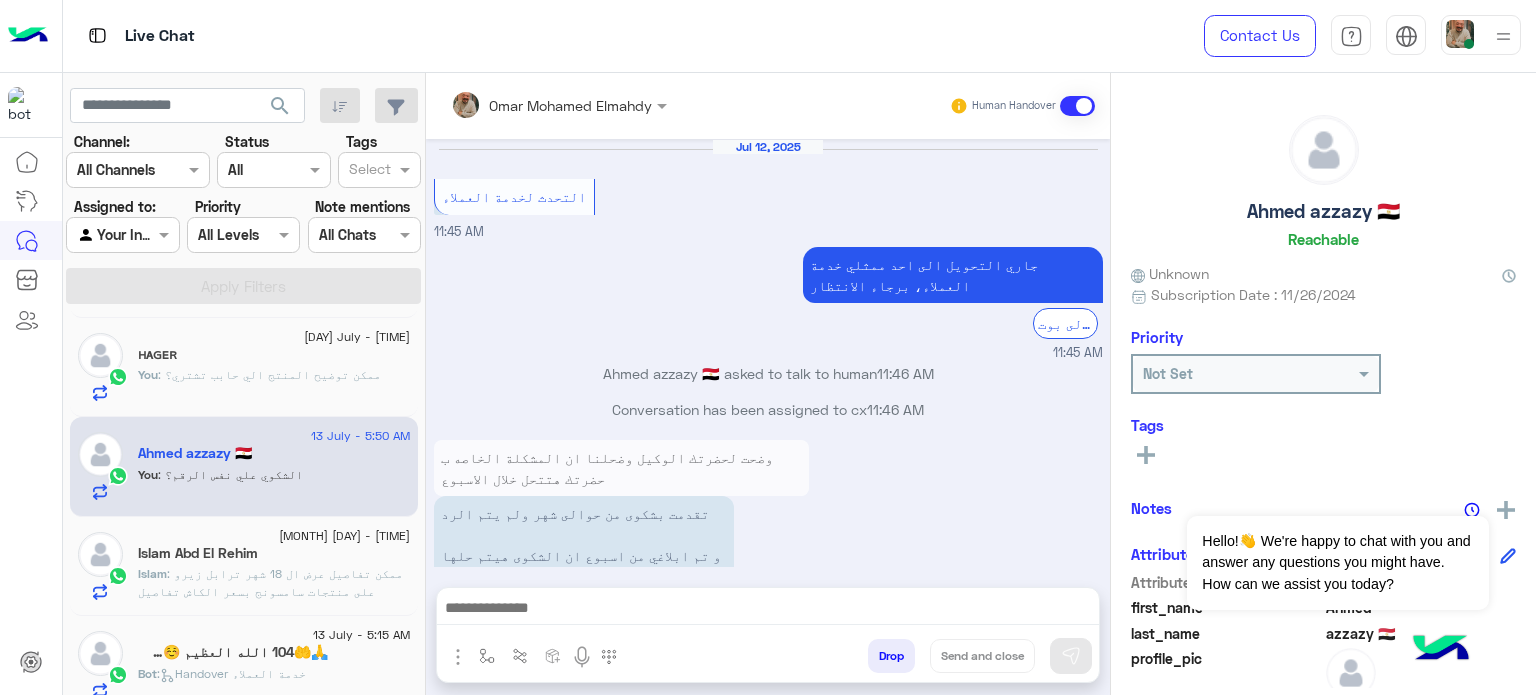 scroll, scrollTop: 429, scrollLeft: 0, axis: vertical 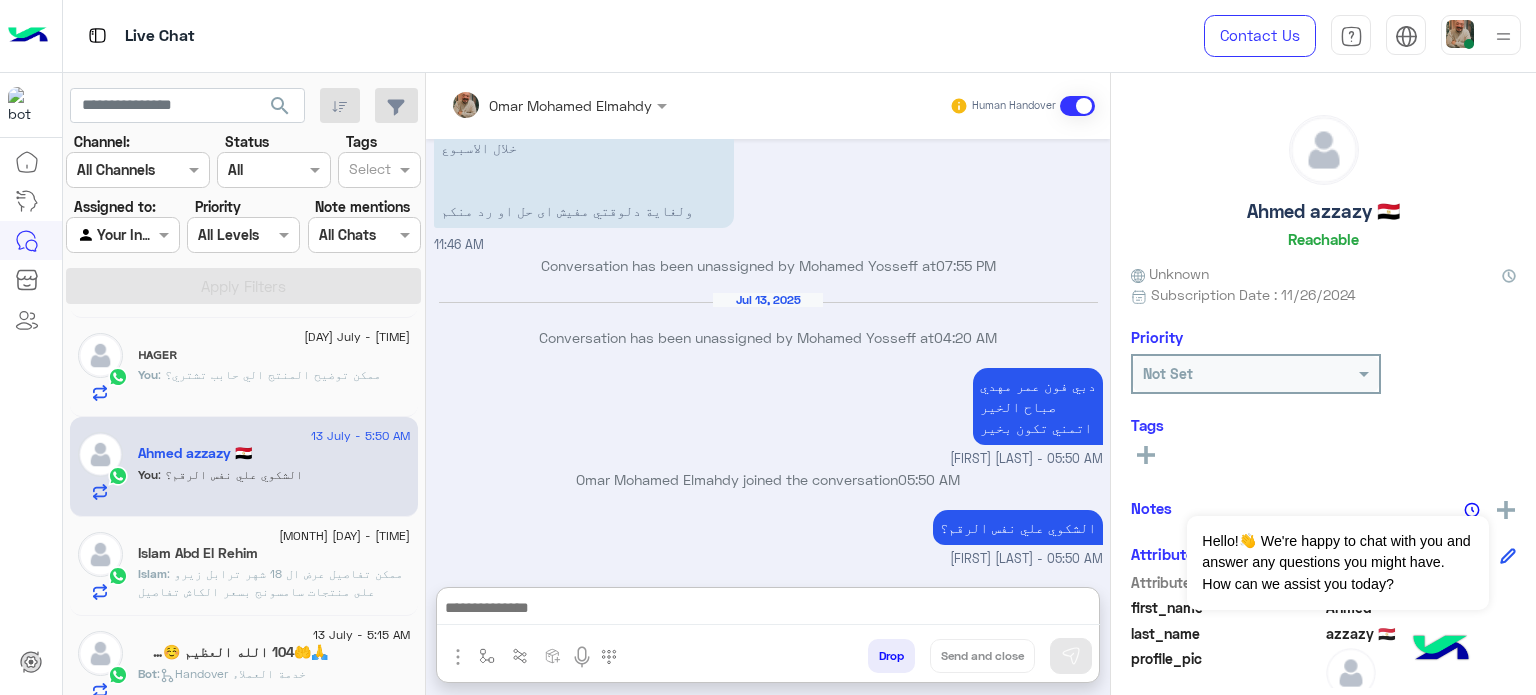 paste on "**********" 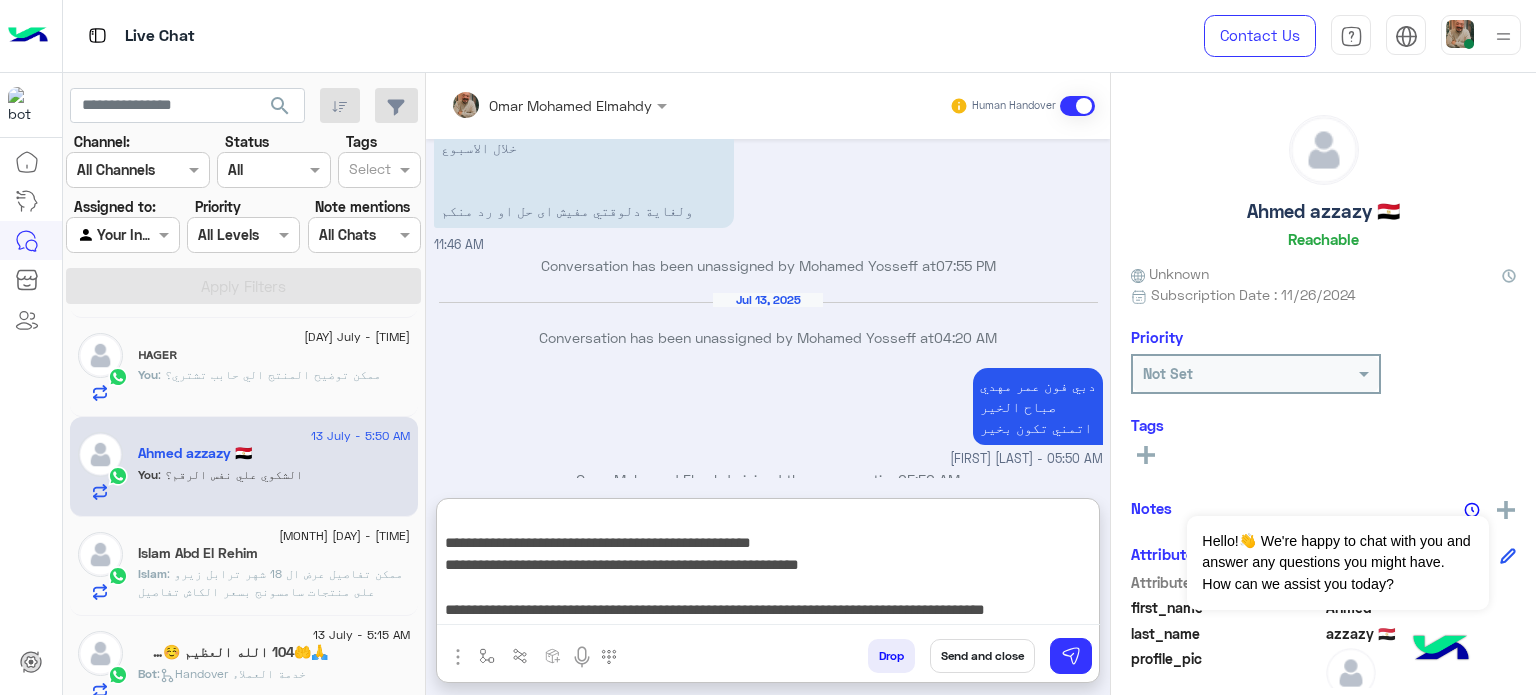 scroll, scrollTop: 177, scrollLeft: 0, axis: vertical 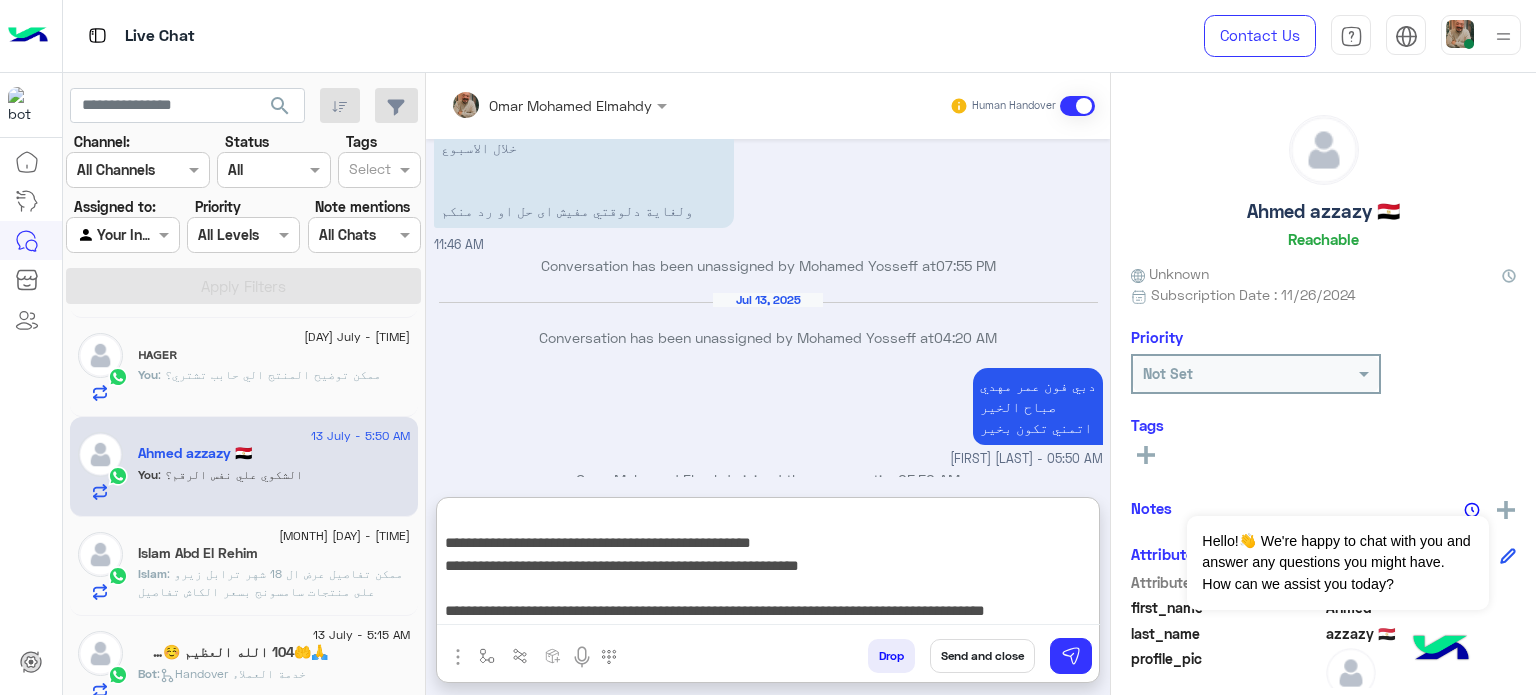 type on "**********" 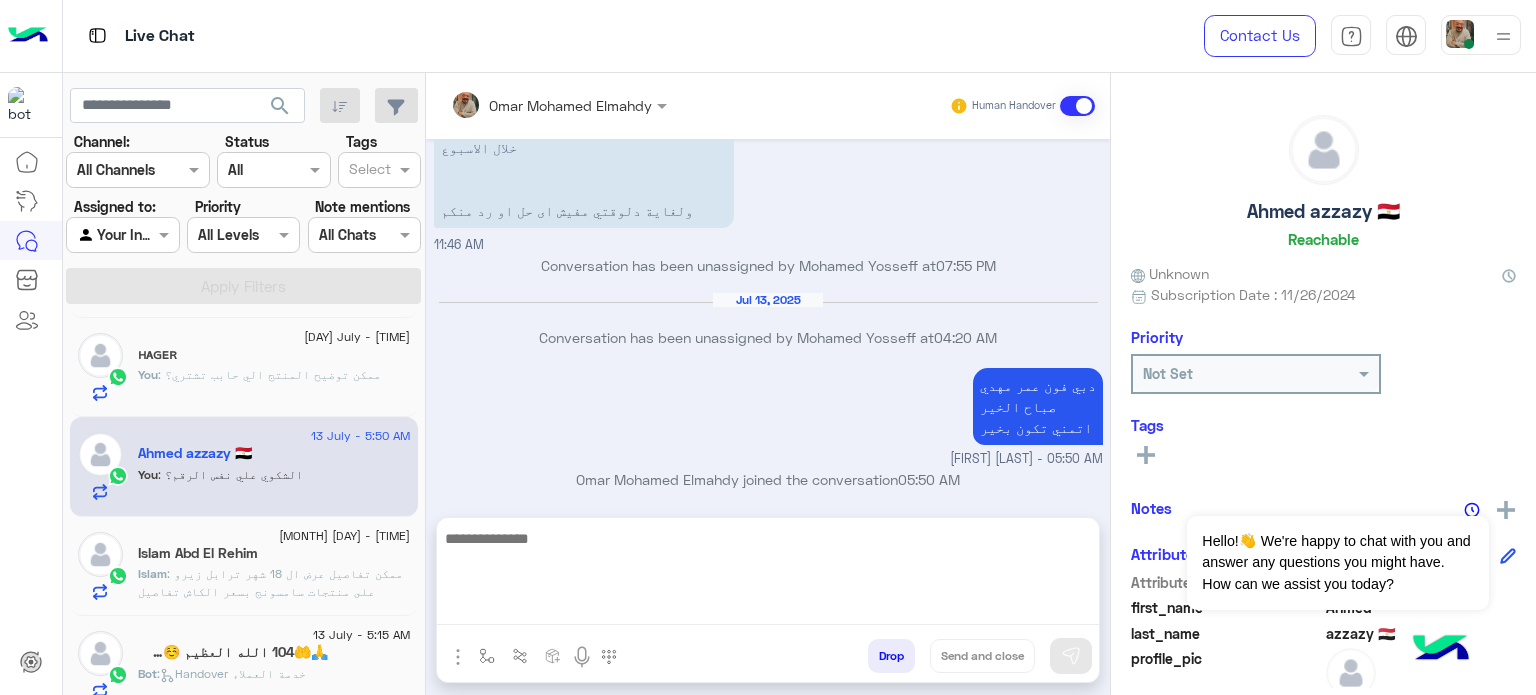 scroll, scrollTop: 0, scrollLeft: 0, axis: both 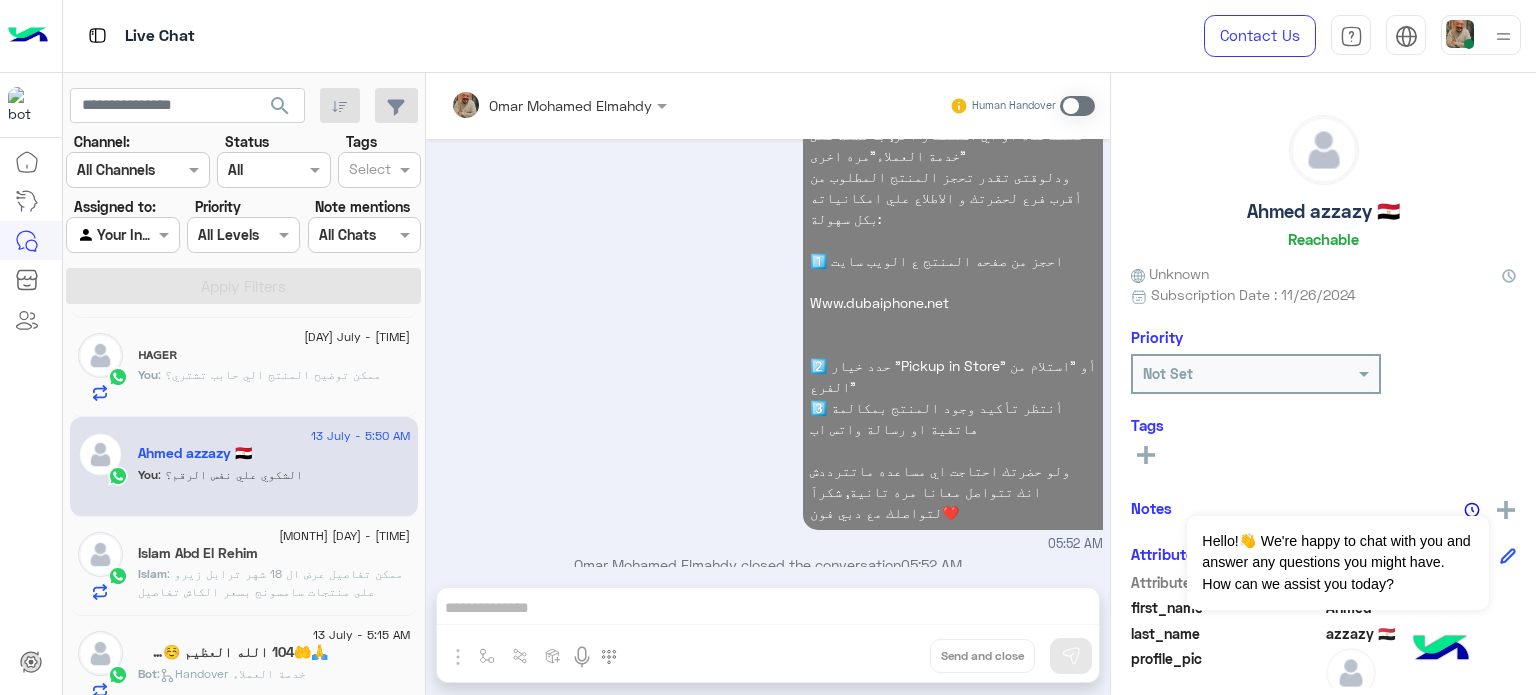 click on "ʜᴀɢᴇʀ" 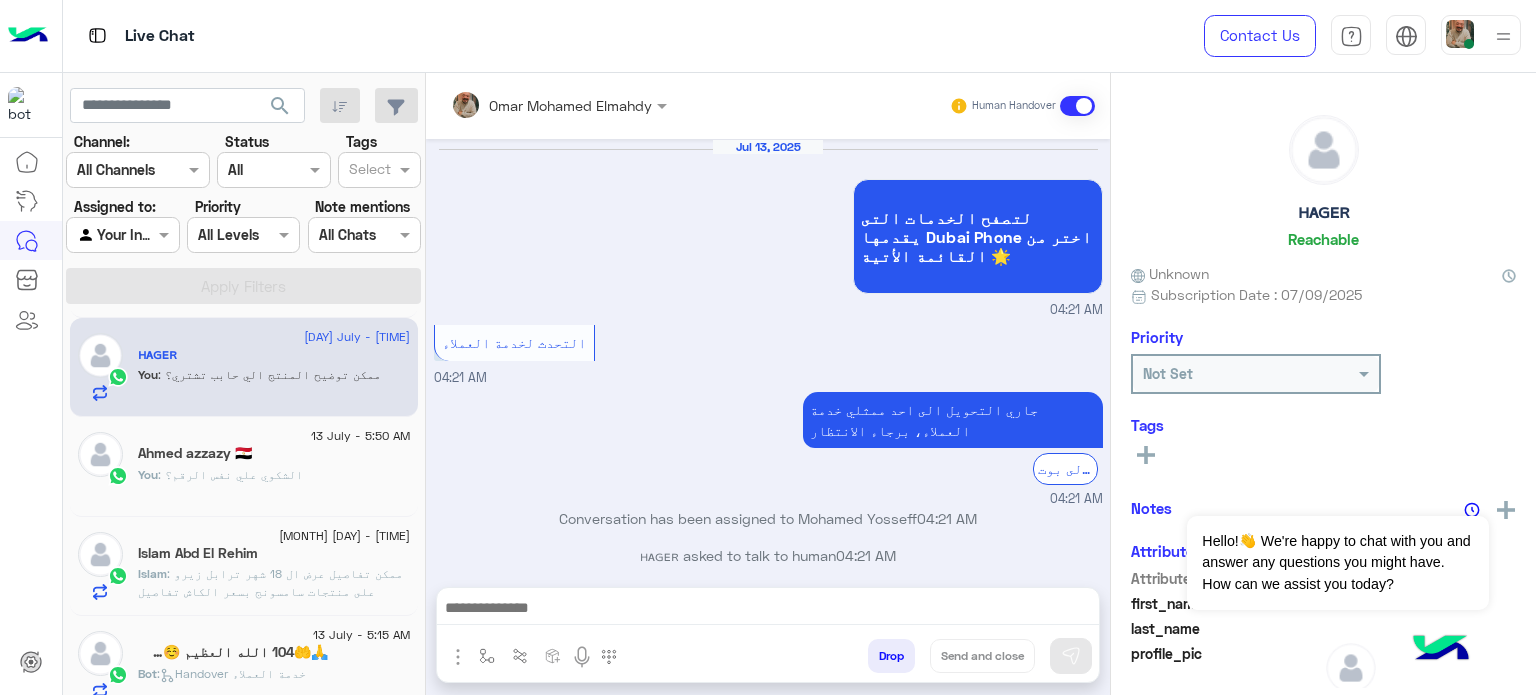 scroll, scrollTop: 300, scrollLeft: 0, axis: vertical 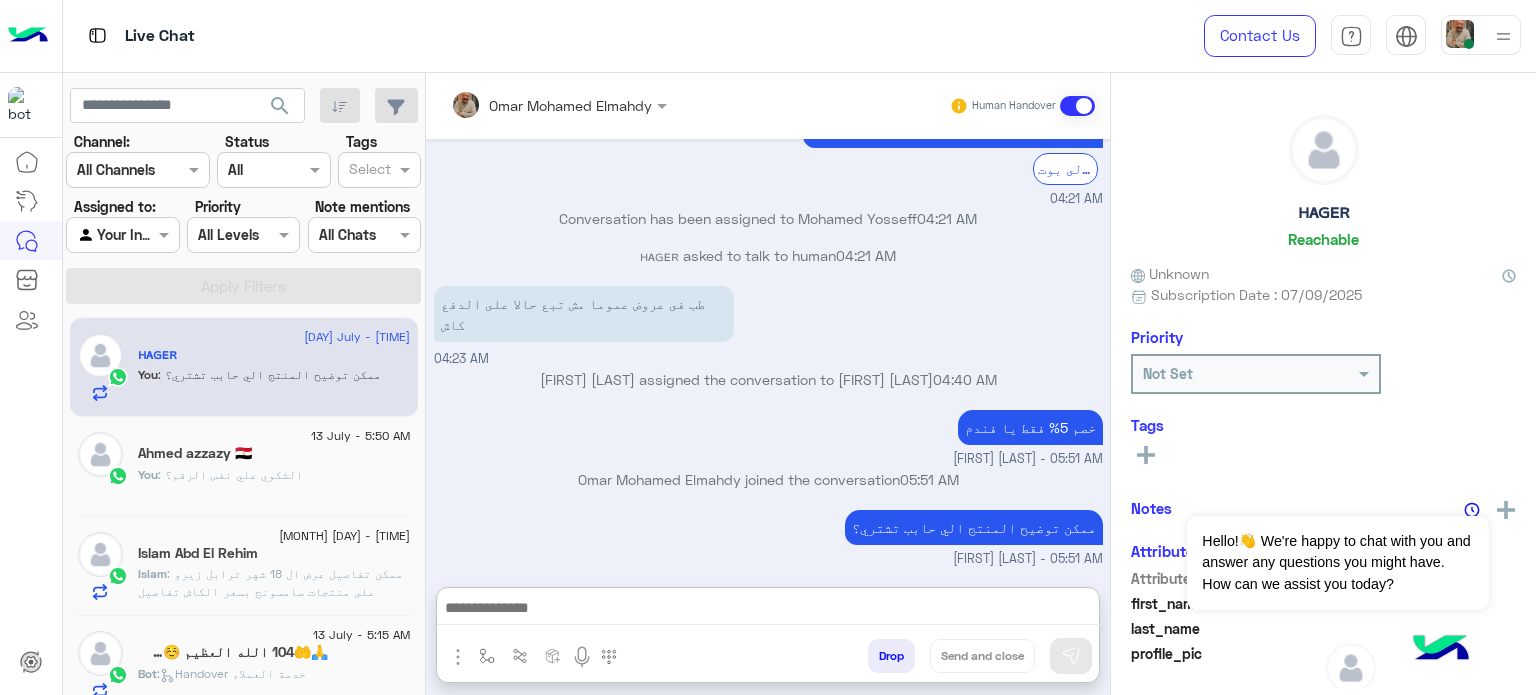 click at bounding box center (768, 610) 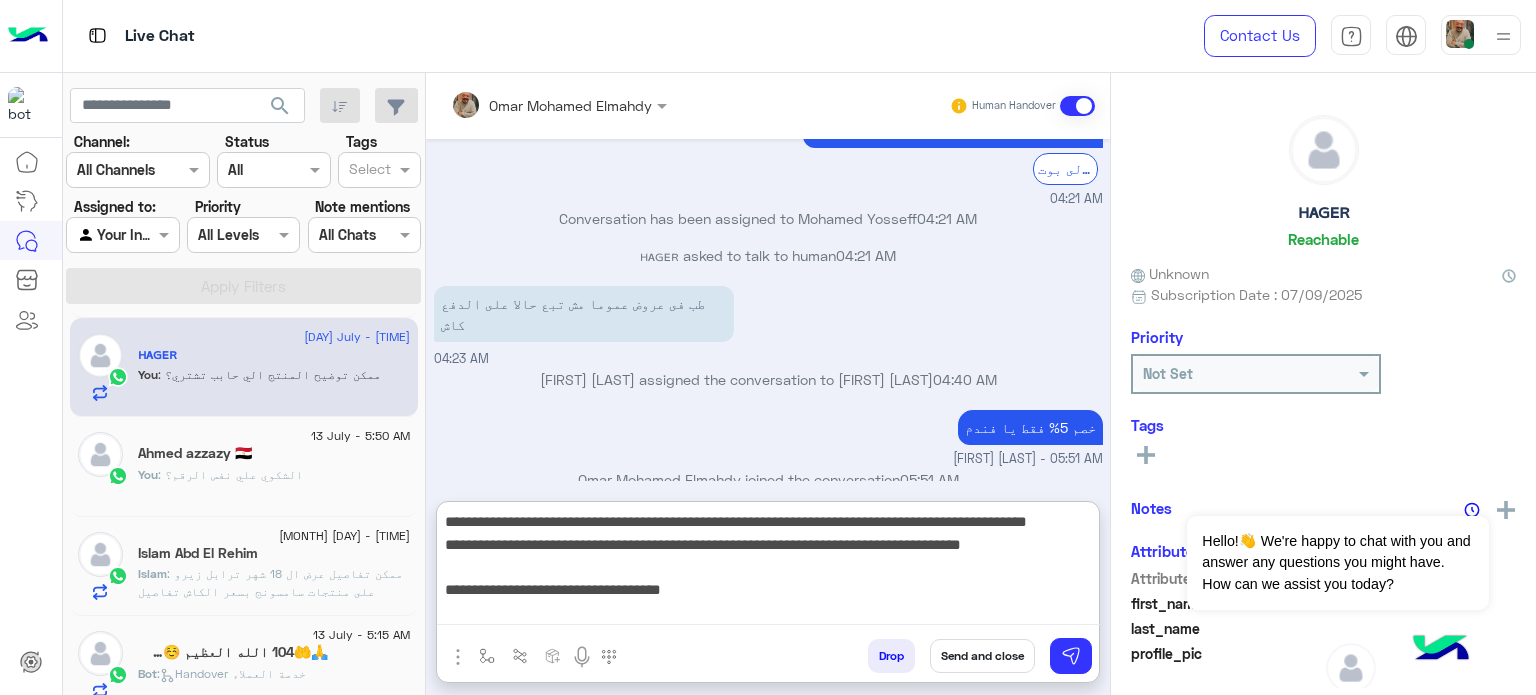 scroll, scrollTop: 177, scrollLeft: 0, axis: vertical 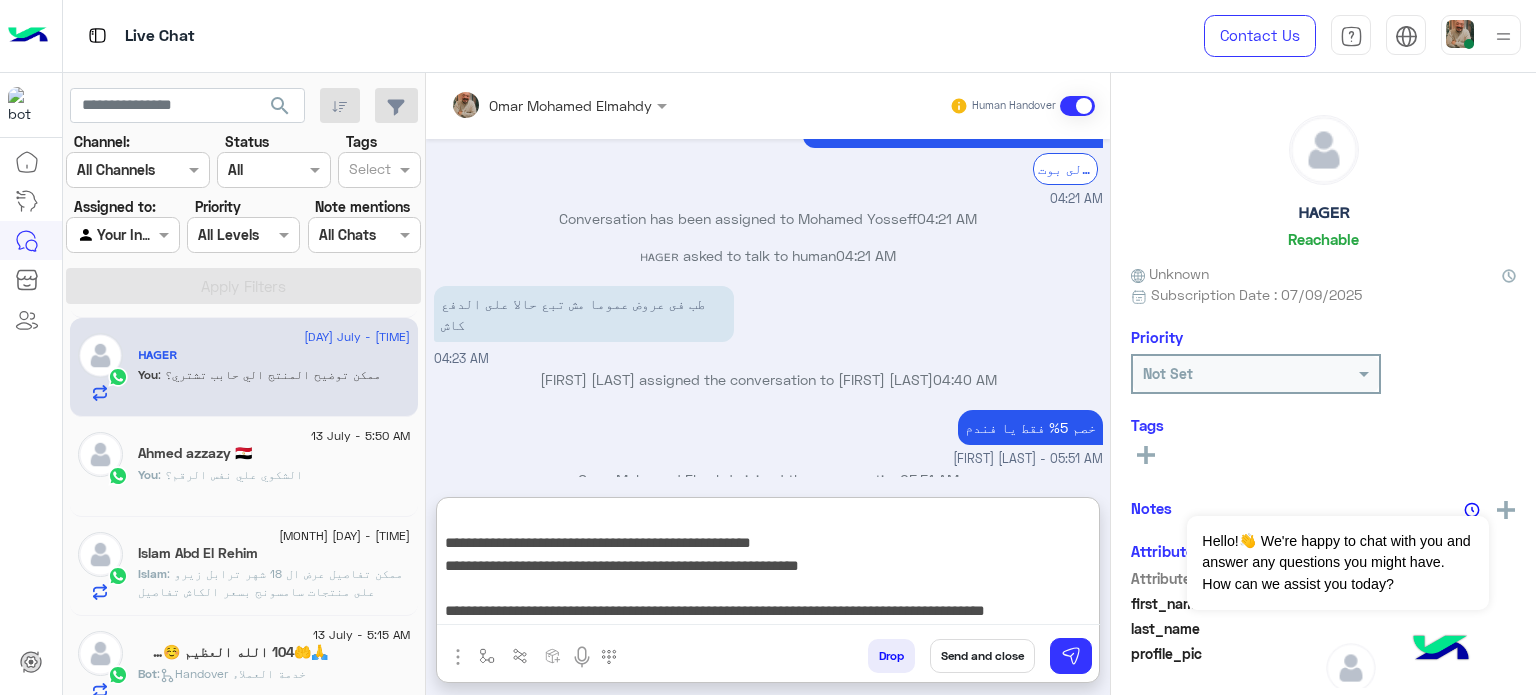 type on "**********" 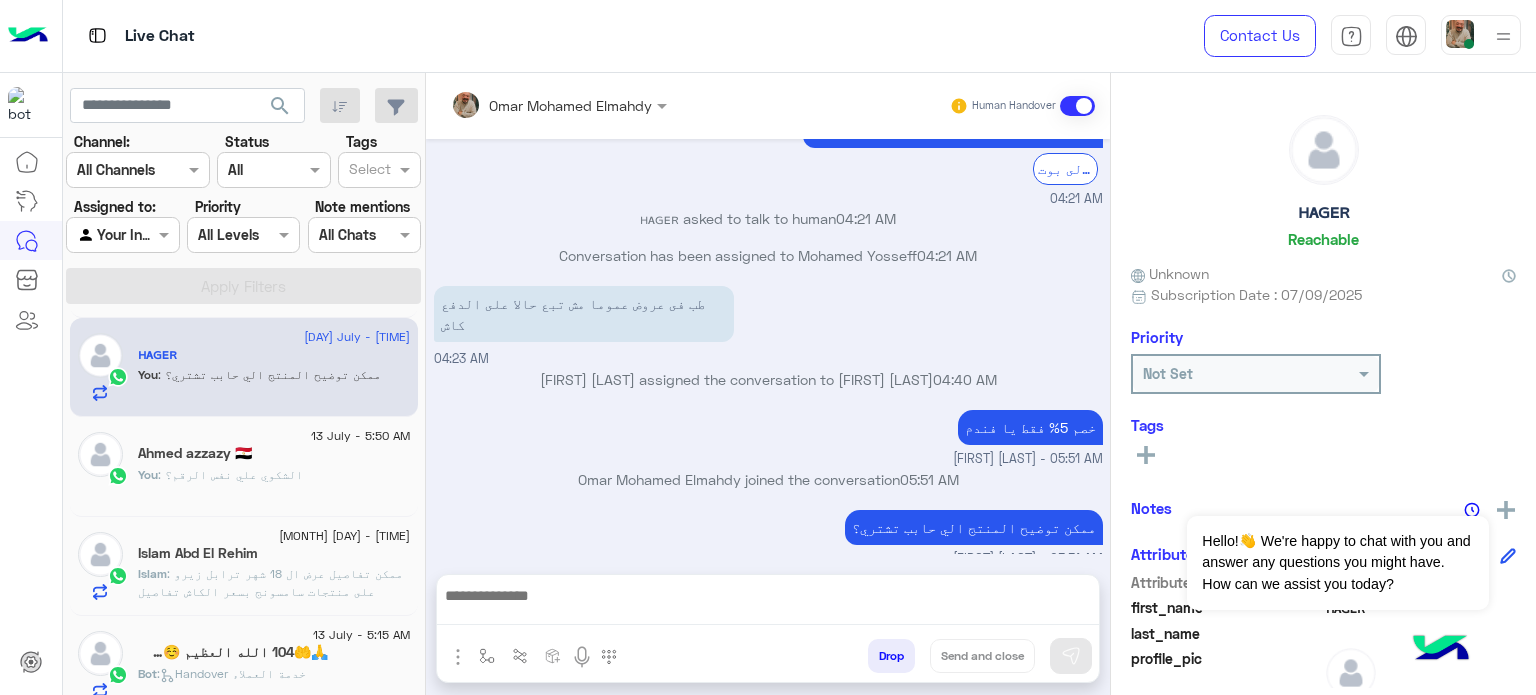 scroll 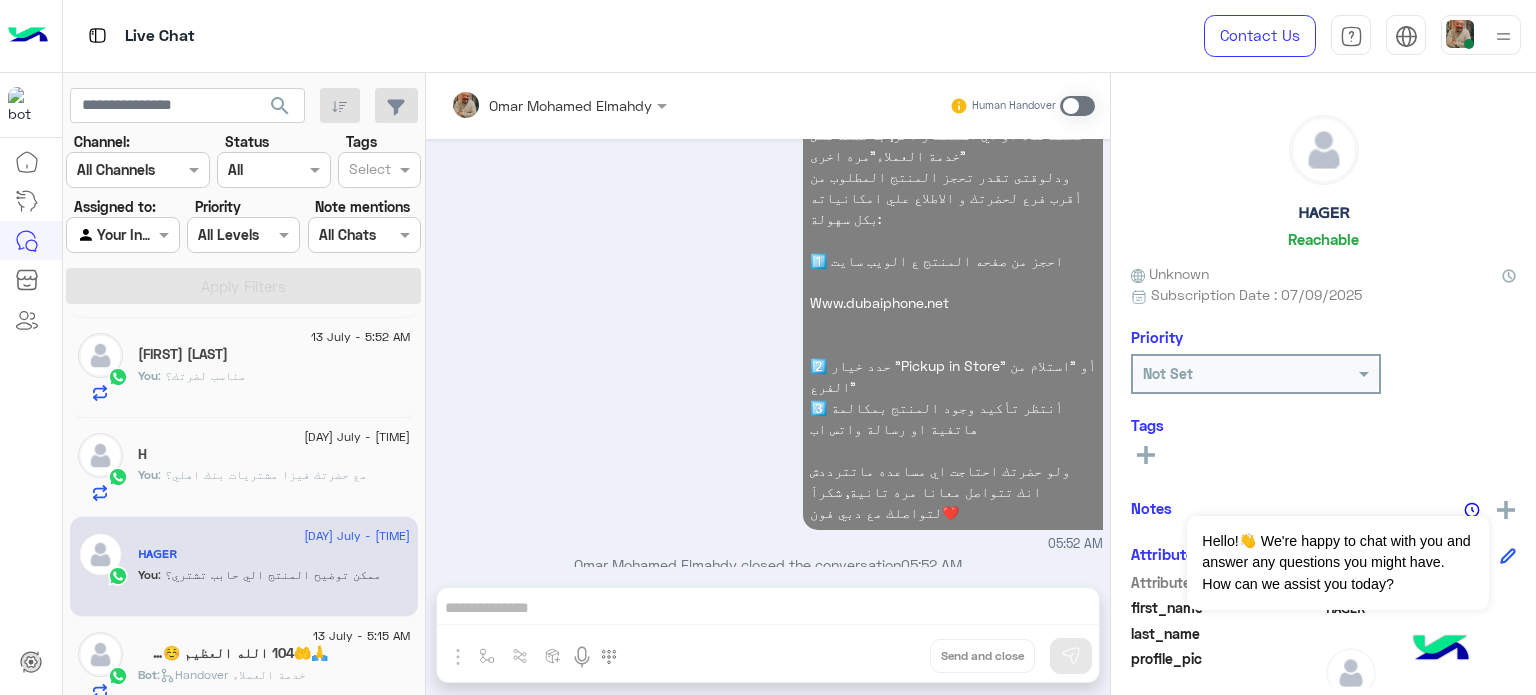 click on "[MONTH] [DAY] - [TIME] H You : مع حضرتك فيزا مشتريات بنك اهلي؟" 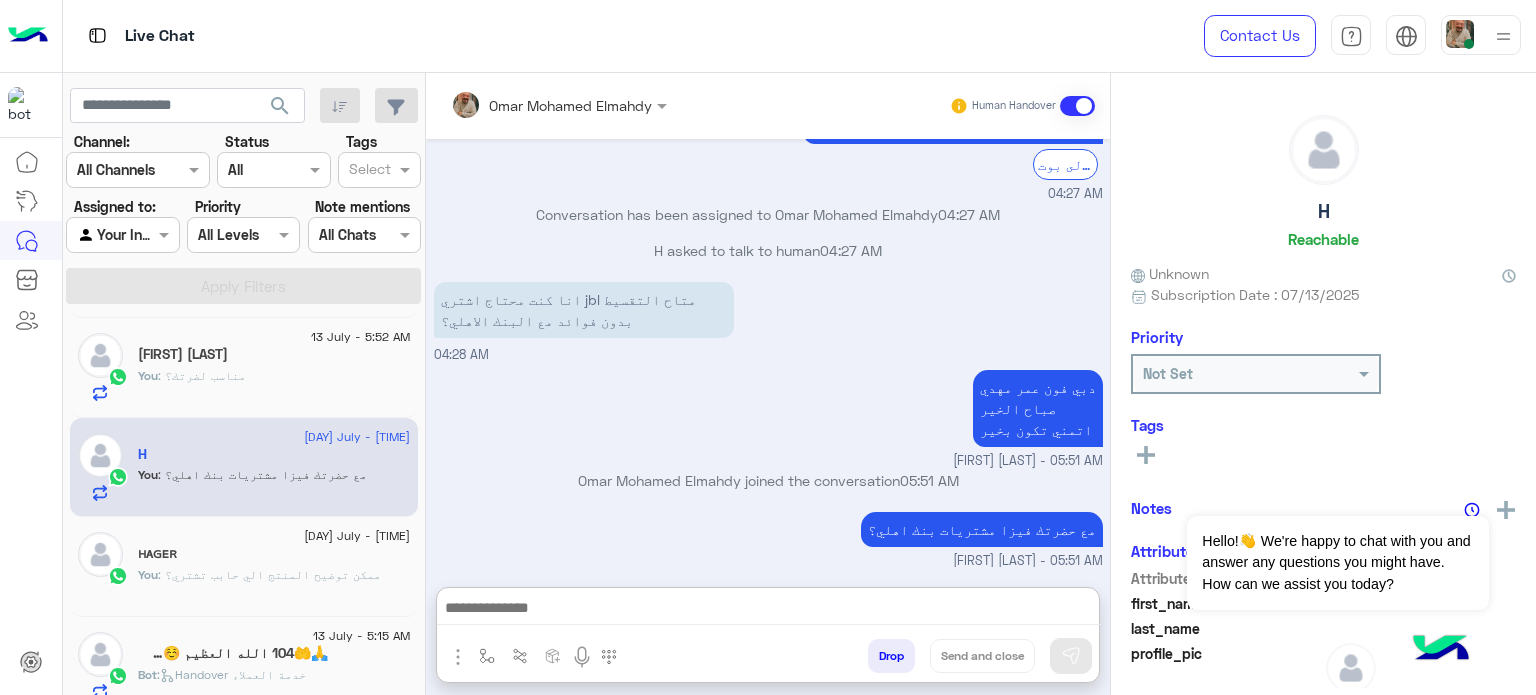 click at bounding box center (768, 610) 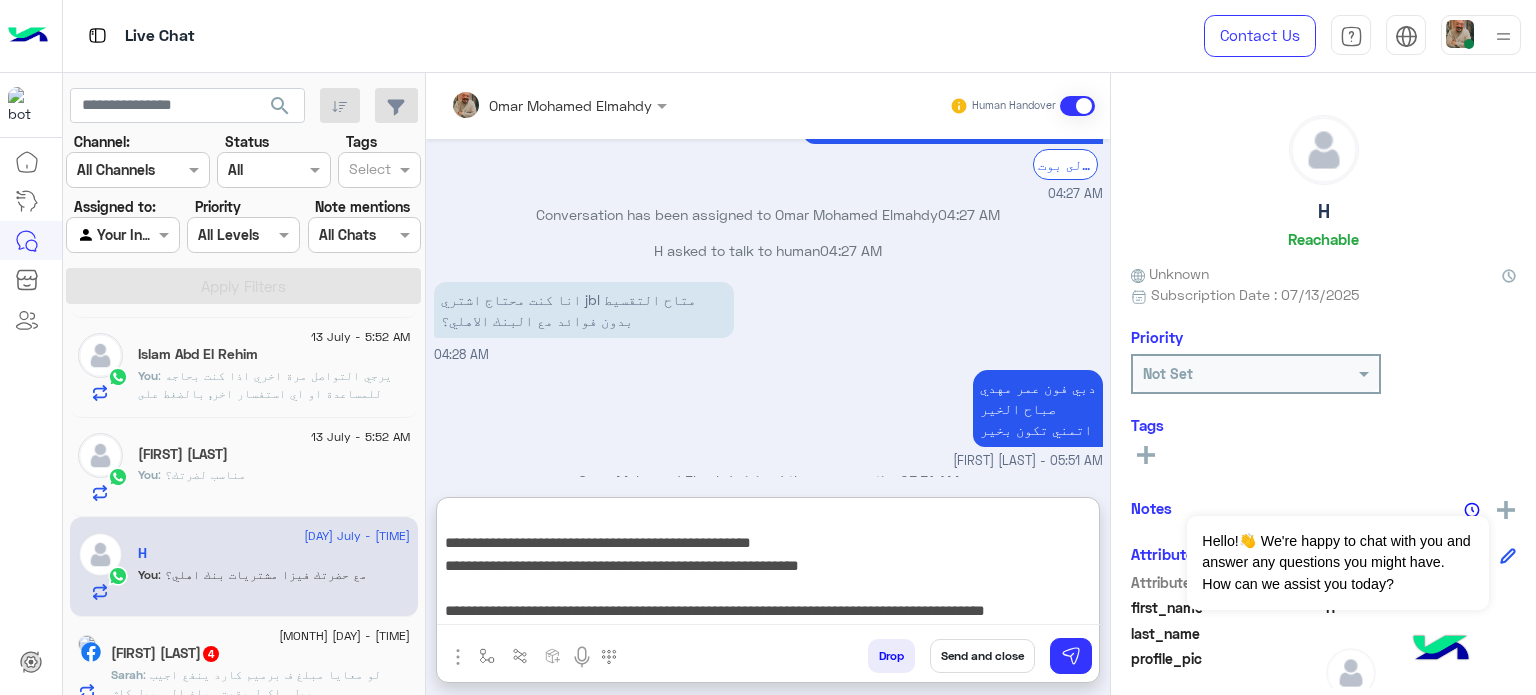 type on "**********" 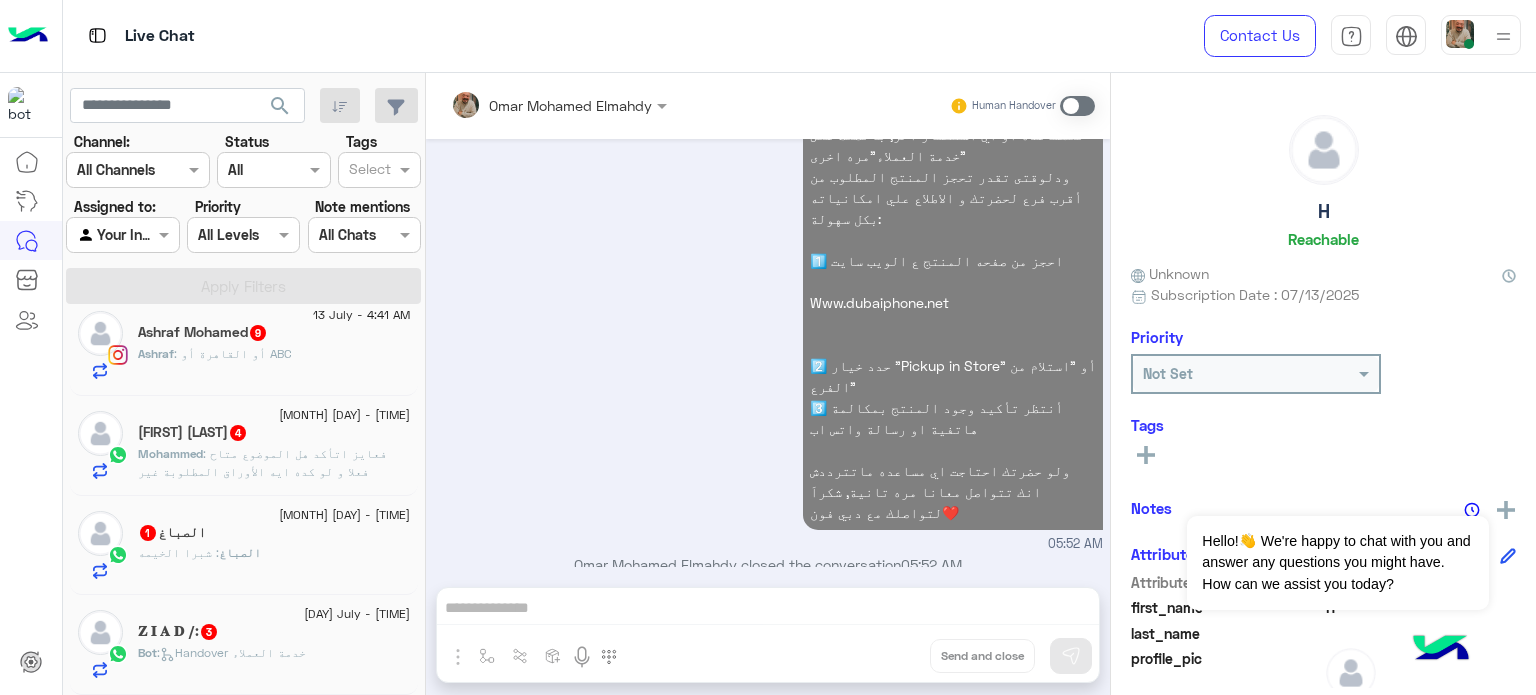 click on ":   Handover خدمة العملاء" 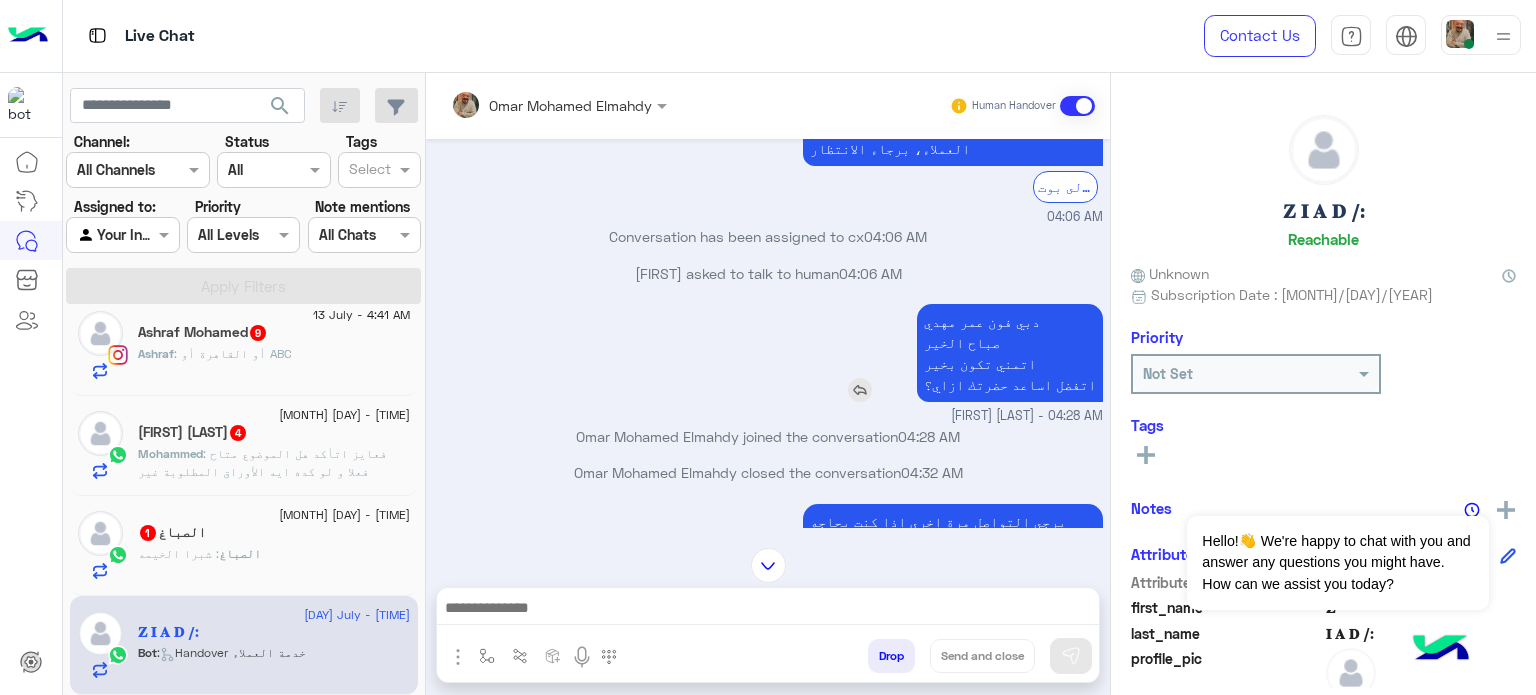 click on "دبي فون عمر مهدي صباح الخير اتمني تكون بخير اتفضل اساعد حضرتك ازاي؟" at bounding box center [1010, 353] 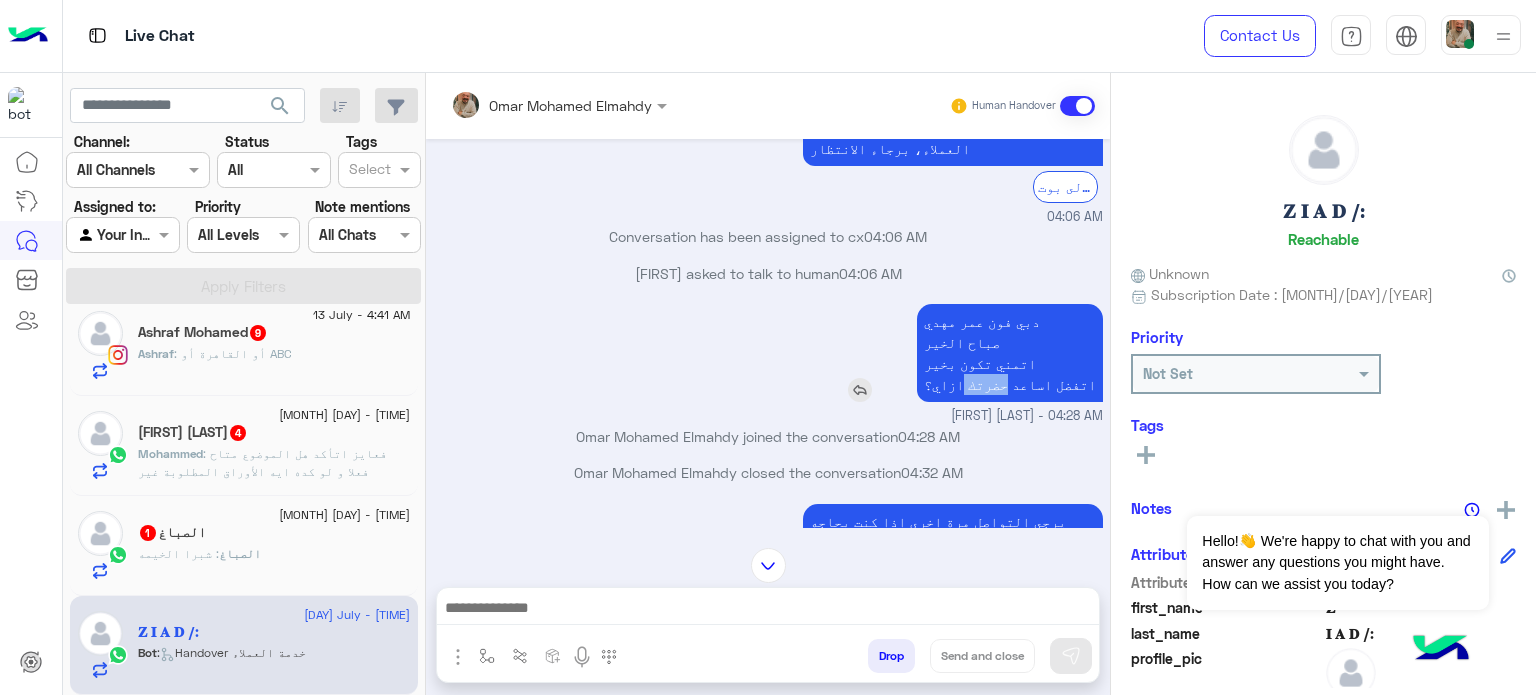 click on "دبي فون عمر مهدي صباح الخير اتمني تكون بخير اتفضل اساعد حضرتك ازاي؟" at bounding box center (1010, 353) 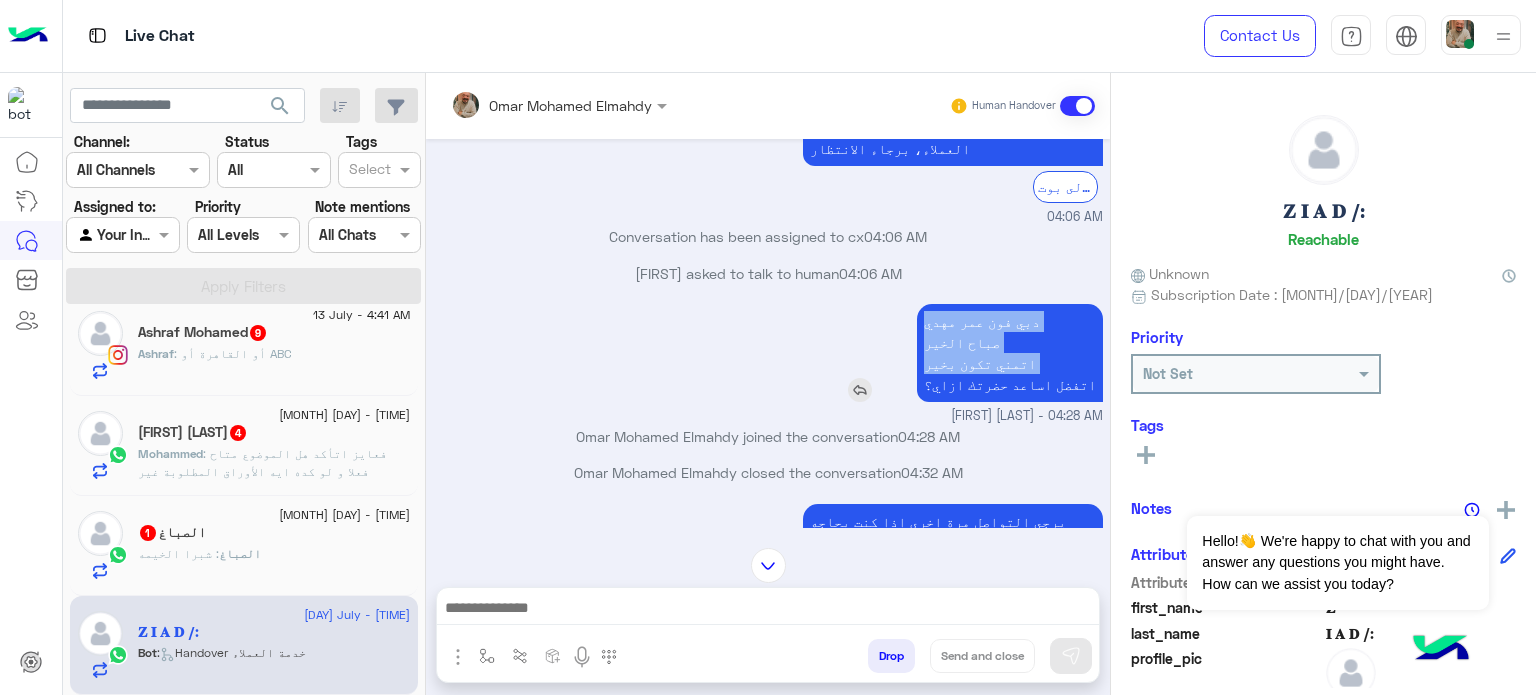 click on "دبي فون عمر مهدي صباح الخير اتمني تكون بخير اتفضل اساعد حضرتك ازاي؟" at bounding box center (1010, 353) 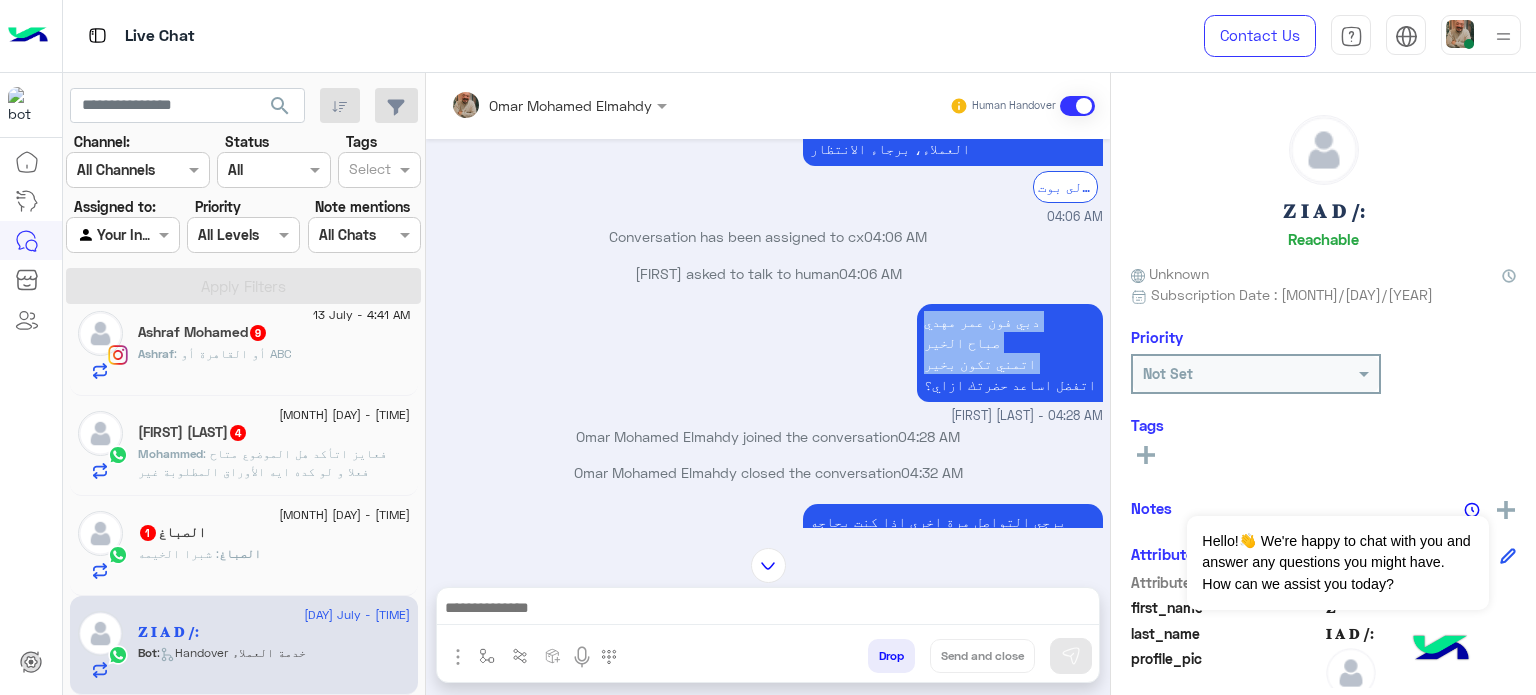 copy on "دبي فون عمر مهدي صباح الخير اتمني تكون بخير" 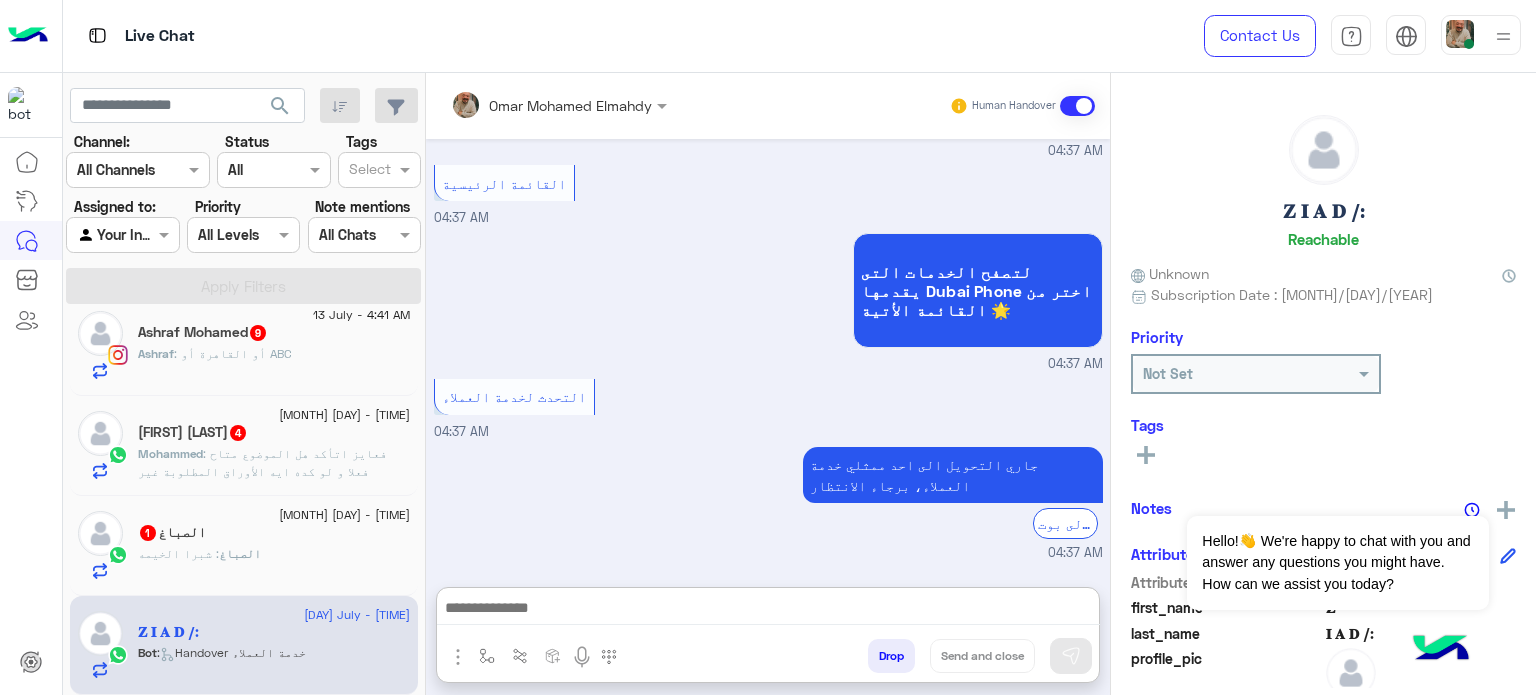 click at bounding box center (768, 610) 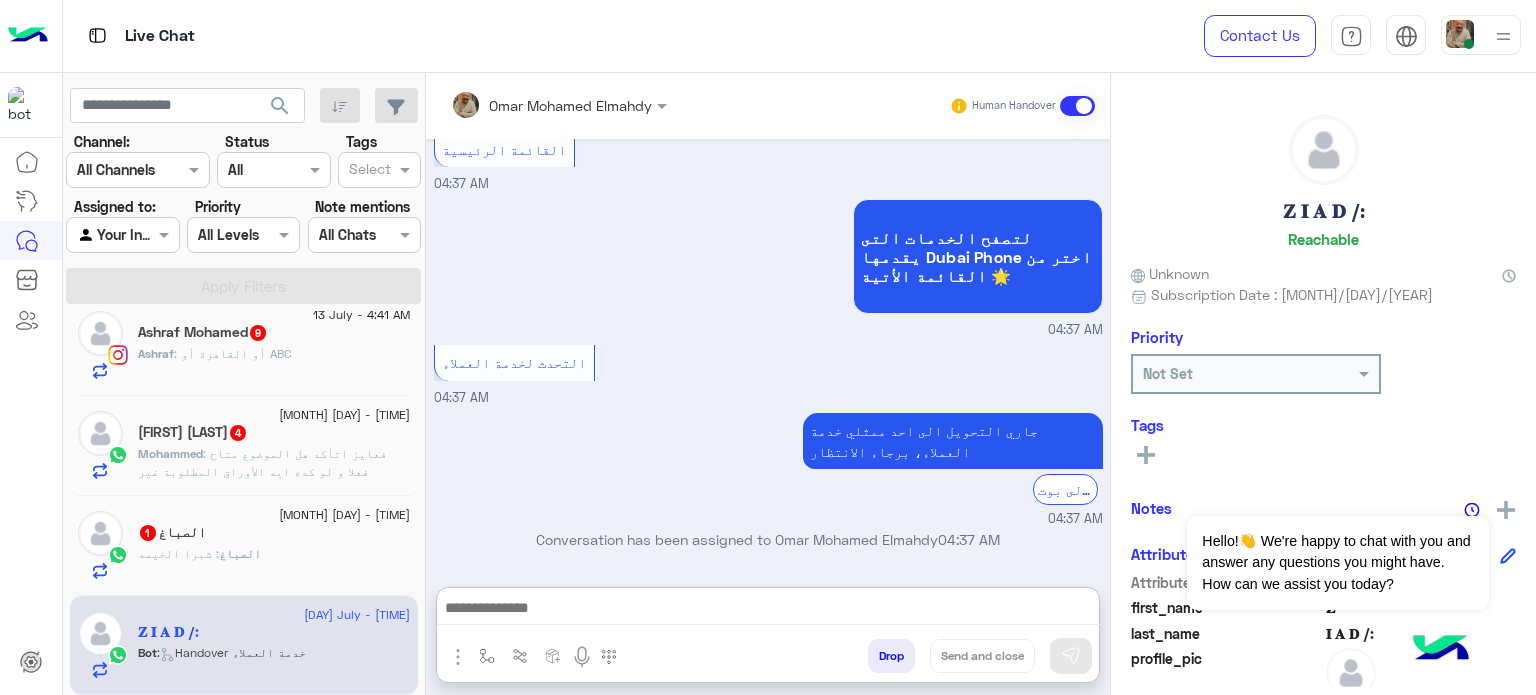 paste on "**********" 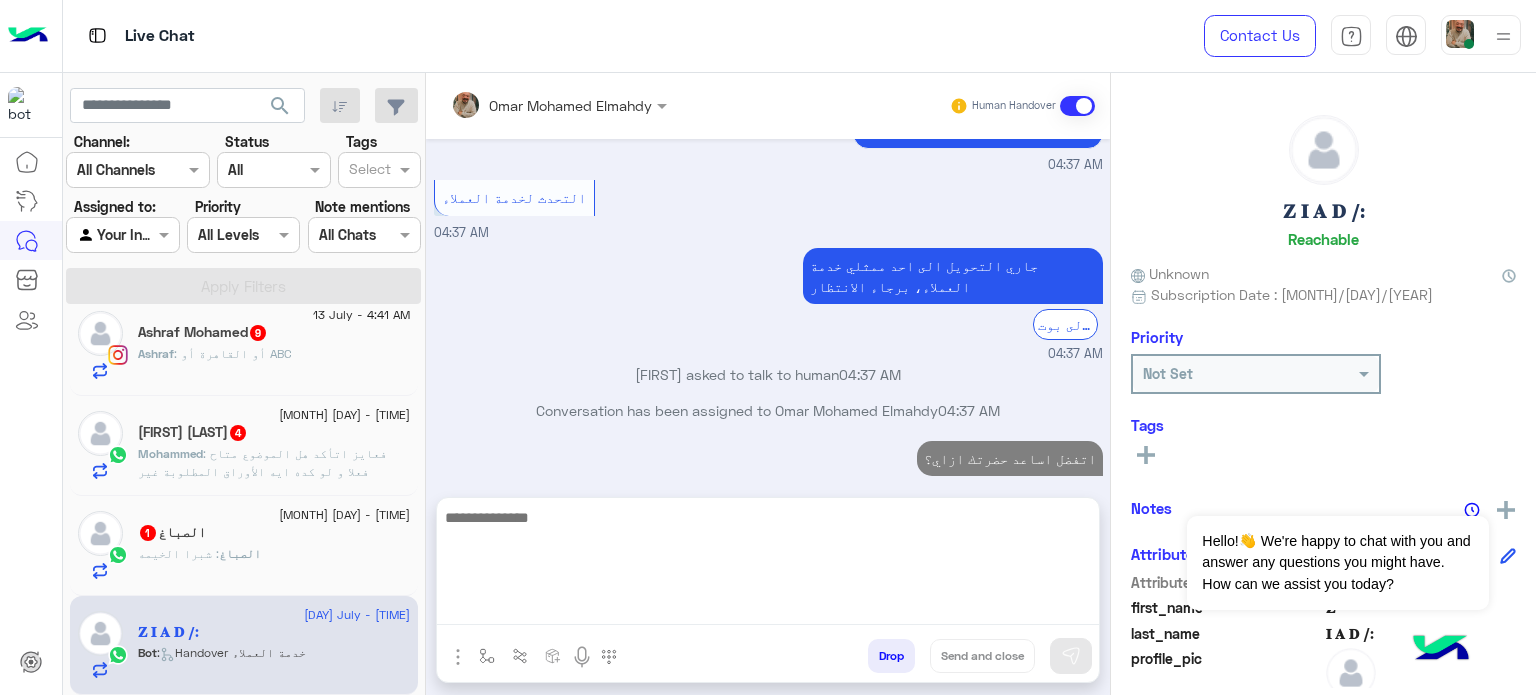 click on "الصباغ   1" 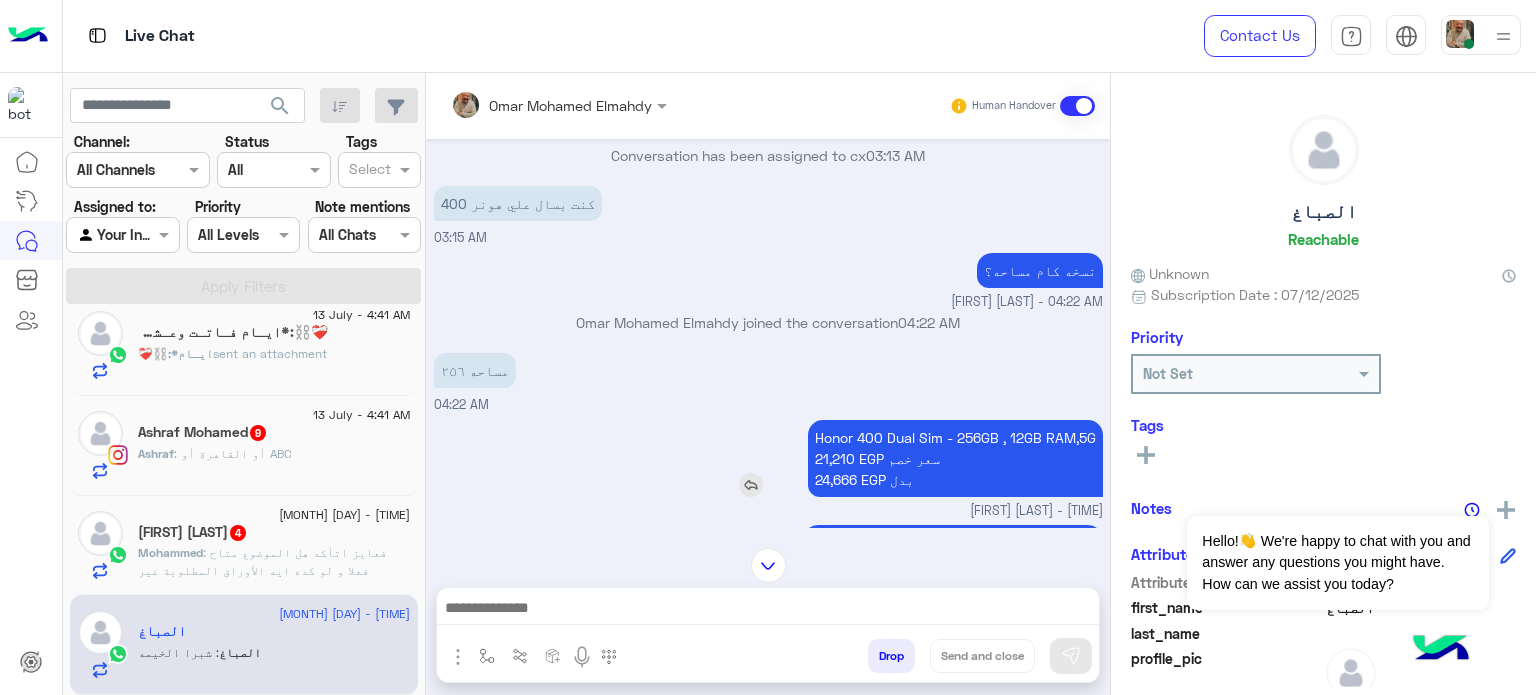 click on "Honor 400 Dual Sim - 256GB , 12GB RAM,5G [PRICE] EGP سعر خصم [PRICE] EGP بدل" at bounding box center (955, 458) 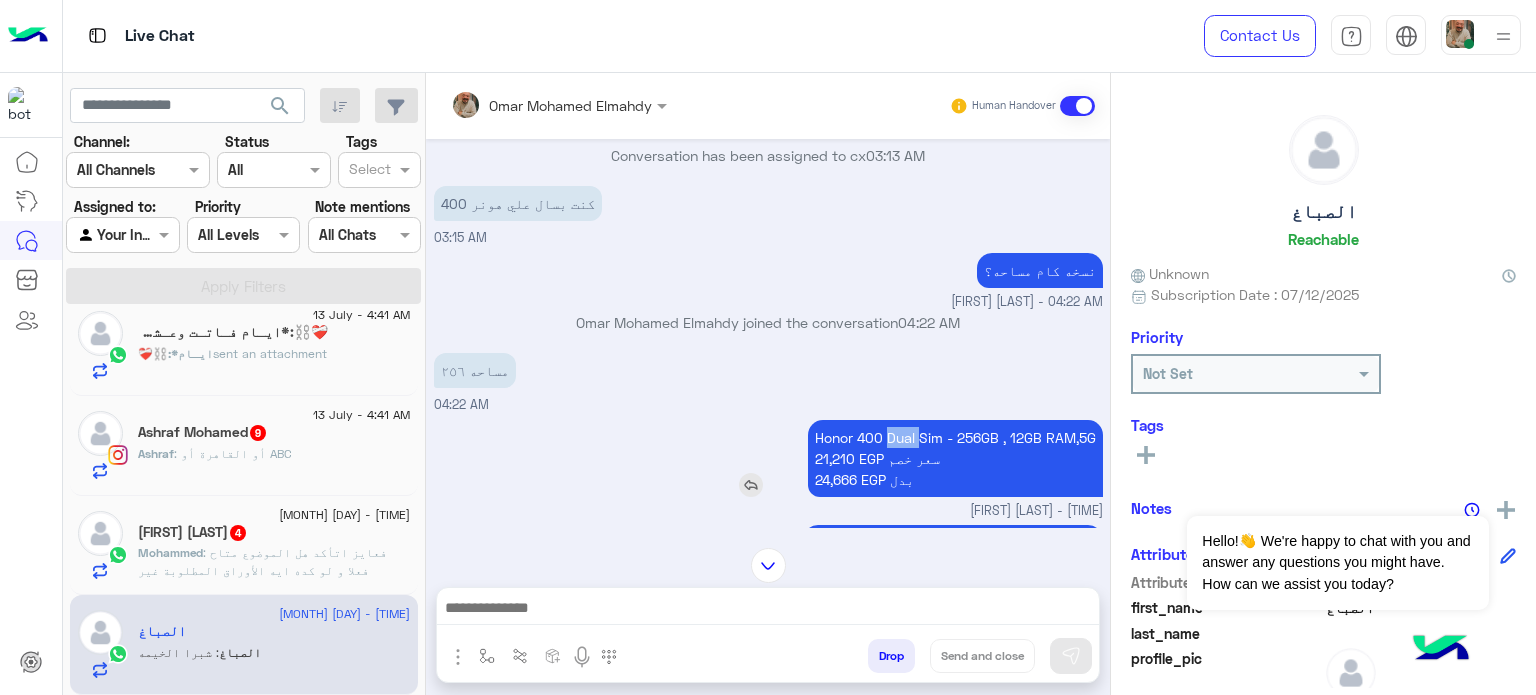 click on "Honor 400 Dual Sim - 256GB , 12GB RAM,5G [PRICE] EGP سعر خصم [PRICE] EGP بدل" at bounding box center [955, 458] 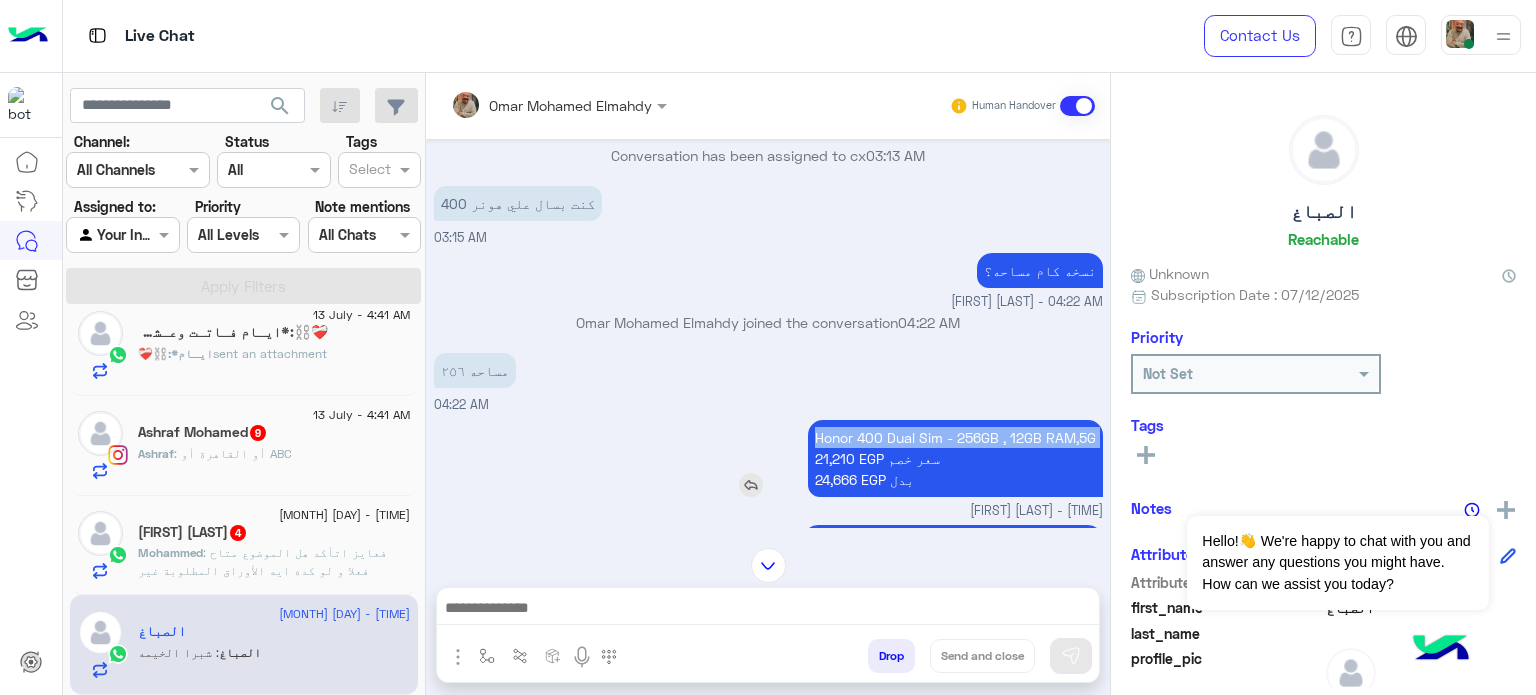 click on "Honor 400 Dual Sim - 256GB , 12GB RAM,5G [PRICE] EGP سعر خصم [PRICE] EGP بدل" at bounding box center [955, 458] 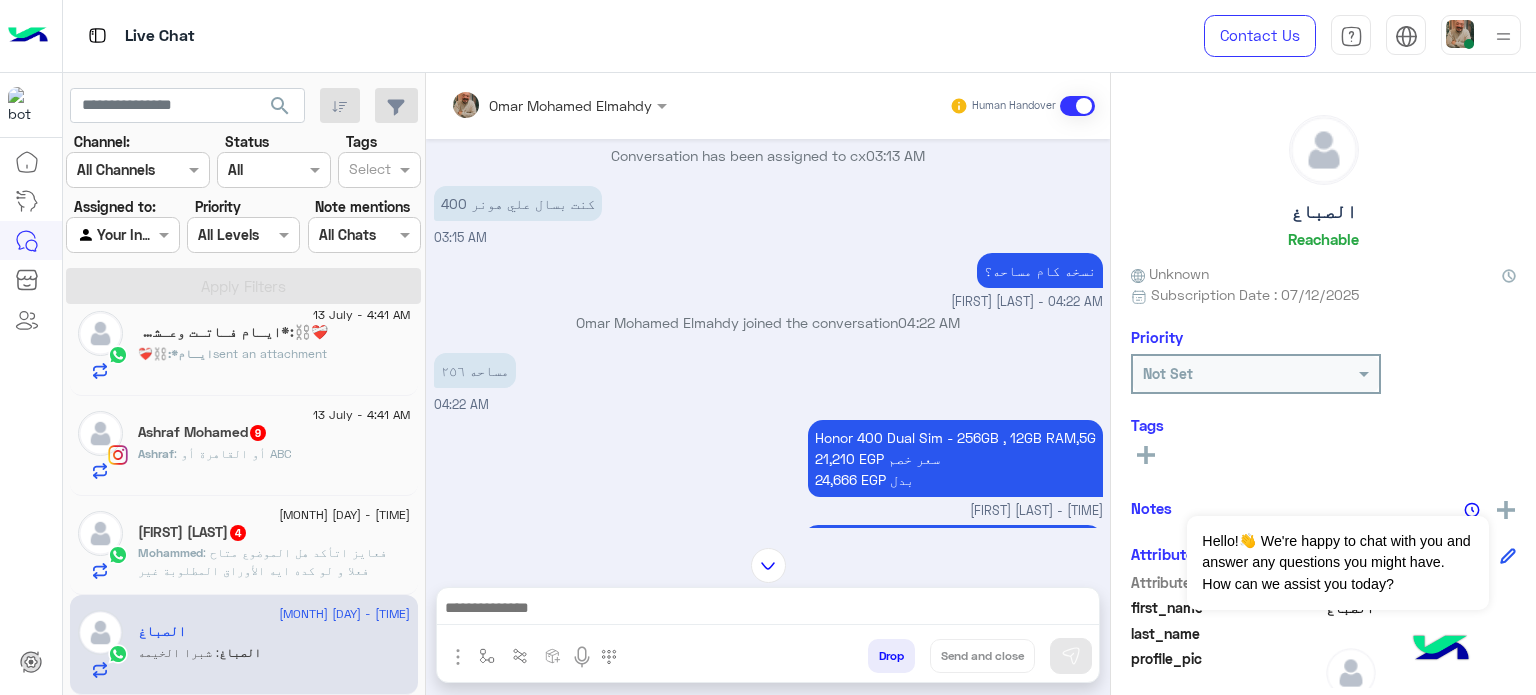 click on "[FIRST] [LAST] 4" 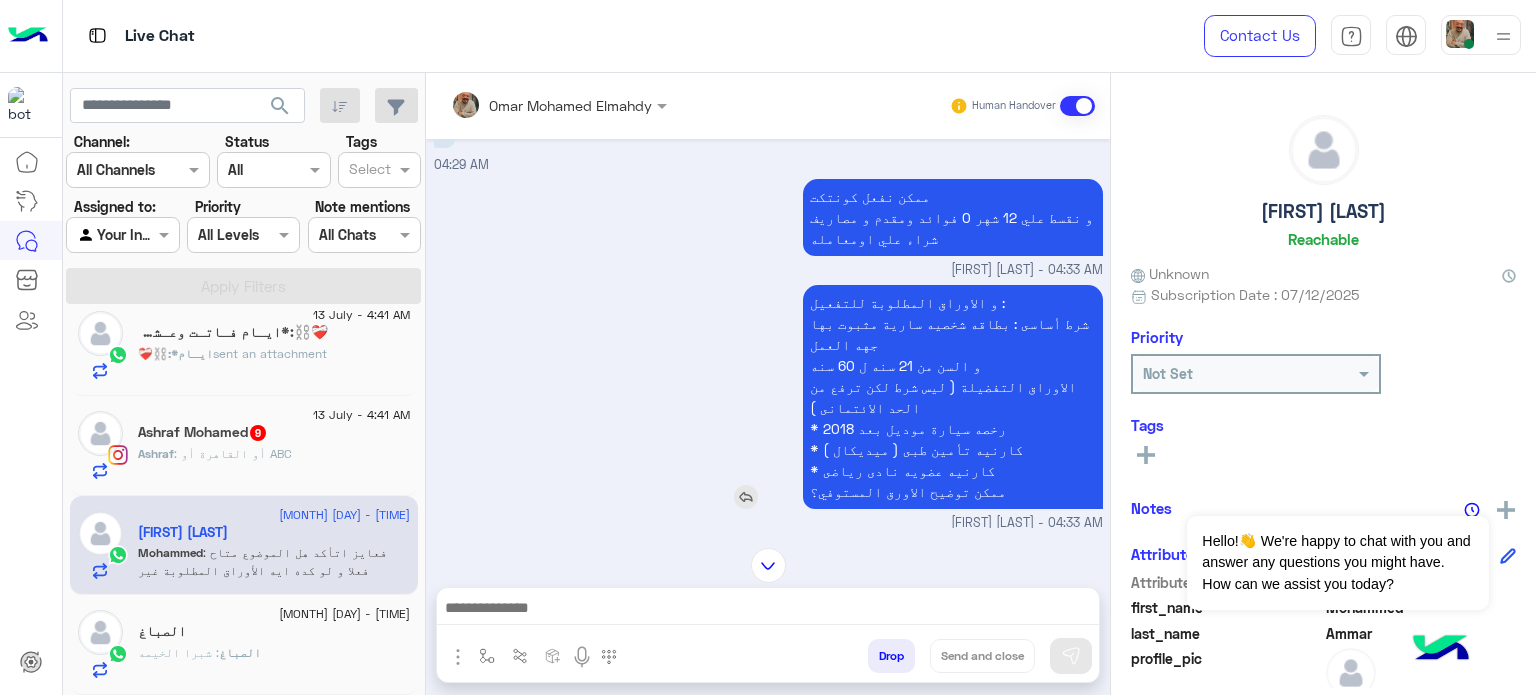 click on "و الاوراق المطلوبة للتفعيل :  شرط أساسى : بطاقه شخصيه سارية مثبوت بها جهه العمل و السن من 21 سنه ل 60 سنه الاوراق التفضيلة ( ليس شرط لكن ترفع من الحد الائتمانى ) * رخصه سيارة موديل بعد 2018 * كارنيه تأمين طبى ( ميديكال ) * كارنيه عضويه نادى رياضى ممكن توضيح الاورق المستوفي؟" at bounding box center (953, 397) 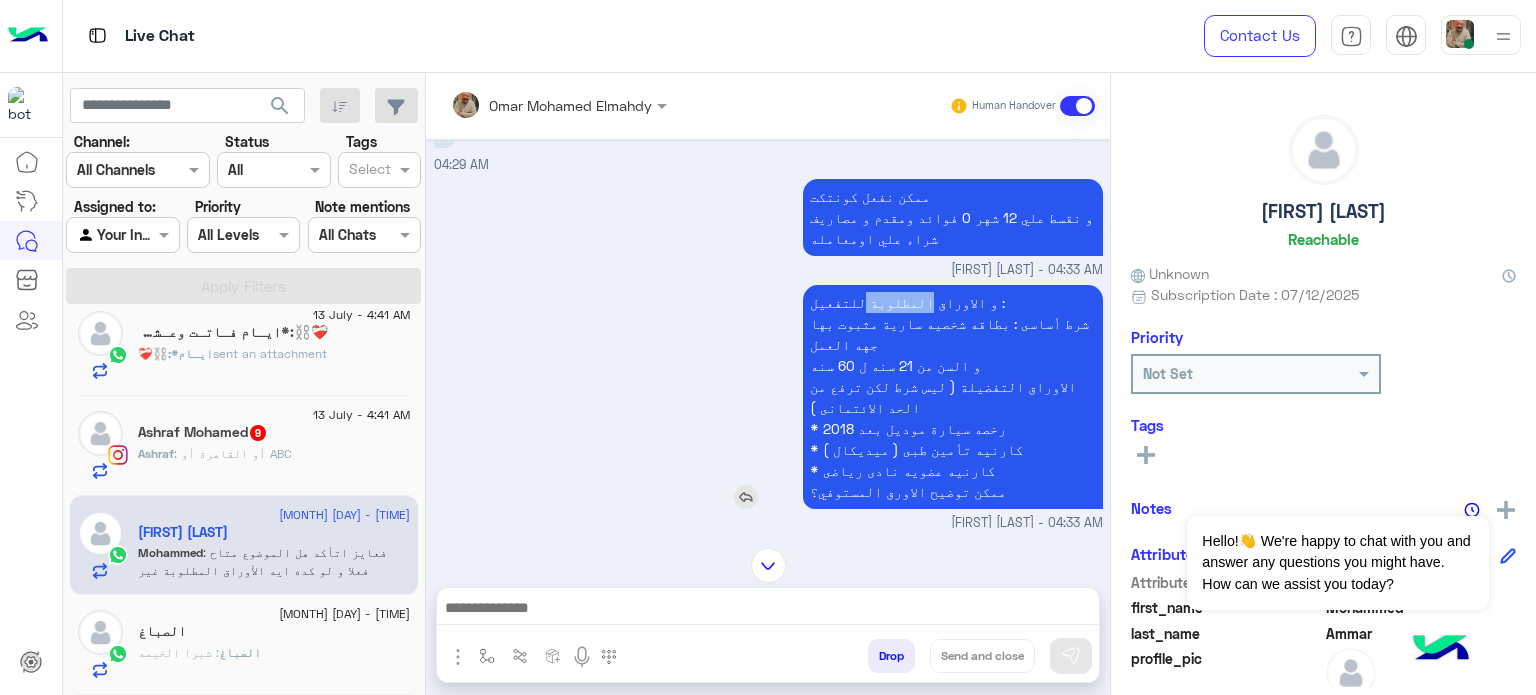 click on "و الاوراق المطلوبة للتفعيل :  شرط أساسى : بطاقه شخصيه سارية مثبوت بها جهه العمل و السن من 21 سنه ل 60 سنه الاوراق التفضيلة ( ليس شرط لكن ترفع من الحد الائتمانى ) * رخصه سيارة موديل بعد 2018 * كارنيه تأمين طبى ( ميديكال ) * كارنيه عضويه نادى رياضى ممكن توضيح الاورق المستوفي؟" at bounding box center (953, 397) 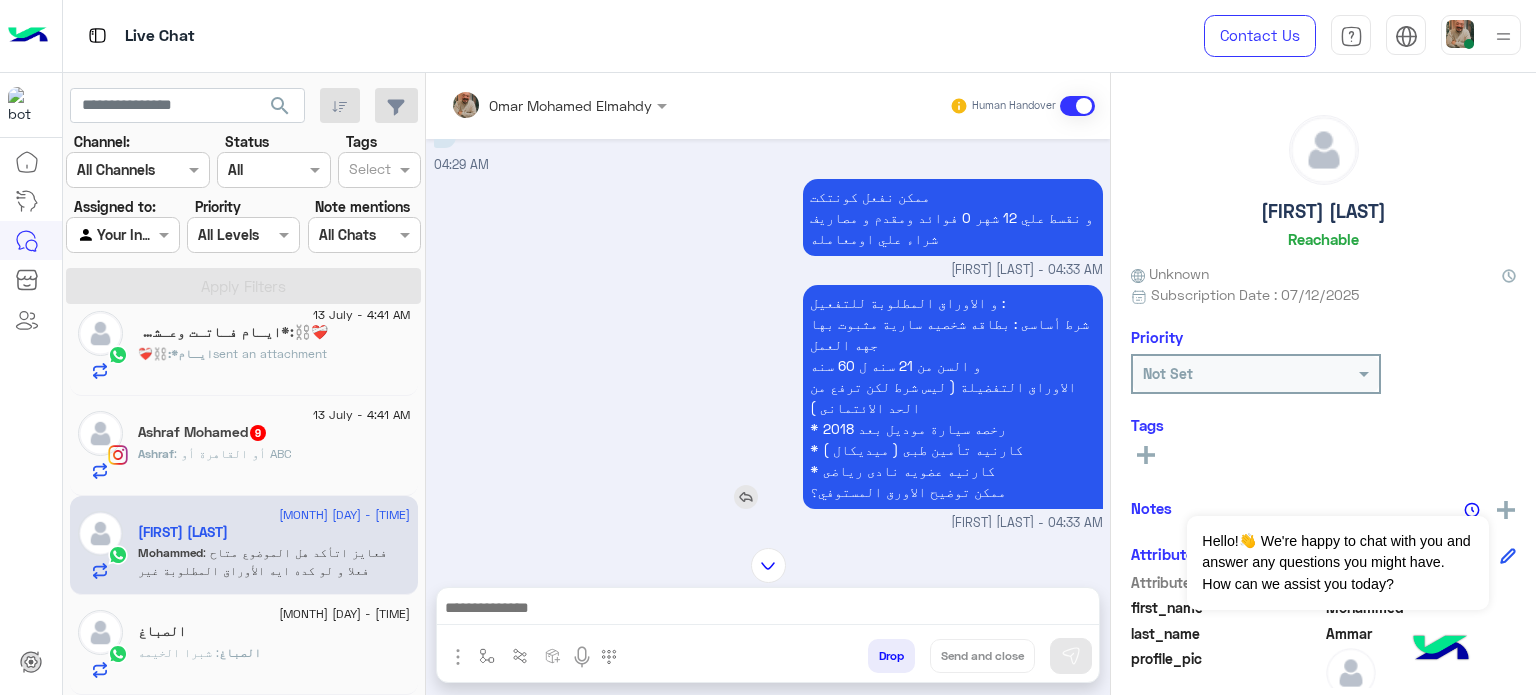 drag, startPoint x: 889, startPoint y: 278, endPoint x: 868, endPoint y: 464, distance: 187.18173 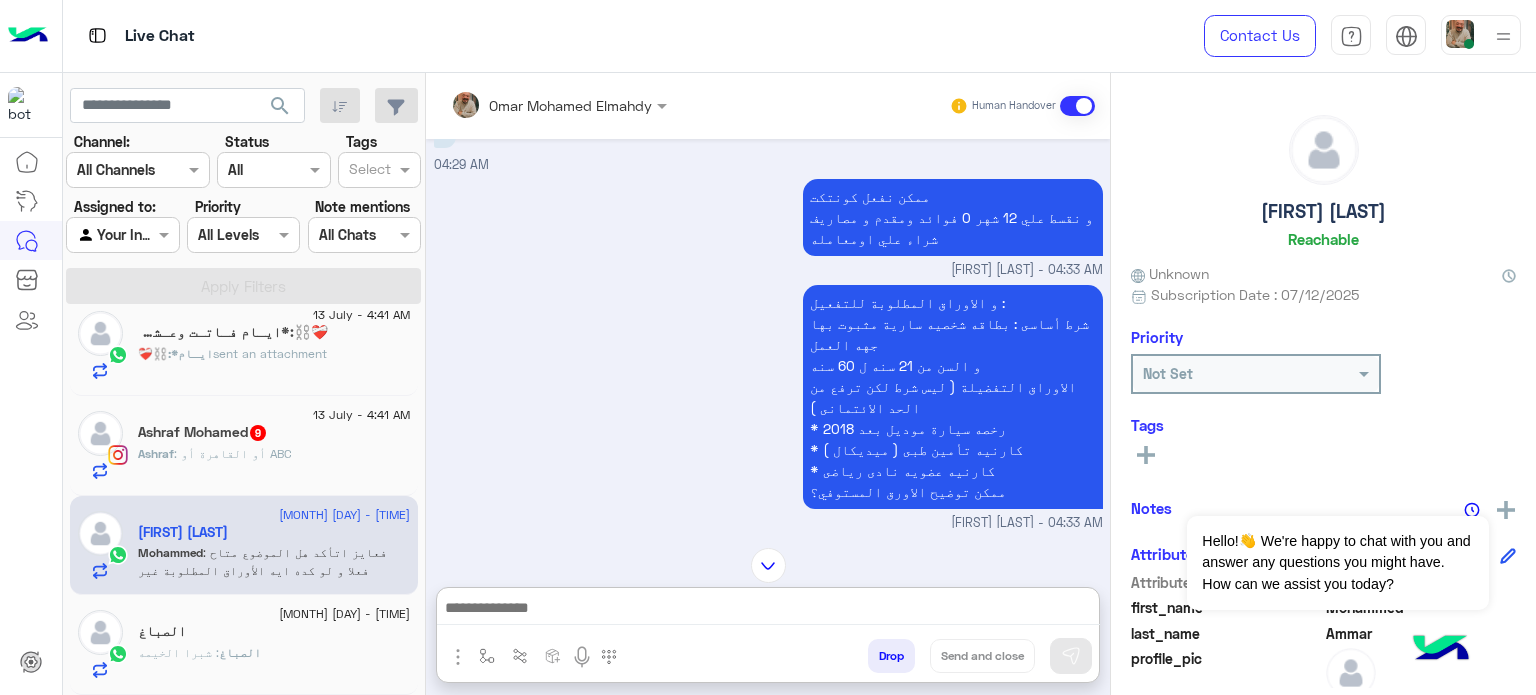paste on "**********" 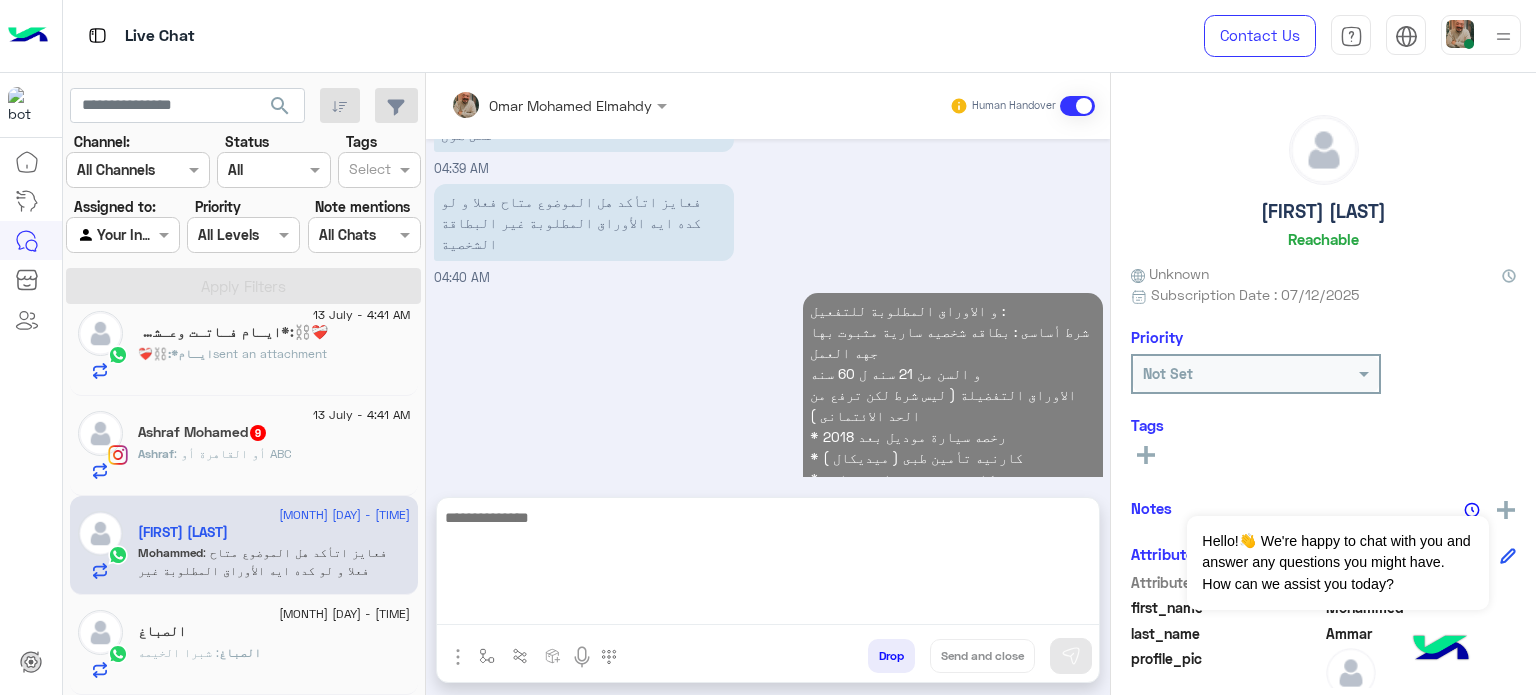 click on "[FIRST] : أو القاهرة أو [CITY]" 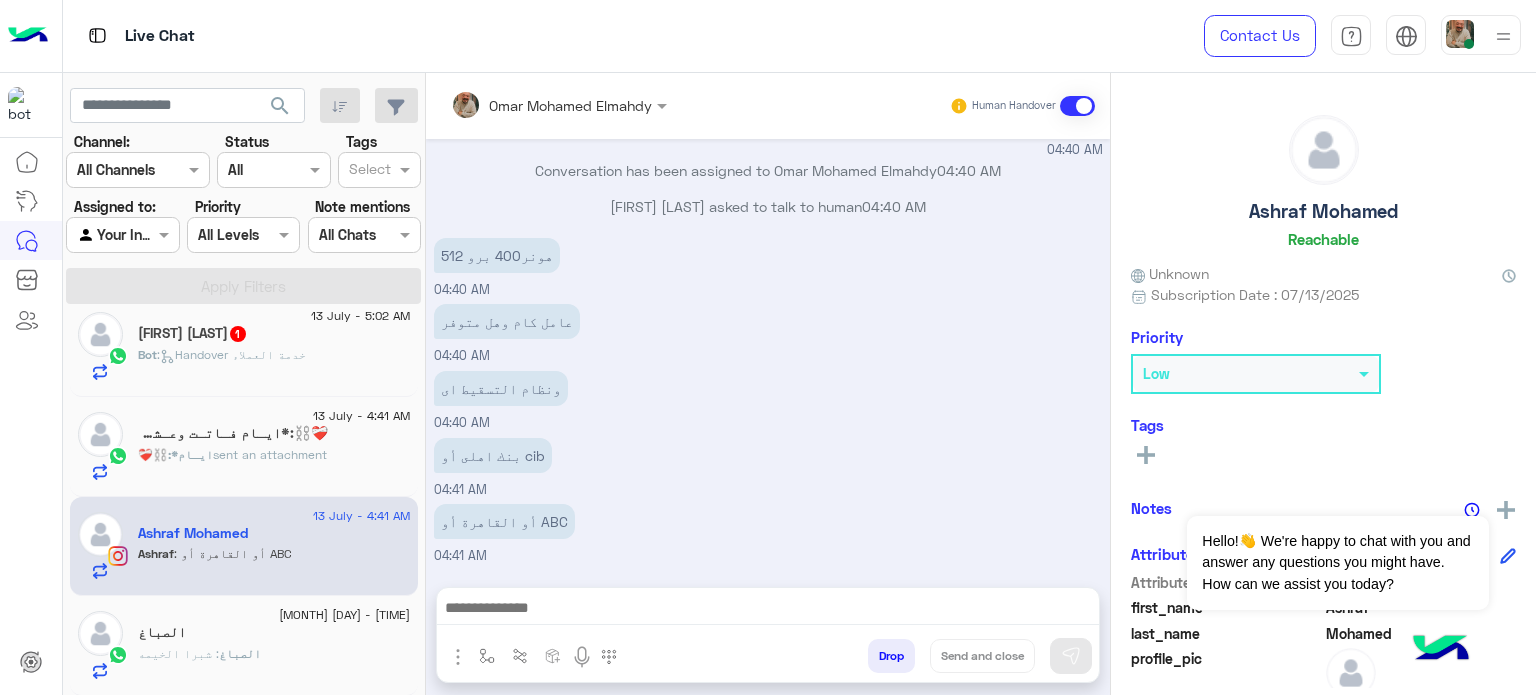 click on "❤️‍🩹⛓️:*ايـام  sent an attachment" 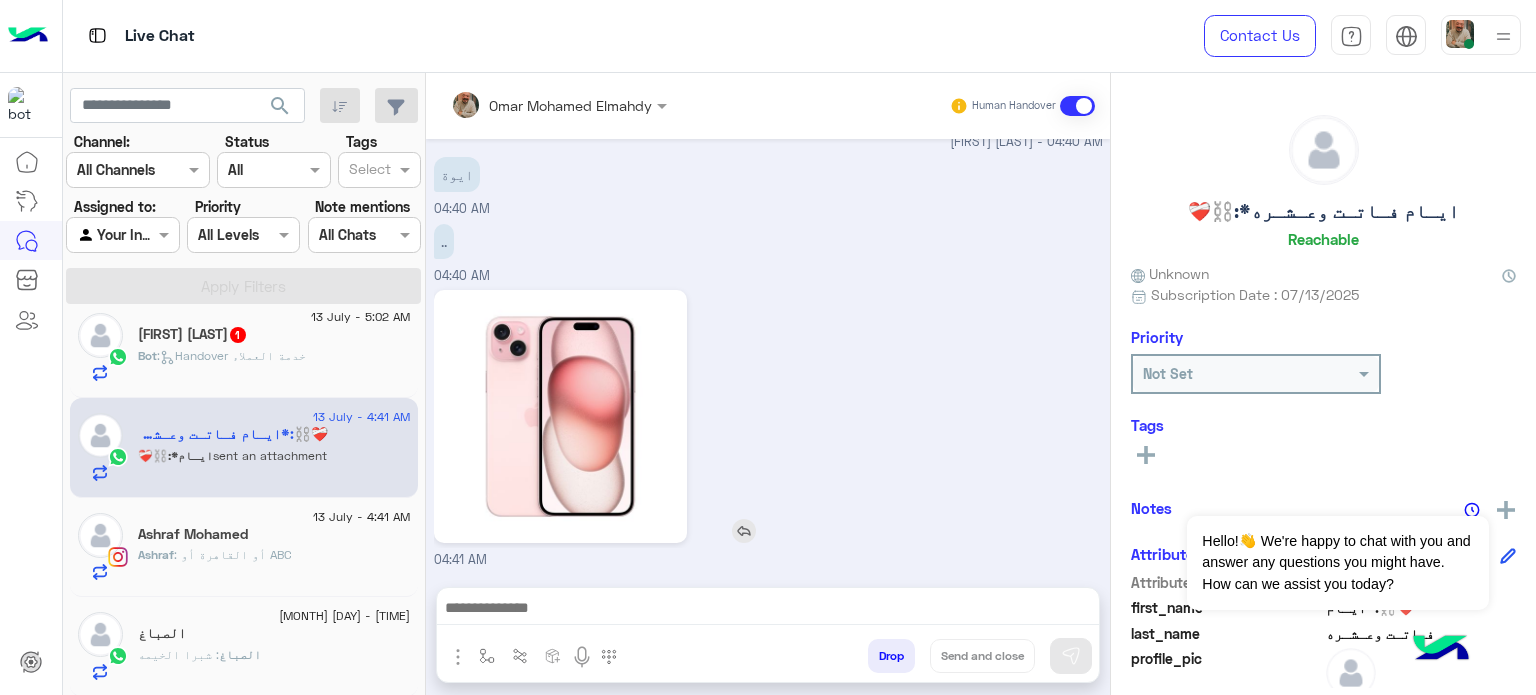 click 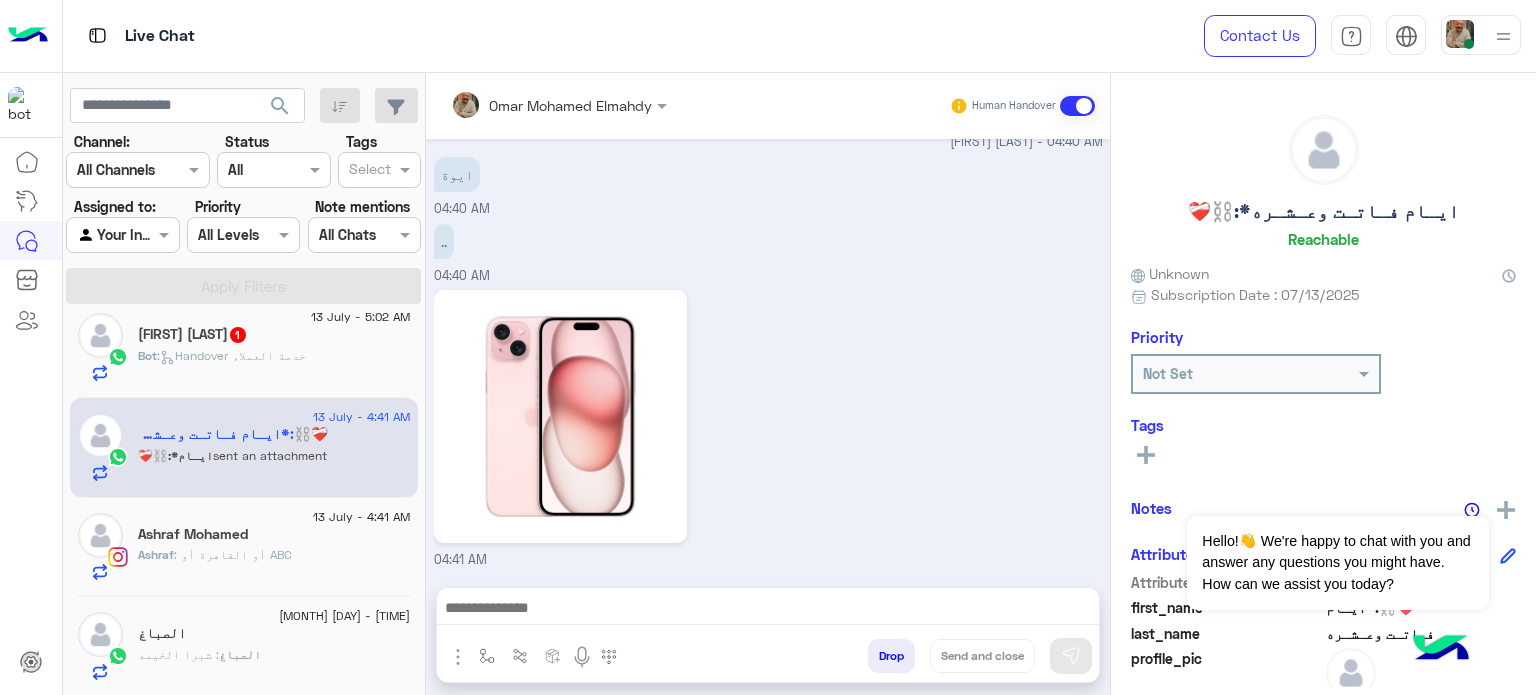 click on "Drop   Send and close" at bounding box center (768, 635) 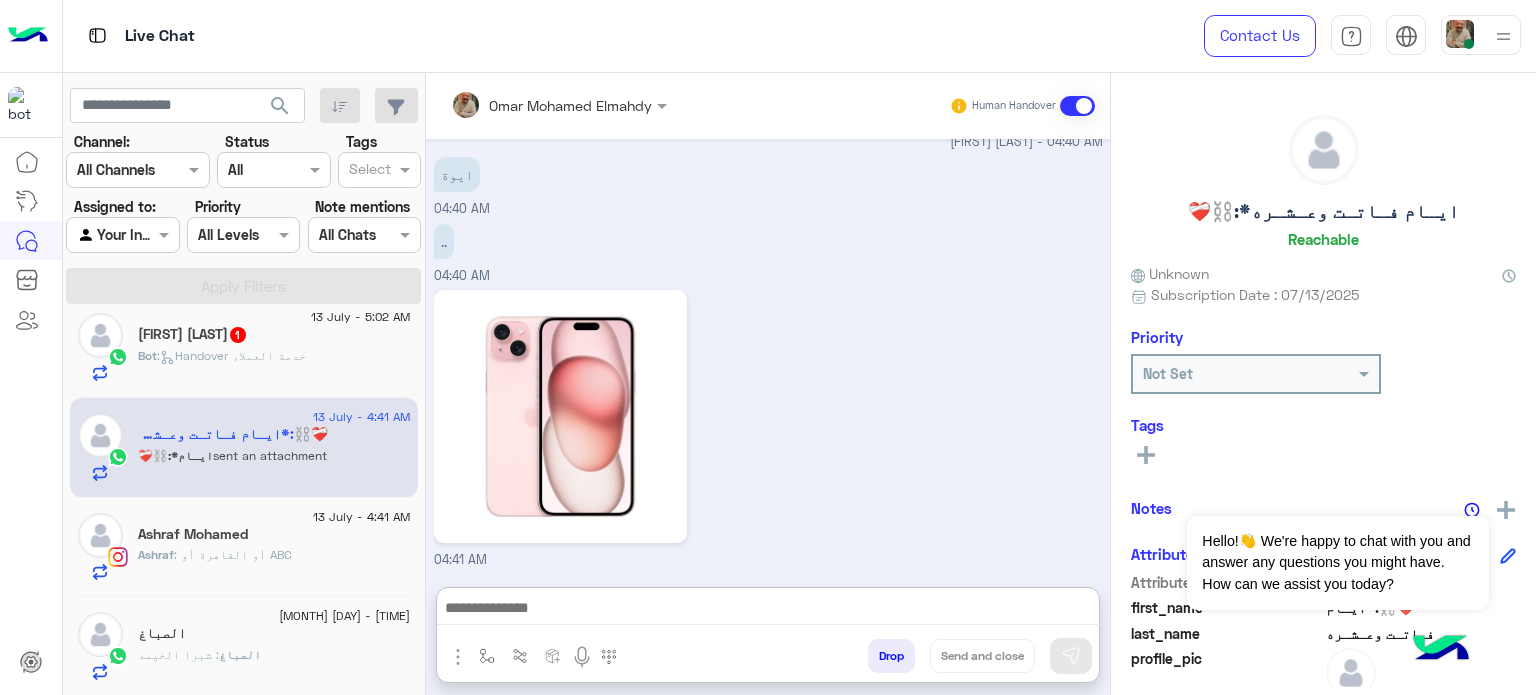 click at bounding box center (768, 610) 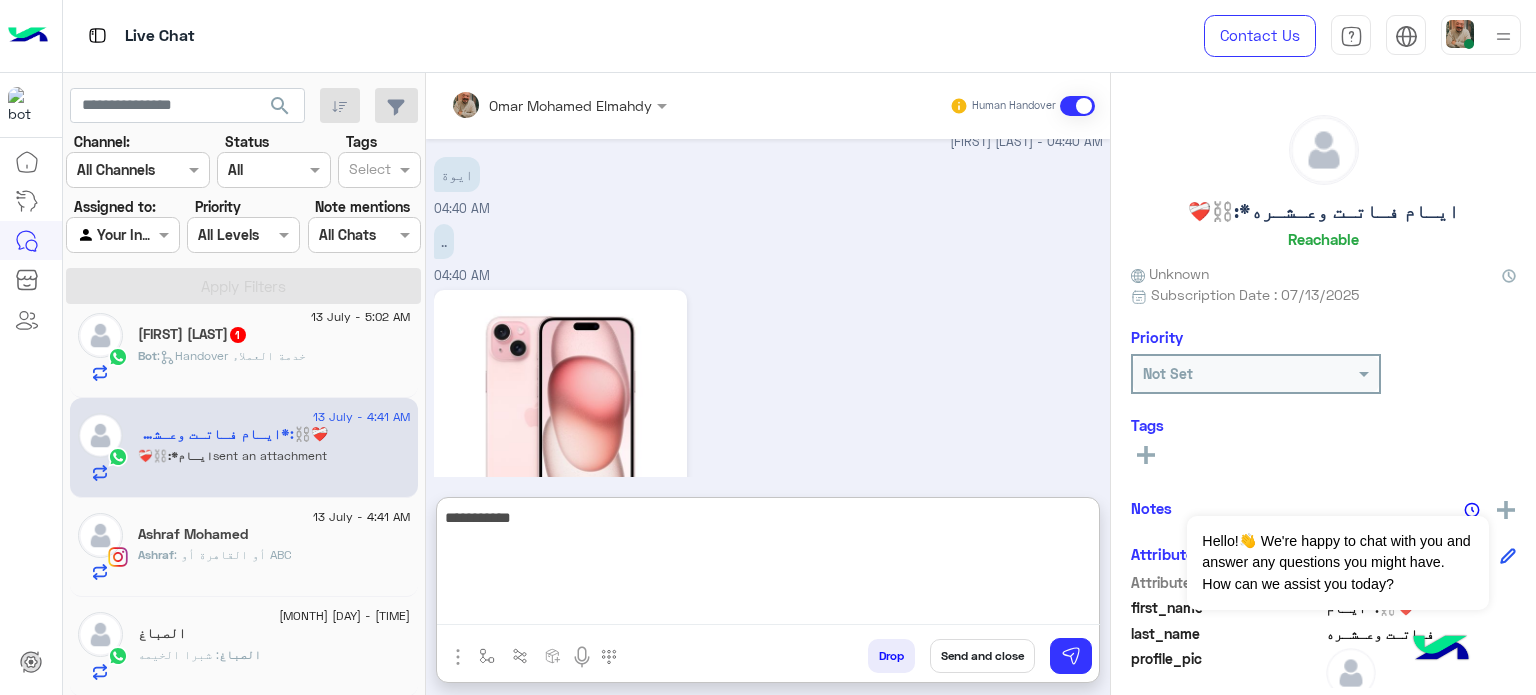type on "**********" 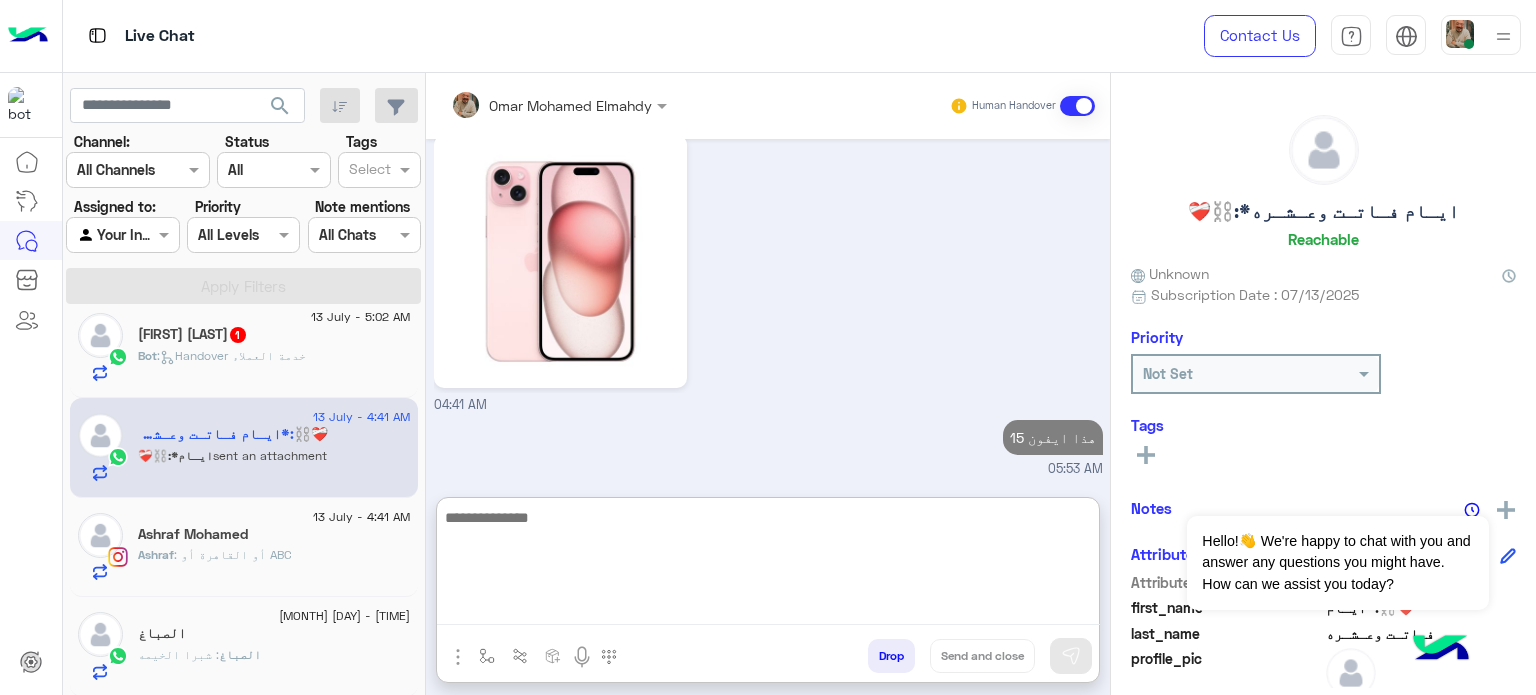 paste on "**********" 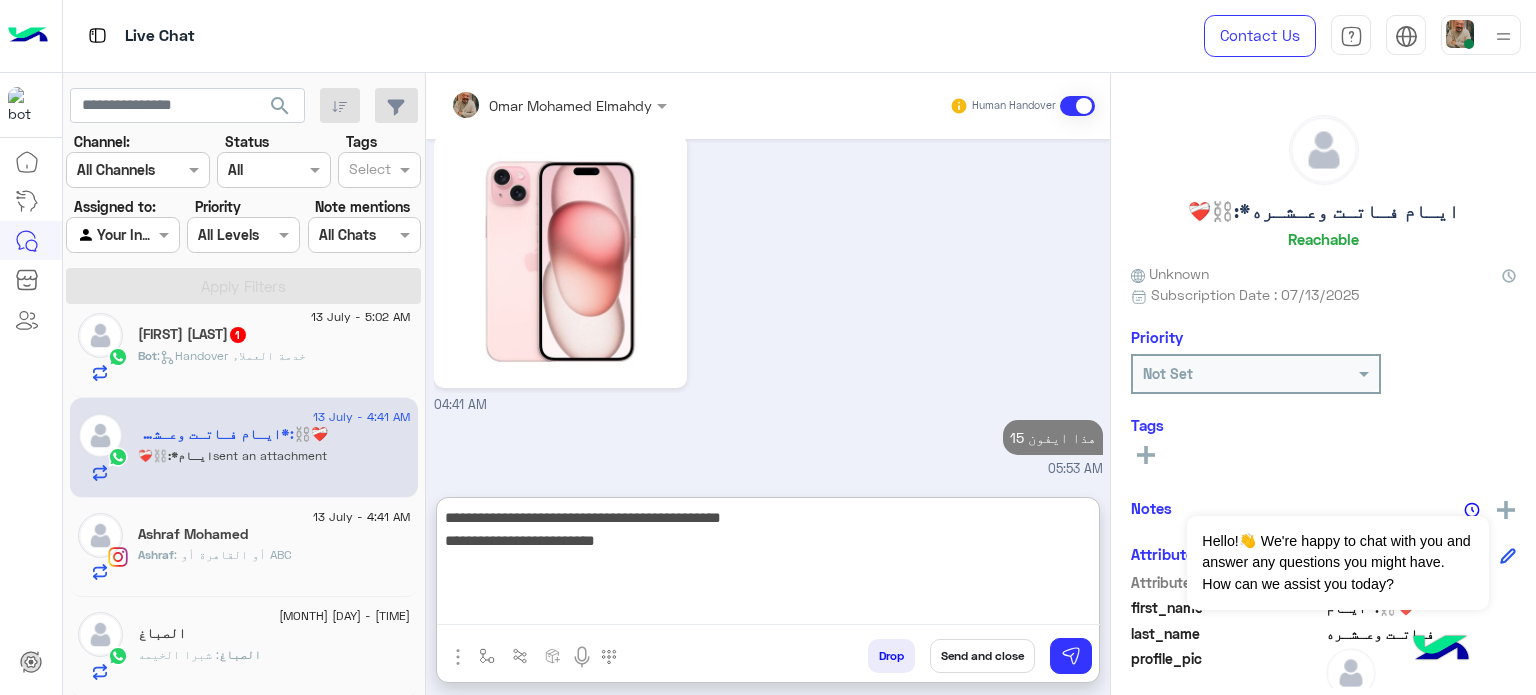 click on "**********" at bounding box center (768, 565) 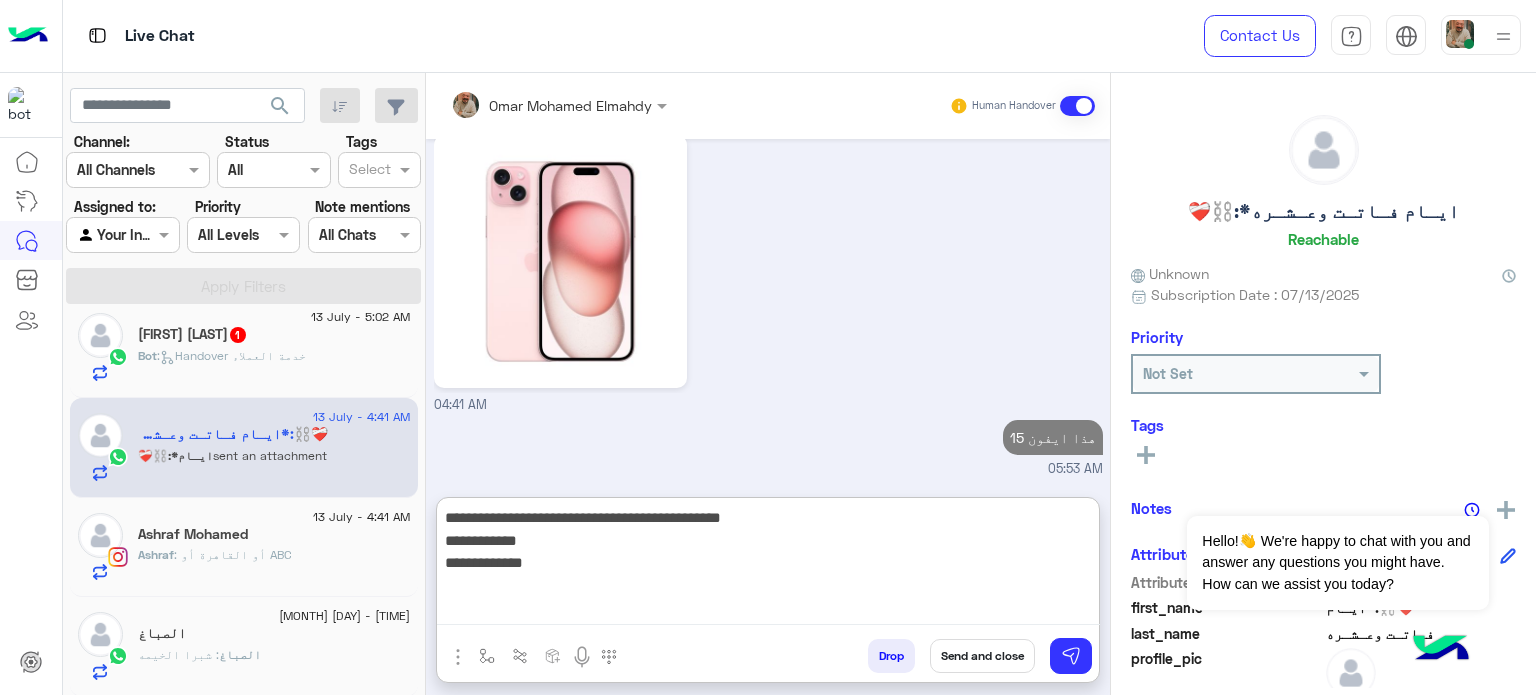 click on "**********" at bounding box center [768, 565] 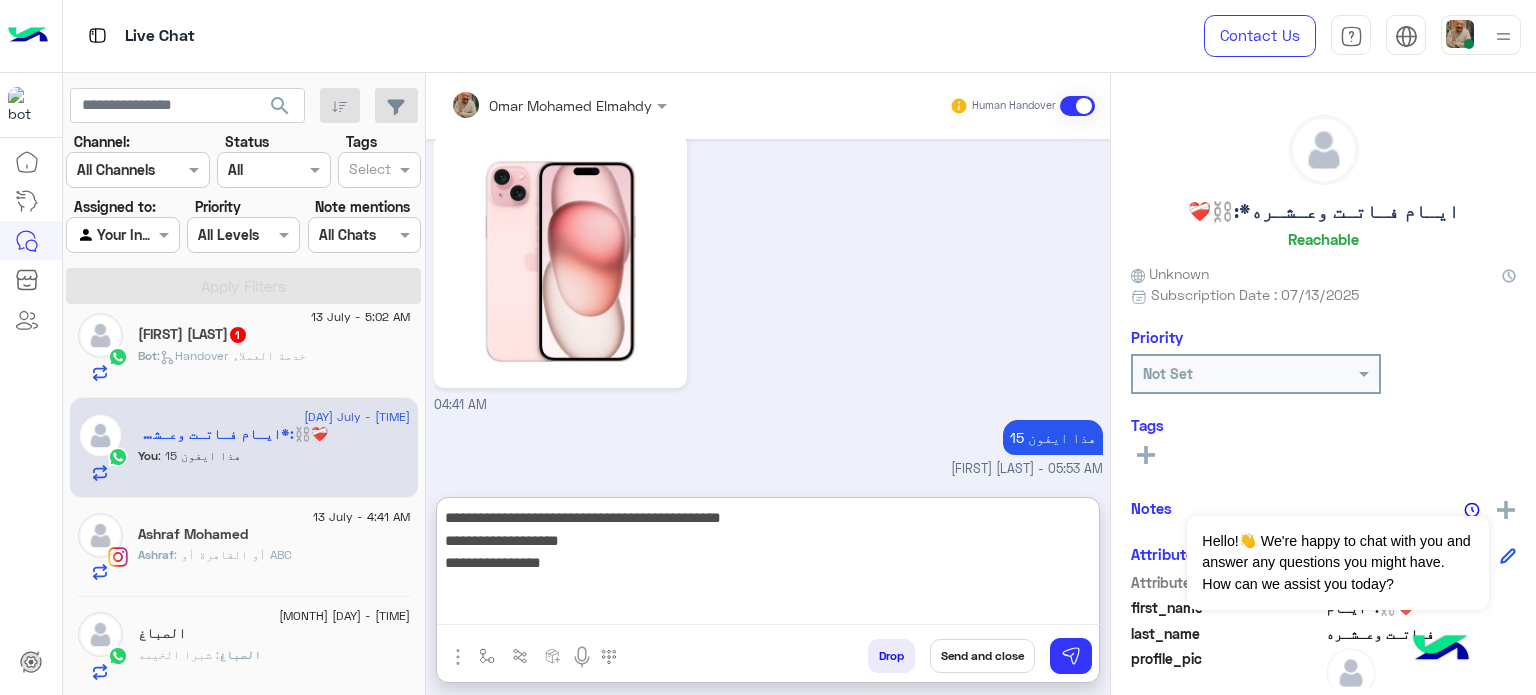 type on "**********" 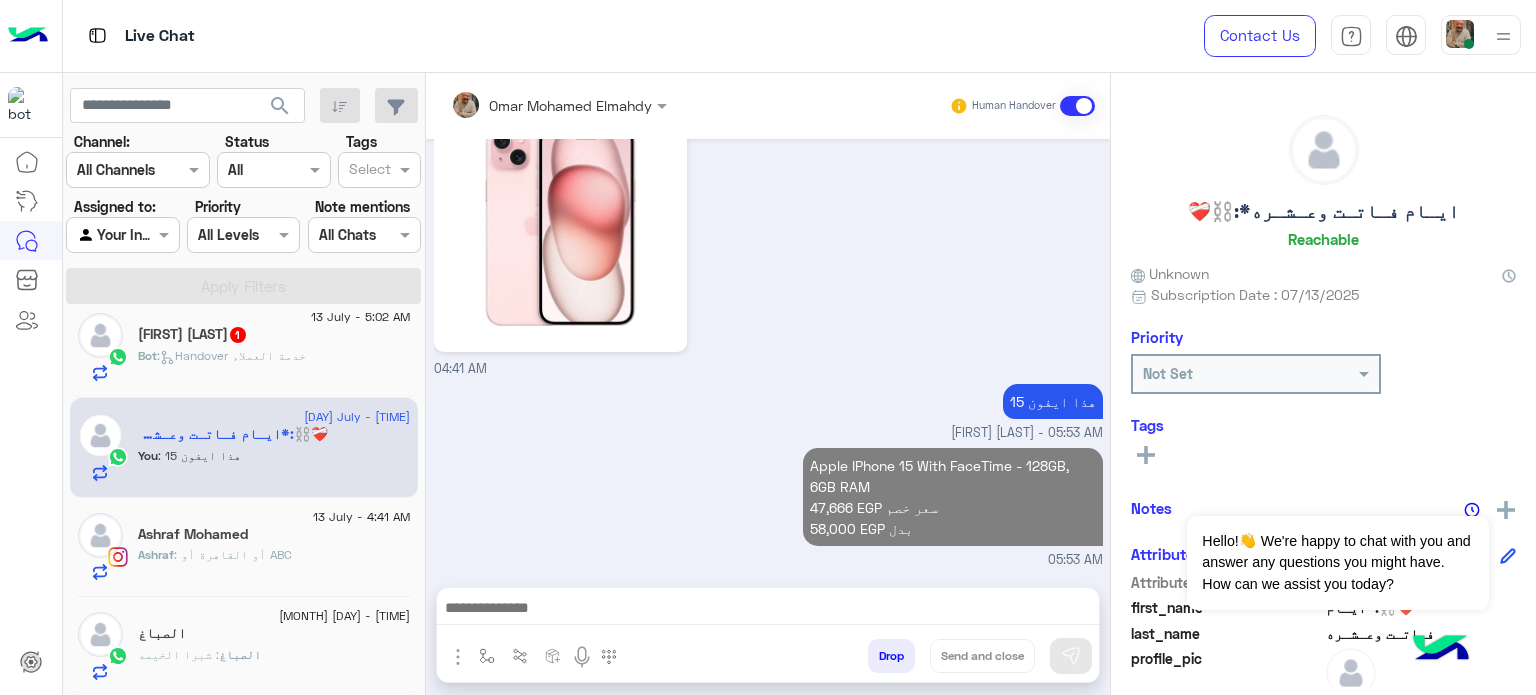 scroll, scrollTop: 668, scrollLeft: 0, axis: vertical 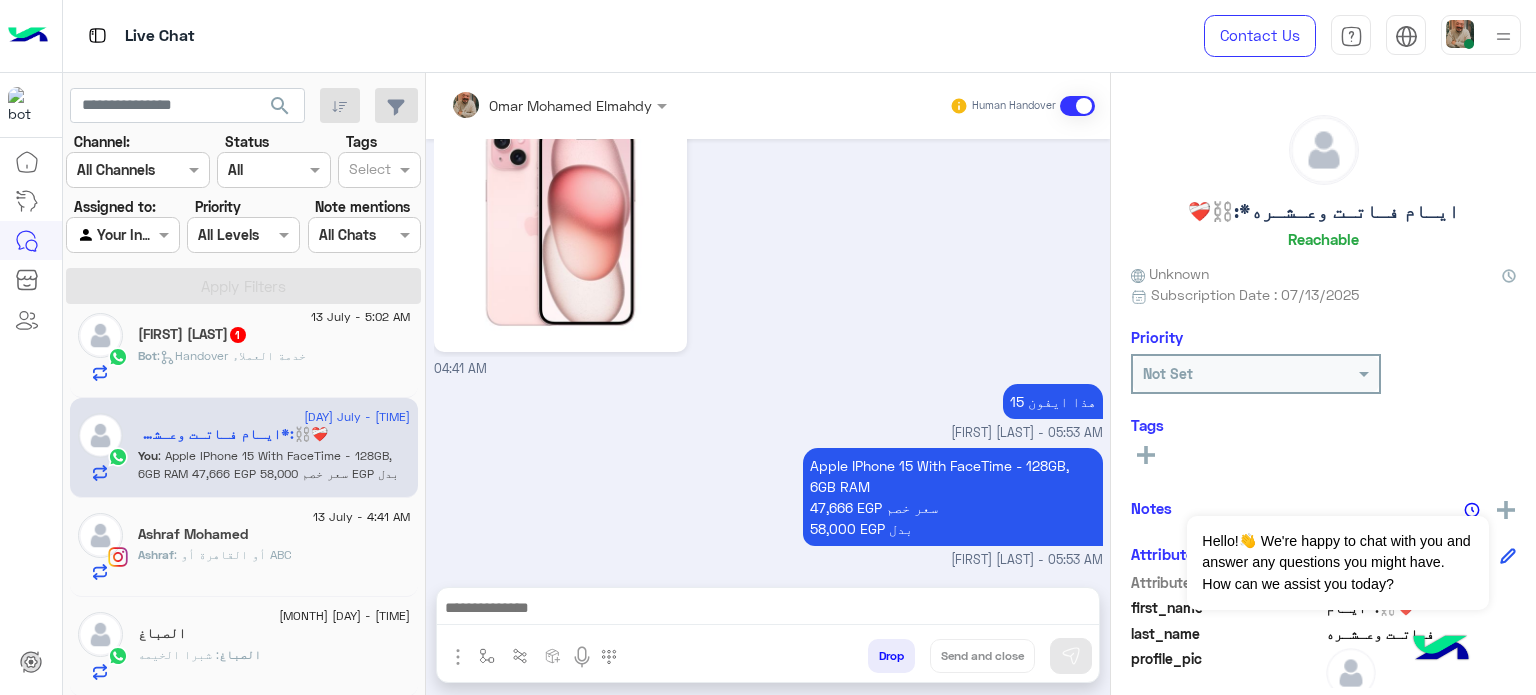 click at bounding box center (768, 610) 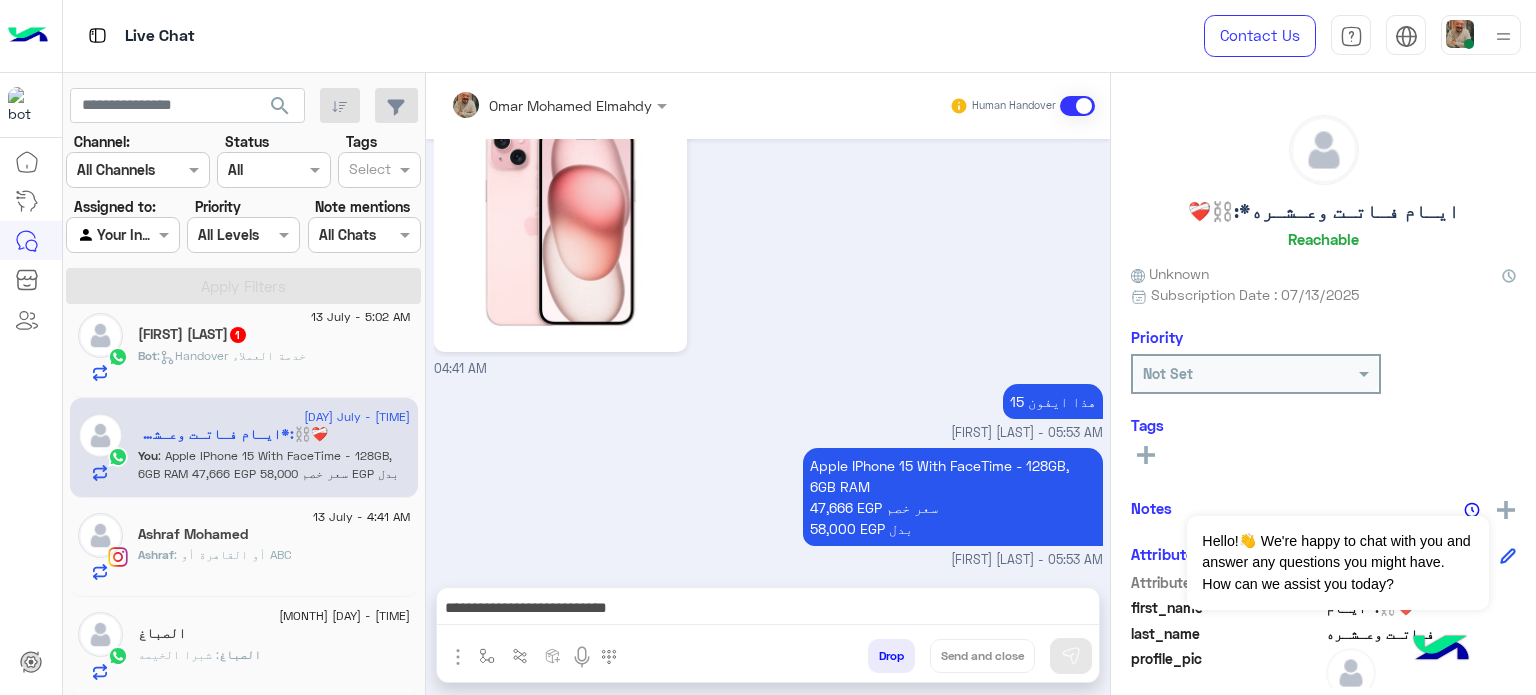 scroll, scrollTop: 754, scrollLeft: 0, axis: vertical 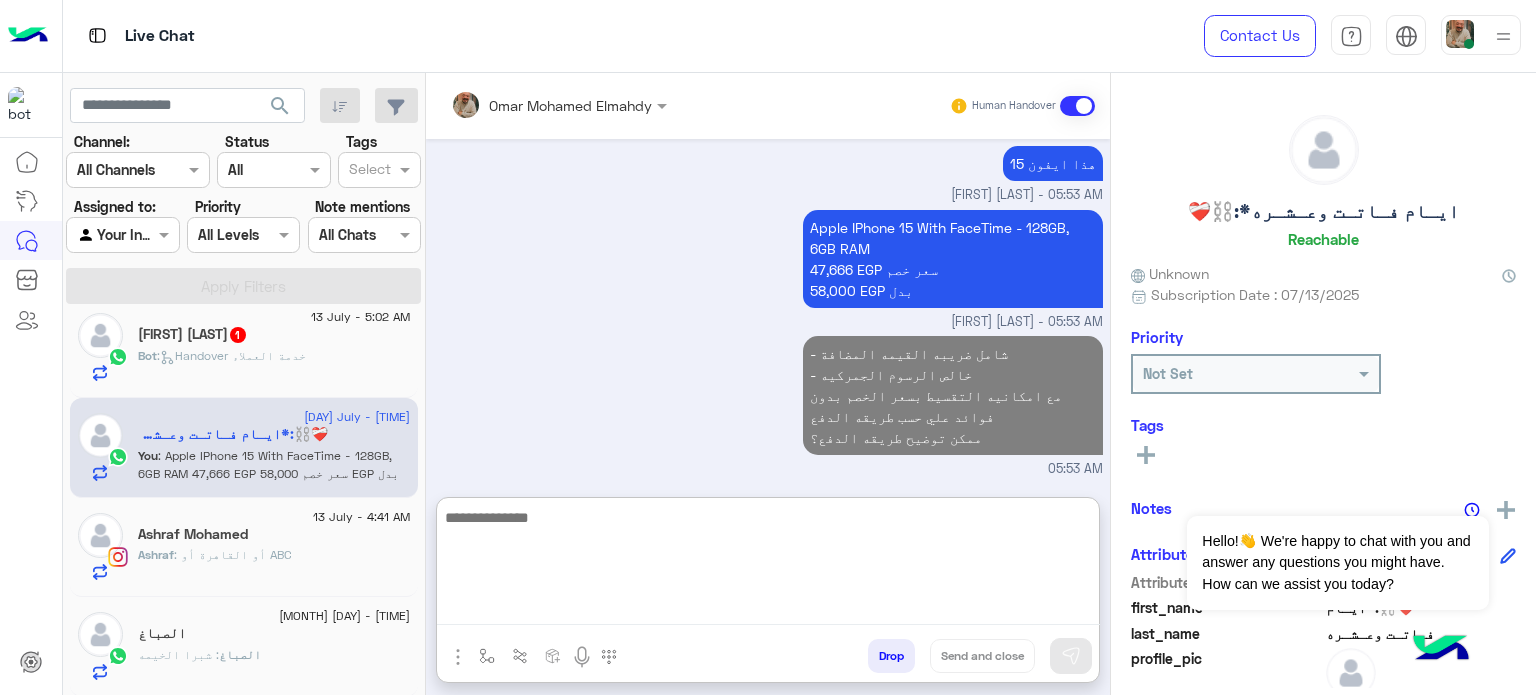 click on "[FIRST] : أو القاهرة أو [CITY]" 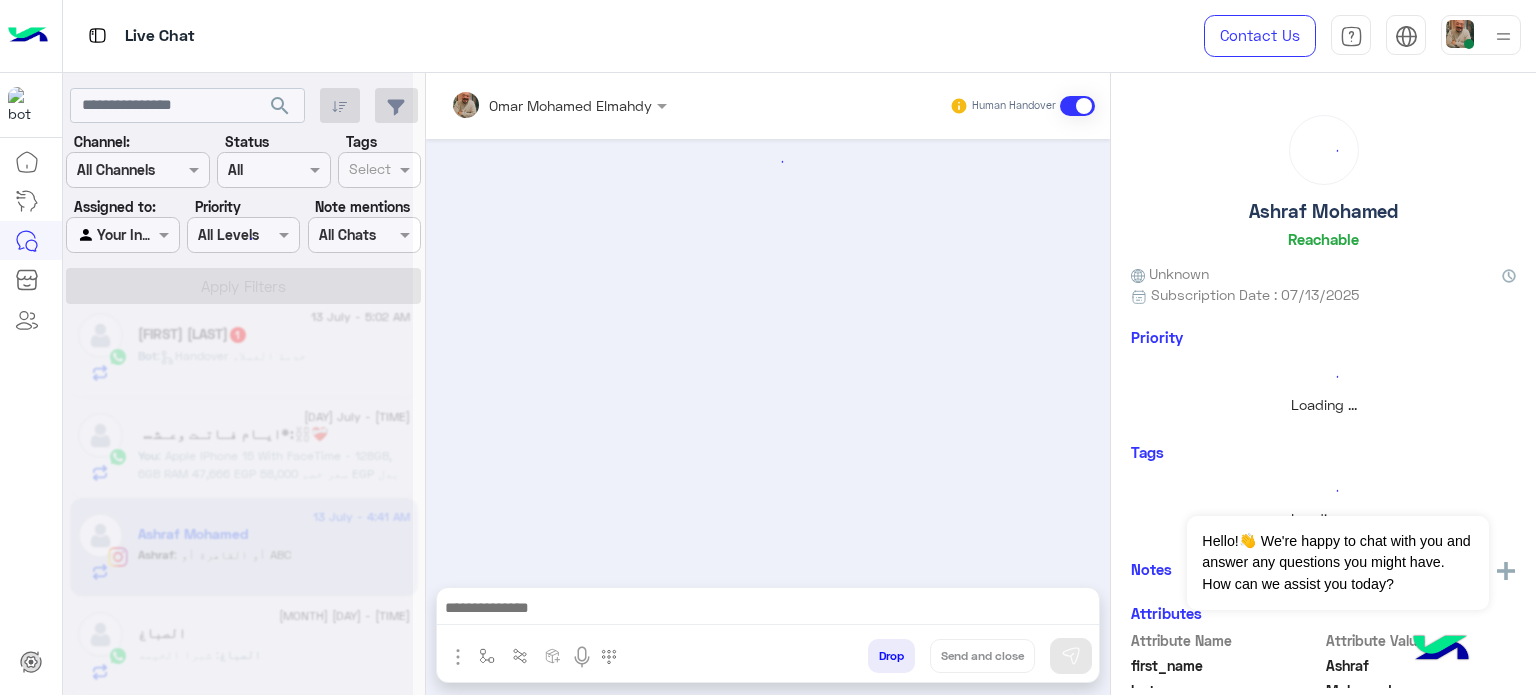 scroll, scrollTop: 284, scrollLeft: 0, axis: vertical 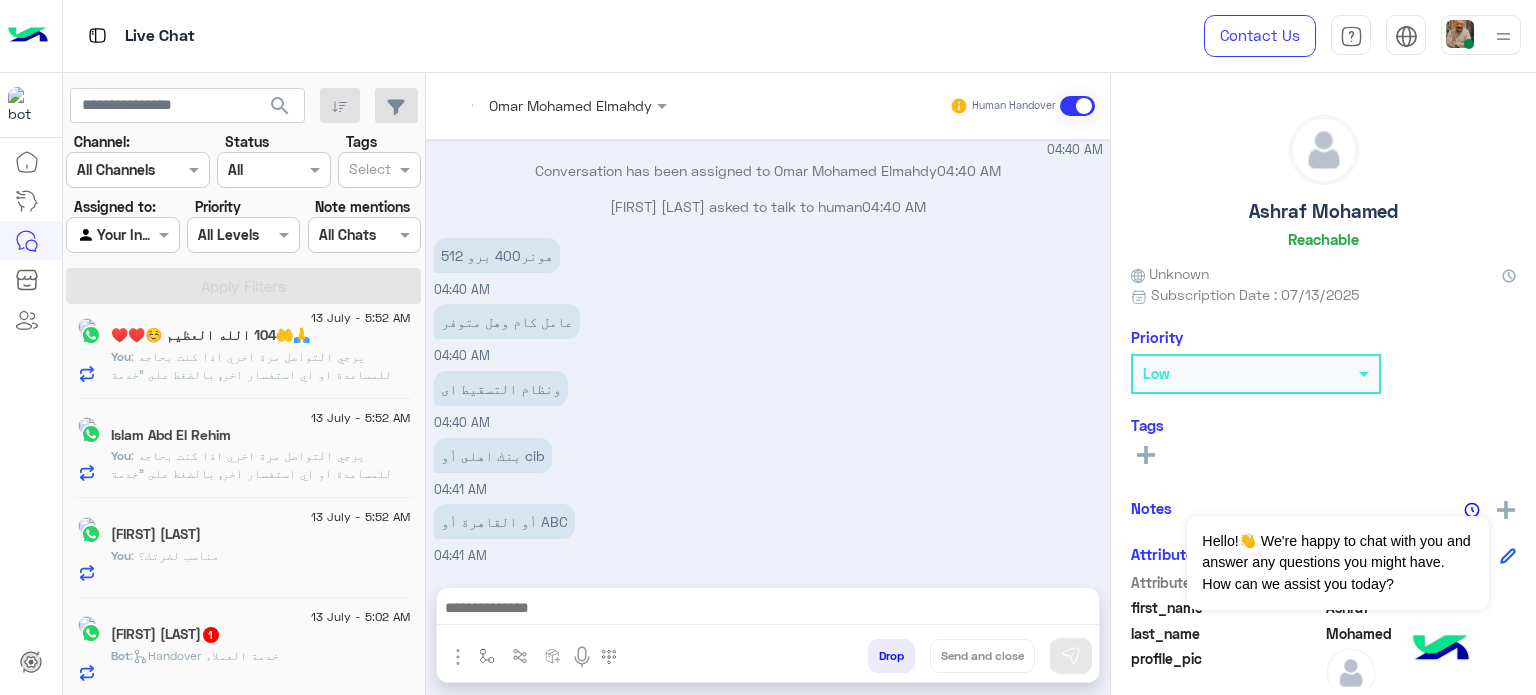 click on "You  : يرجي التواصل مرة اخري اذا كنت بحاجه للمساعدة او اي استفسار اخر, بالضغط على "خدمة العملاء"مره اخرى
ودلوقتى تقدر تحجز المنتج المطلوب من أقرب فرع لحضرتك و الاطلاع علي امكانياته بكل سهولة:
1️⃣ احجز من صفحه المنتج ع الويب سايت
Www.dubaiphone.net
2️⃣ حدد خيار "Pickup in Store" أو "استلام من الفرع"
3️⃣ أنتظر تأكيد وجود المنتج بمكالمة هاتفية او رسالة واتس اب
ولو حضرتك احتاجت اي مساعده ماتترددش انك تتواصل معانا مره تانية, شكراَ لتواصلك مع دبي فون❤️" 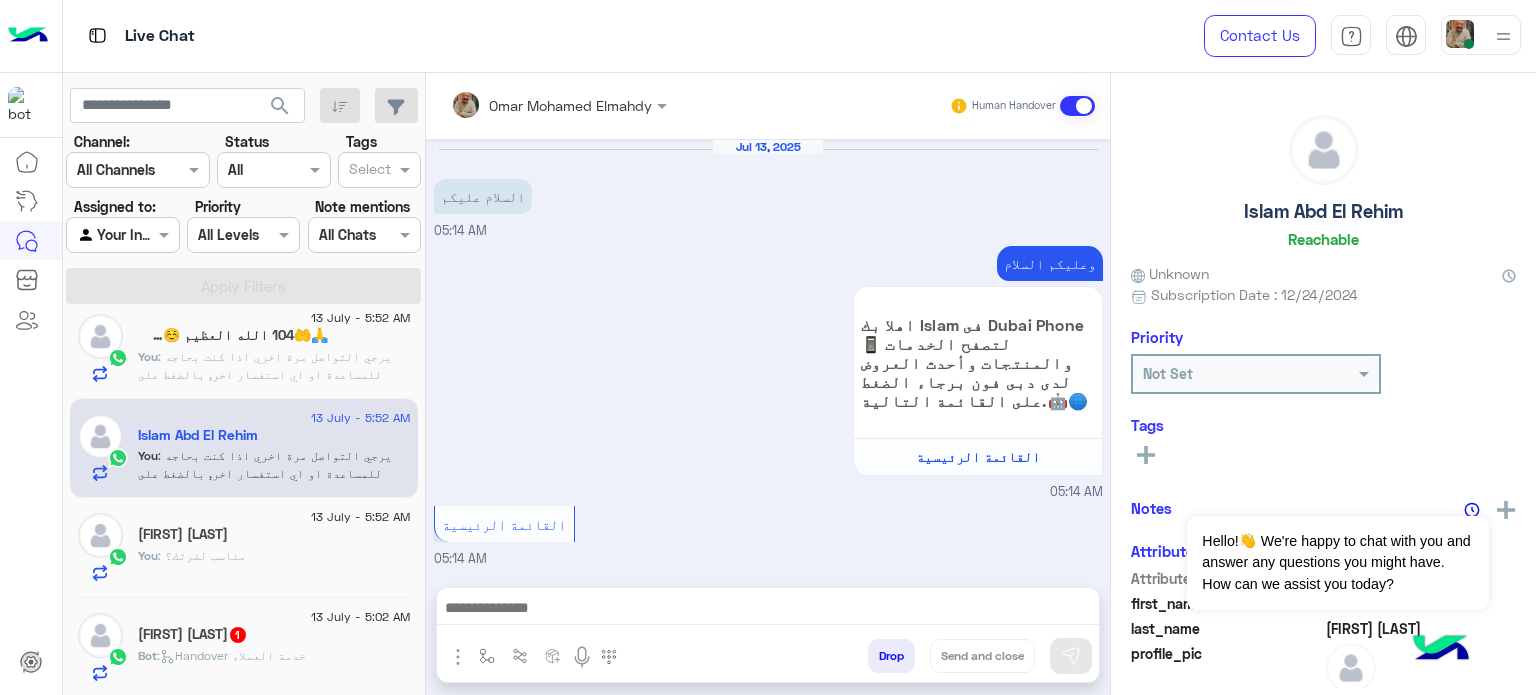 scroll, scrollTop: 602, scrollLeft: 0, axis: vertical 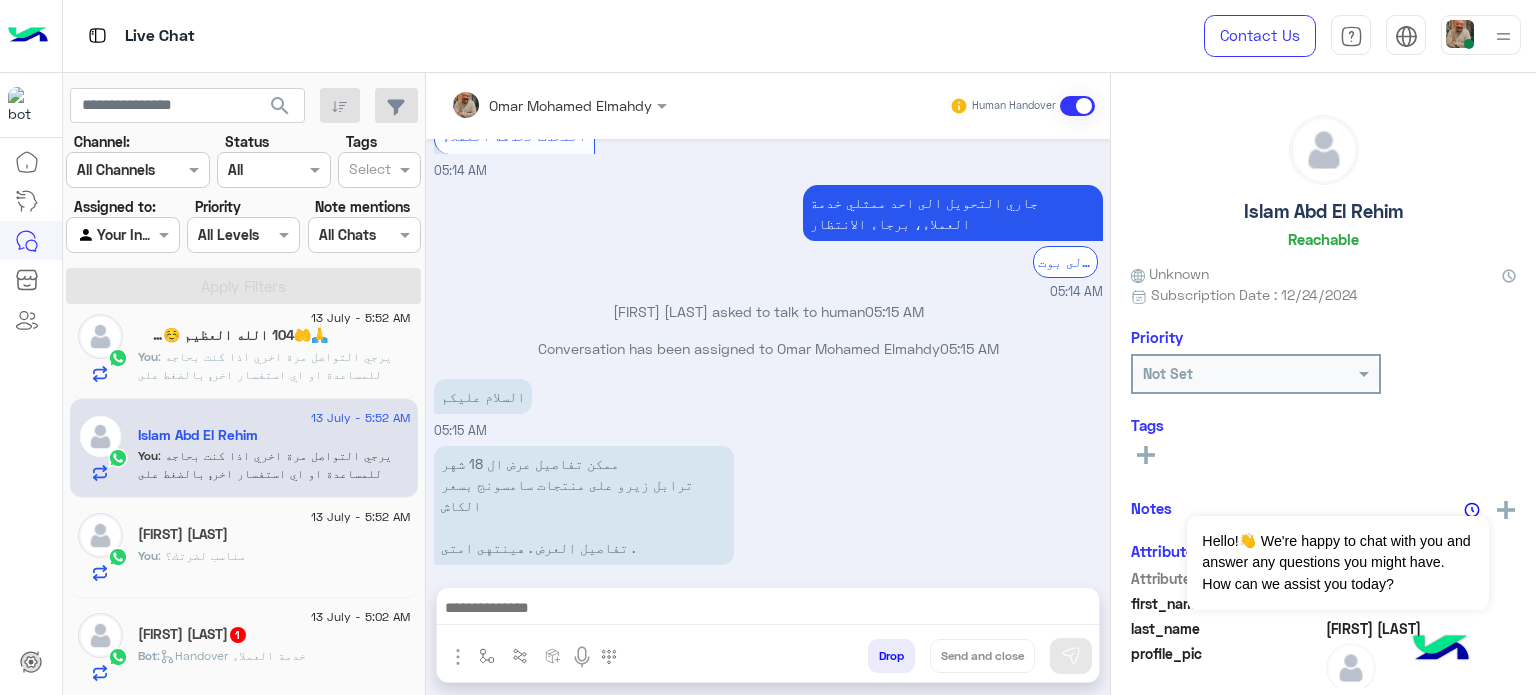 click on ": يرجي التواصل مرة اخري اذا كنت بحاجه للمساعدة او اي استفسار اخر, بالضغط على "خدمة العملاء"مره اخرى
ودلوقتى تقدر تحجز المنتج المطلوب من أقرب فرع لحضرتك و الاطلاع علي امكانياته بكل سهولة:
1️⃣ احجز من صفحه المنتج ع الويب سايت
Www.dubaiphone.net
2️⃣ حدد خيار "Pickup in Store" أو "استلام من الفرع"
3️⃣ أنتظر تأكيد وجود المنتج بمكالمة هاتفية او رسالة واتس اب
ولو حضرتك احتاجت اي مساعده ماتترددش انك تتواصل معانا مره تانية, شكراَ لتواصلك مع دبي فون❤️" 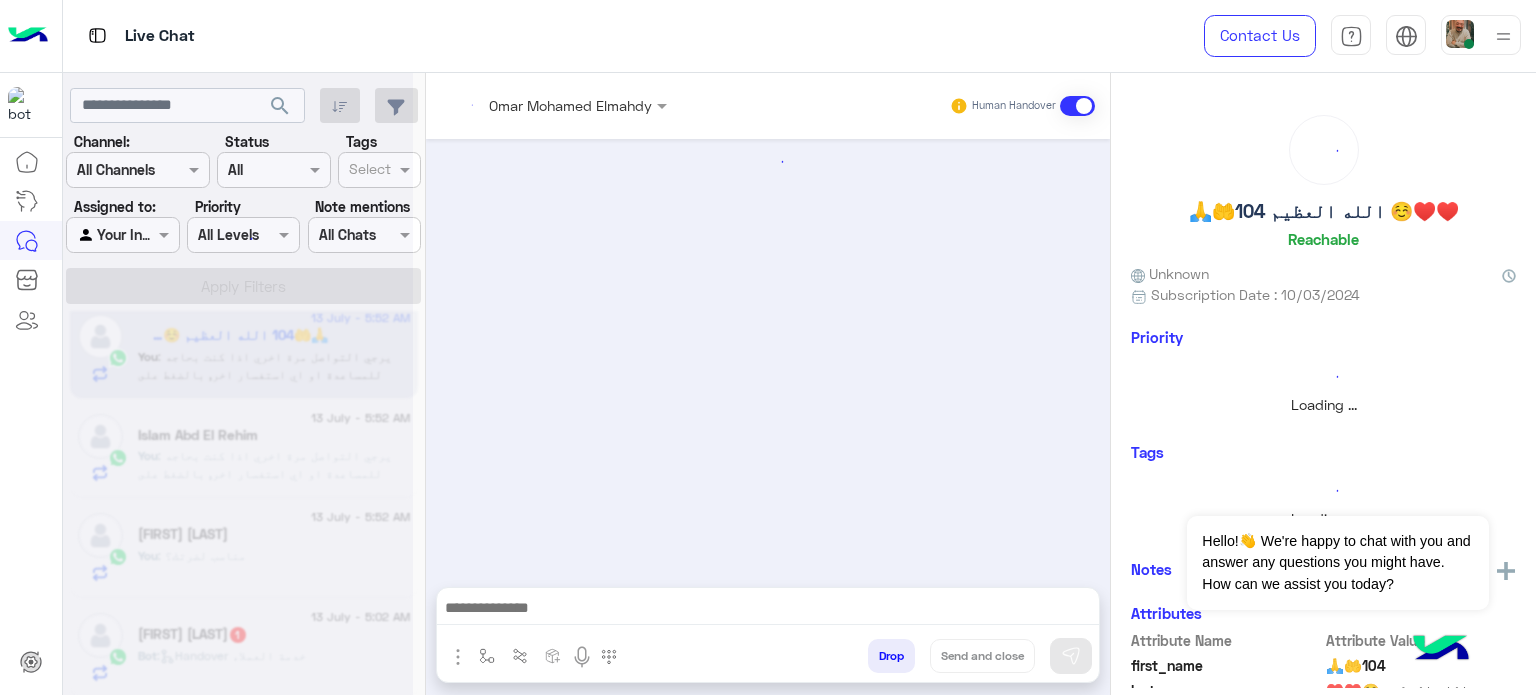 scroll, scrollTop: 419, scrollLeft: 0, axis: vertical 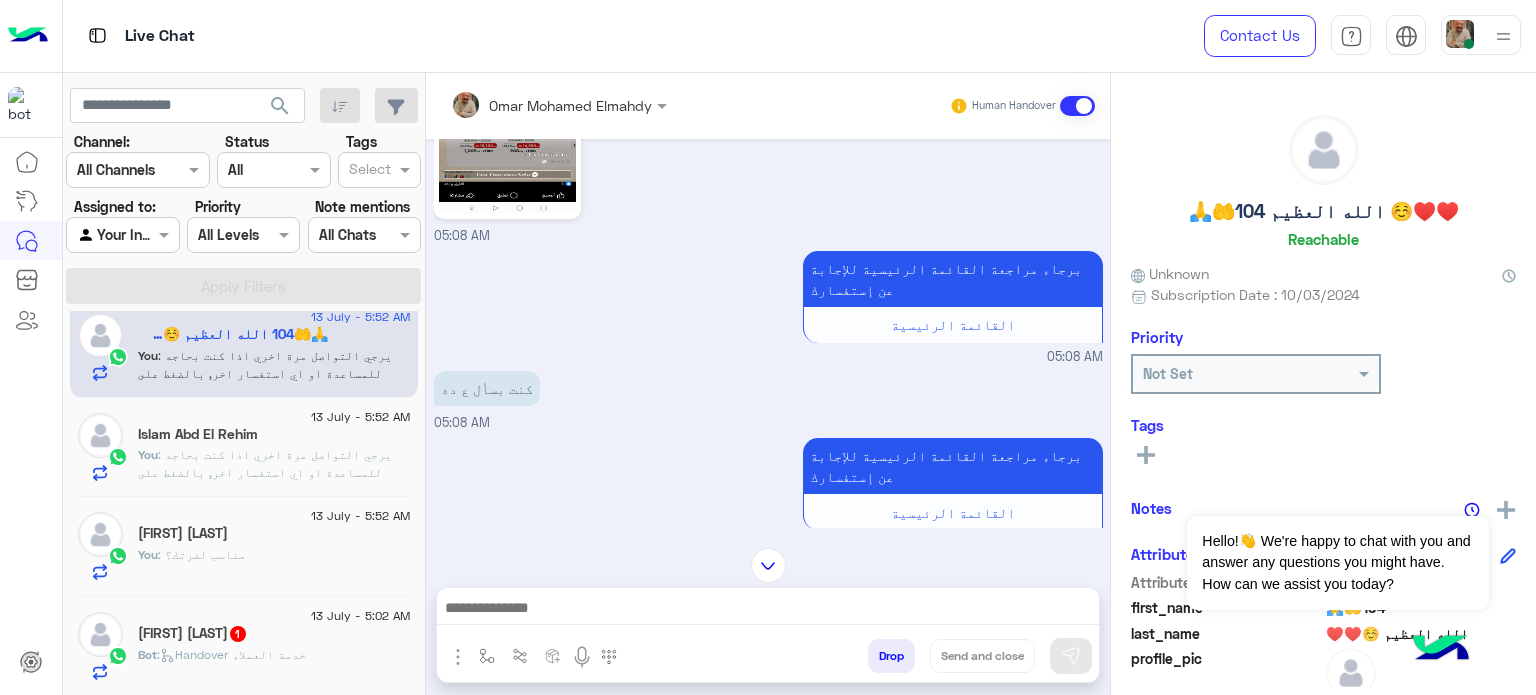 drag, startPoint x: 720, startPoint y: 557, endPoint x: 768, endPoint y: 596, distance: 61.846584 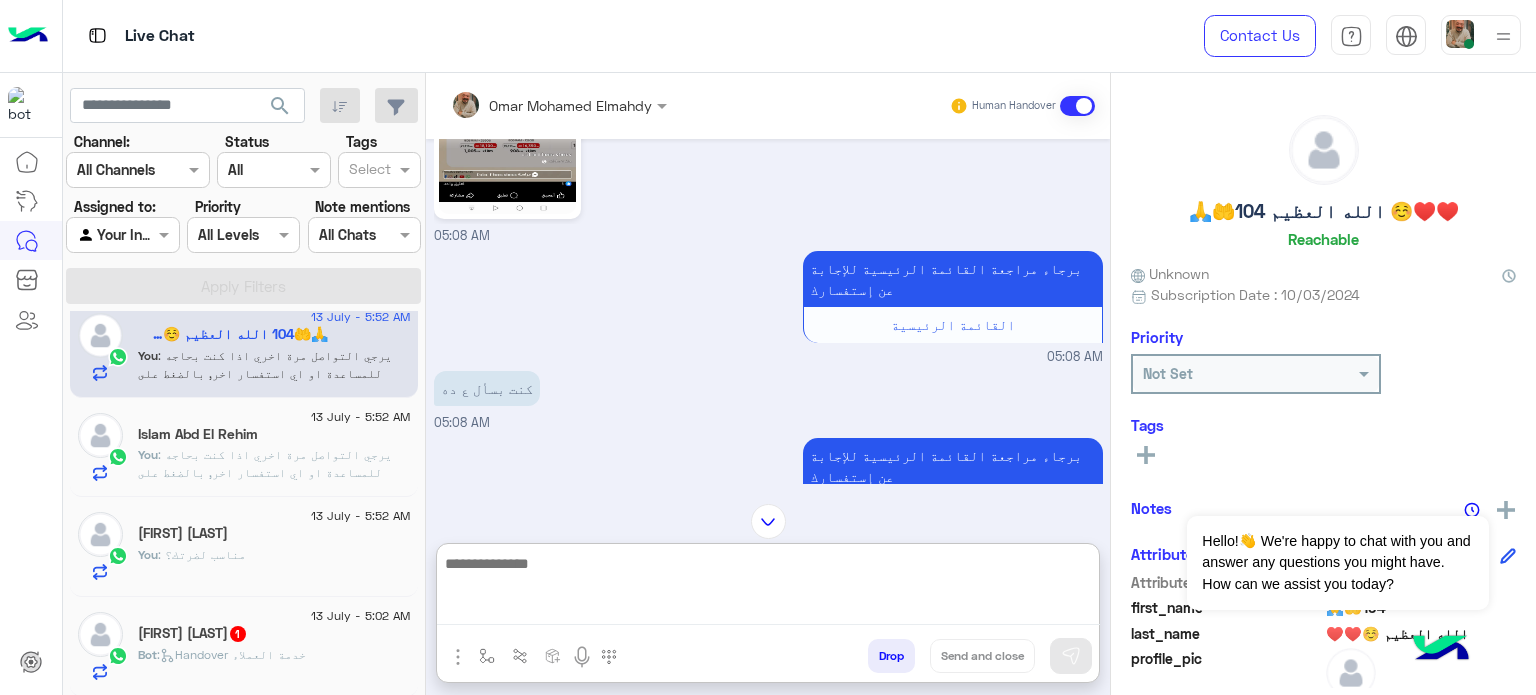paste on "**********" 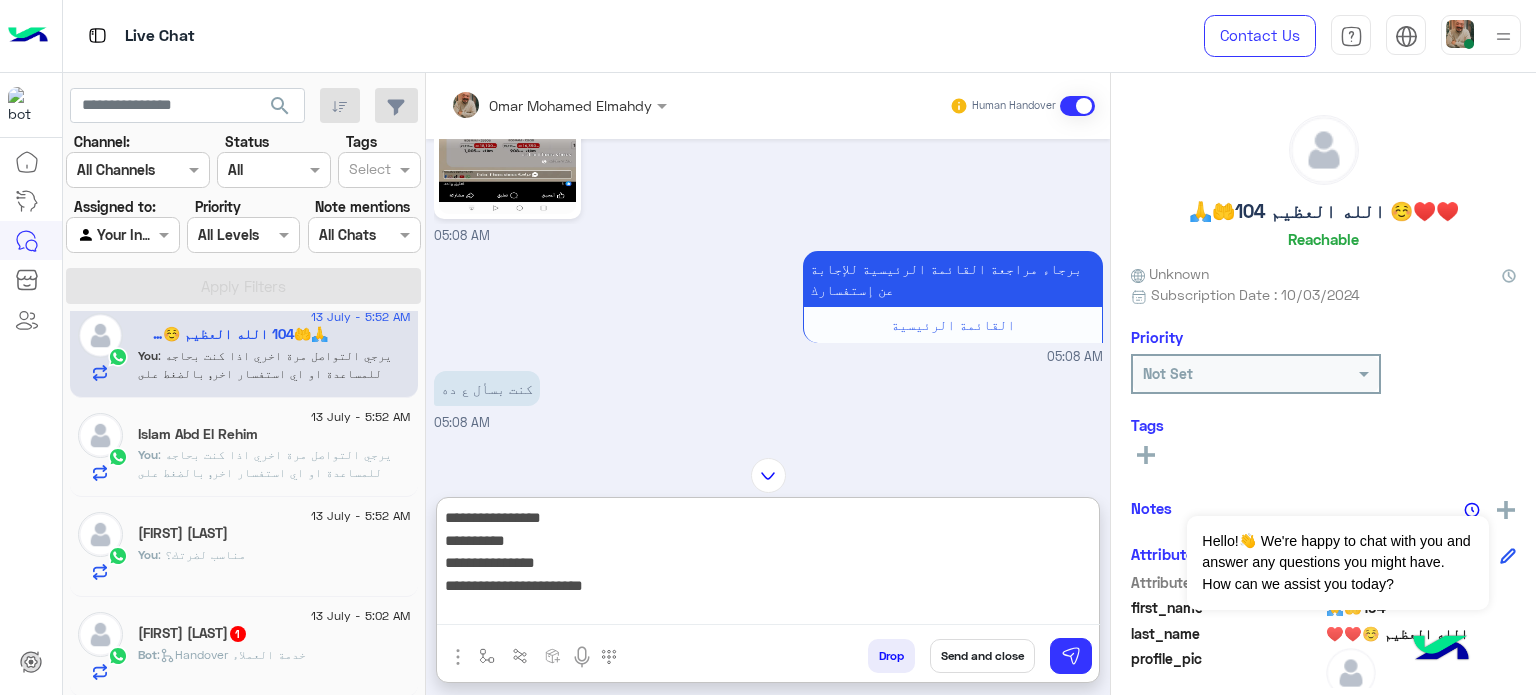 click on "**********" at bounding box center (768, 565) 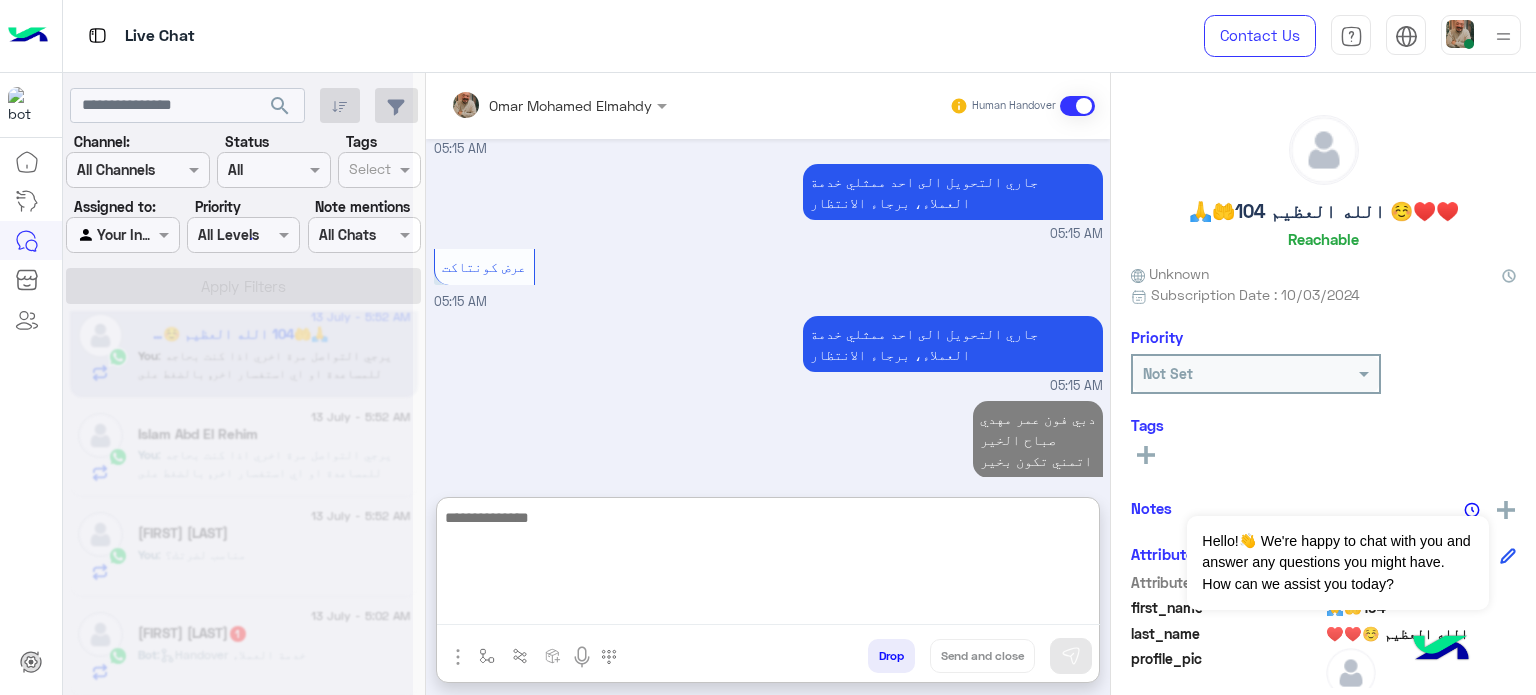 scroll, scrollTop: 1937, scrollLeft: 0, axis: vertical 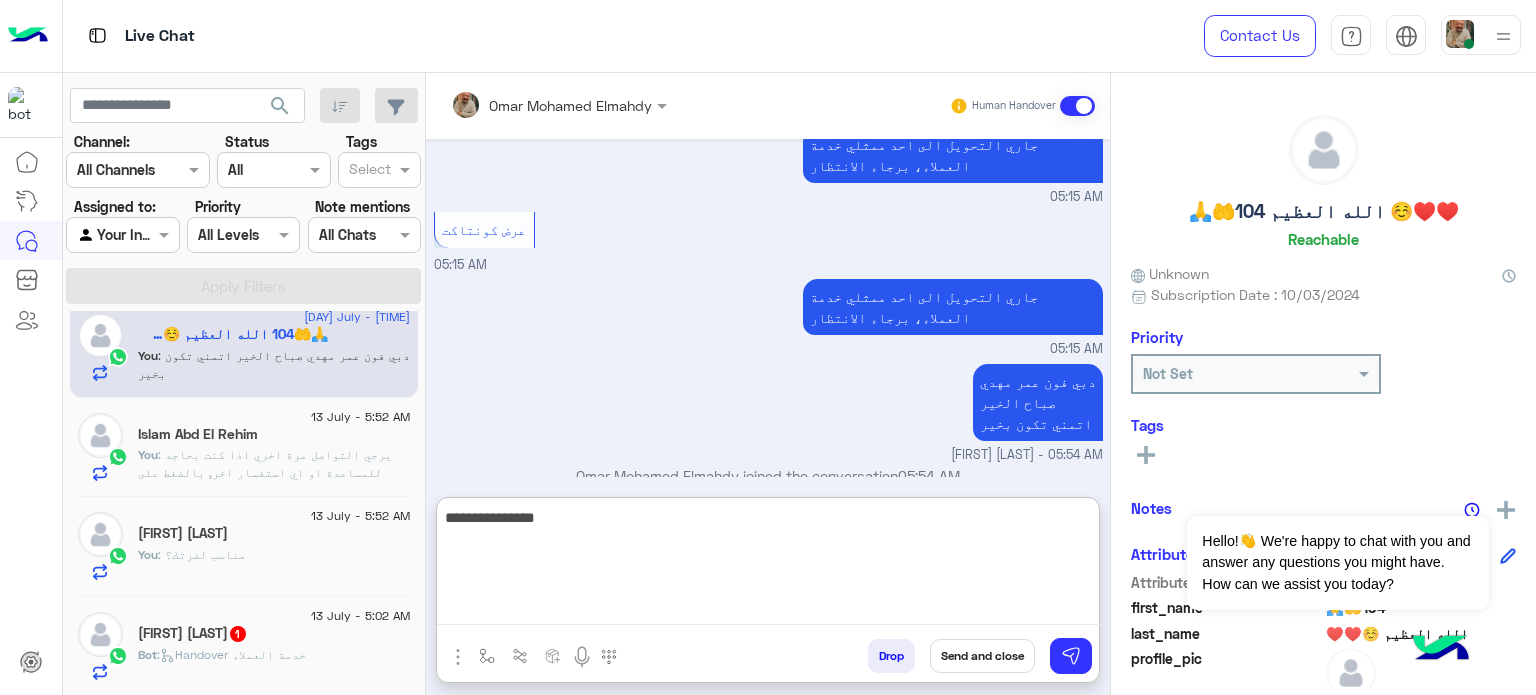 type on "**********" 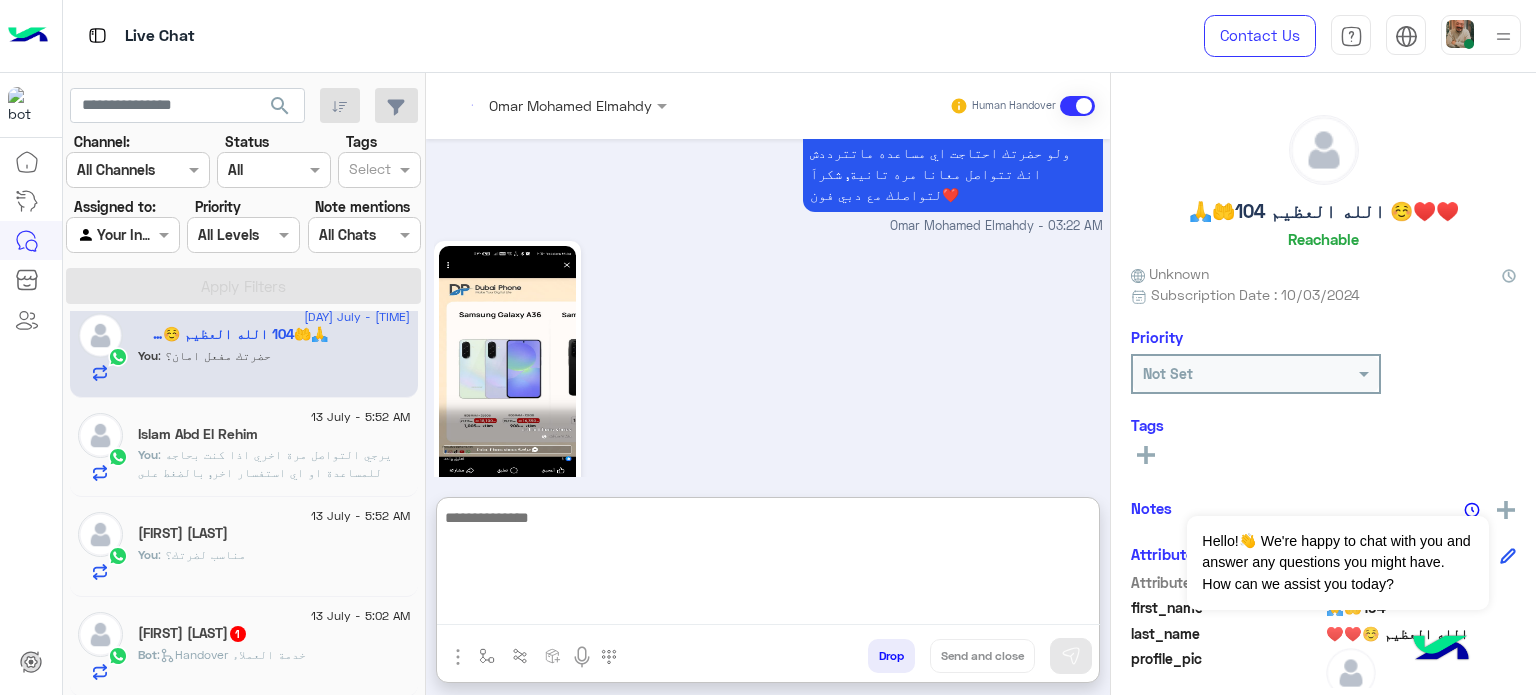 scroll, scrollTop: 2037, scrollLeft: 0, axis: vertical 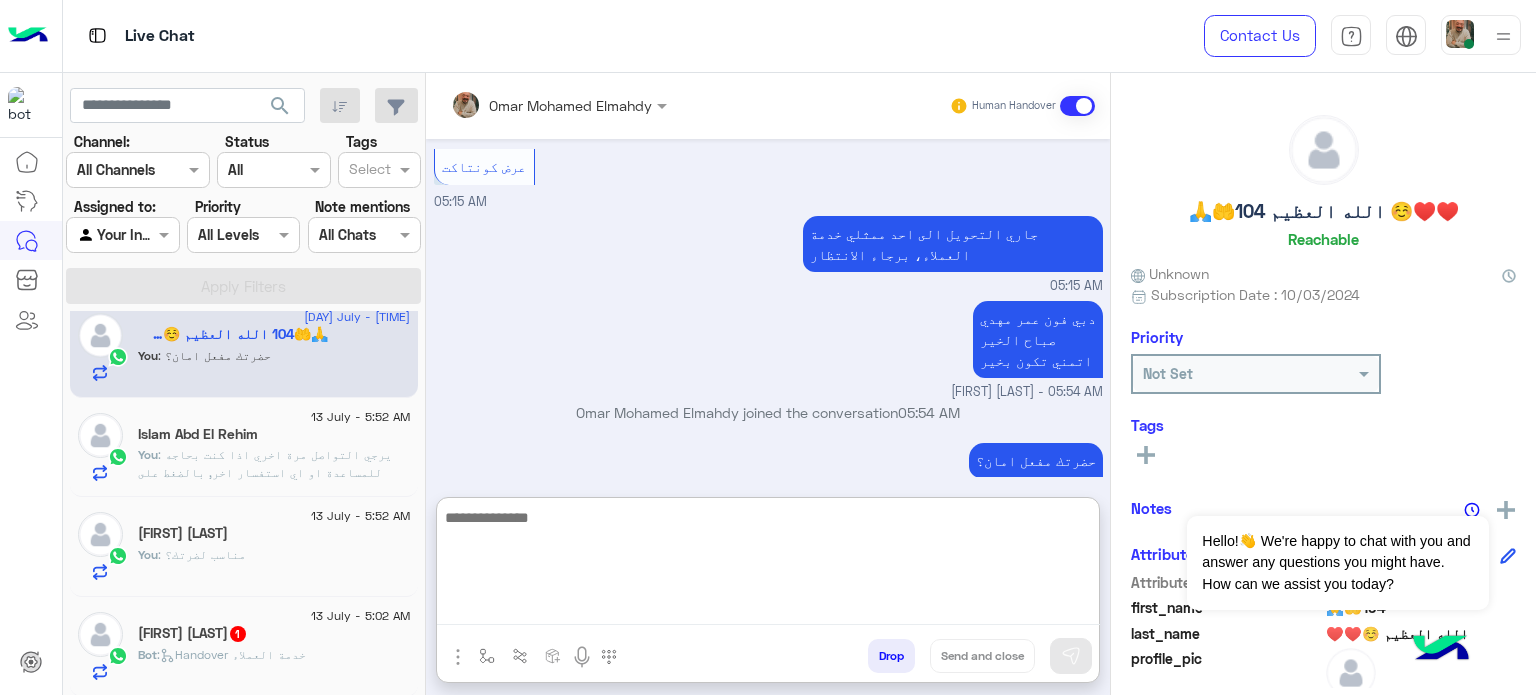 click at bounding box center [768, 565] 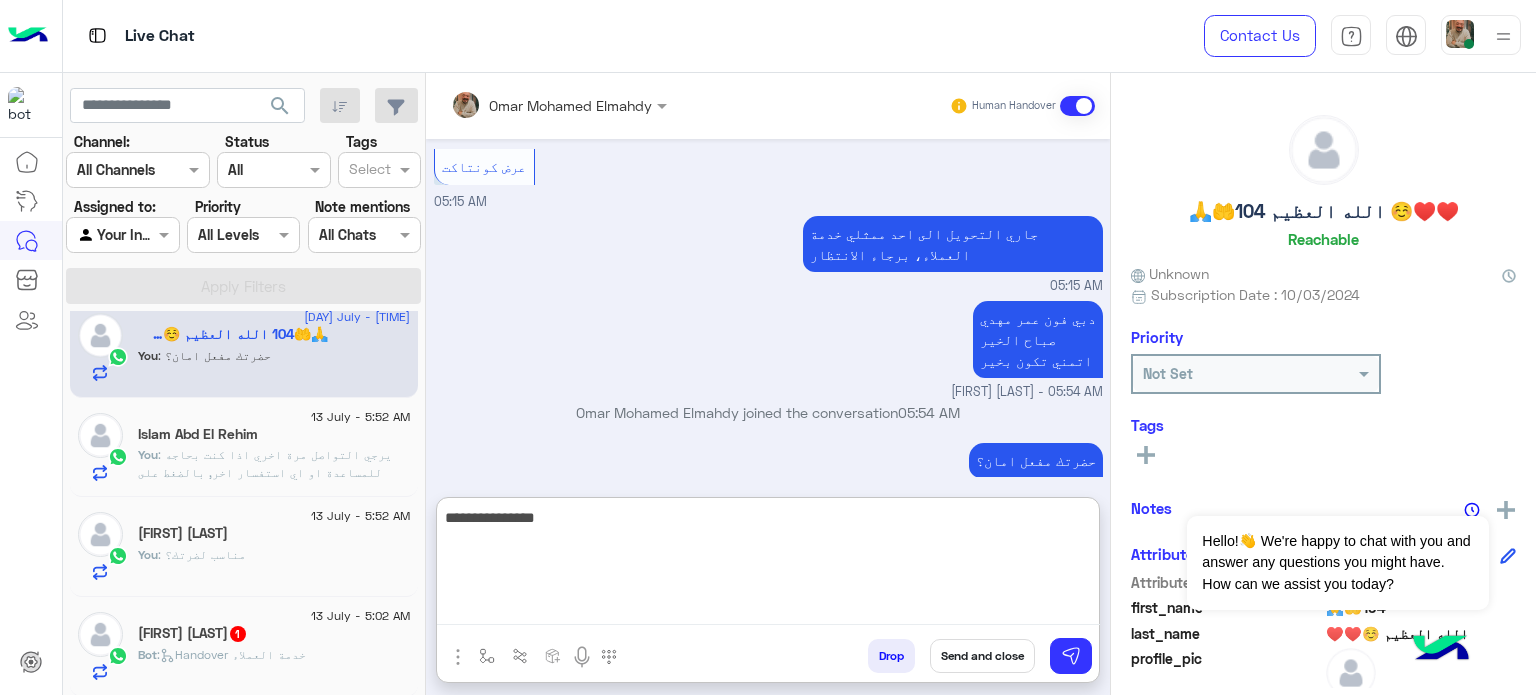 type on "**********" 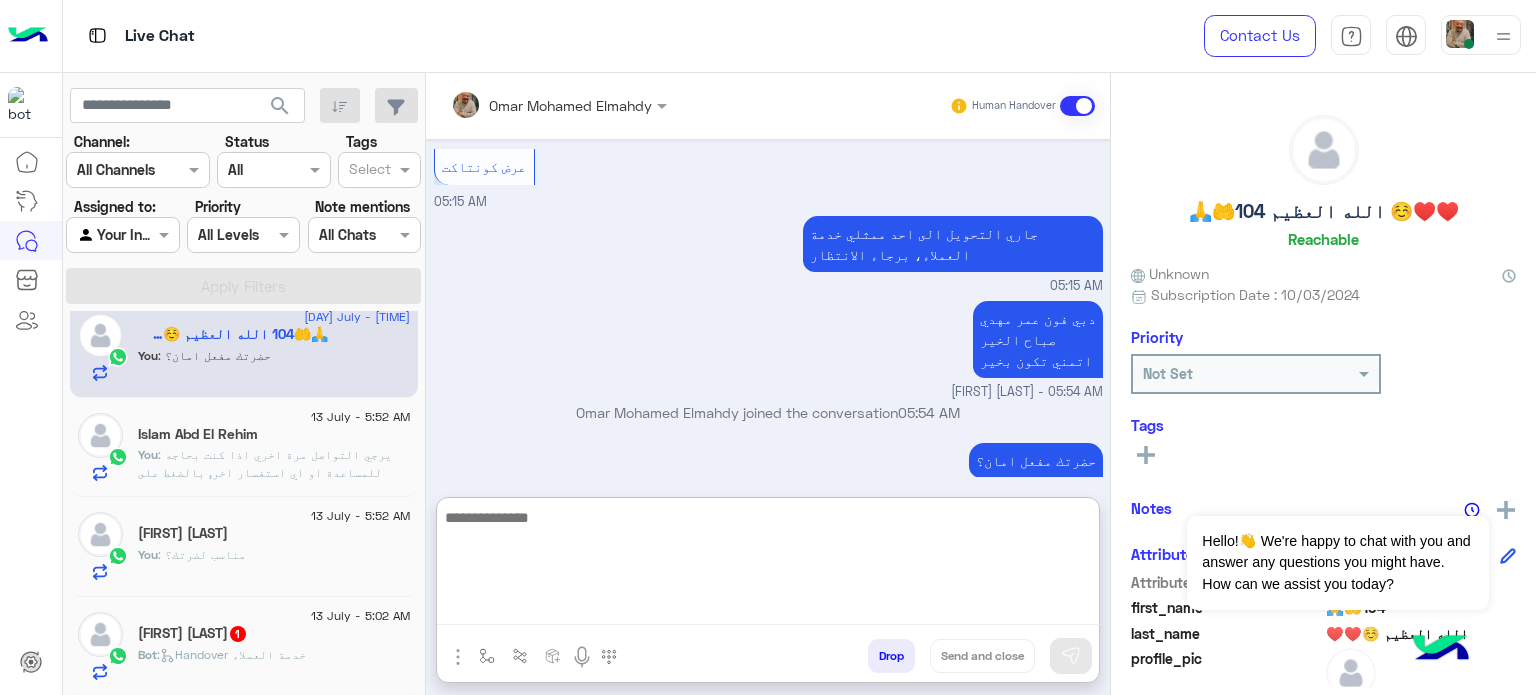 scroll, scrollTop: 2101, scrollLeft: 0, axis: vertical 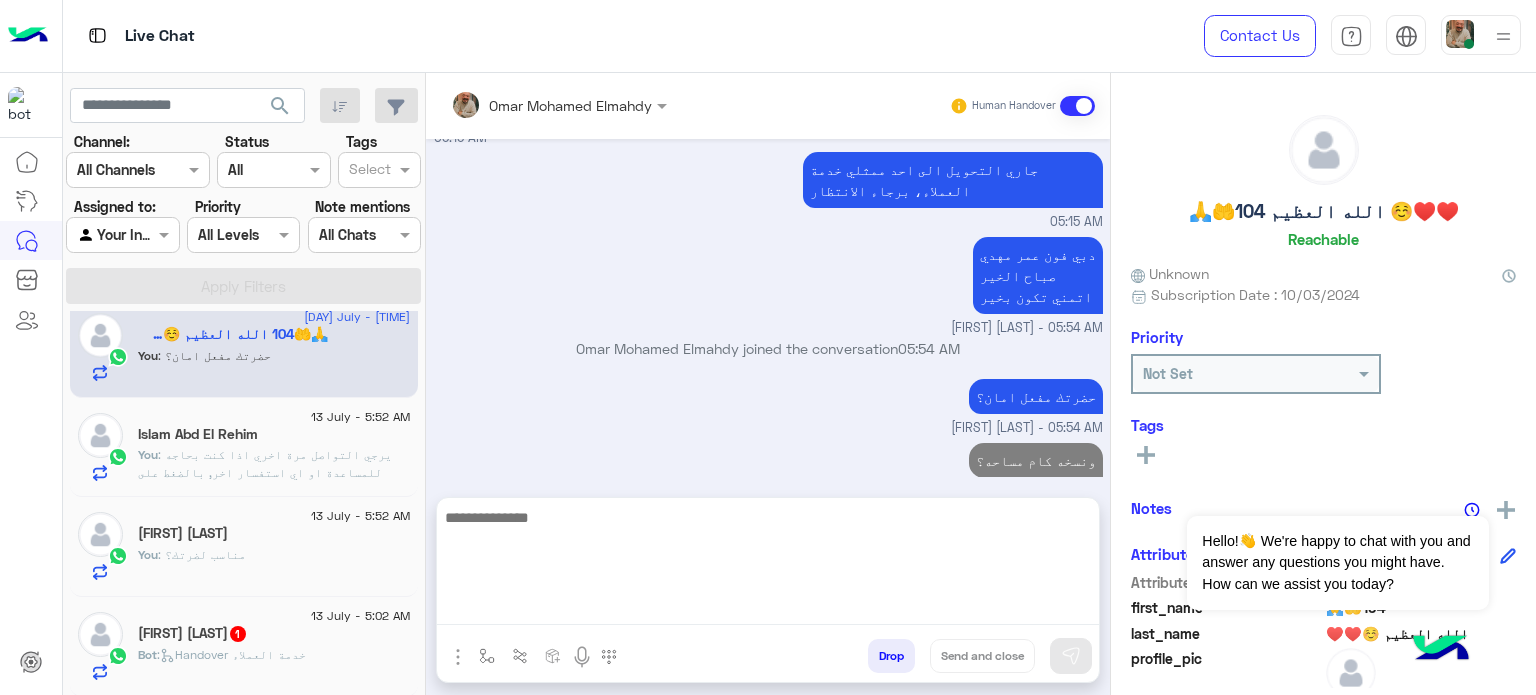 click on ": مناسب لضرتك؟" 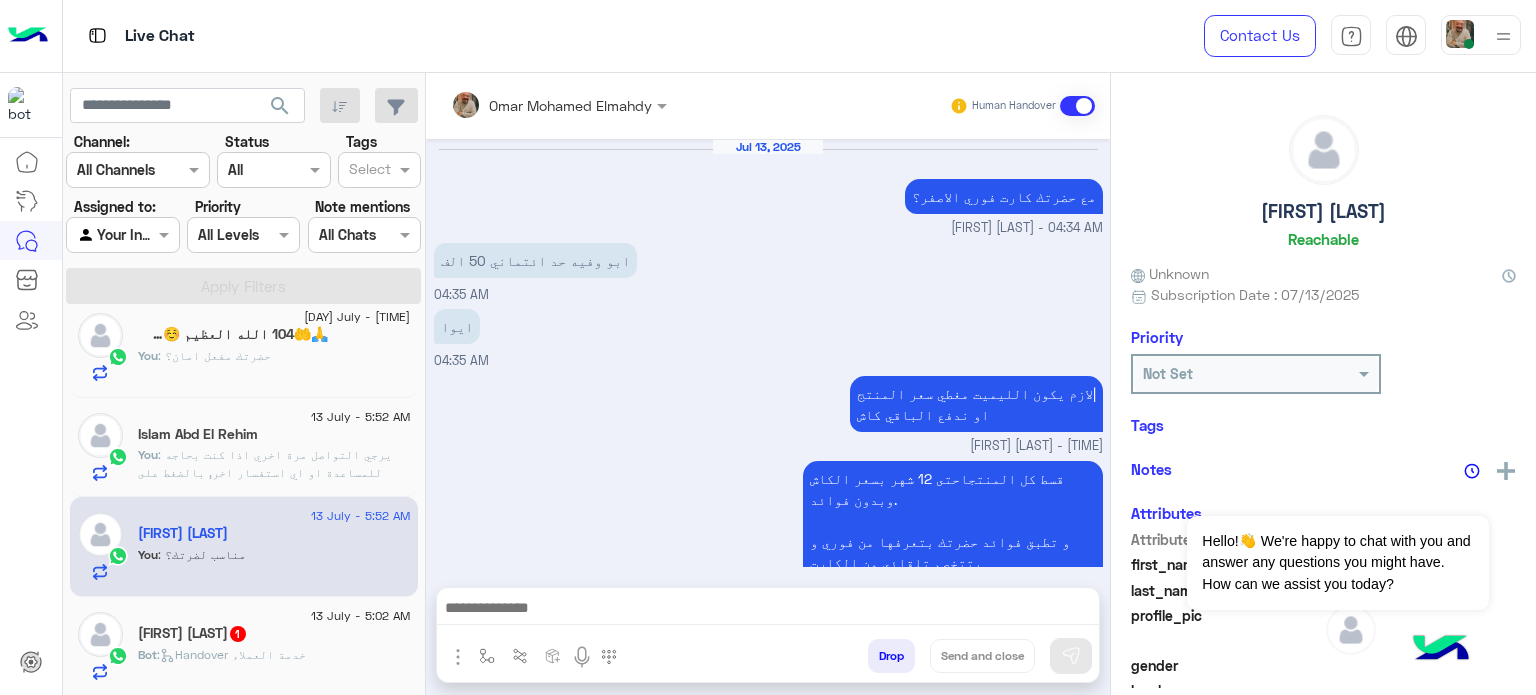 scroll, scrollTop: 443, scrollLeft: 0, axis: vertical 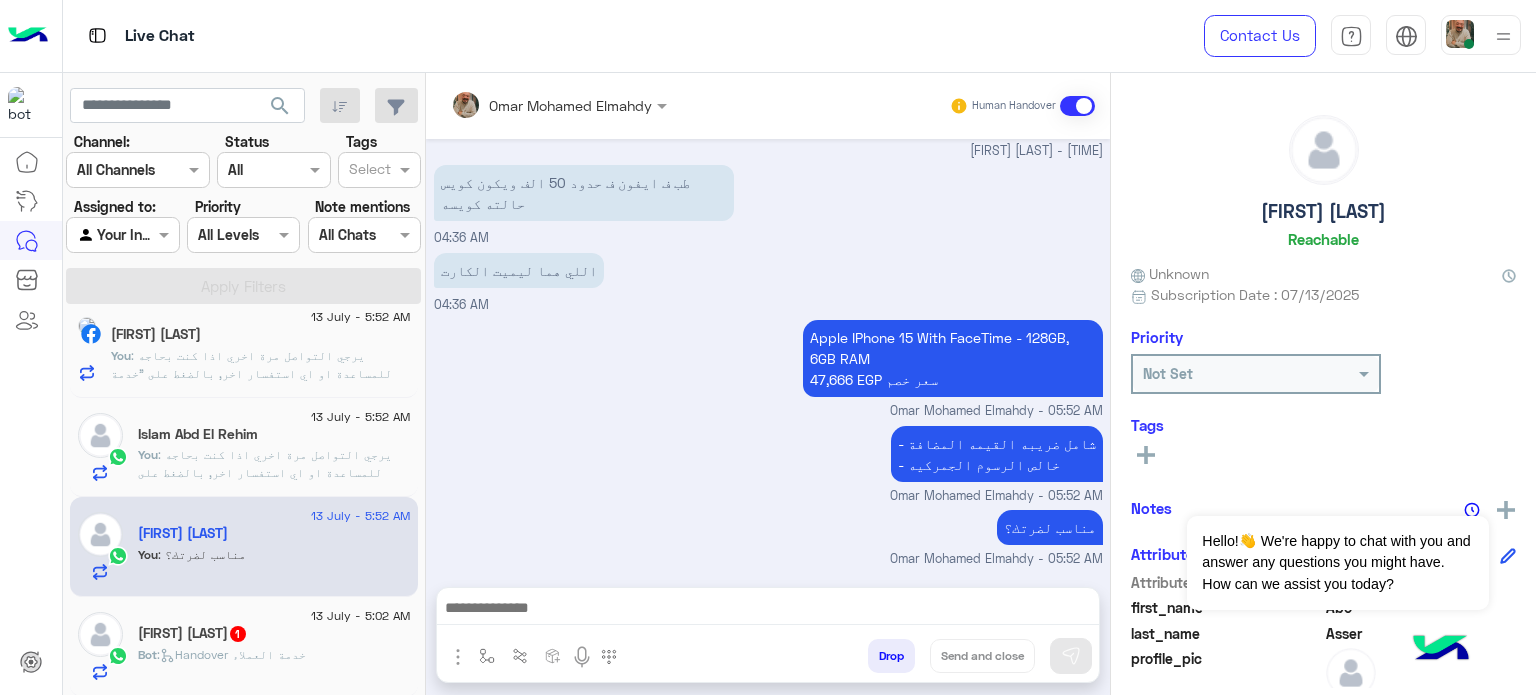 click at bounding box center (768, 613) 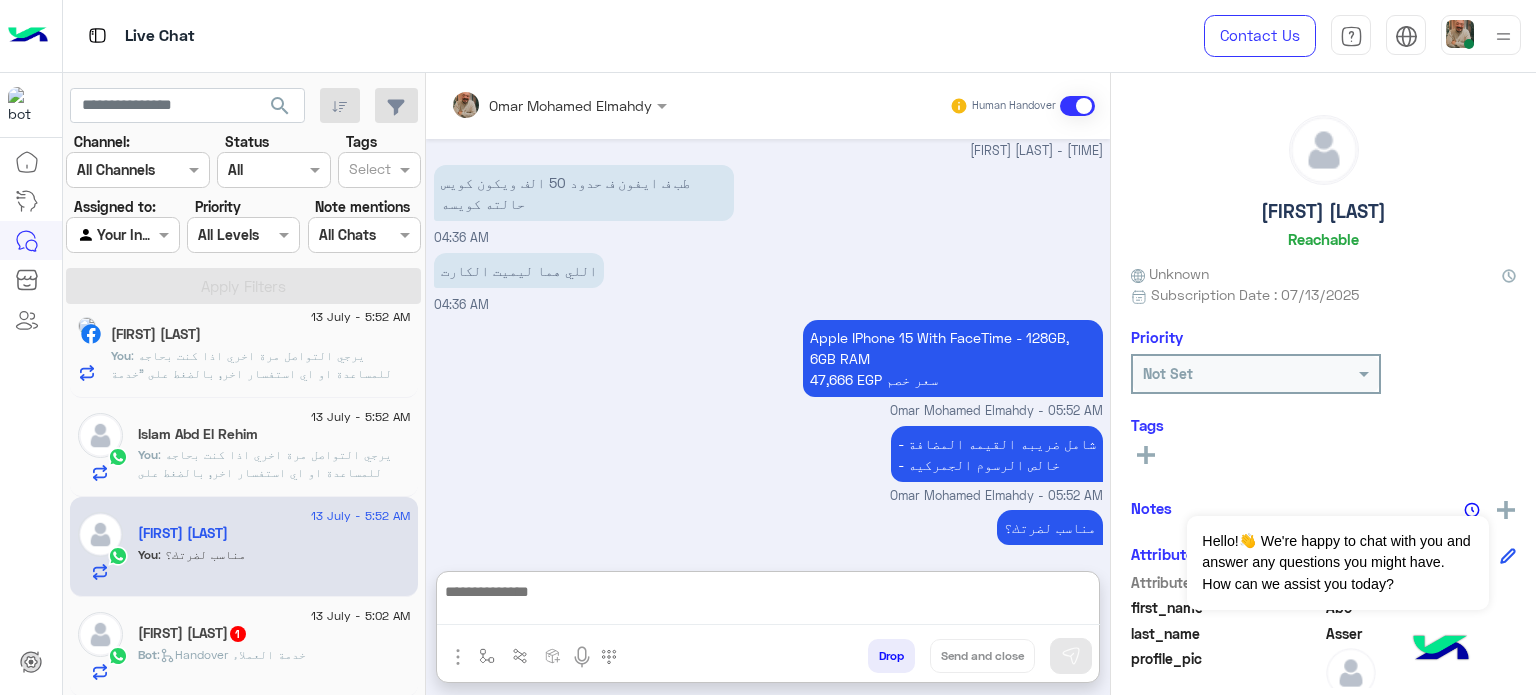 click at bounding box center (768, 602) 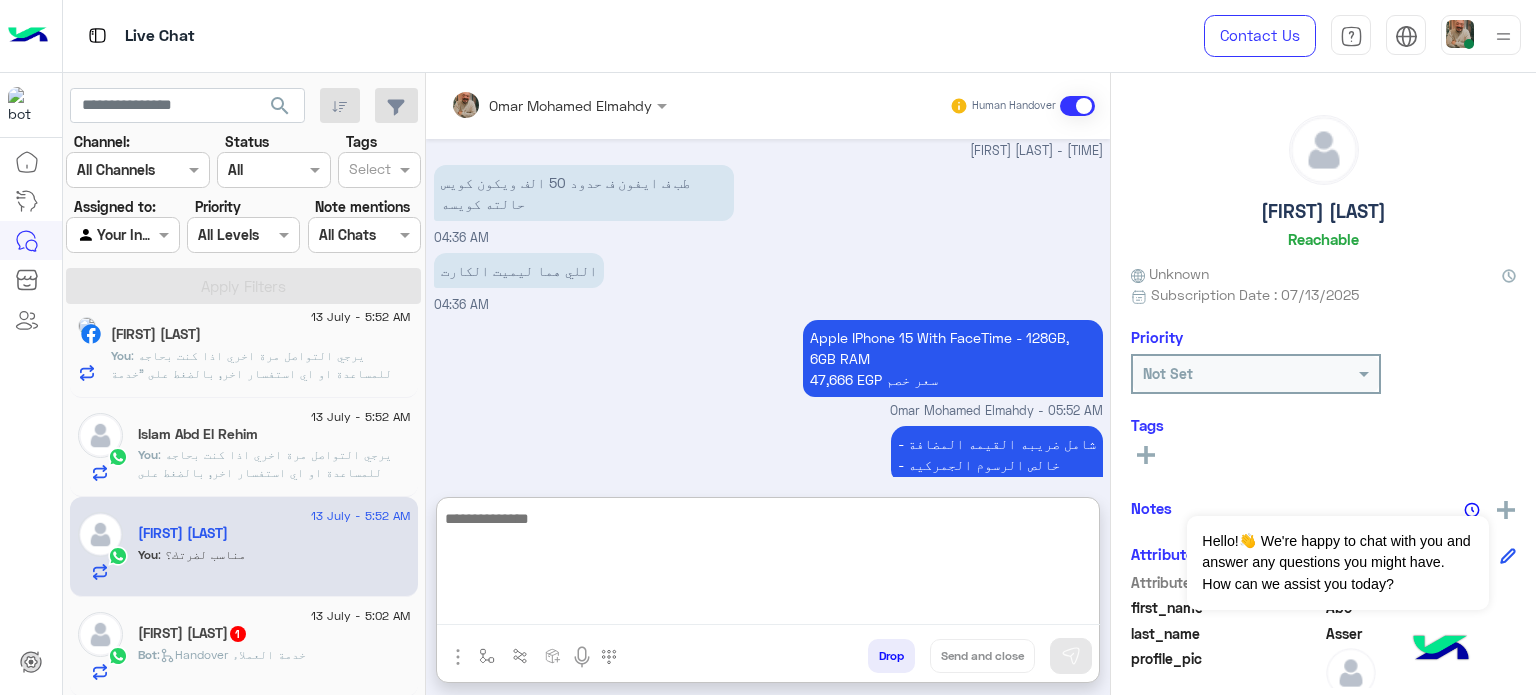 paste on "**********" 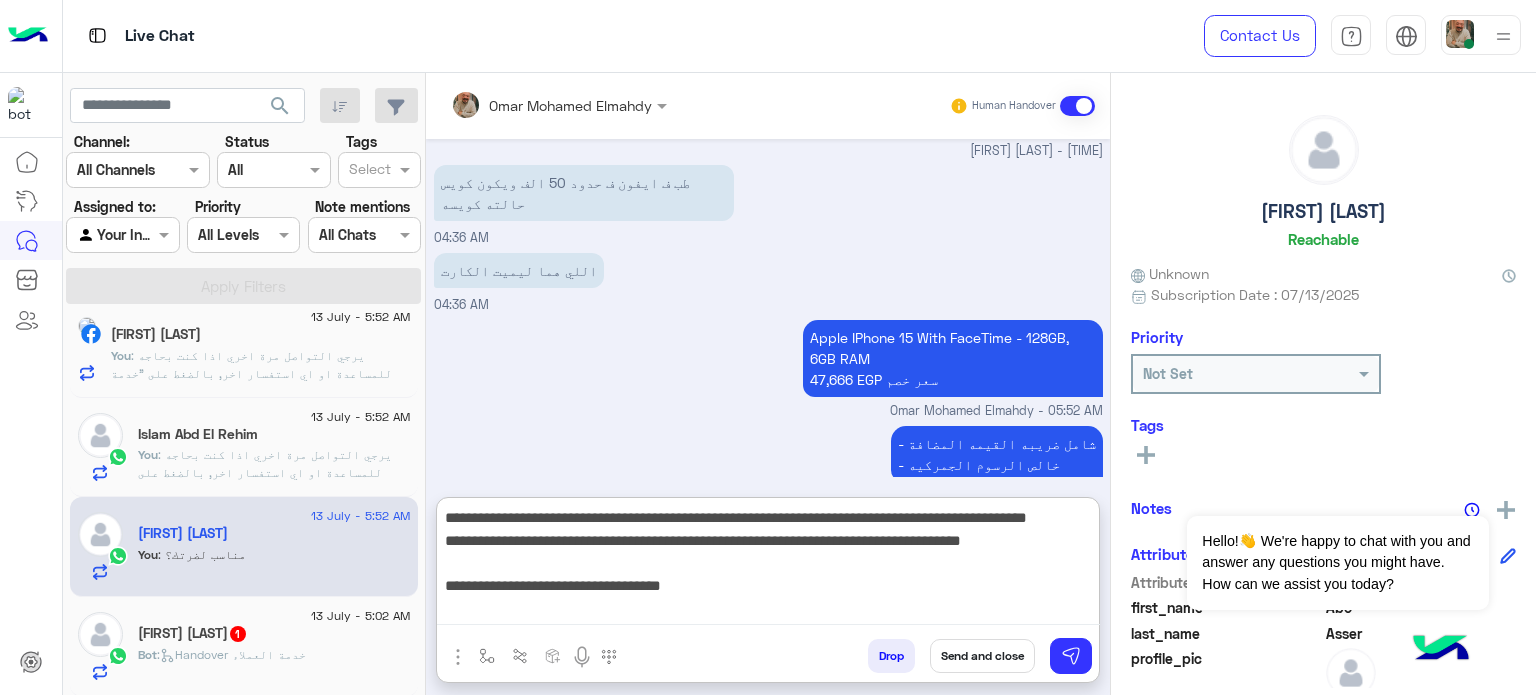 scroll, scrollTop: 172, scrollLeft: 0, axis: vertical 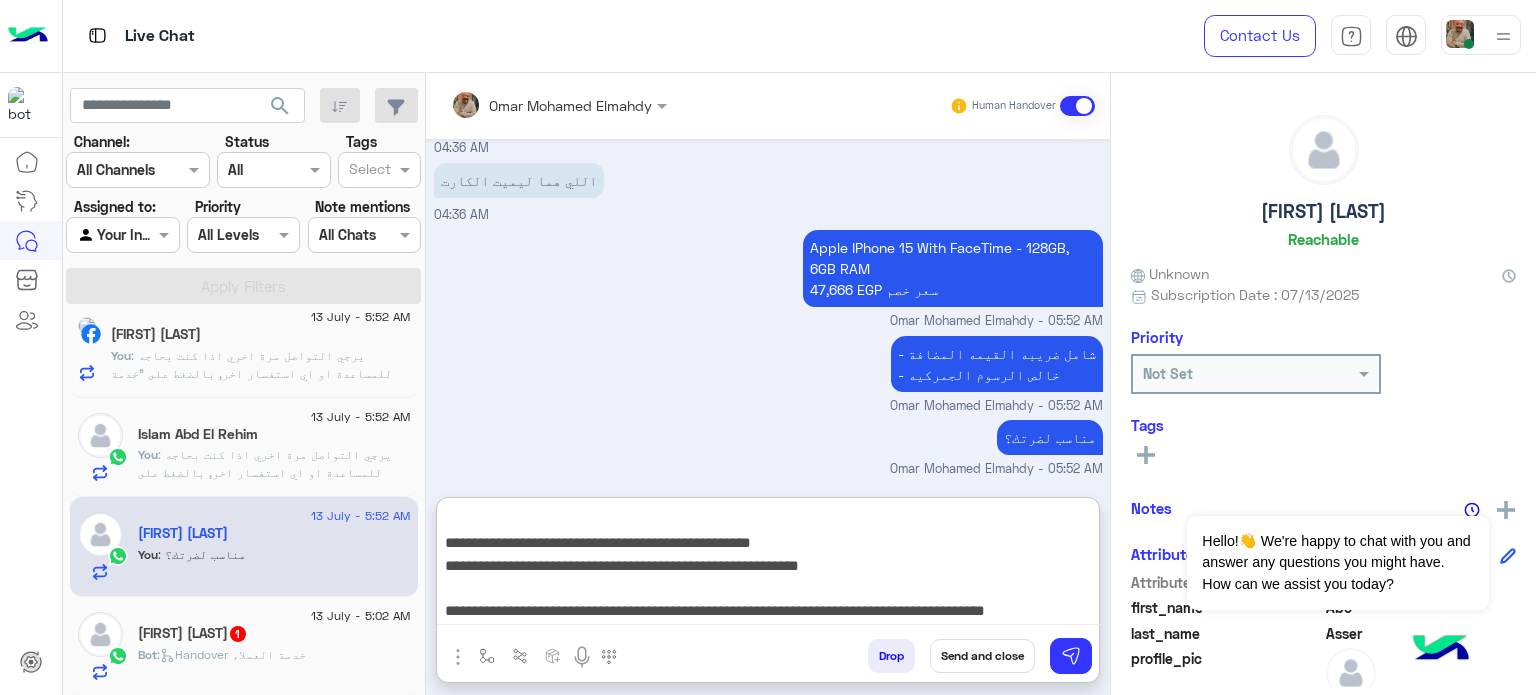 type on "**********" 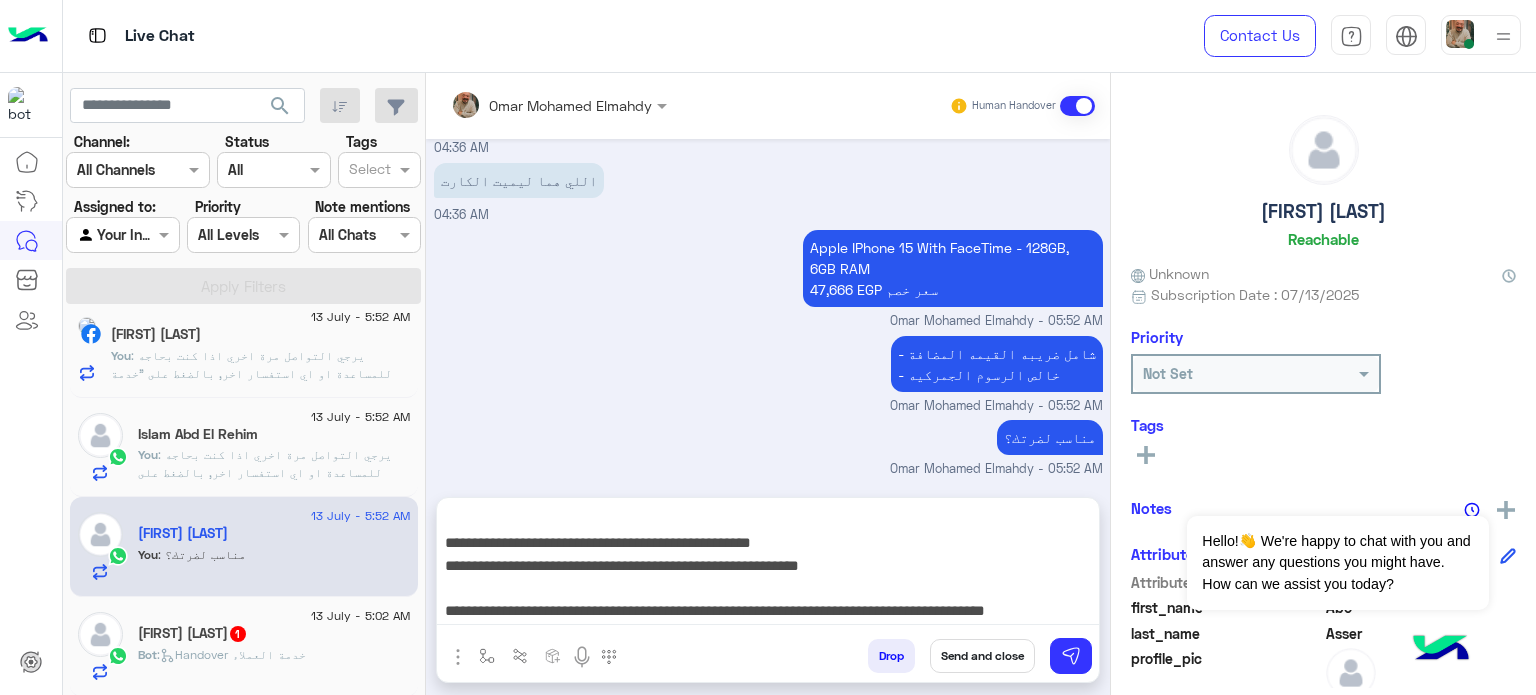 click on "Send and close" at bounding box center [982, 656] 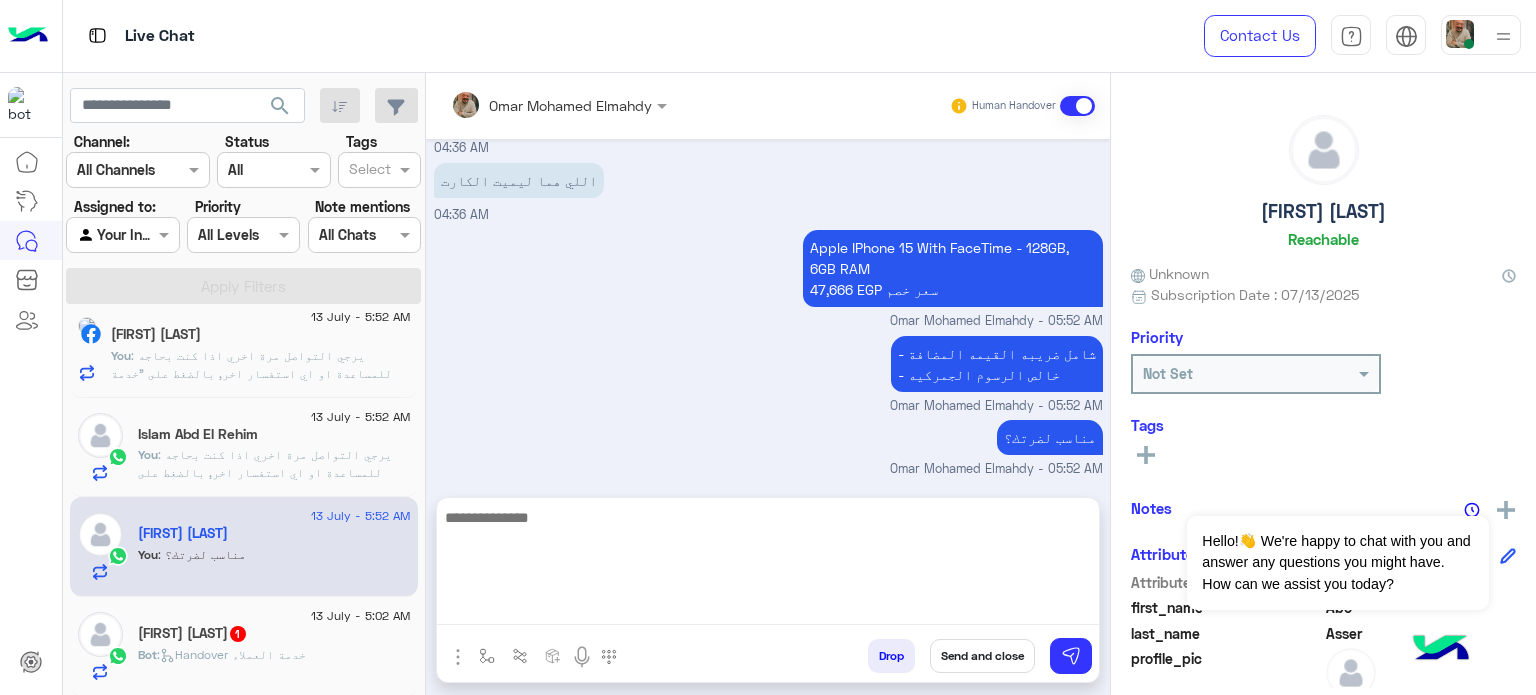 scroll, scrollTop: 919, scrollLeft: 0, axis: vertical 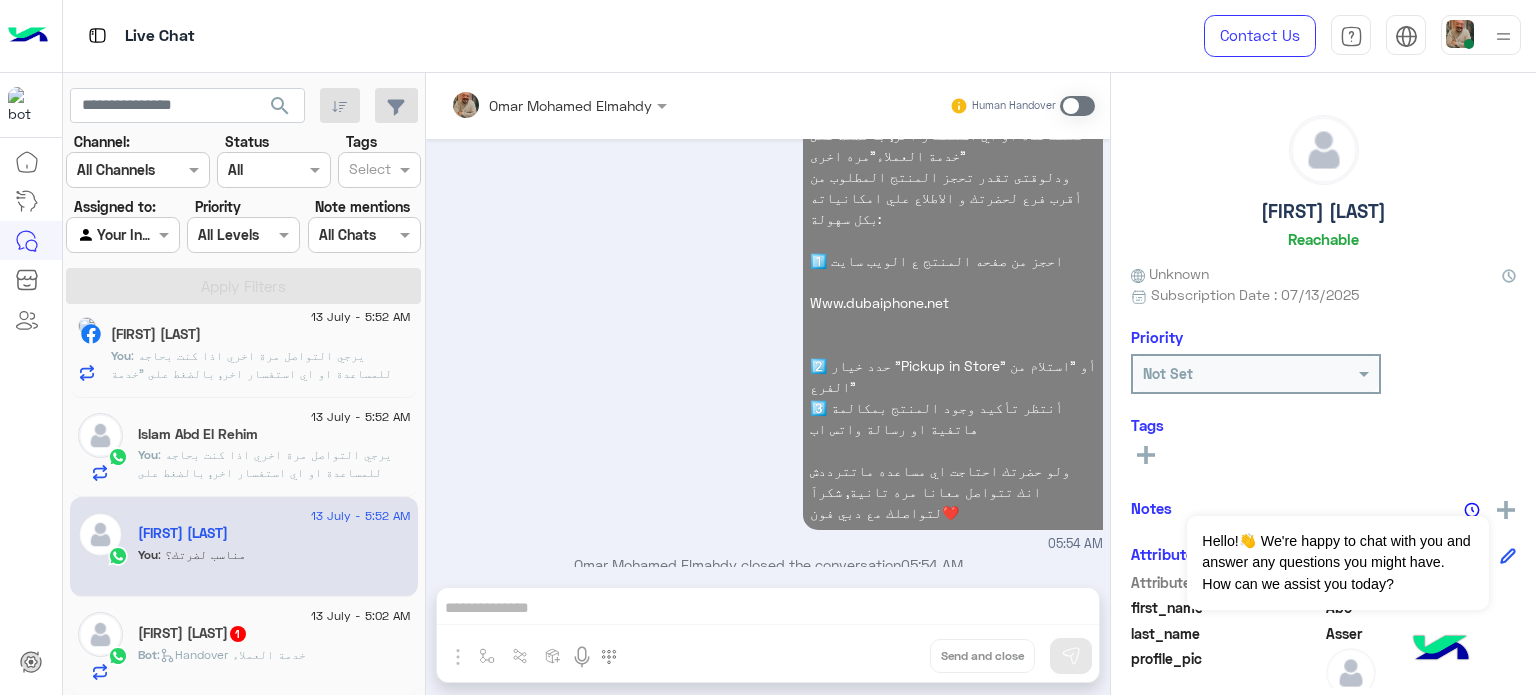 click on ": يرجي التواصل مرة اخري اذا كنت بحاجه للمساعدة او اي استفسار اخر, بالضغط على "خدمة العملاء"مره اخرى
ودلوقتى تقدر تحجز المنتج المطلوب من أقرب فرع لحضرتك و الاطلاع علي امكانياته بكل سهولة:
1️⃣ احجز من صفحه المنتج ع الويب سايت
Www.dubaiphone.net
2️⃣ حدد خيار "Pickup in Store" أو "استلام من الفرع"
3️⃣ أنتظر تأكيد وجود المنتج بمكالمة هاتفية او رسالة واتس اب
ولو حضرتك احتاجت اي مساعده ماتترددش انك تتواصل معانا مره تانية, شكراَ لتواصلك مع دبي فون❤️" 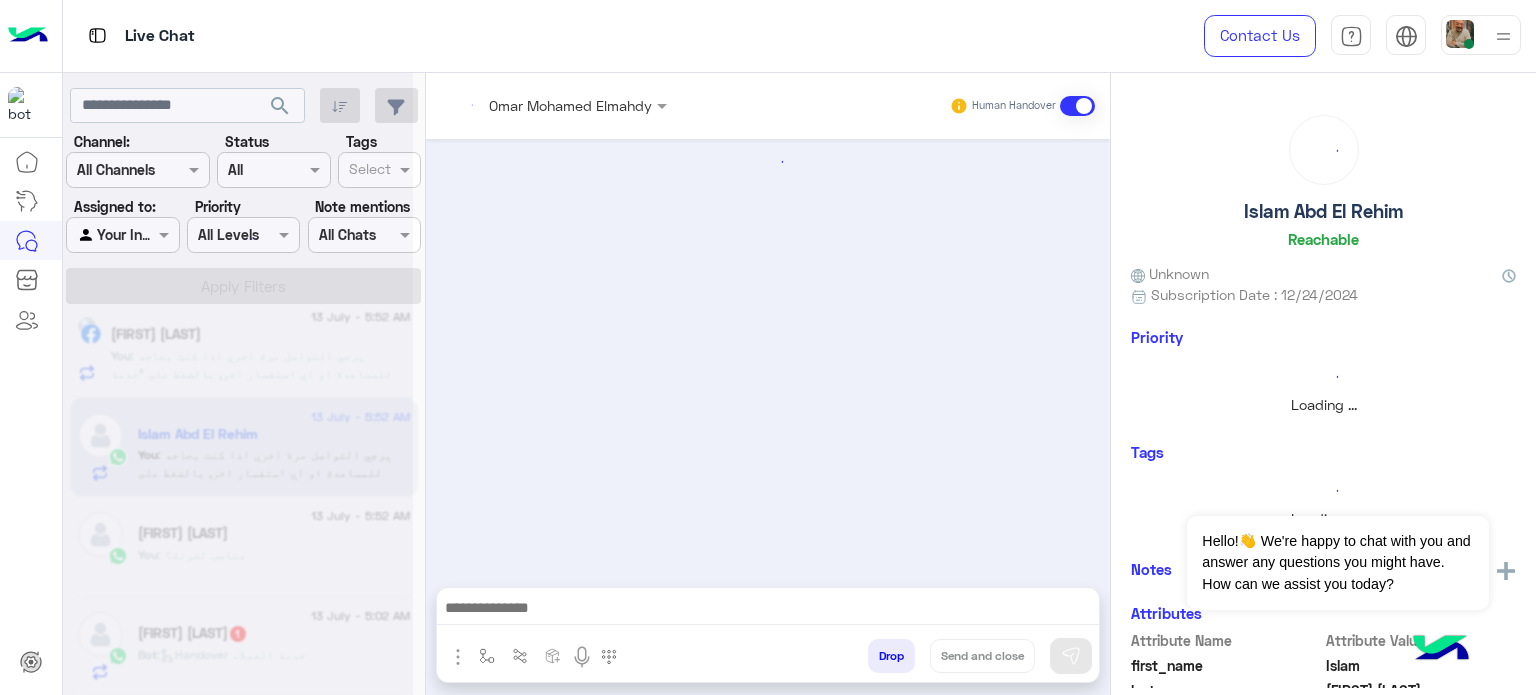 scroll, scrollTop: 0, scrollLeft: 0, axis: both 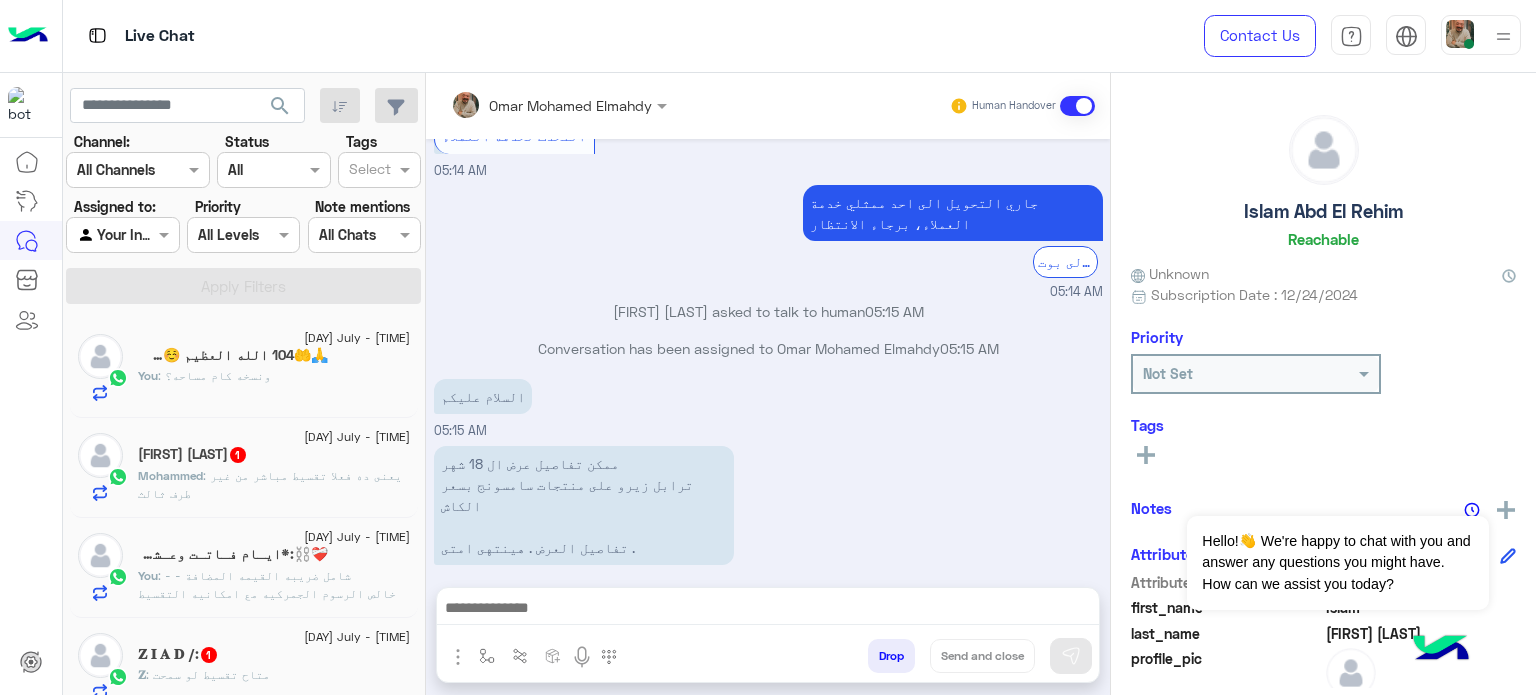 click on ": - شامل ضريبه القيمه المضافة
- خالص الرسوم الجمركيه
مع امكانيه التقسيط بسعر الخصم بدون فوائد علي حسب طريقه الدفع
ممكن توضيح طريقه الدفع؟" 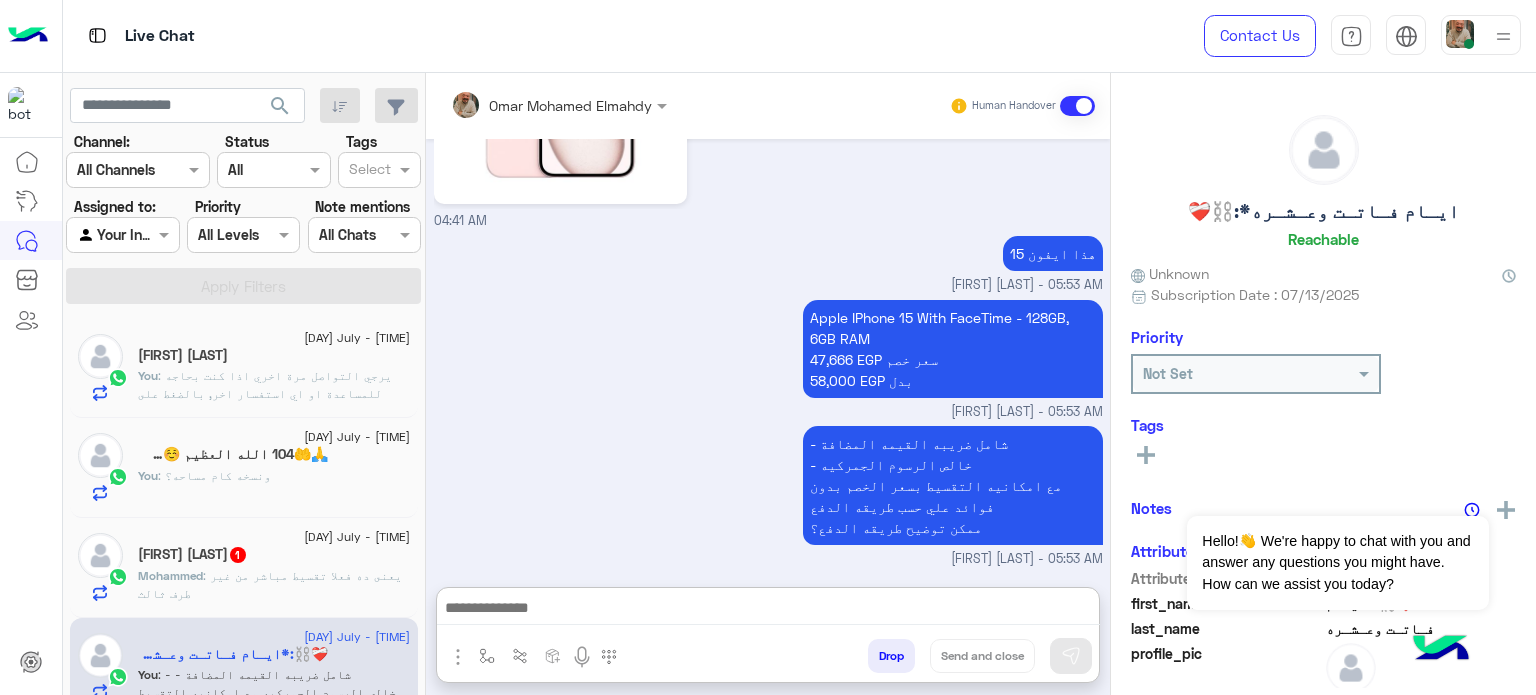 click at bounding box center [768, 610] 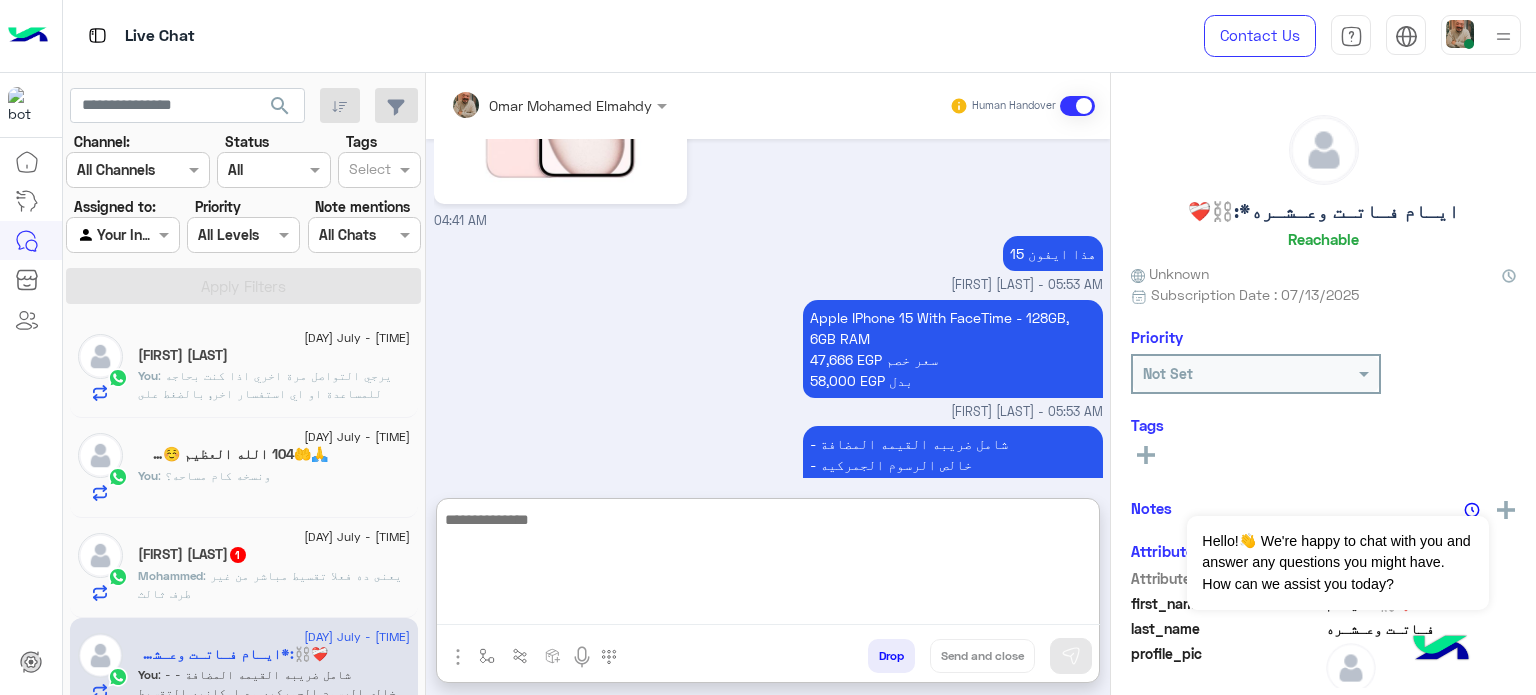 paste on "**********" 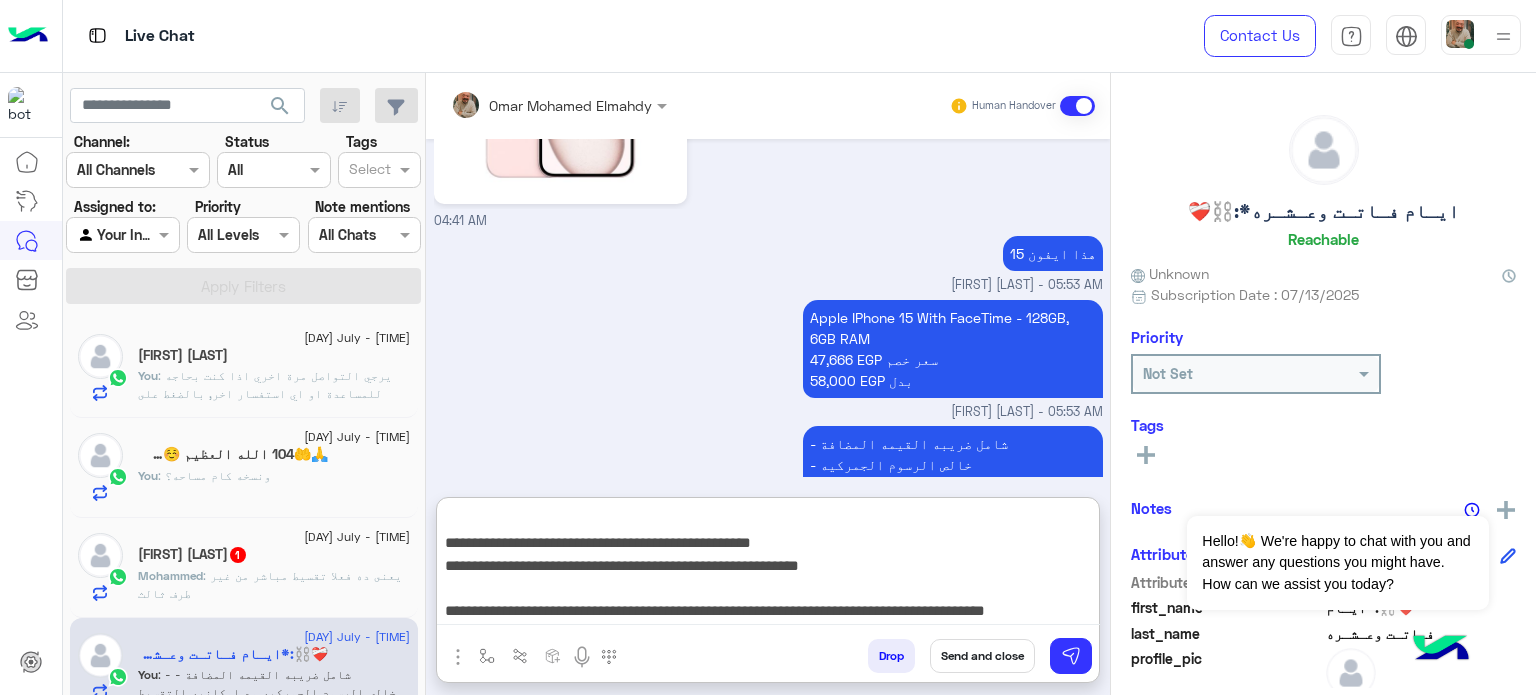 type on "**********" 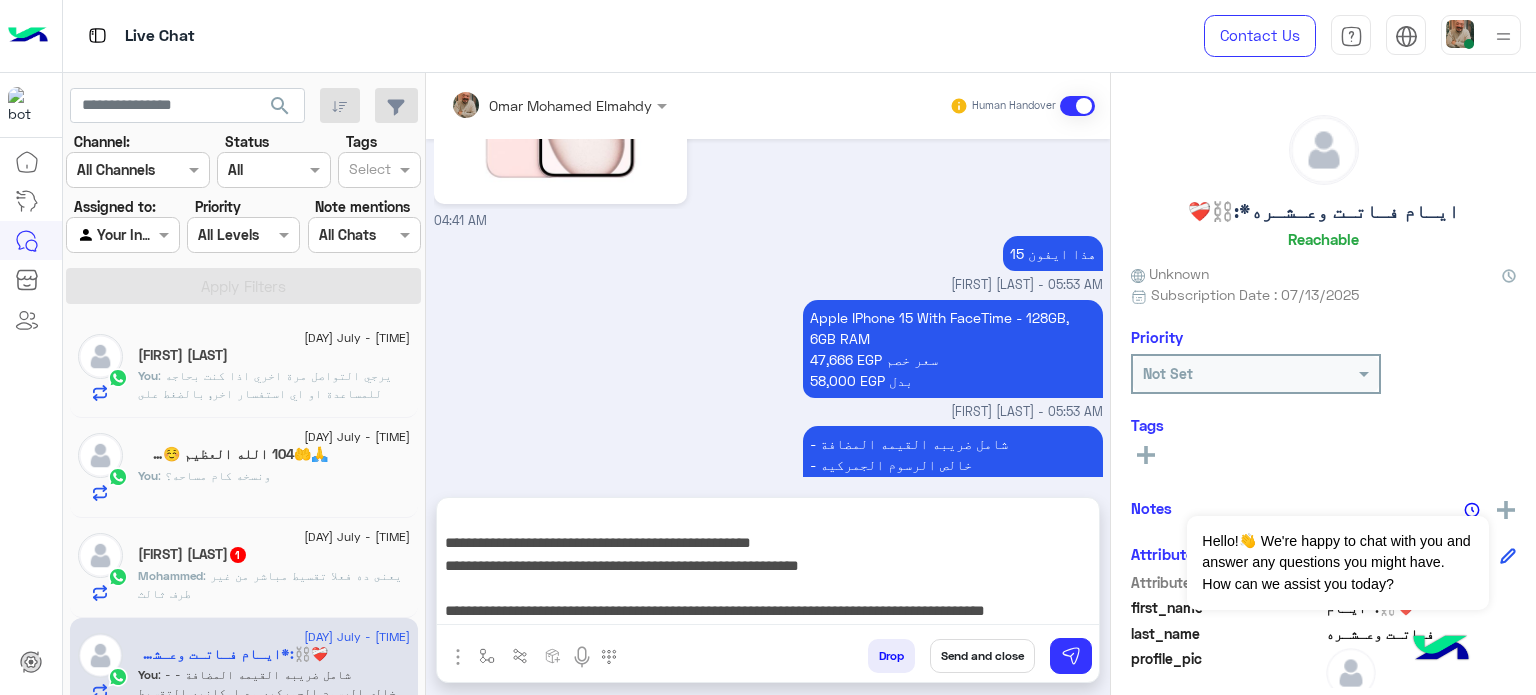 drag, startPoint x: 961, startPoint y: 647, endPoint x: 303, endPoint y: 517, distance: 670.719 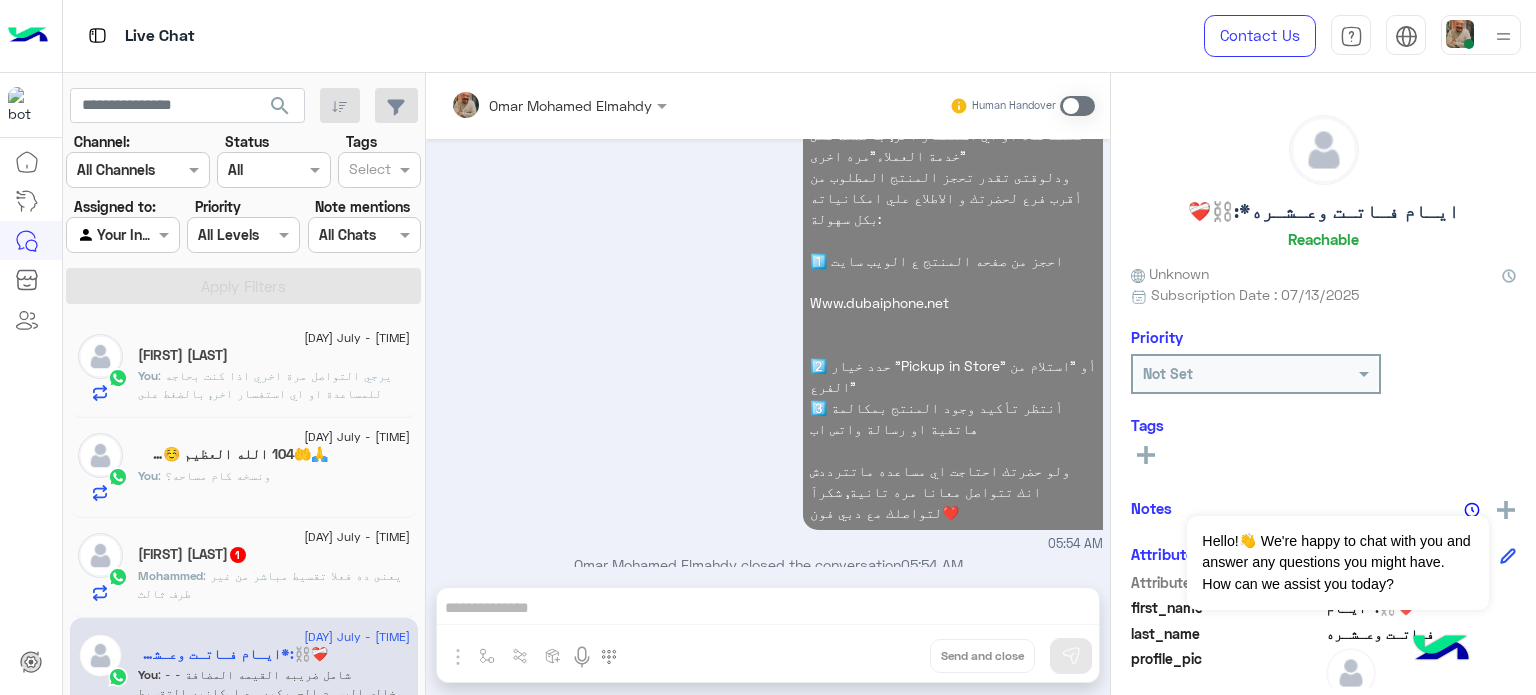 click on "[FIRST] [LAST]" 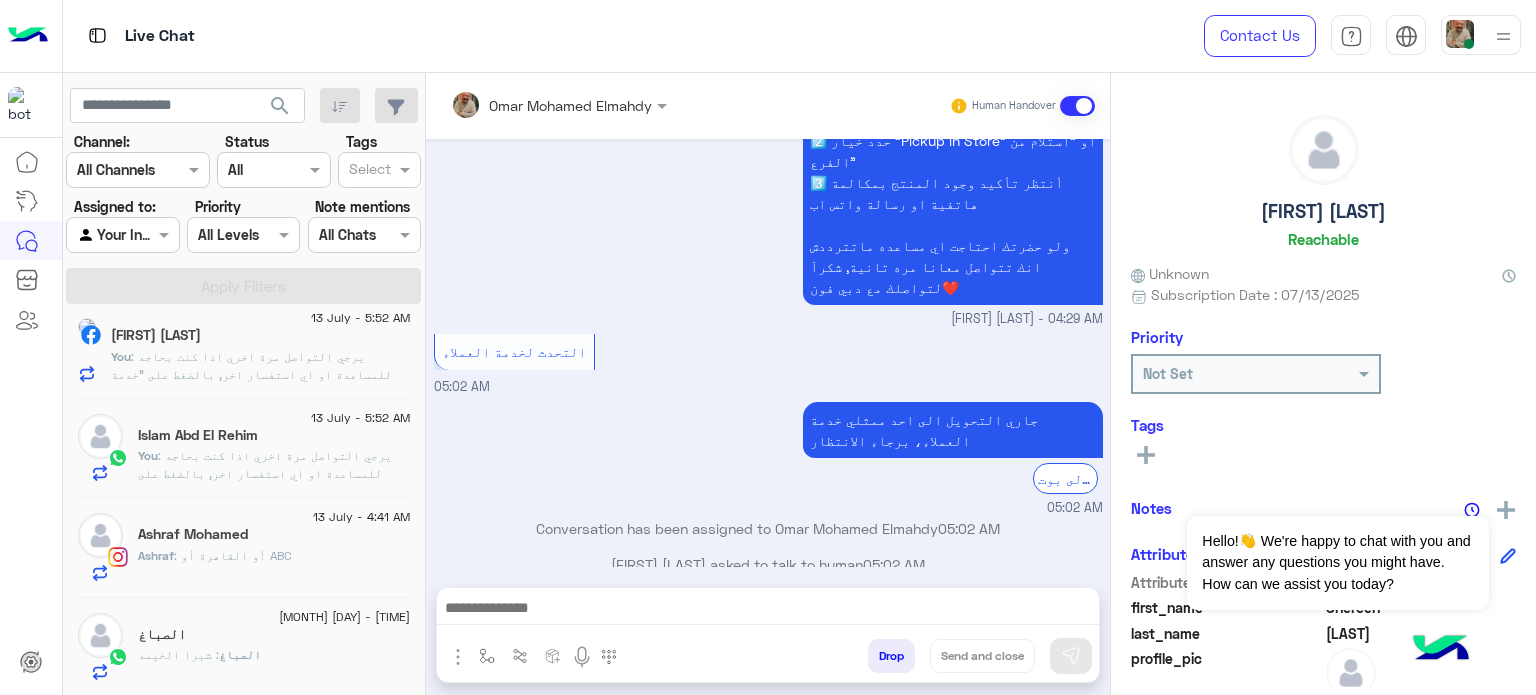 click on "[FIRST] : [CITY]" 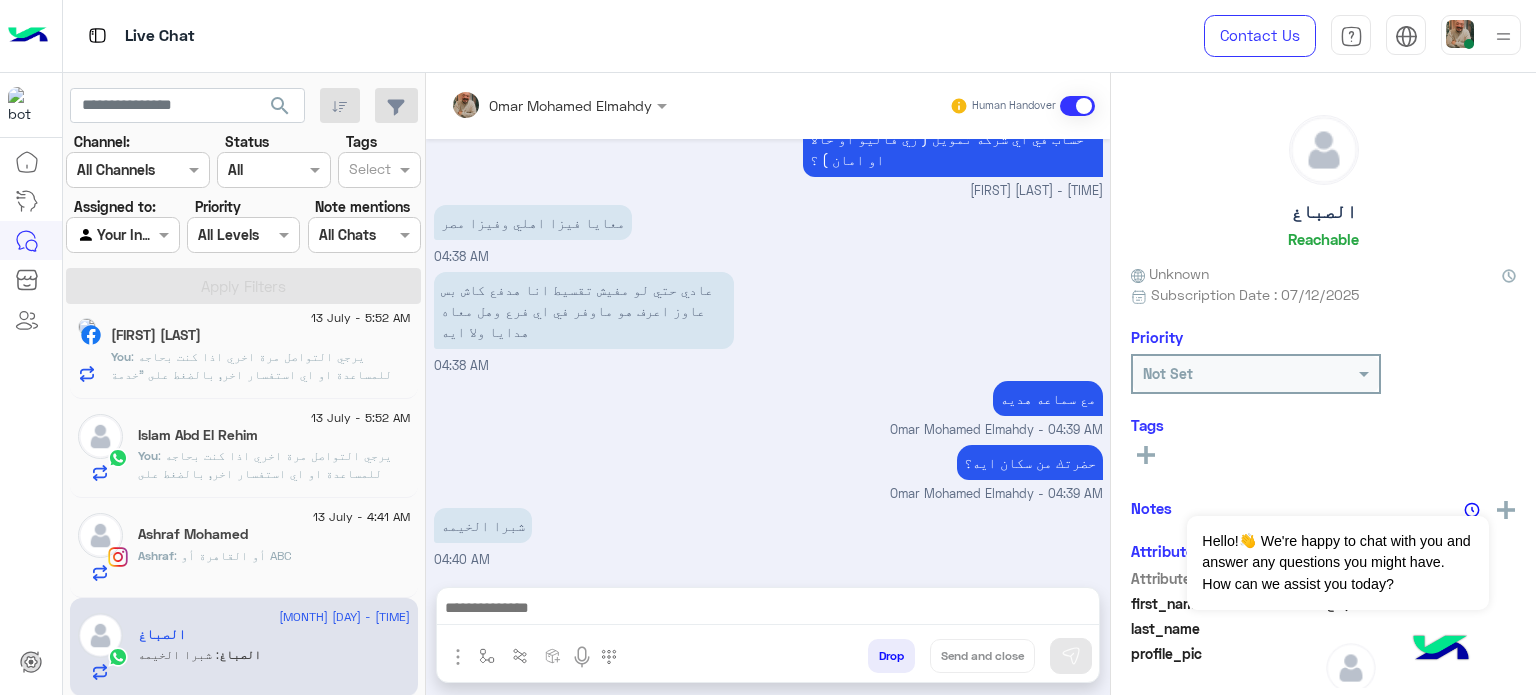 click on "Ashraf Mohamed" 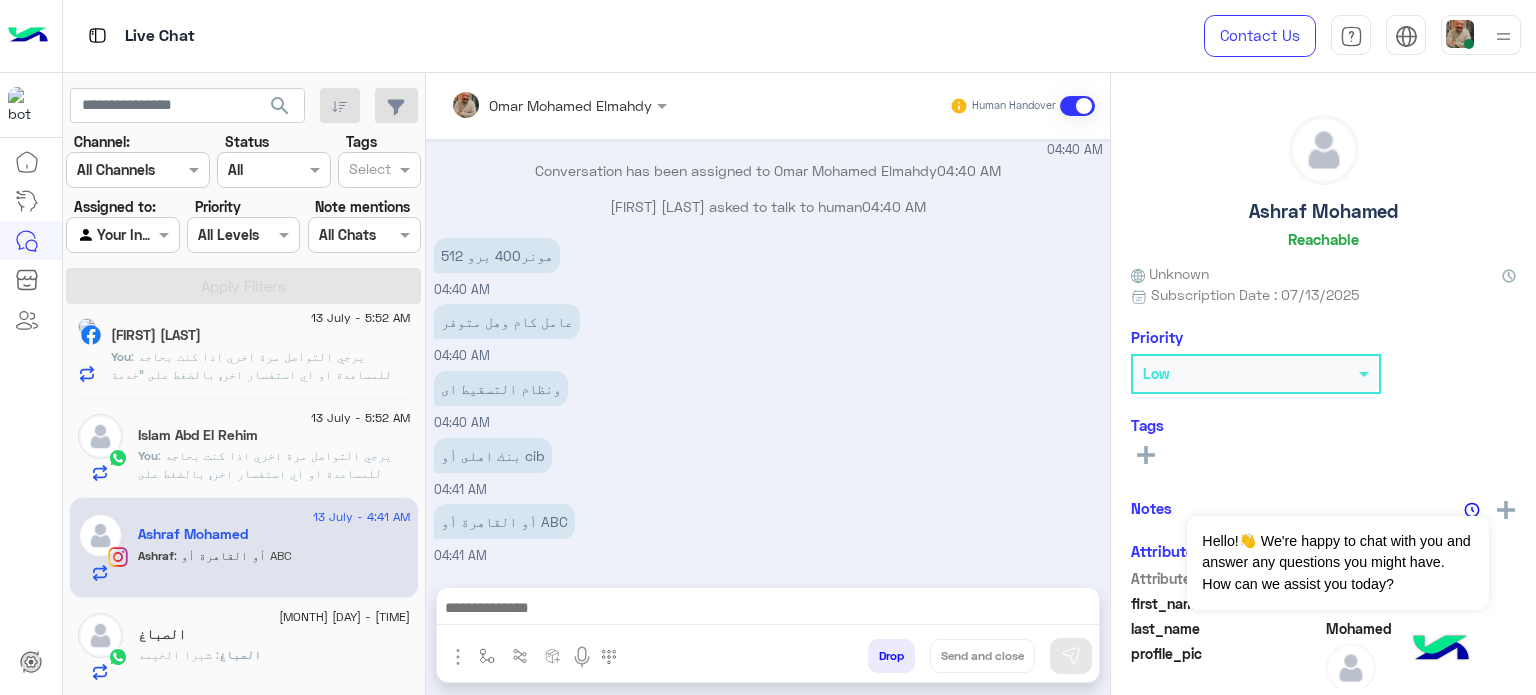click on "[MONTH] [DAY] - [TIME] [FIRST] [LAST] You : يرجي التواصل مرة اخري اذا كنت بحاجه للمساعدة او اي استفسار اخر, بالضغط على "خدمة العملاء"مره اخرى
ودلوقتى تقدر تحجز المنتج المطلوب من أقرب فرع لحضرتك و الاطلاع علي امكانياته بكل سهولة:
1️⃣ احجز من صفحه المنتج ع الويب سايت
Www.dubaiphone.net
2️⃣ حدد خيار "Pickup in Store" أو "استلام من الفرع"
3️⃣ أنتظر تأكيد وجود المنتج بمكالمة هاتفية او رسالة واتس اب
ولو حضرتك احتاجت اي مساعده ماتترددش انك تتواصل معانا مره تانية, شكراَ لتواصلك مع دبي فون❤️" 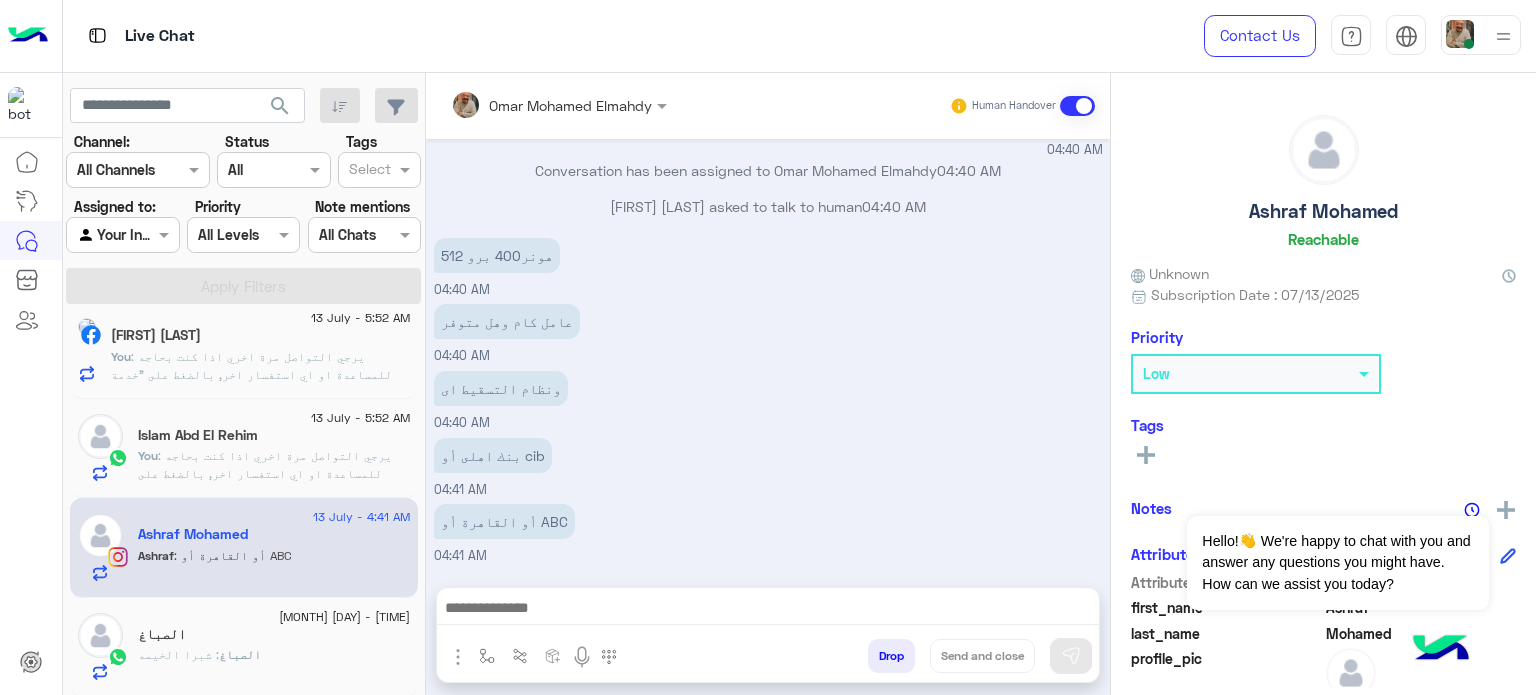 click on ": يرجي التواصل مرة اخري اذا كنت بحاجه للمساعدة او اي استفسار اخر, بالضغط على "خدمة العملاء"مره اخرى
ودلوقتى تقدر تحجز المنتج المطلوب من أقرب فرع لحضرتك و الاطلاع علي امكانياته بكل سهولة:
1️⃣ احجز من صفحه المنتج ع الويب سايت
Www.dubaiphone.net
2️⃣ حدد خيار "Pickup in Store" أو "استلام من الفرع"
3️⃣ أنتظر تأكيد وجود المنتج بمكالمة هاتفية او رسالة واتس اب
ولو حضرتك احتاجت اي مساعده ماتترددش انك تتواصل معانا مره تانية, شكراَ لتواصلك مع دبي فون❤️" 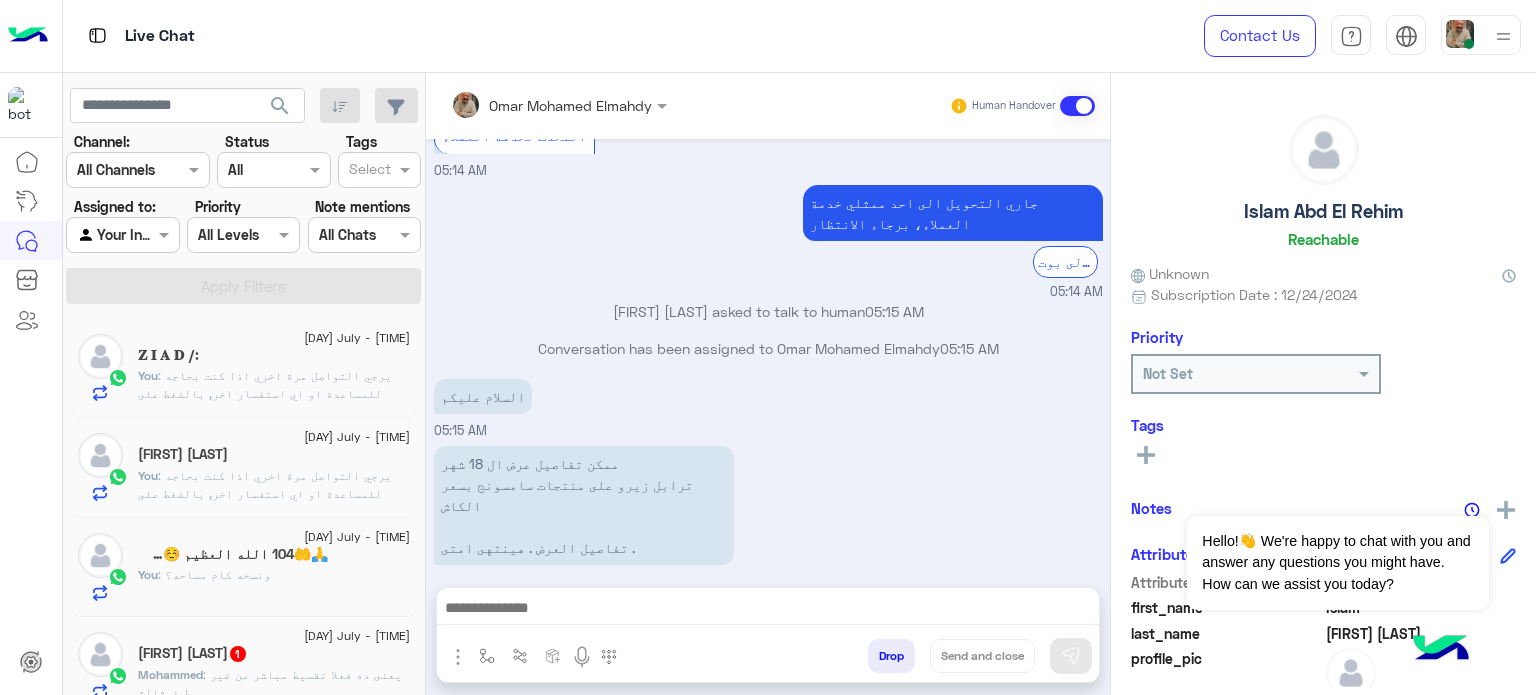 click on ": يرجي التواصل مرة اخري اذا كنت بحاجه للمساعدة او اي استفسار اخر, بالضغط على "خدمة العملاء"مره اخرى
ودلوقتى تقدر تحجز المنتج المطلوب من أقرب فرع لحضرتك و الاطلاع علي امكانياته بكل سهولة:
1️⃣ احجز من صفحه المنتج ع الويب سايت
Www.dubaiphone.net
2️⃣ حدد خيار "Pickup in Store" أو "استلام من الفرع"
3️⃣ أنتظر تأكيد وجود المنتج بمكالمة هاتفية او رسالة واتس اب
ولو حضرتك احتاجت اي مساعده ماتترددش انك تتواصل معانا مره تانية, شكراَ لتواصلك مع دبي فون❤️" 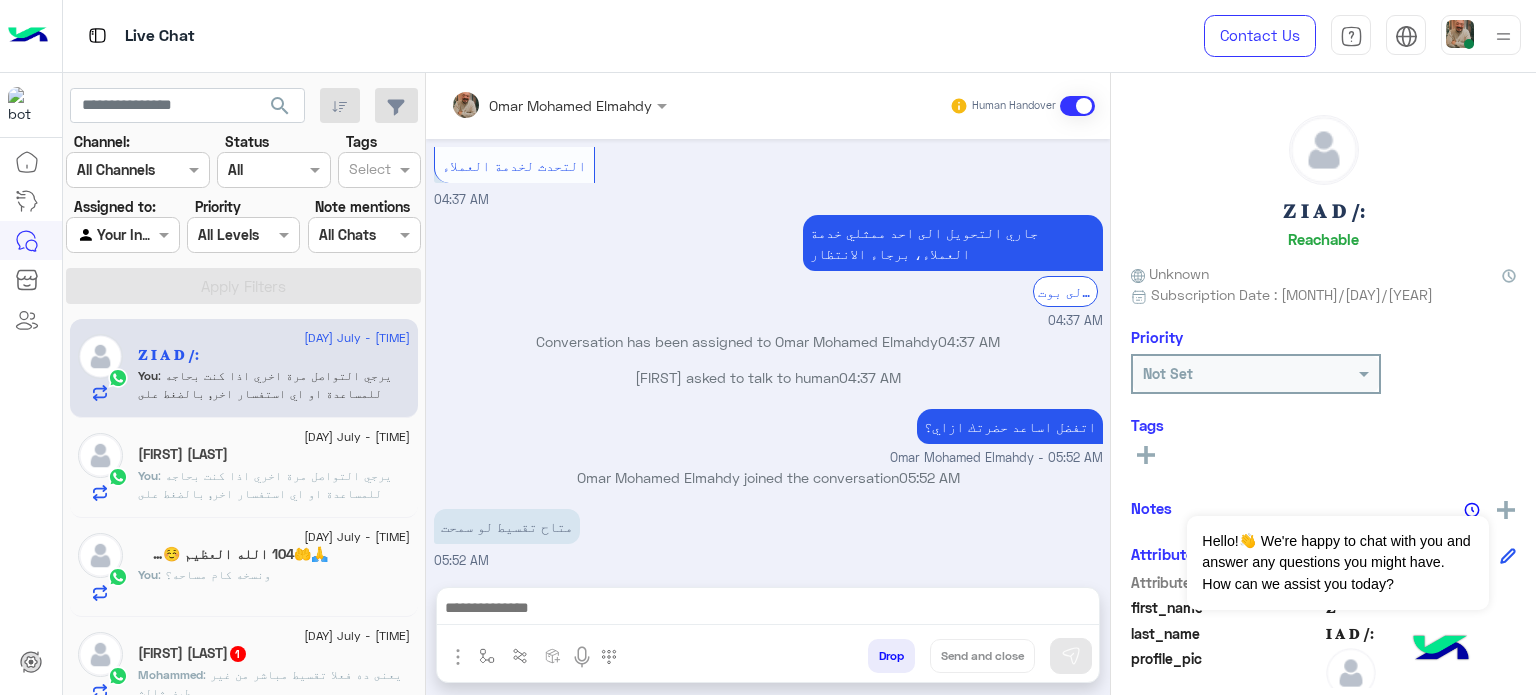 click on ": يرجي التواصل مرة اخري اذا كنت بحاجه للمساعدة او اي استفسار اخر, بالضغط على "خدمة العملاء"مره اخرى
ودلوقتى تقدر تحجز المنتج المطلوب من أقرب فرع لحضرتك و الاطلاع علي امكانياته بكل سهولة:
1️⃣ احجز من صفحه المنتج ع الويب سايت
Www.dubaiphone.net
2️⃣ حدد خيار "Pickup in Store" أو "استلام من الفرع"
3️⃣ أنتظر تأكيد وجود المنتج بمكالمة هاتفية او رسالة واتس اب
ولو حضرتك احتاجت اي مساعده ماتترددش انك تتواصل معانا مره تانية, شكراَ لتواصلك مع دبي فون❤️" 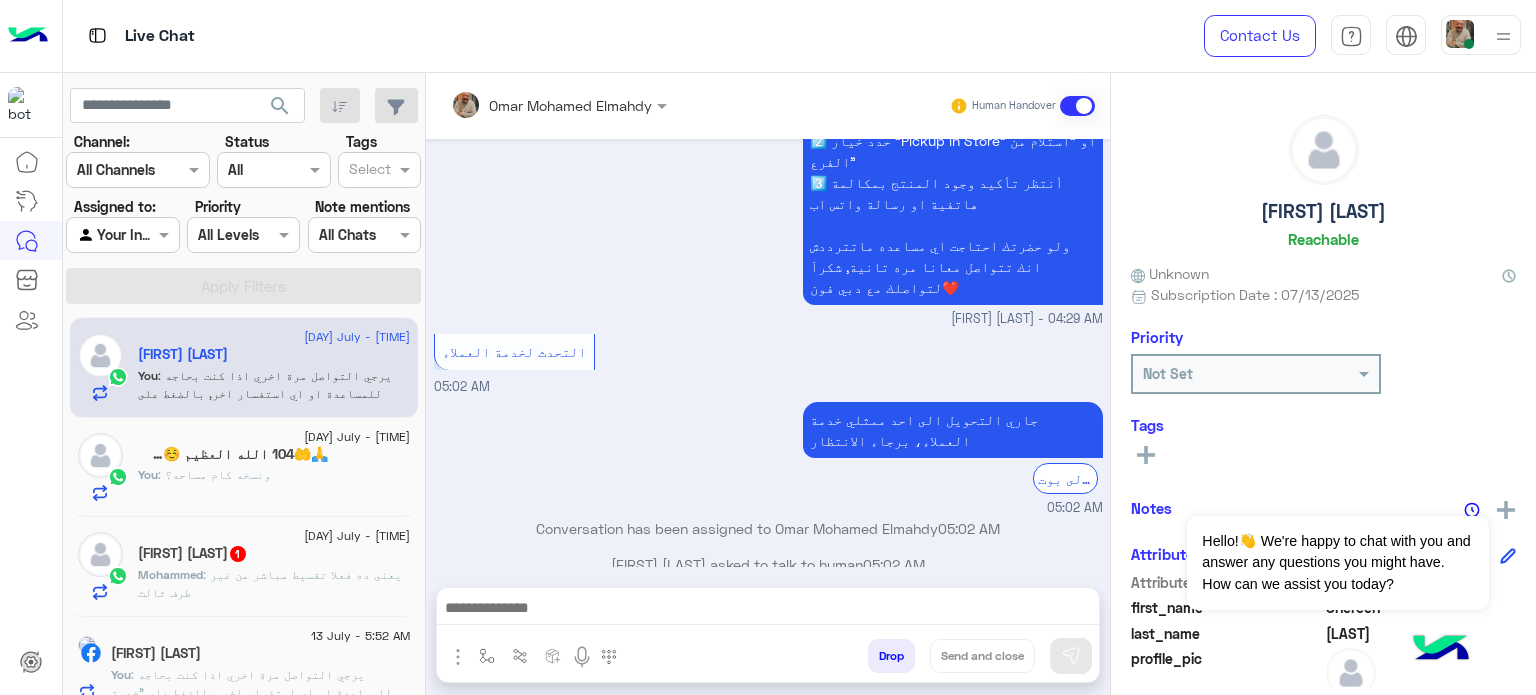 click on "You  : ونسخه كام مساحه؟" 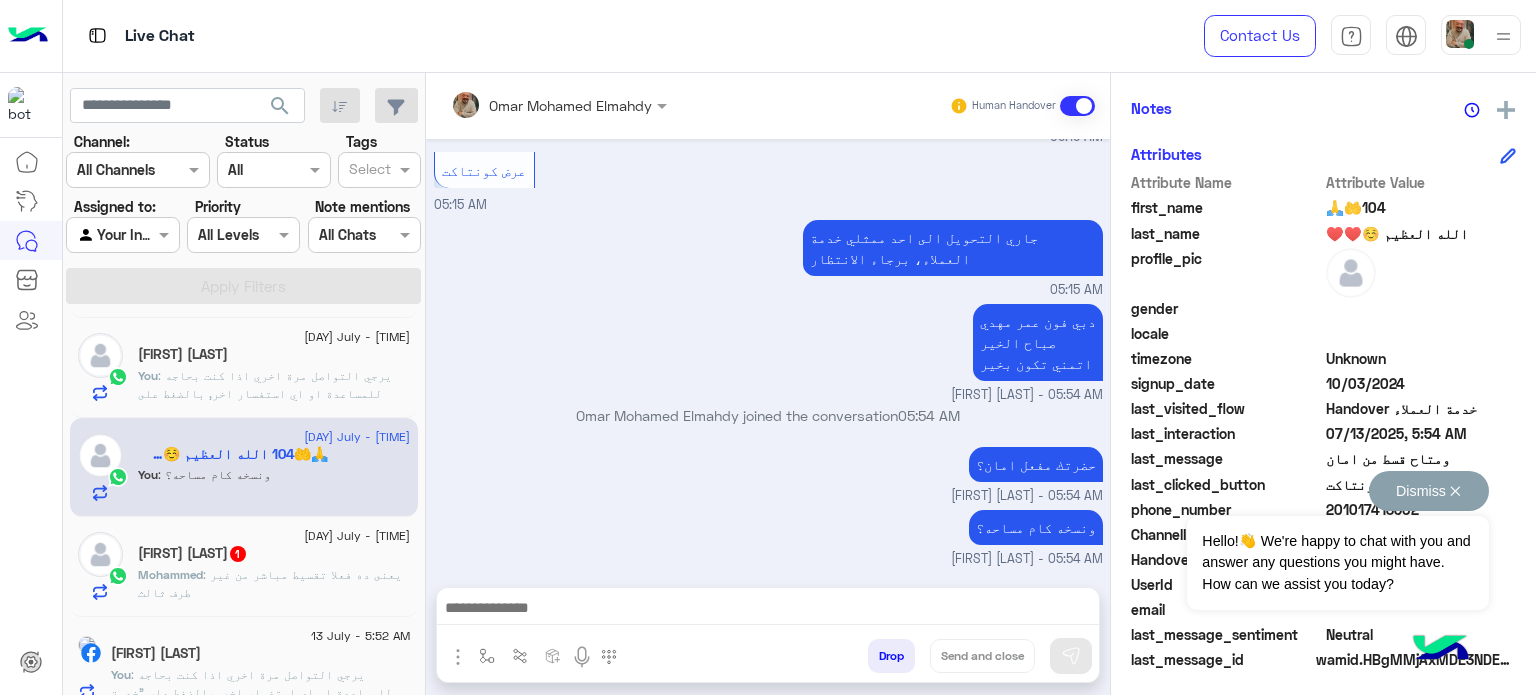 click on "Dismiss ✕" at bounding box center [1429, 491] 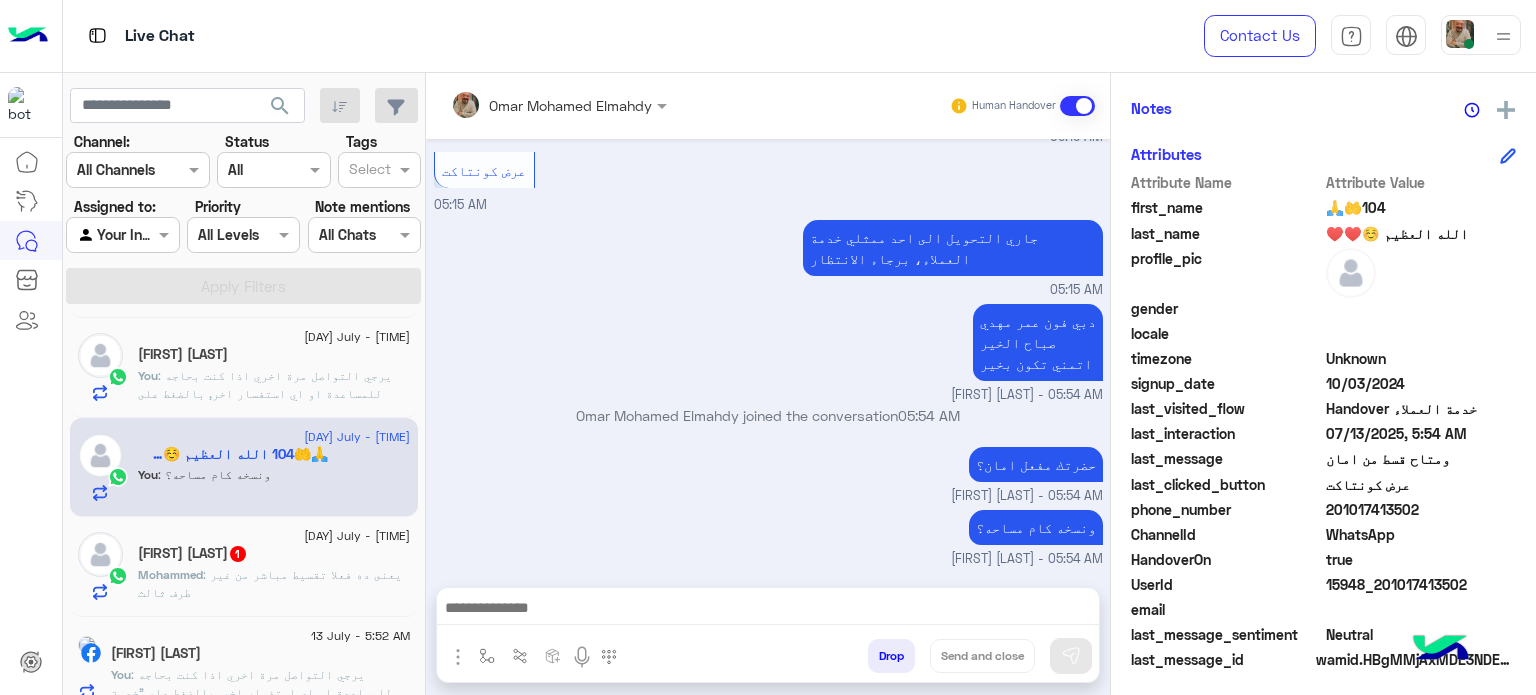 click at bounding box center (768, 610) 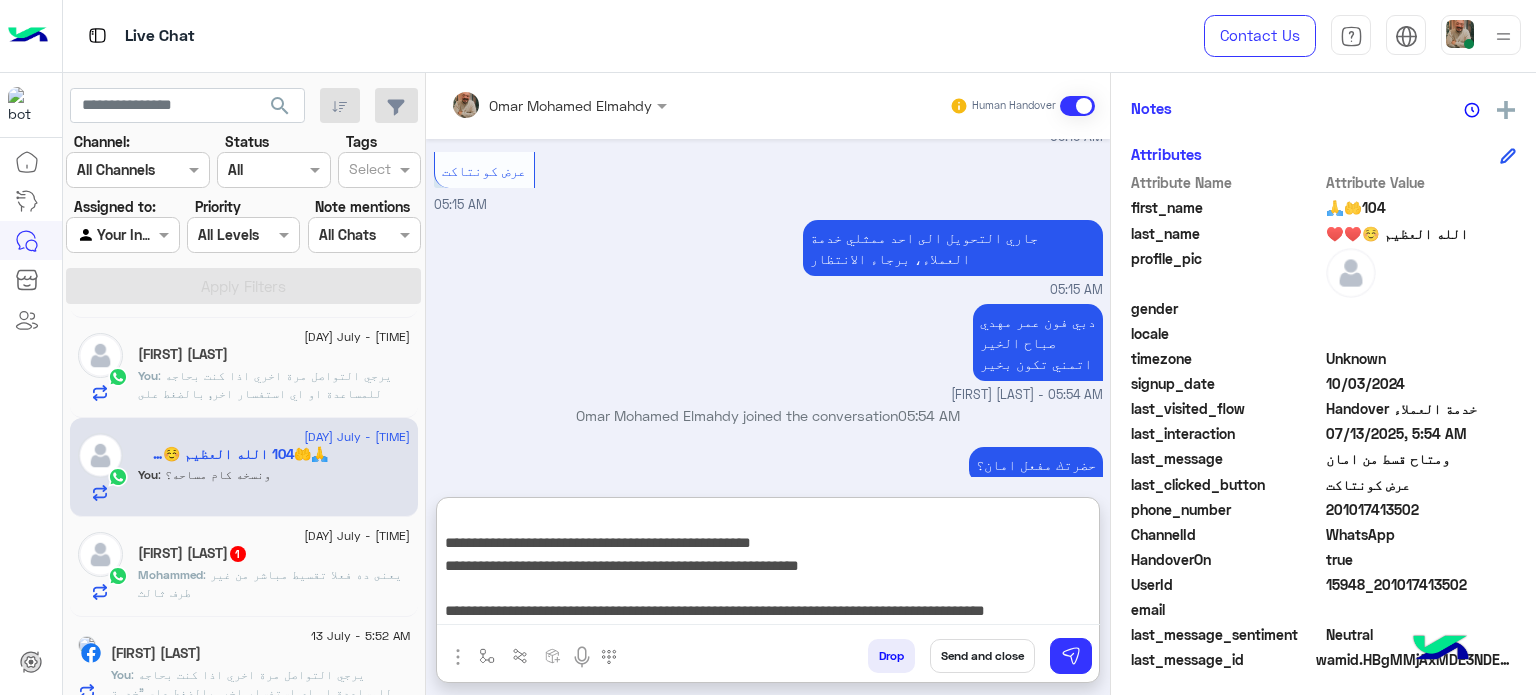 type on "**********" 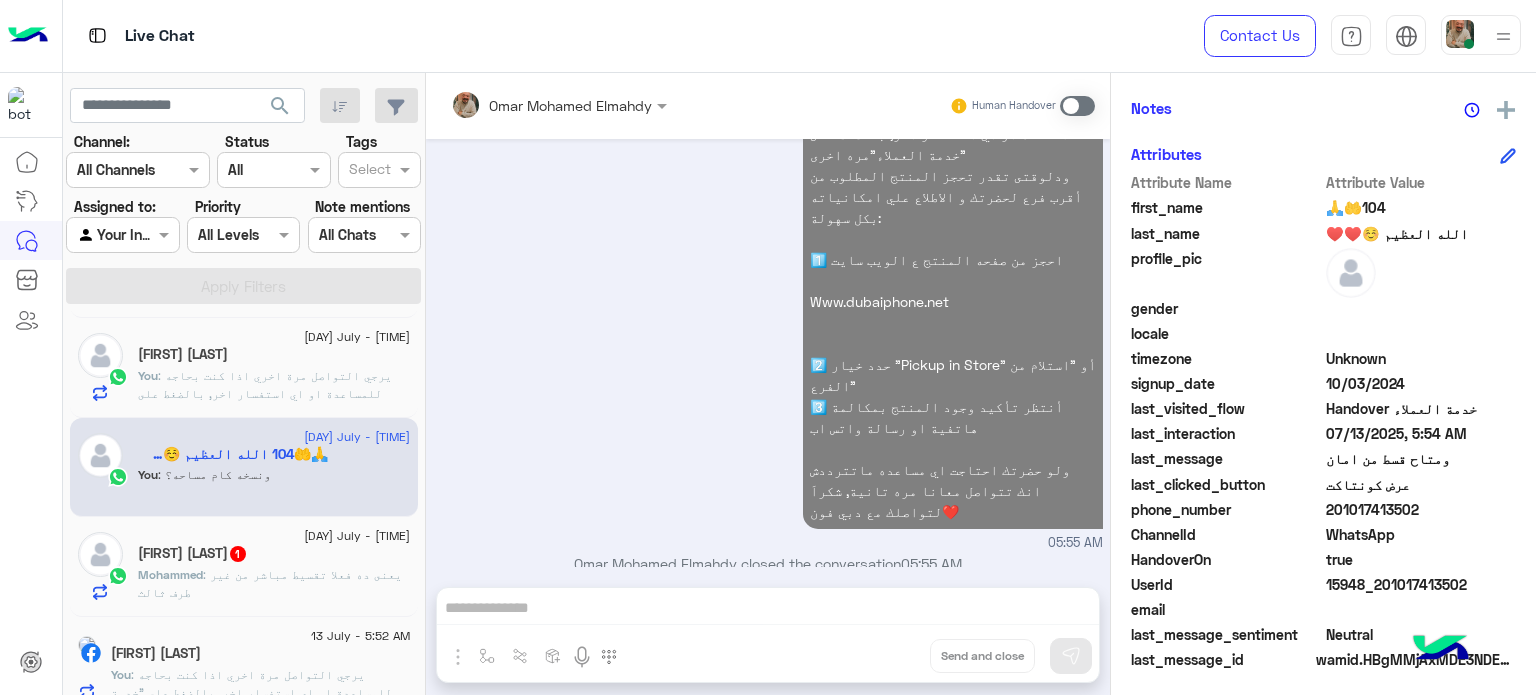 click on "[FIRST] [LAST]" 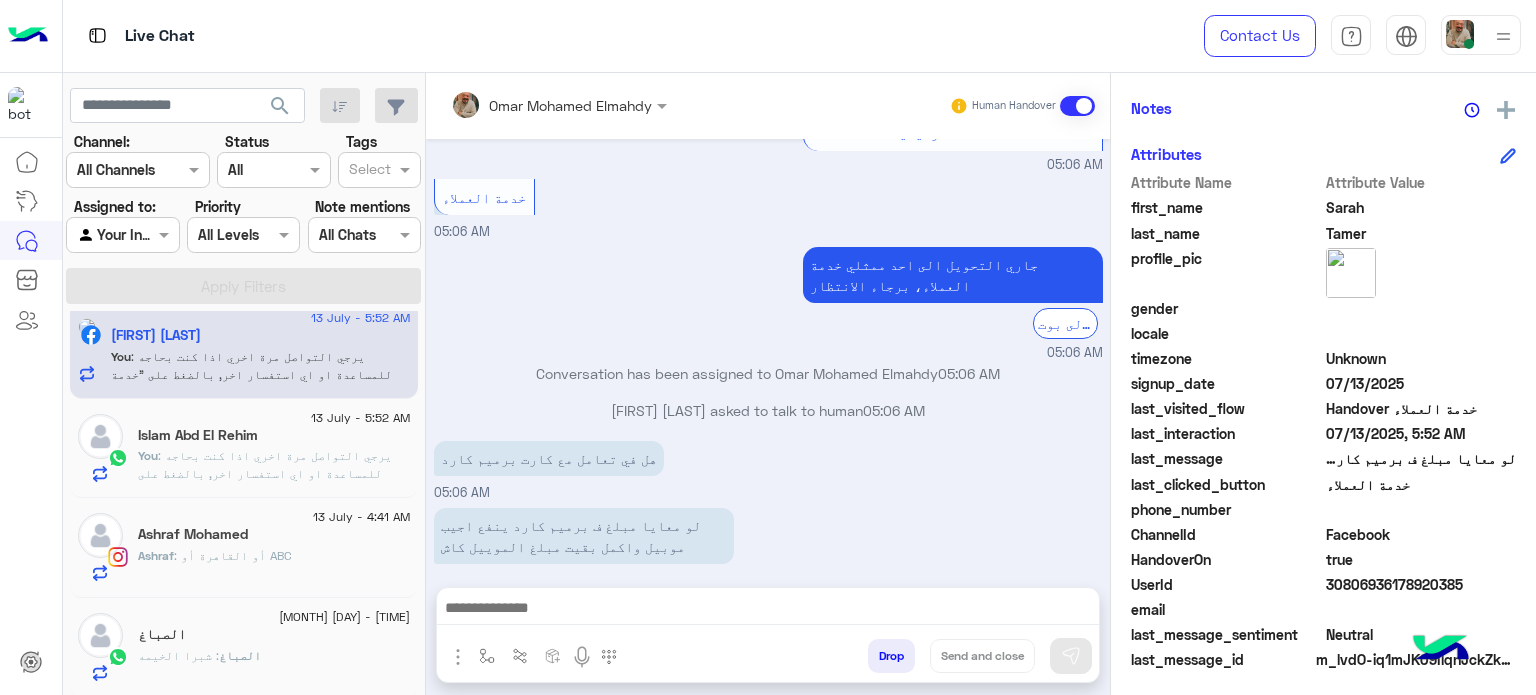 click on "[DAY] July - [TIME] [FIRST] [LAST]  Ashraf : أو القاهرة أو ABC" 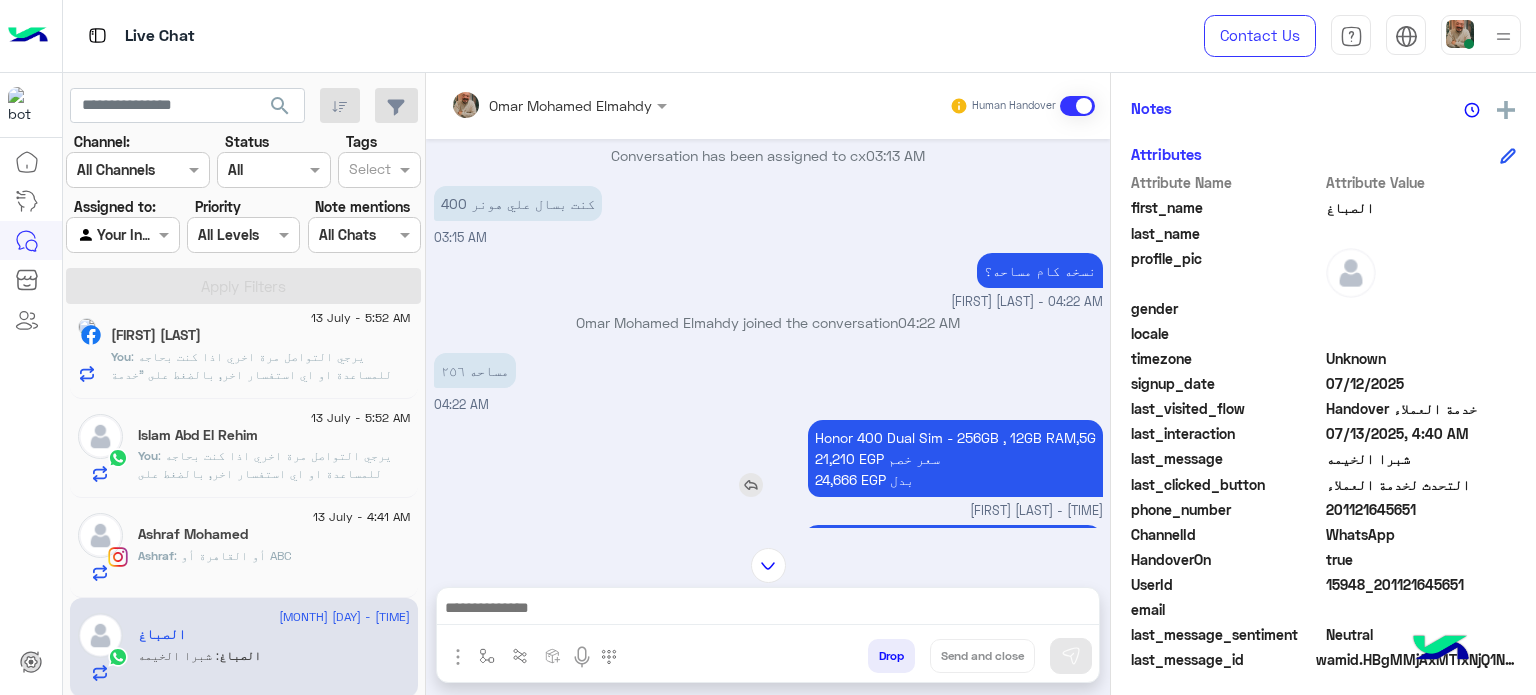 click on "Honor 400 Dual Sim - 256GB , 12GB RAM,5G [PRICE] EGP سعر خصم [PRICE] EGP بدل" at bounding box center (955, 458) 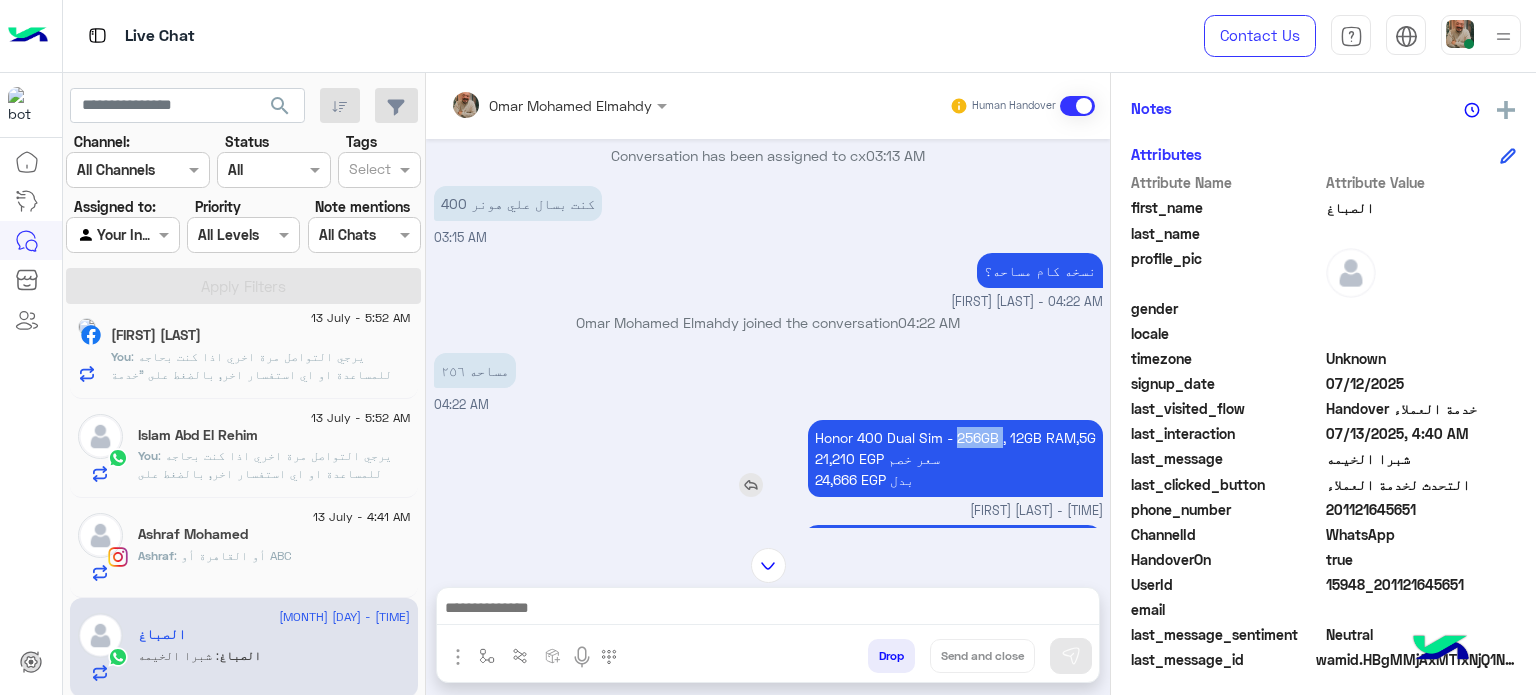 click on "Honor 400 Dual Sim - 256GB , 12GB RAM,5G [PRICE] EGP سعر خصم [PRICE] EGP بدل" at bounding box center [955, 458] 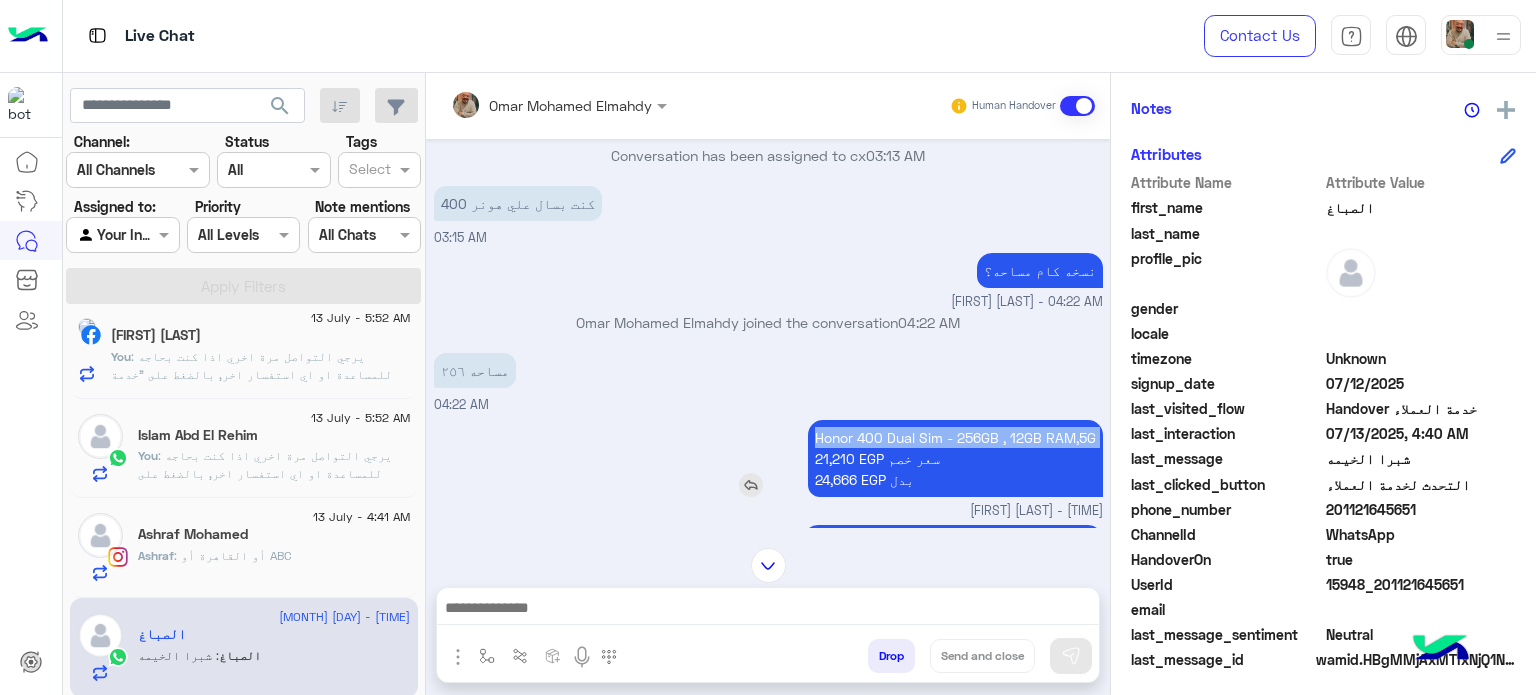 click on "Honor 400 Dual Sim - 256GB , 12GB RAM,5G [PRICE] EGP سعر خصم [PRICE] EGP بدل" at bounding box center (955, 458) 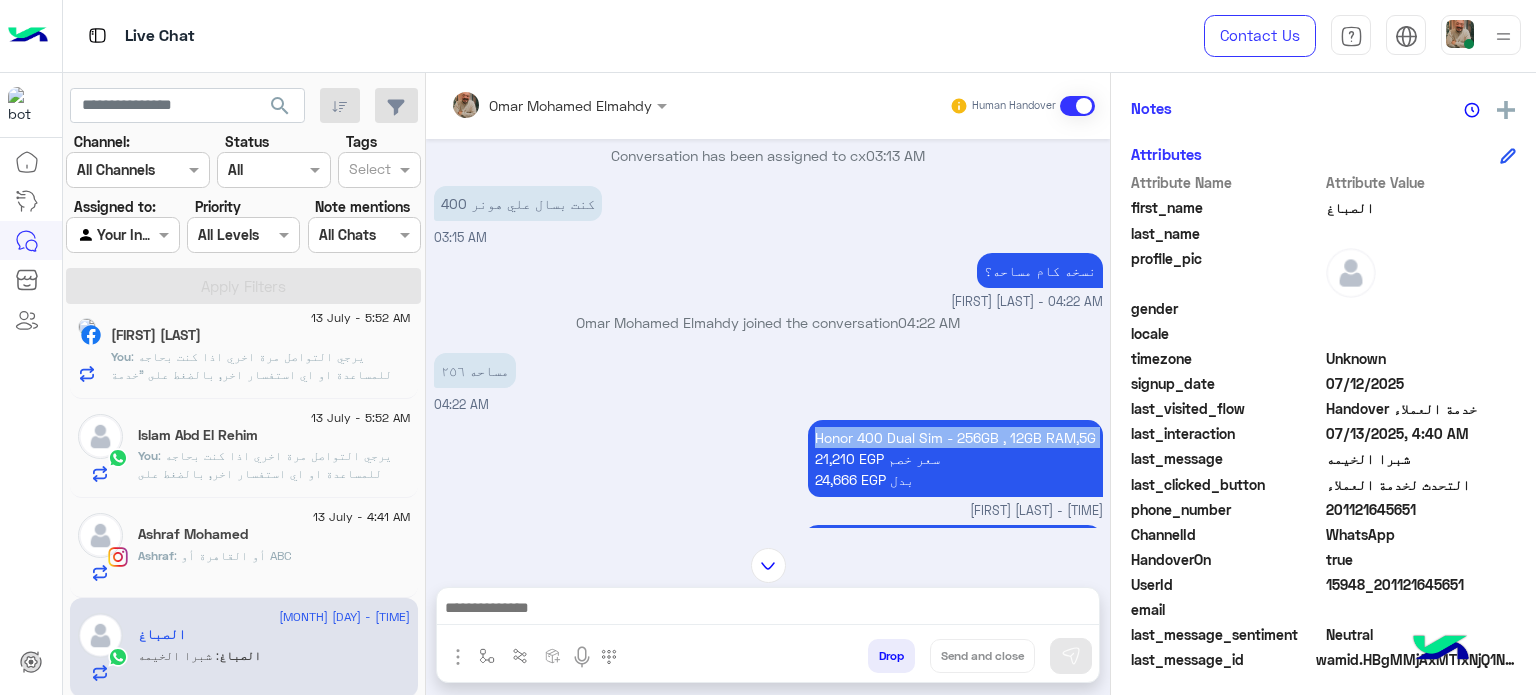 copy on "Honor 400 Dual Sim - 256GB , 12GB RAM,5G" 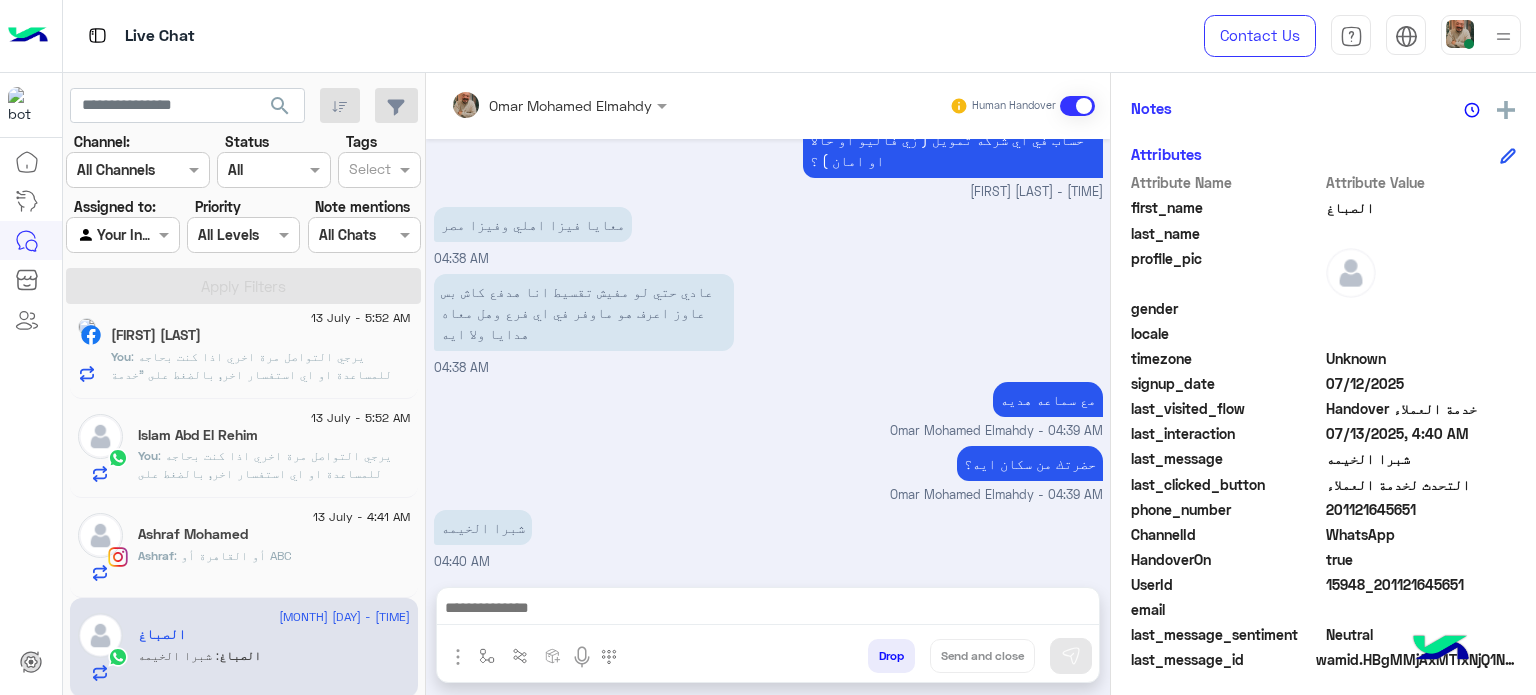 click at bounding box center [768, 610] 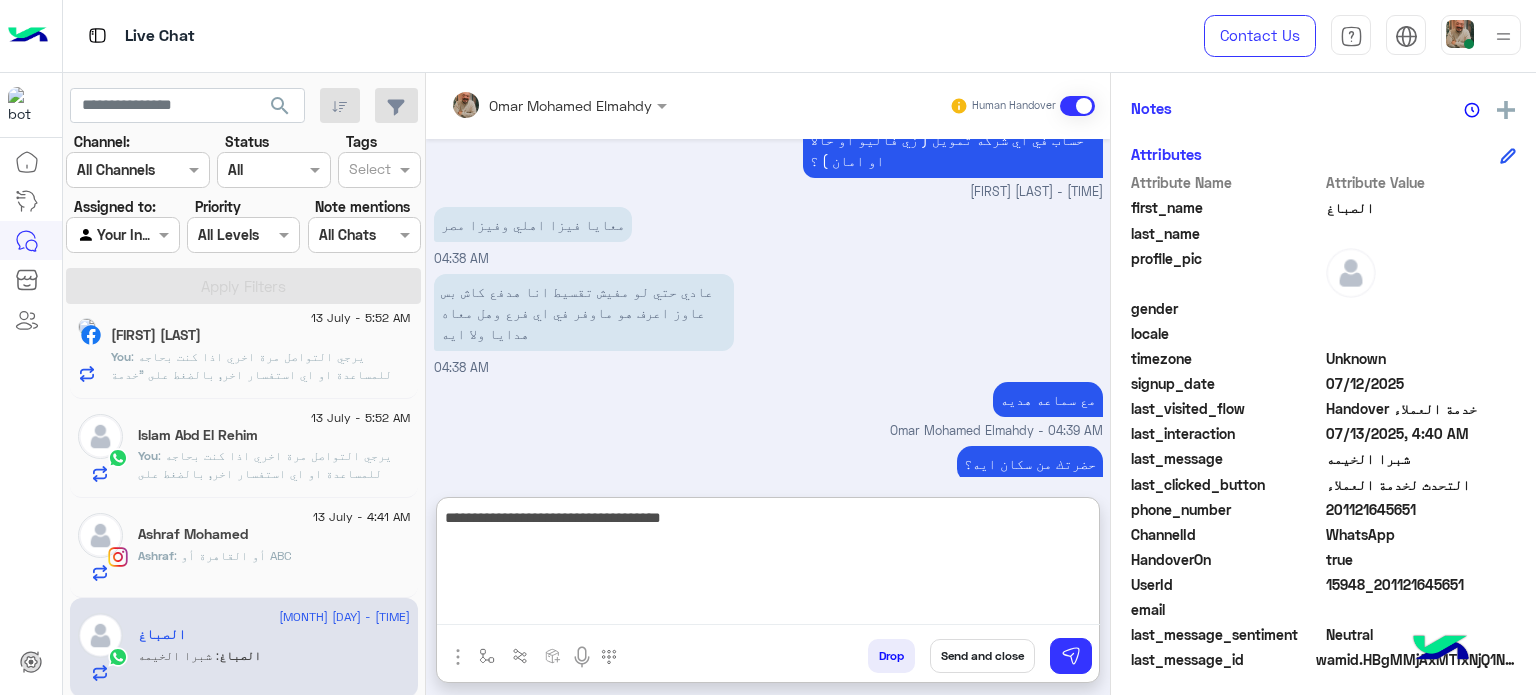type on "**********" 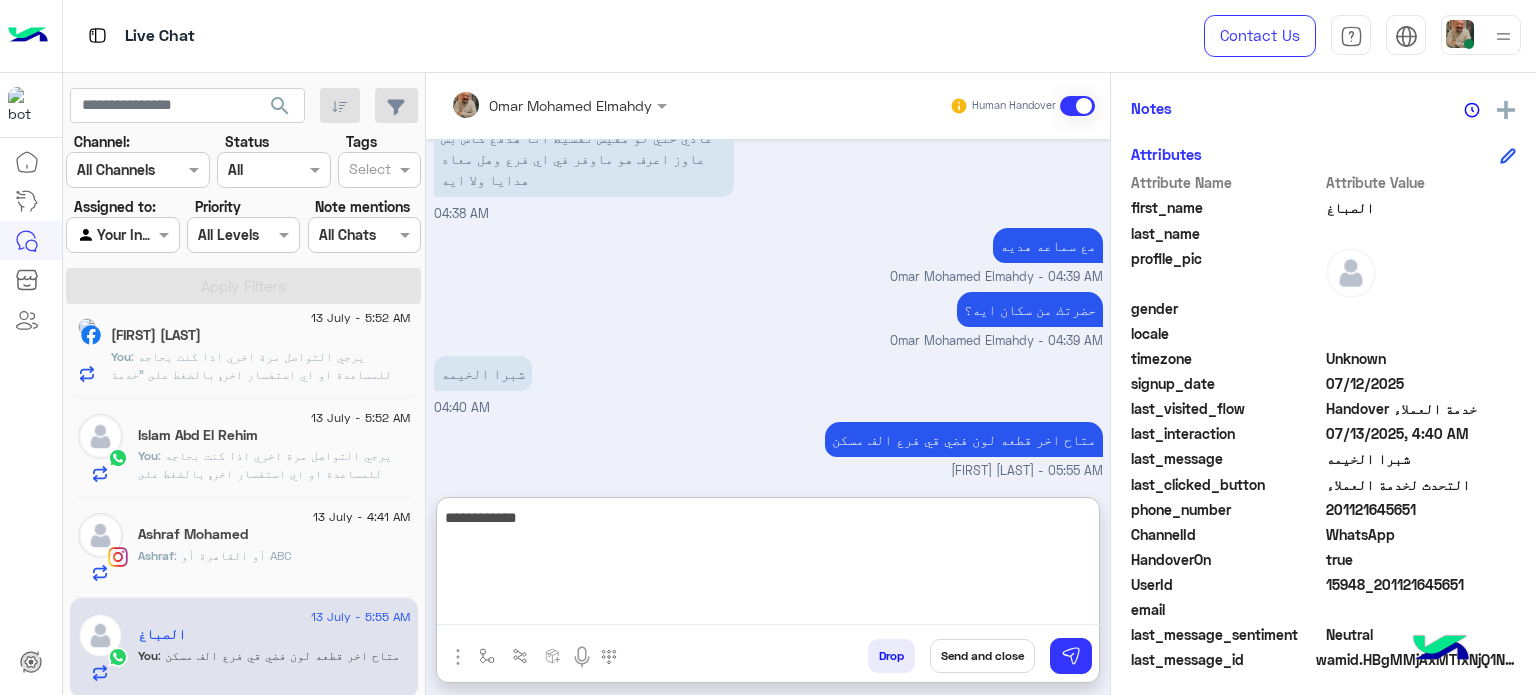 type on "**********" 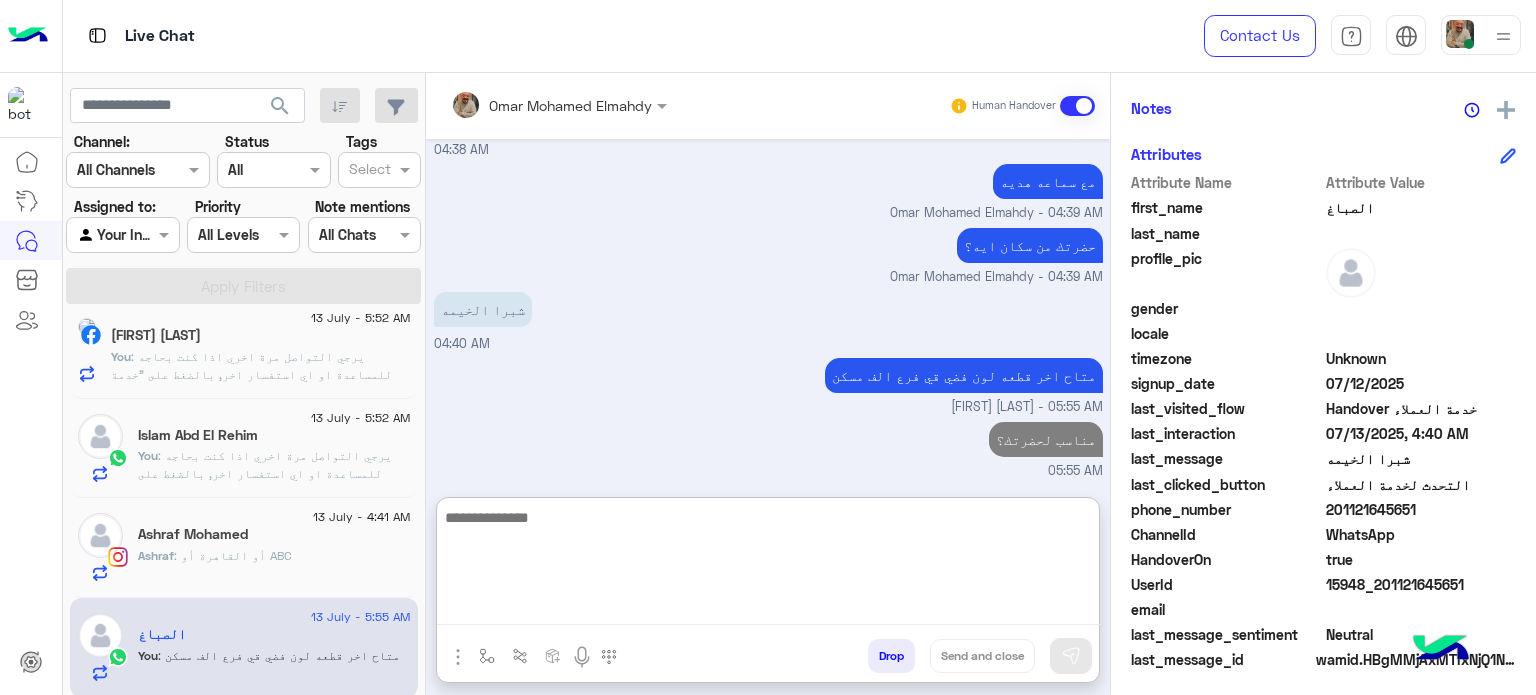 click on "[MONTH] [DAY] - [TIME] [FIRST] [LAST] You : يرجي التواصل مرة اخري اذا كنت بحاجه للمساعدة او اي استفسار اخر, بالضغط على "خدمة العملاء"مره اخرى
ودلوقتى تقدر تحجز المنتج المطلوب من أقرب فرع لحضرتك و الاطلاع علي امكانياته بكل سهولة:
1️⃣ احجز من صفحه المنتج ع الويب سايت
Www.dubaiphone.net
2️⃣ حدد خيار "Pickup in Store" أو "استلام من الفرع"
3️⃣ أنتظر تأكيد وجود المنتج بمكالمة هاتفية او رسالة واتس اب
ولو حضرتك احتاجت اي مساعده ماتترددش انك تتواصل معانا مره تانية, شكراَ لتواصلك مع دبي فون❤️" 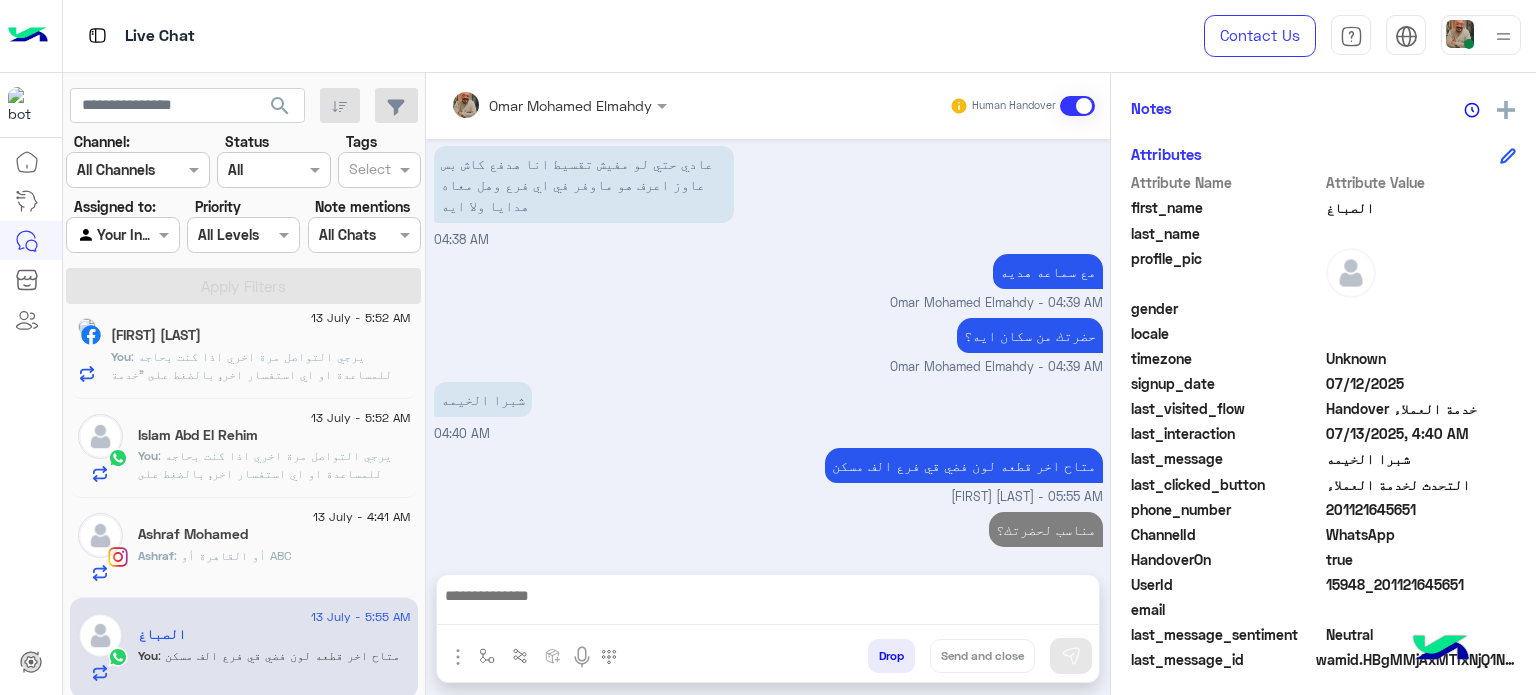 click on ": يرجي التواصل مرة اخري اذا كنت بحاجه للمساعدة او اي استفسار اخر, بالضغط على "خدمة العملاء"مره اخرى
ودلوقتى تقدر تحجز المنتج المطلوب من أقرب فرع لحضرتك و الاطلاع علي امكانياته بكل سهولة:
1️⃣ احجز من صفحه المنتج ع الويب سايت
Www.dubaiphone.net
2️⃣ حدد خيار "Pickup in Store" أو "استلام من الفرع"
3️⃣ أنتظر تأكيد وجود المنتج بمكالمة هاتفية او رسالة واتس اب
ولو حضرتك احتاجت اي مساعده ماتترددش انك تتواصل معانا مره تانية, شكراَ لتواصلك مع دبي فون❤️" 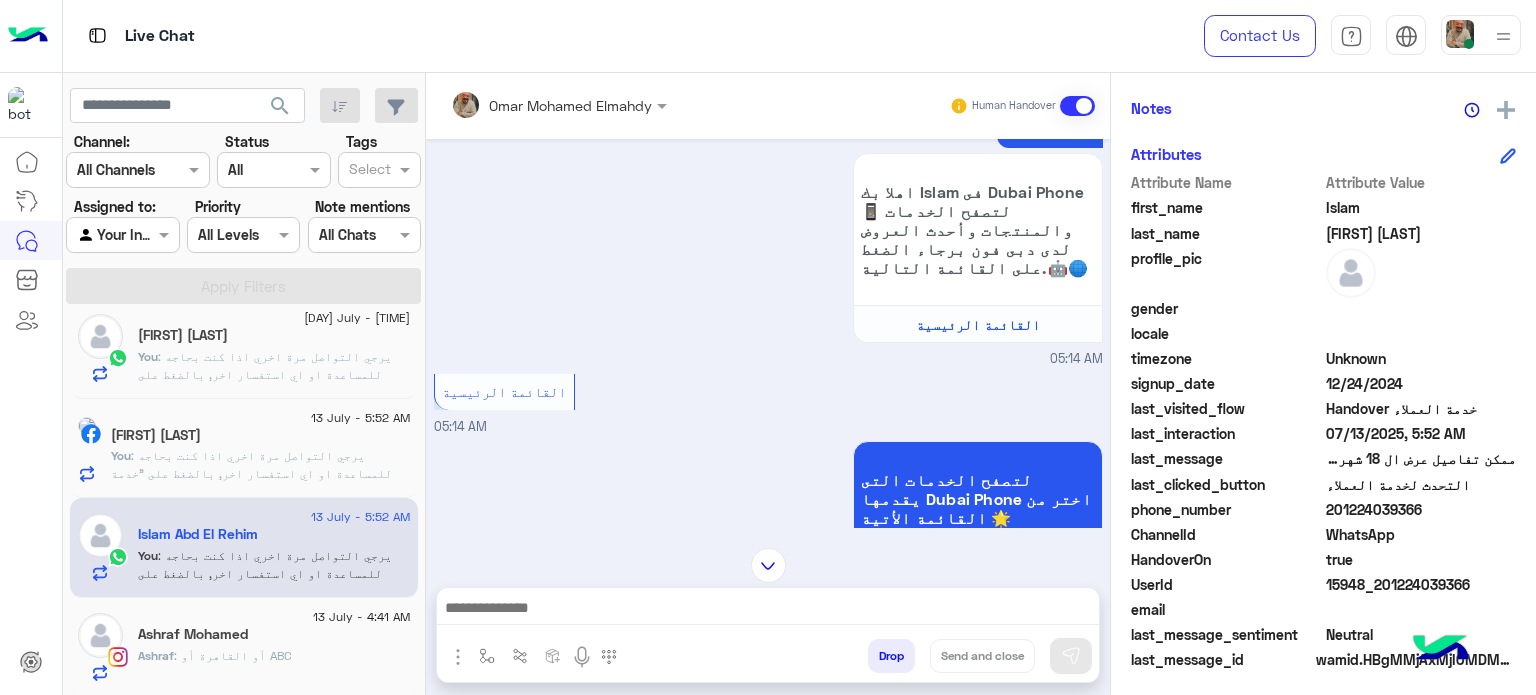 scroll, scrollTop: 1691, scrollLeft: 0, axis: vertical 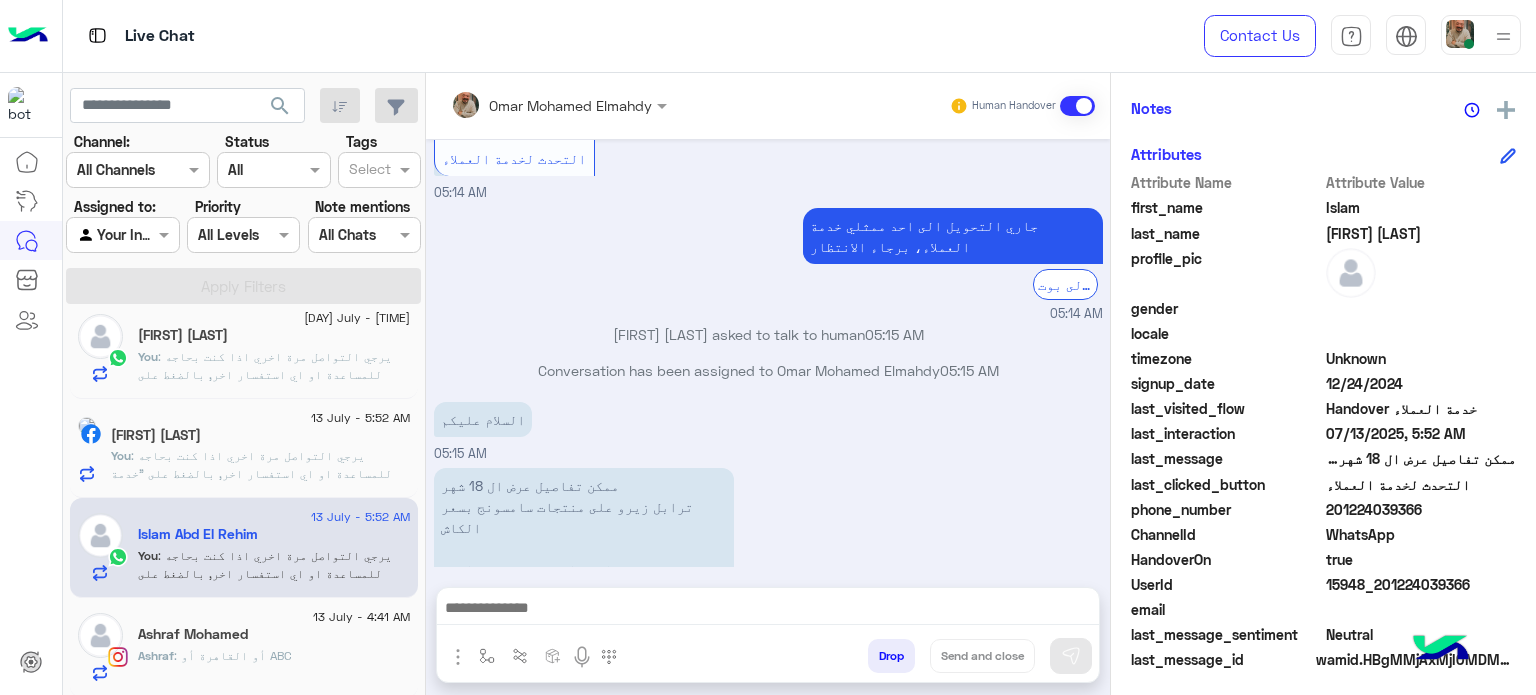 click at bounding box center [768, 610] 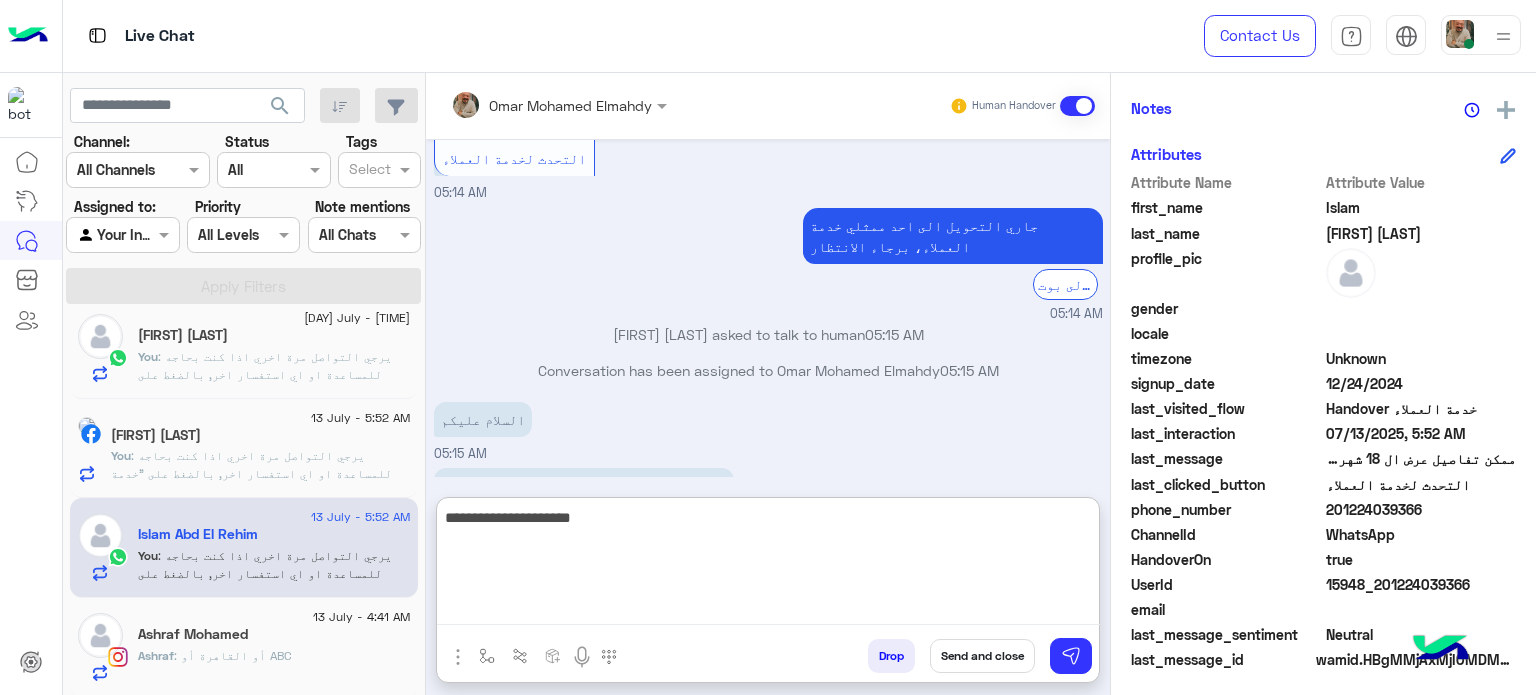 type on "**********" 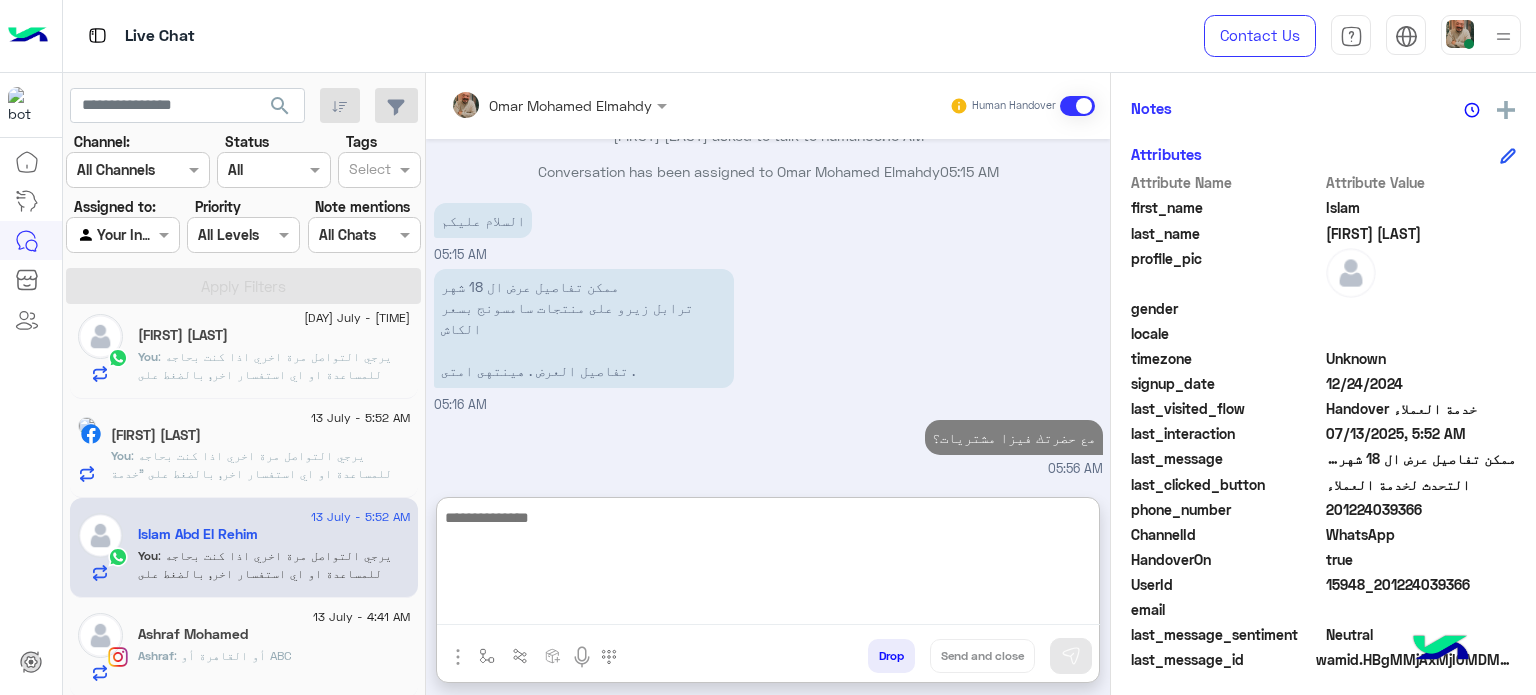 scroll, scrollTop: 1845, scrollLeft: 0, axis: vertical 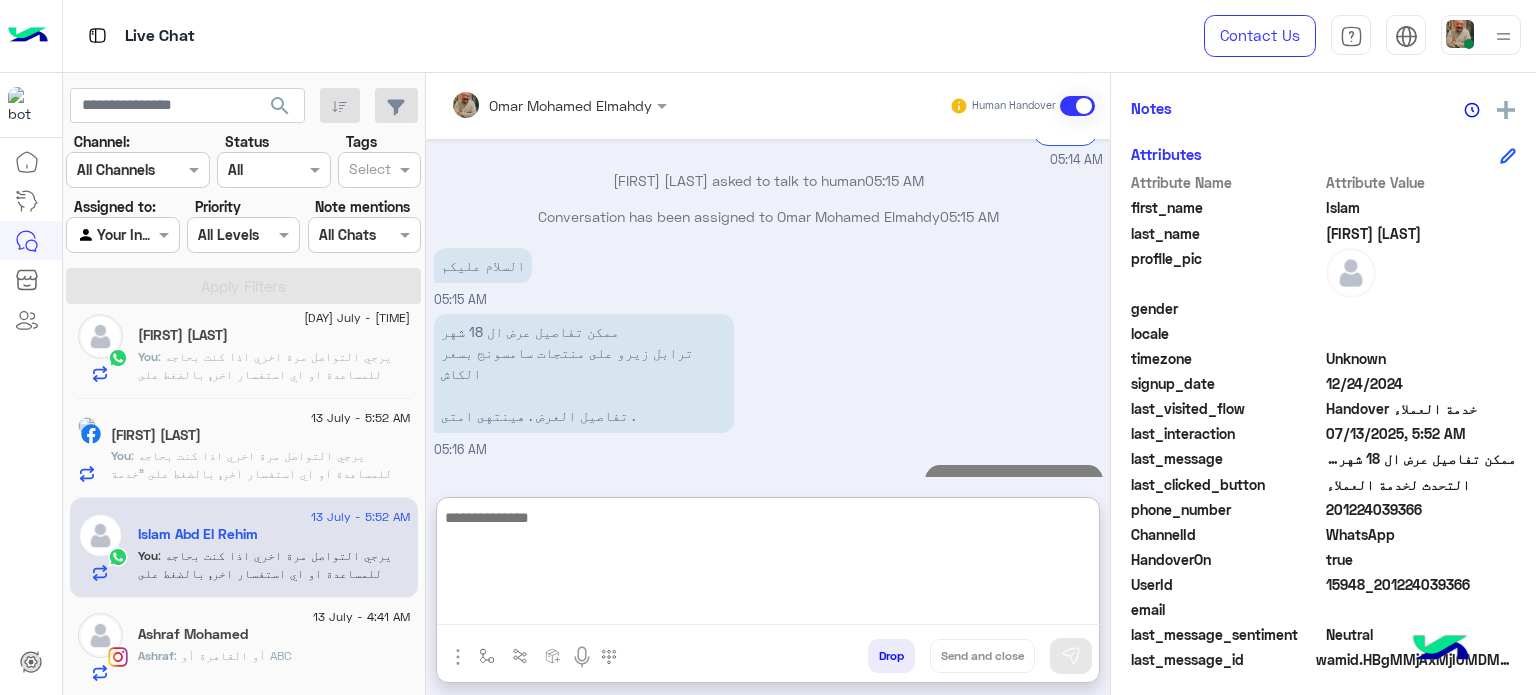 click on "[FIRST] [LAST]" 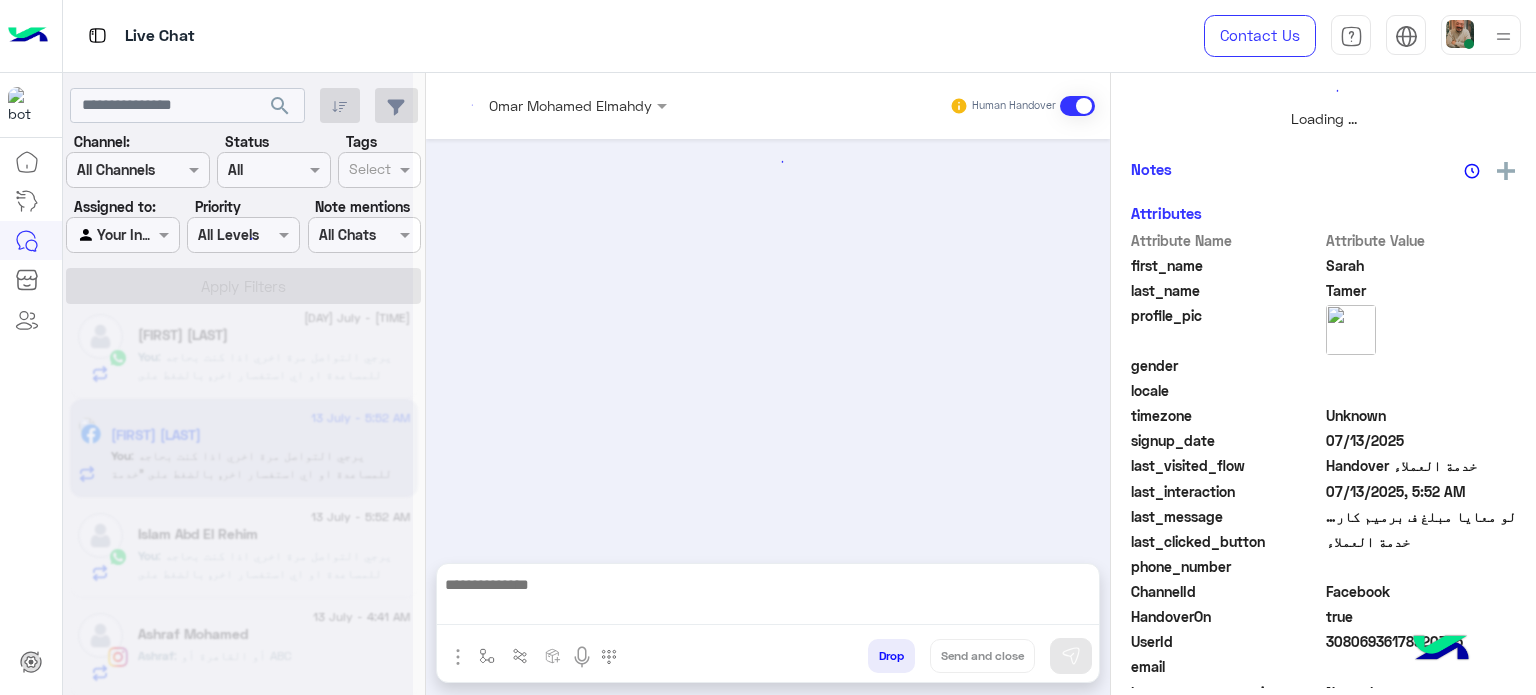 scroll, scrollTop: 0, scrollLeft: 0, axis: both 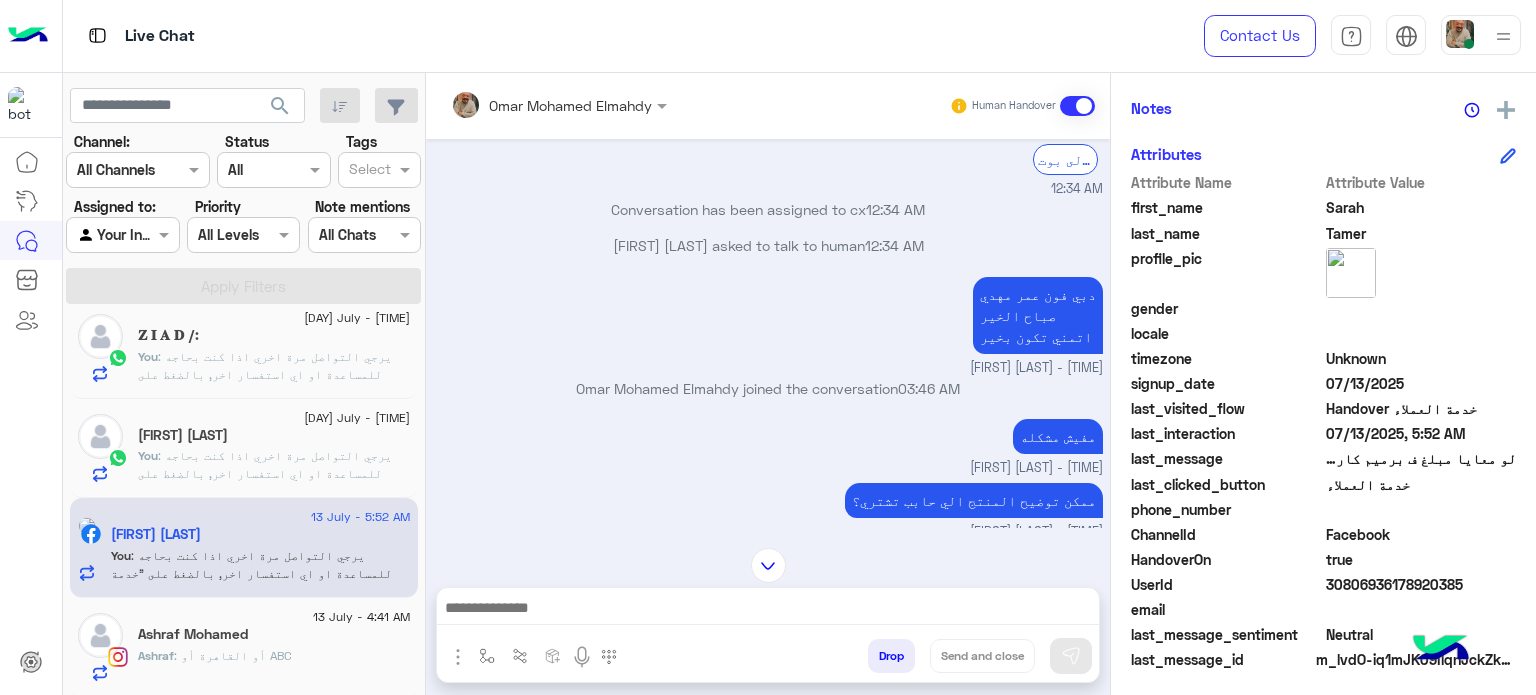 click on "ممكن توضيح المنتج الي حابب تشتري؟  [FIRST] [LAST] -  03:46 AM" at bounding box center (768, 510) 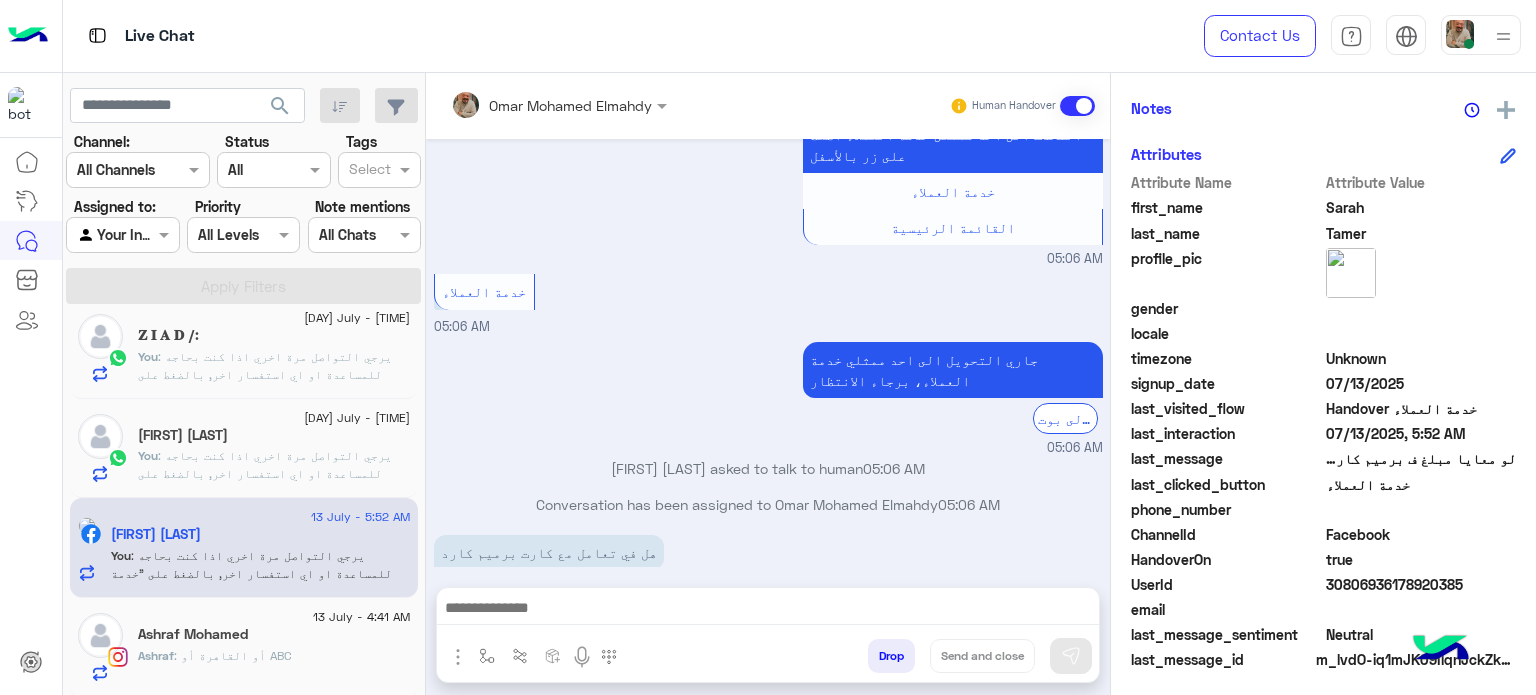 scroll, scrollTop: 2612, scrollLeft: 0, axis: vertical 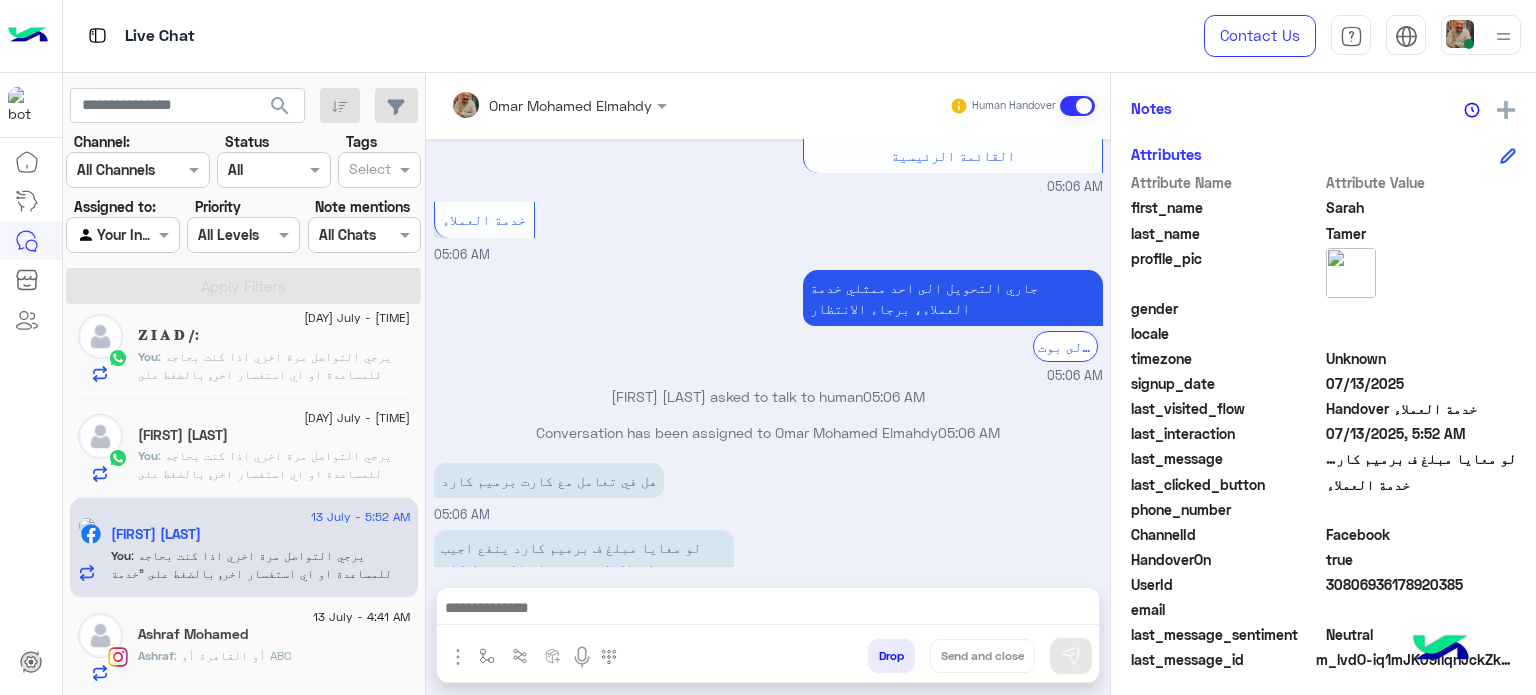 click at bounding box center (768, 613) 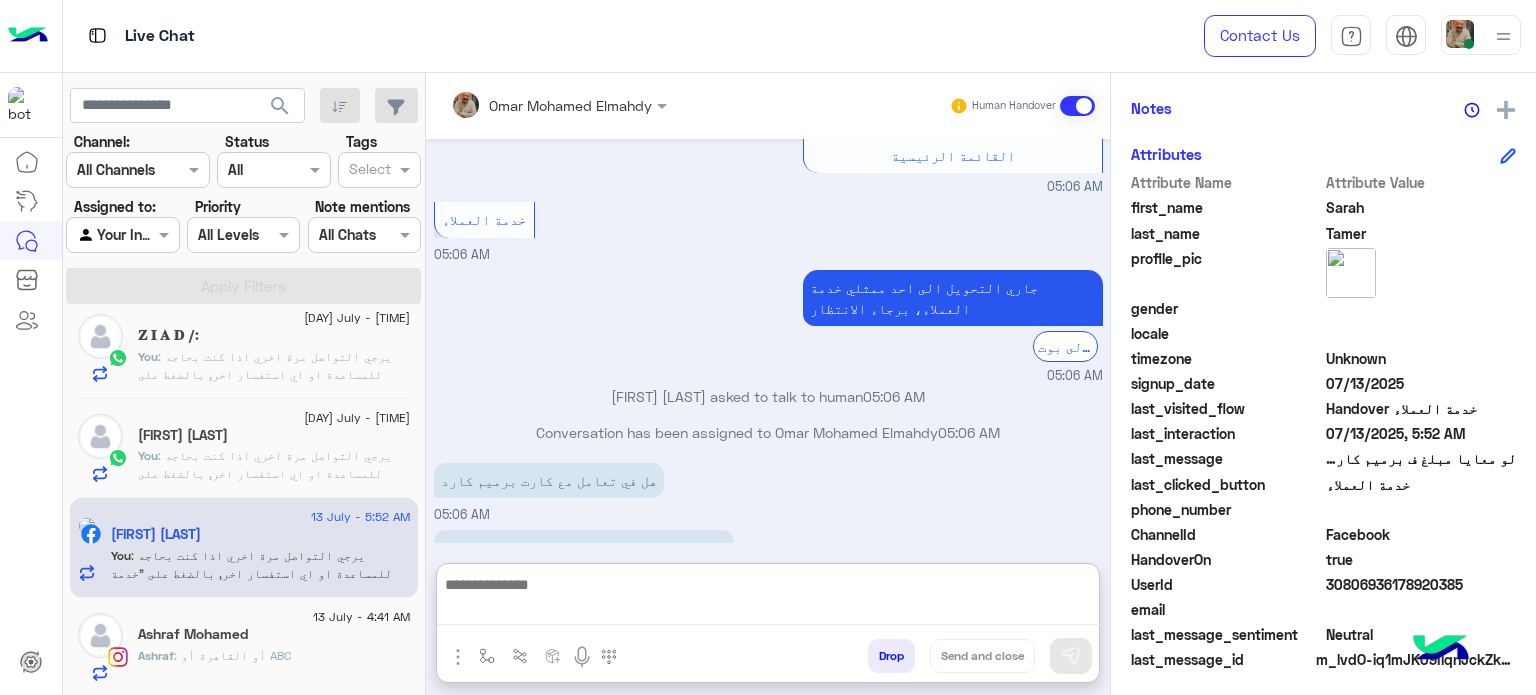 click at bounding box center (768, 598) 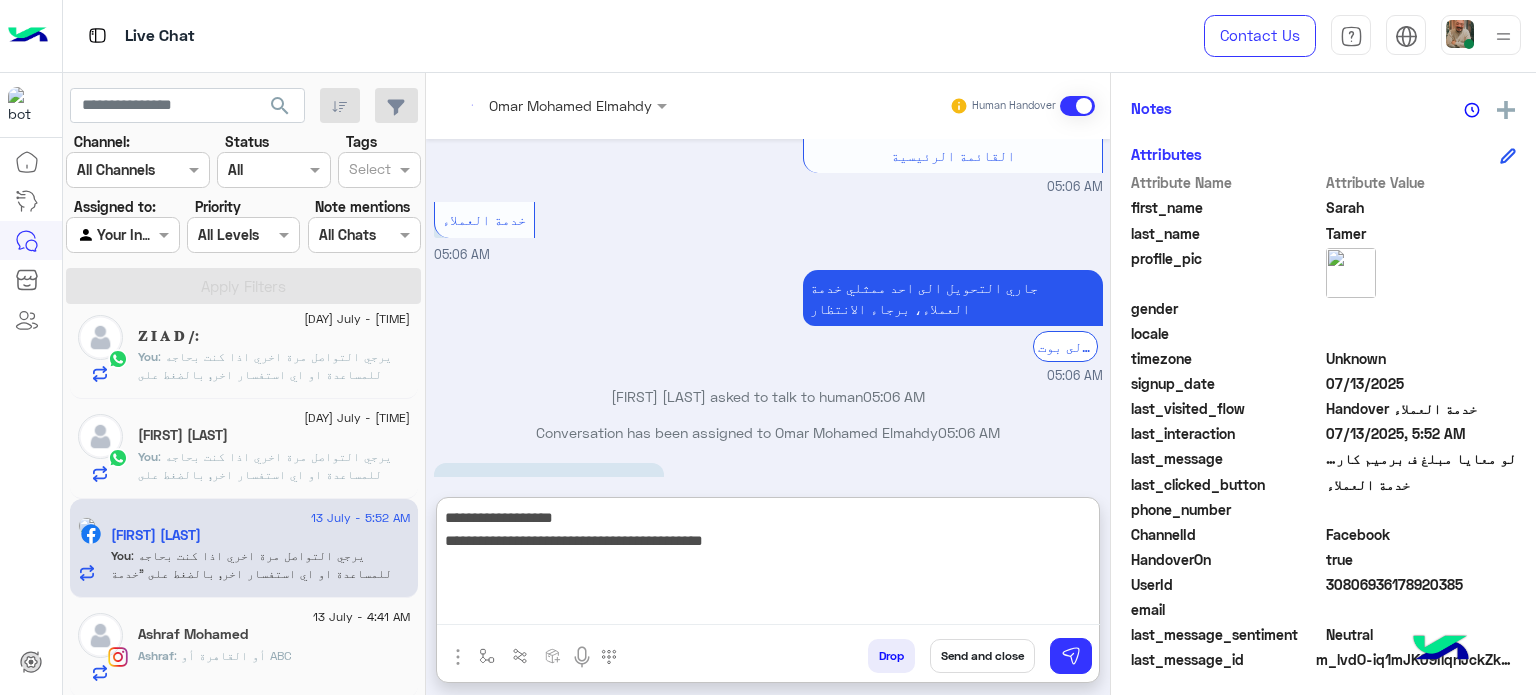 scroll, scrollTop: 319, scrollLeft: 0, axis: vertical 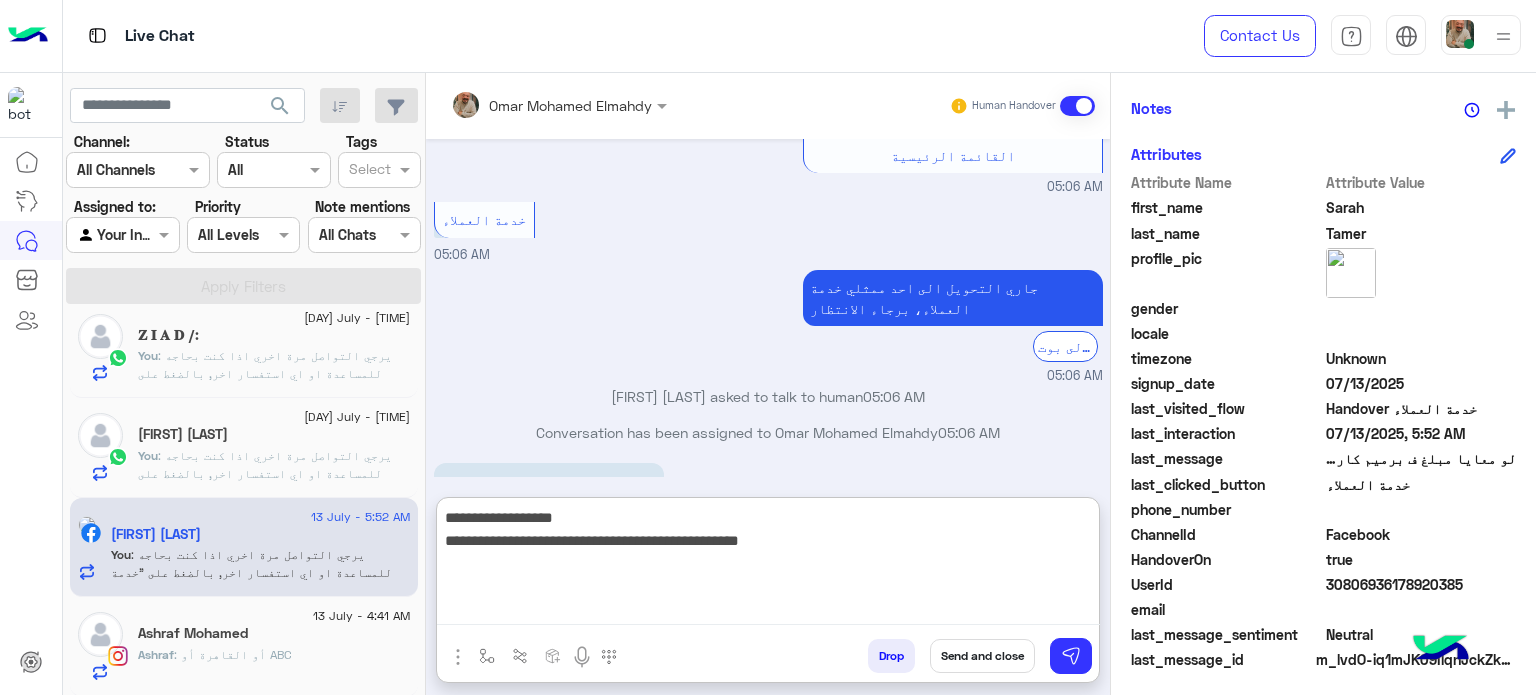 type on "**********" 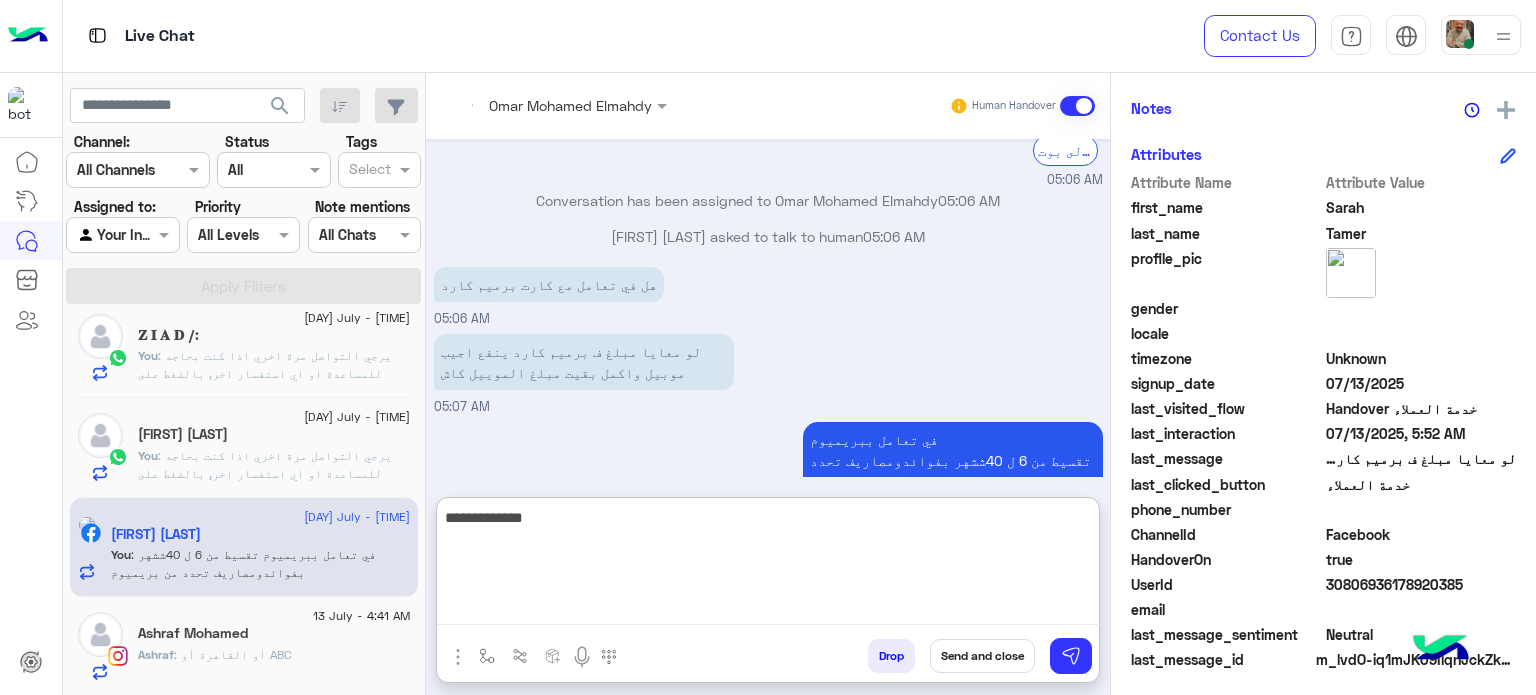 scroll, scrollTop: 2844, scrollLeft: 0, axis: vertical 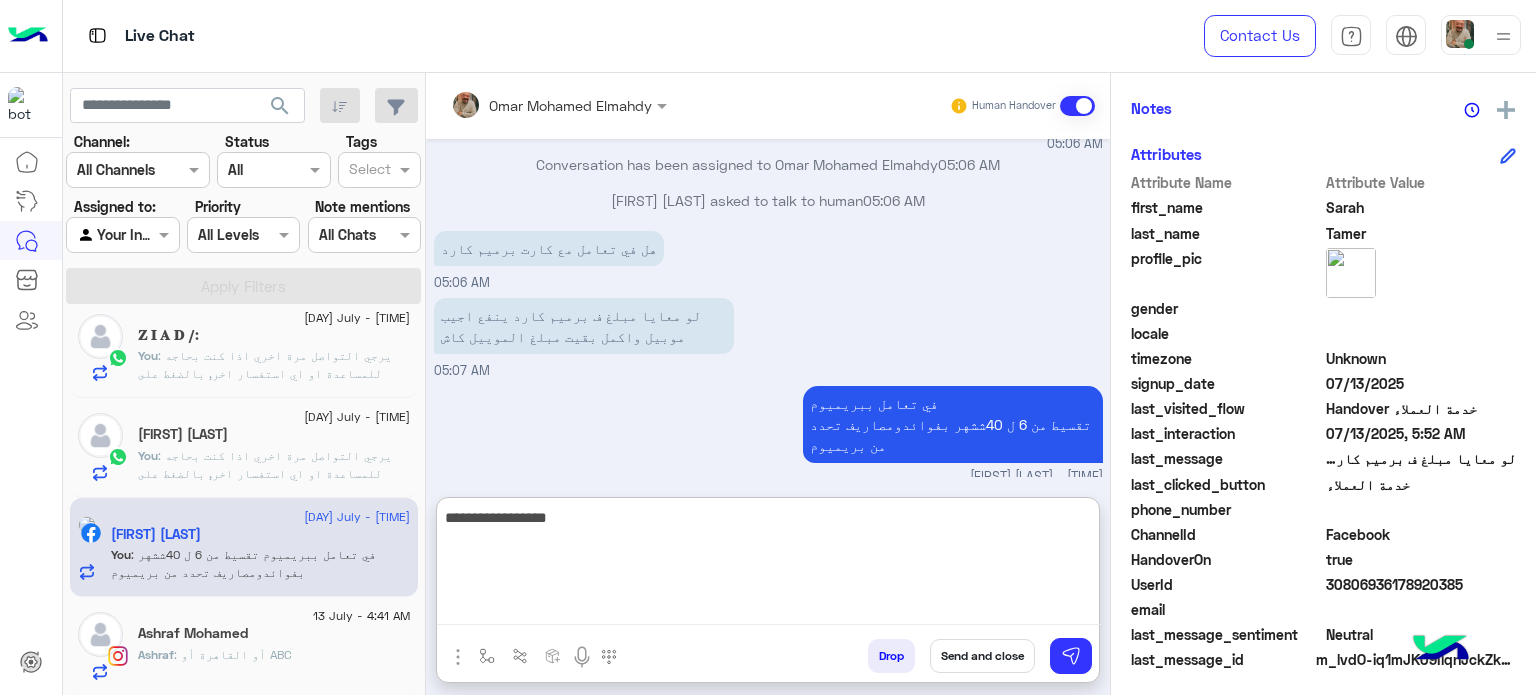 type on "**********" 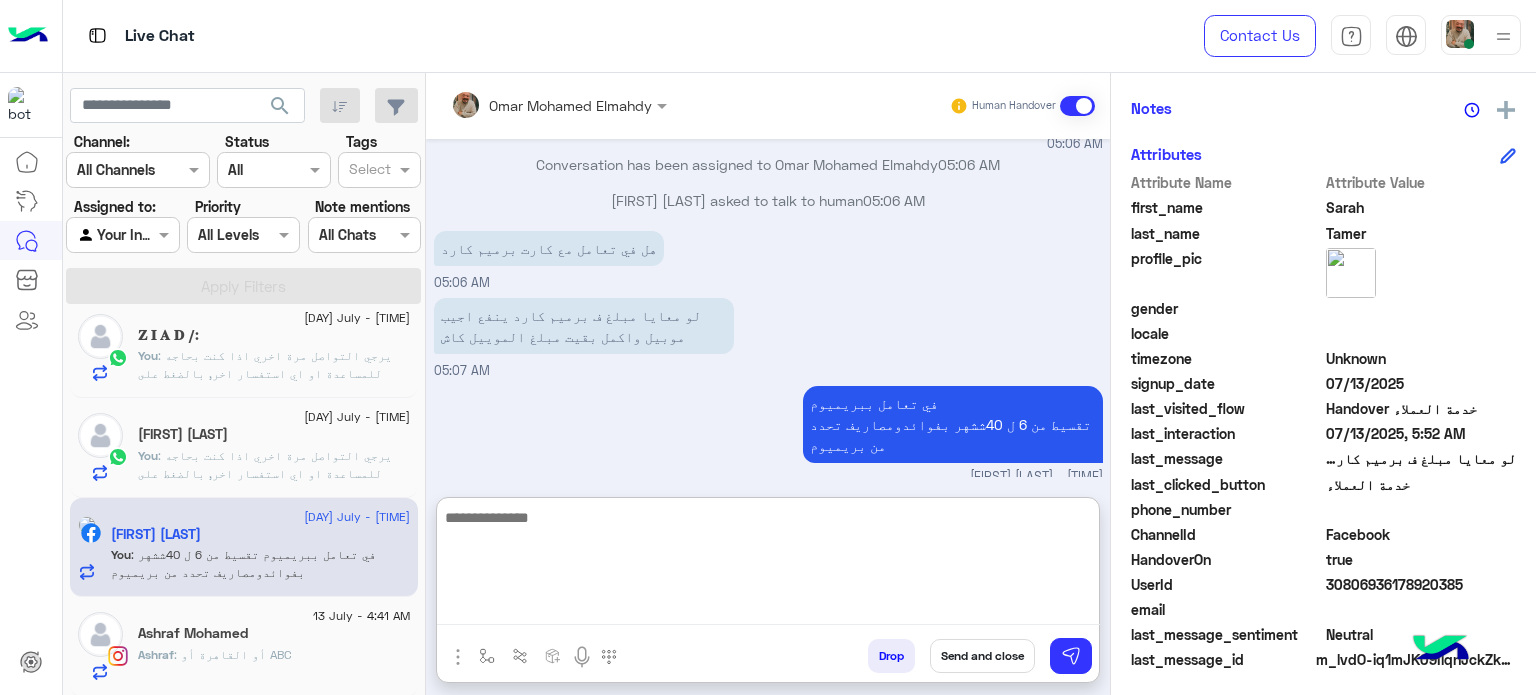 scroll, scrollTop: 2908, scrollLeft: 0, axis: vertical 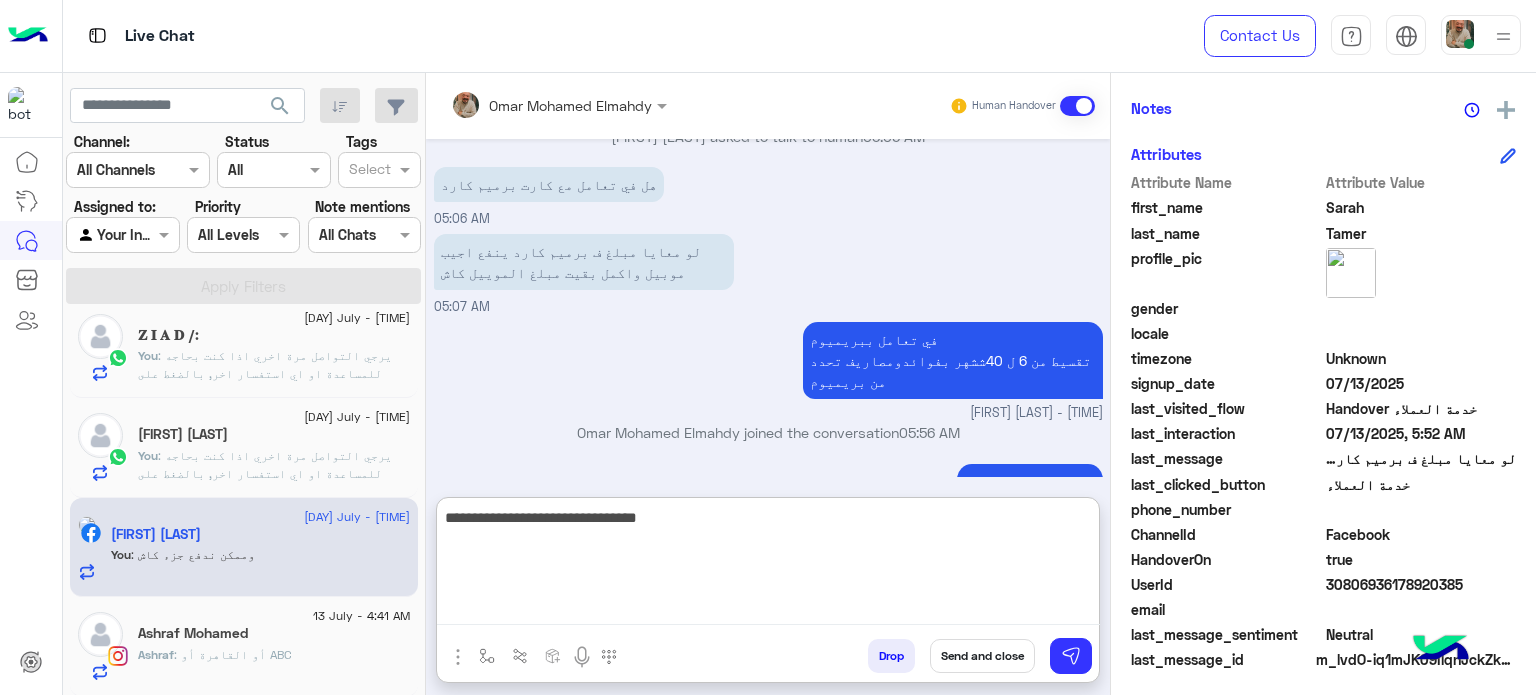 type on "**********" 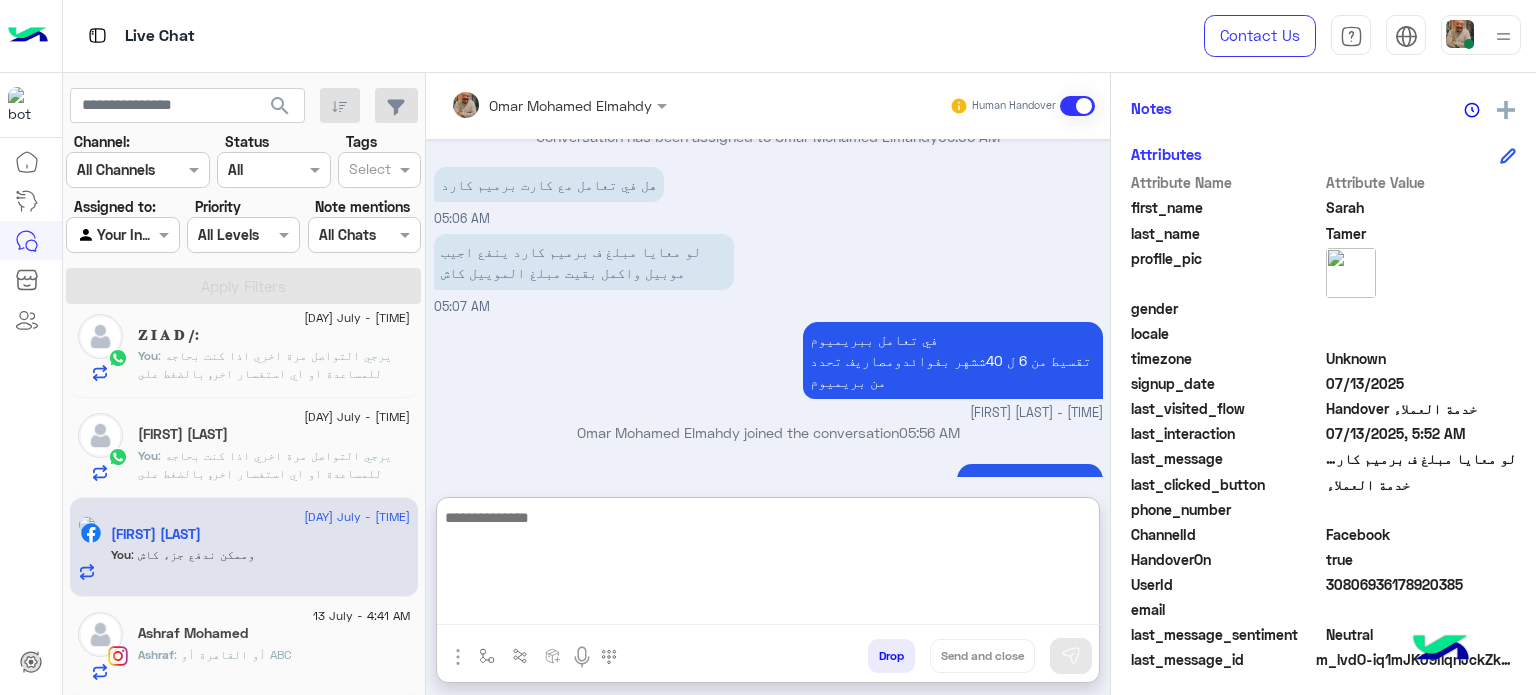 scroll, scrollTop: 2972, scrollLeft: 0, axis: vertical 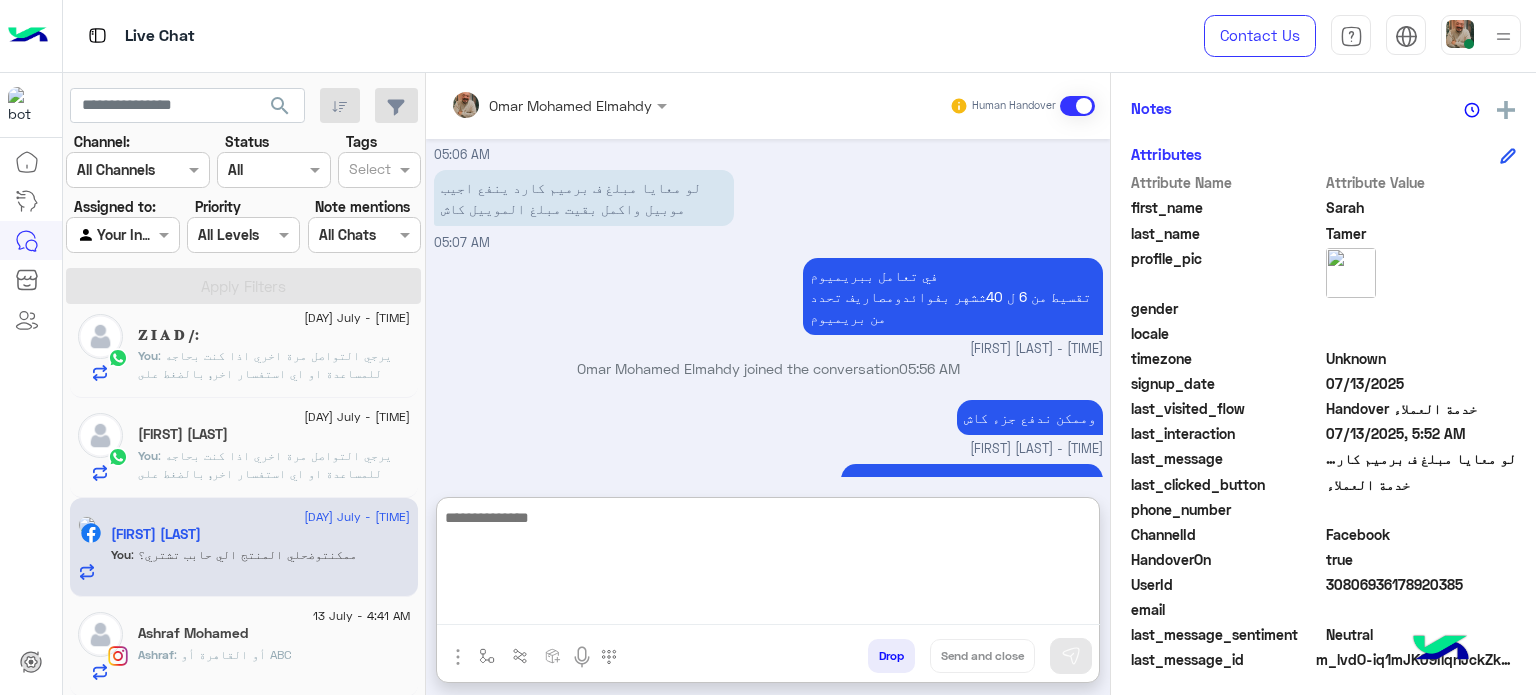 click on ": يرجي التواصل مرة اخري اذا كنت بحاجه للمساعدة او اي استفسار اخر, بالضغط على "خدمة العملاء"مره اخرى
ودلوقتى تقدر تحجز المنتج المطلوب من أقرب فرع لحضرتك و الاطلاع علي امكانياته بكل سهولة:
1️⃣ احجز من صفحه المنتج ع الويب سايت
Www.dubaiphone.net
2️⃣ حدد خيار "Pickup in Store" أو "استلام من الفرع"
3️⃣ أنتظر تأكيد وجود المنتج بمكالمة هاتفية او رسالة واتس اب
ولو حضرتك احتاجت اي مساعده ماتترددش انك تتواصل معانا مره تانية, شكراَ لتواصلك مع دبي فون❤️" 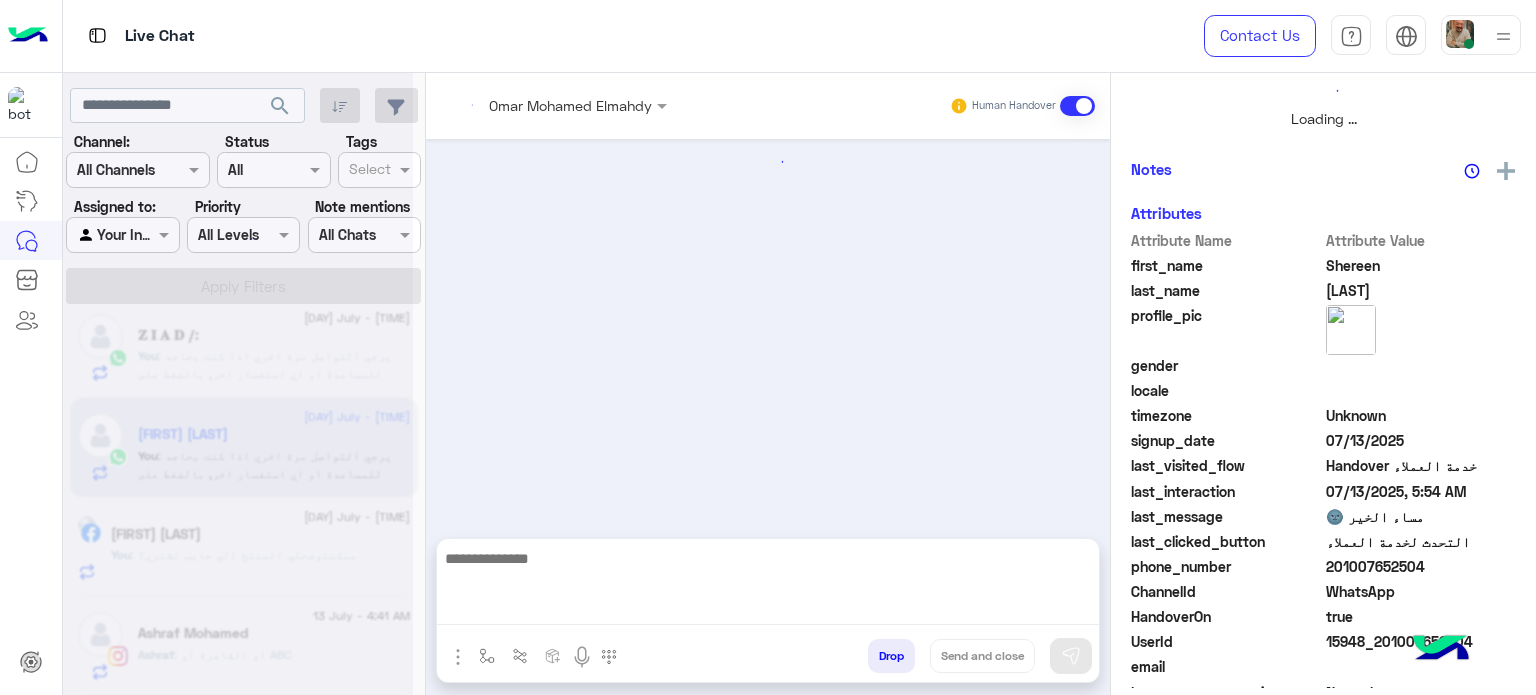 scroll, scrollTop: 0, scrollLeft: 0, axis: both 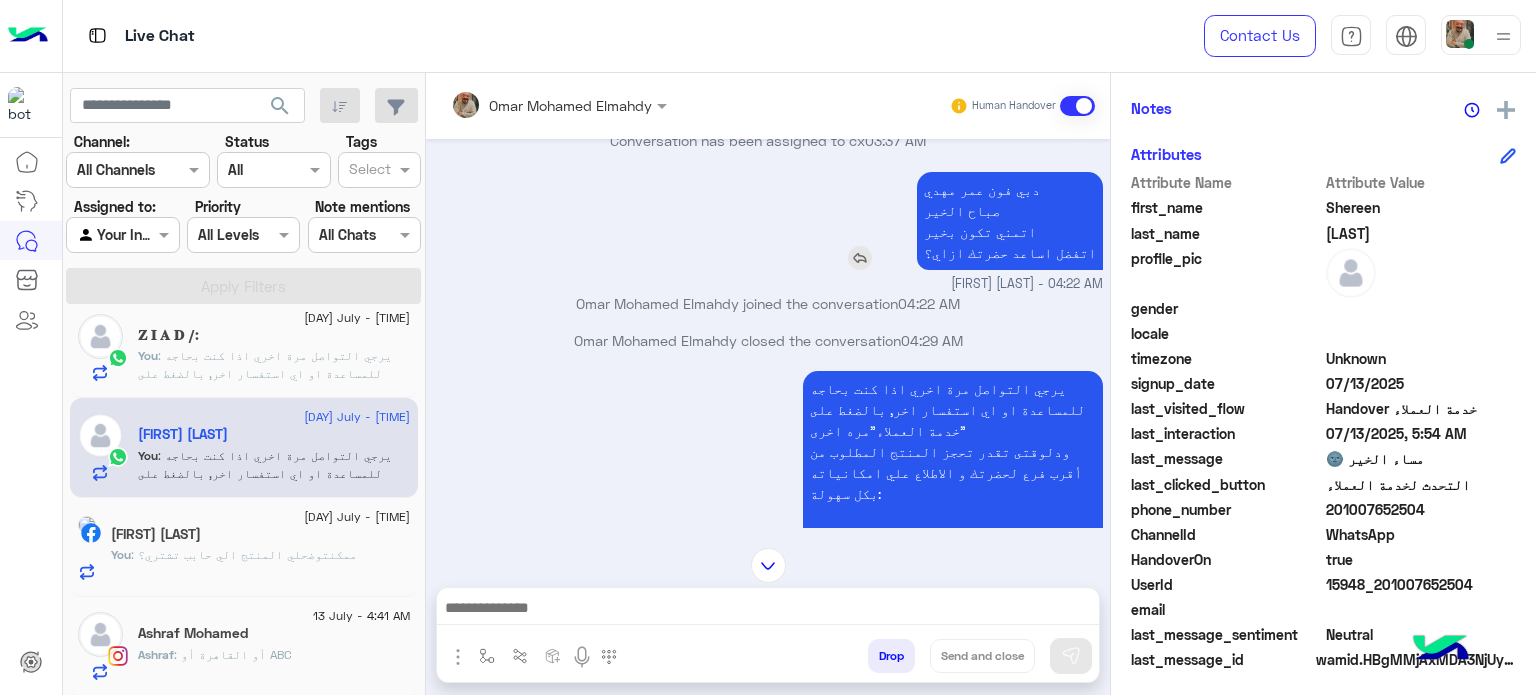 click on "دبي فون عمر مهدي صباح الخير اتمني تكون بخير اتفضل اساعد حضرتك ازاي؟" at bounding box center [1010, 221] 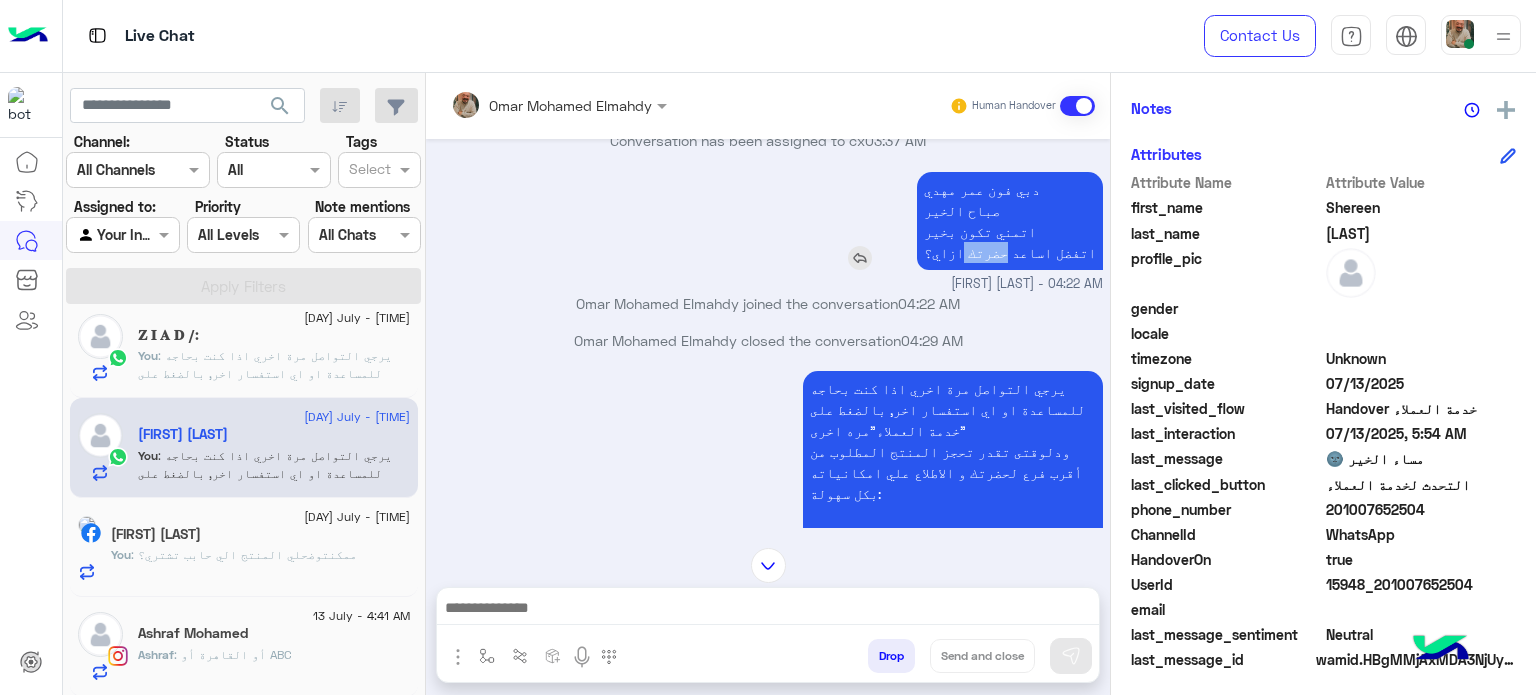 click on "دبي فون عمر مهدي صباح الخير اتمني تكون بخير اتفضل اساعد حضرتك ازاي؟" at bounding box center (1010, 221) 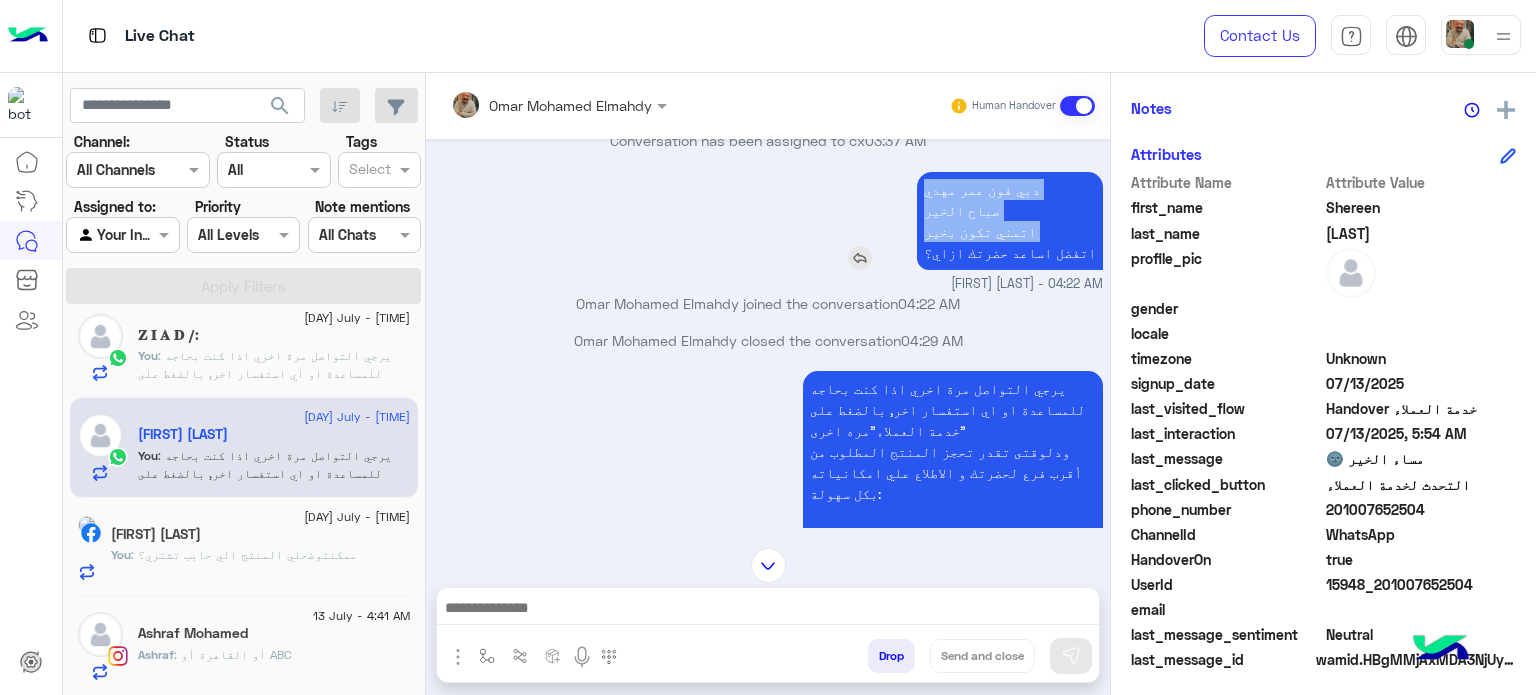 click on "دبي فون عمر مهدي صباح الخير اتمني تكون بخير اتفضل اساعد حضرتك ازاي؟" at bounding box center [1010, 221] 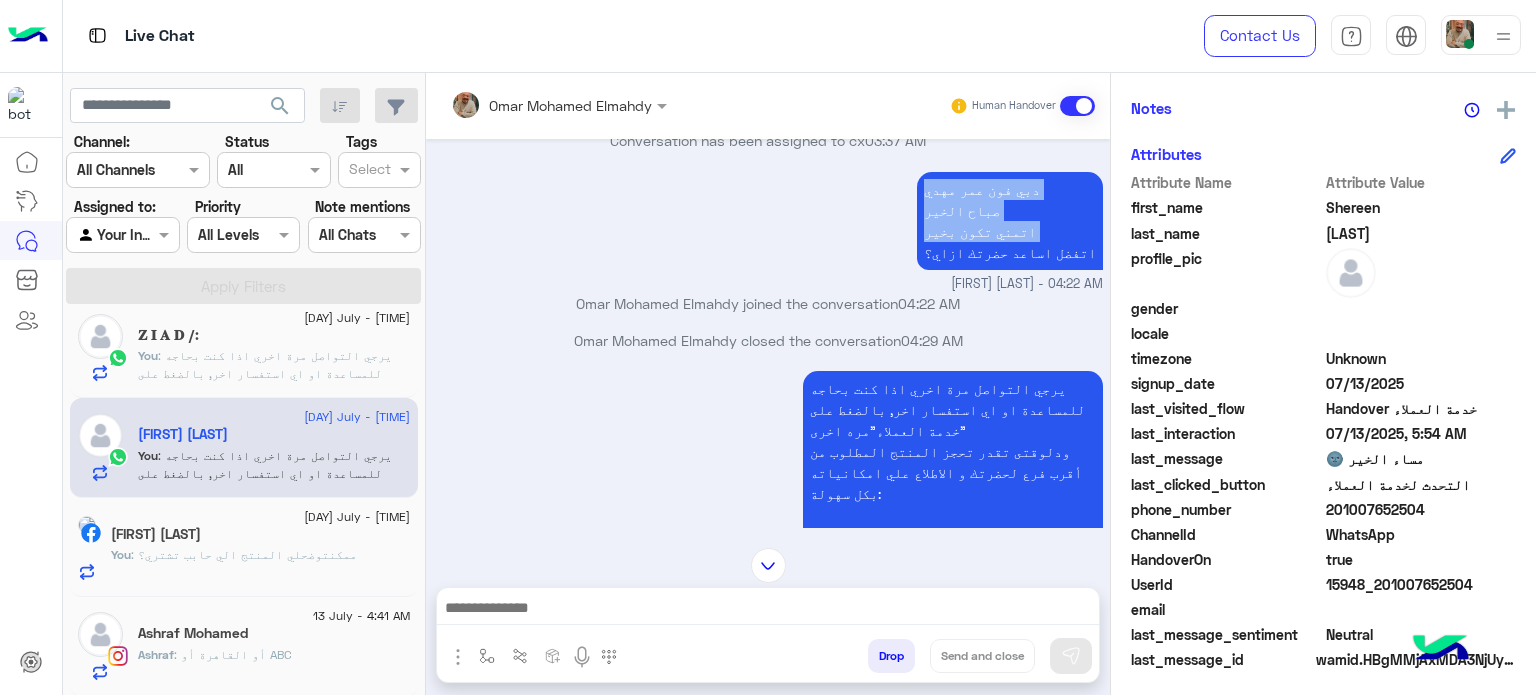 copy on "دبي فون عمر مهدي صباح الخير اتمني تكون بخير" 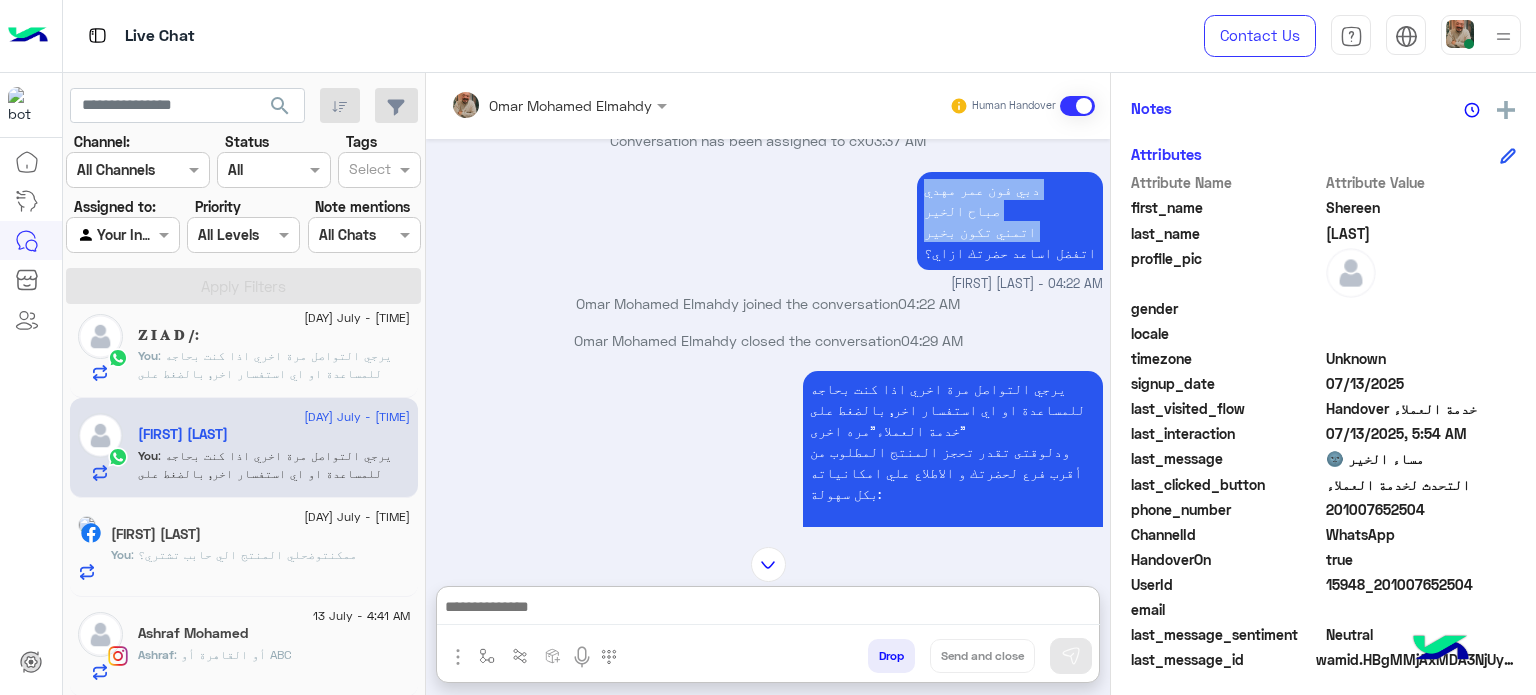 click at bounding box center [768, 609] 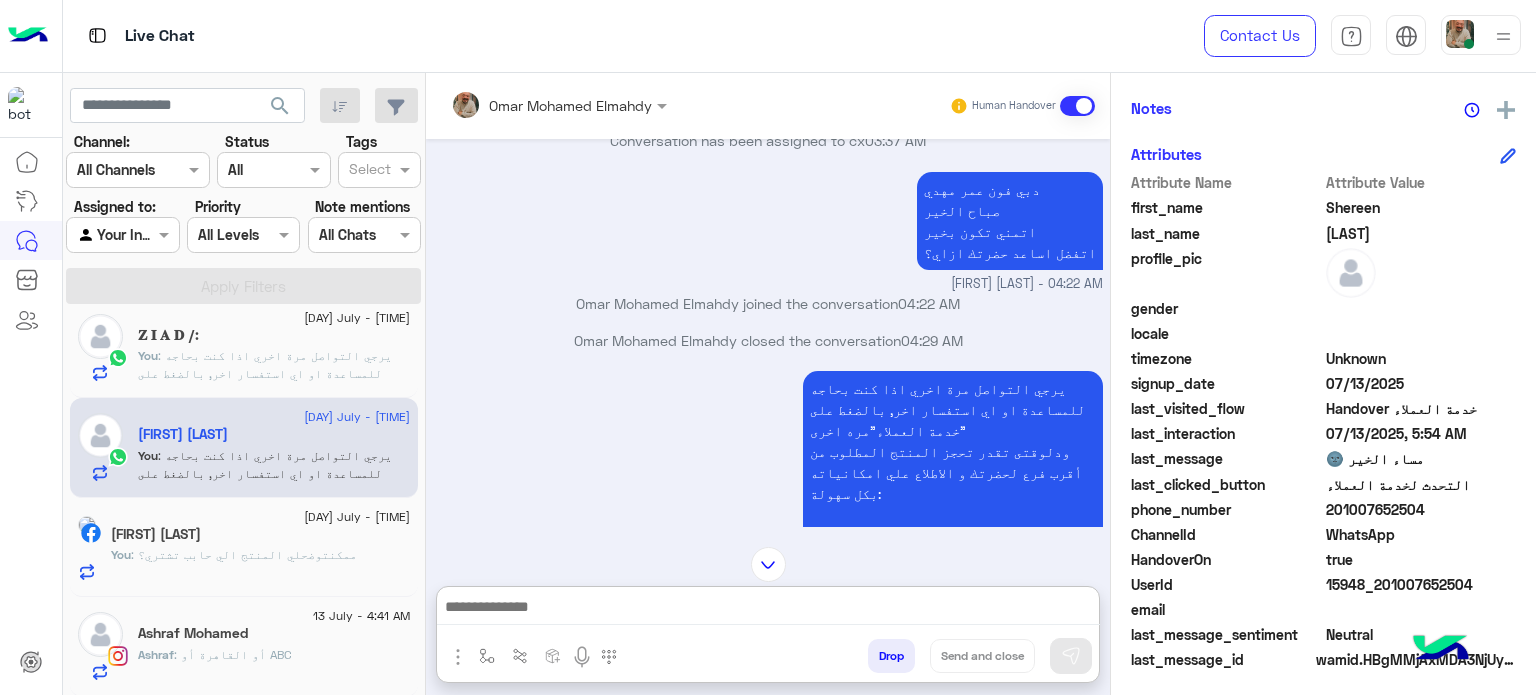 paste on "**********" 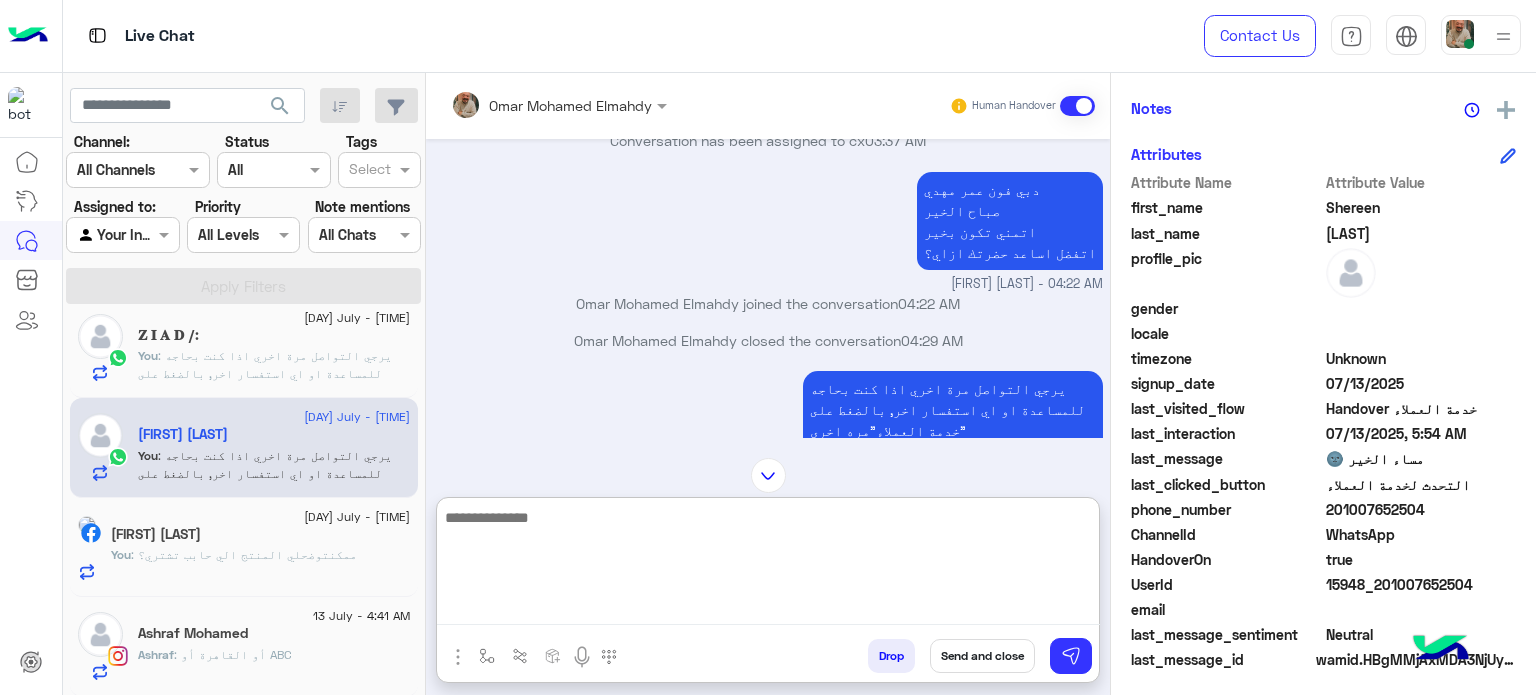 scroll, scrollTop: 735, scrollLeft: 0, axis: vertical 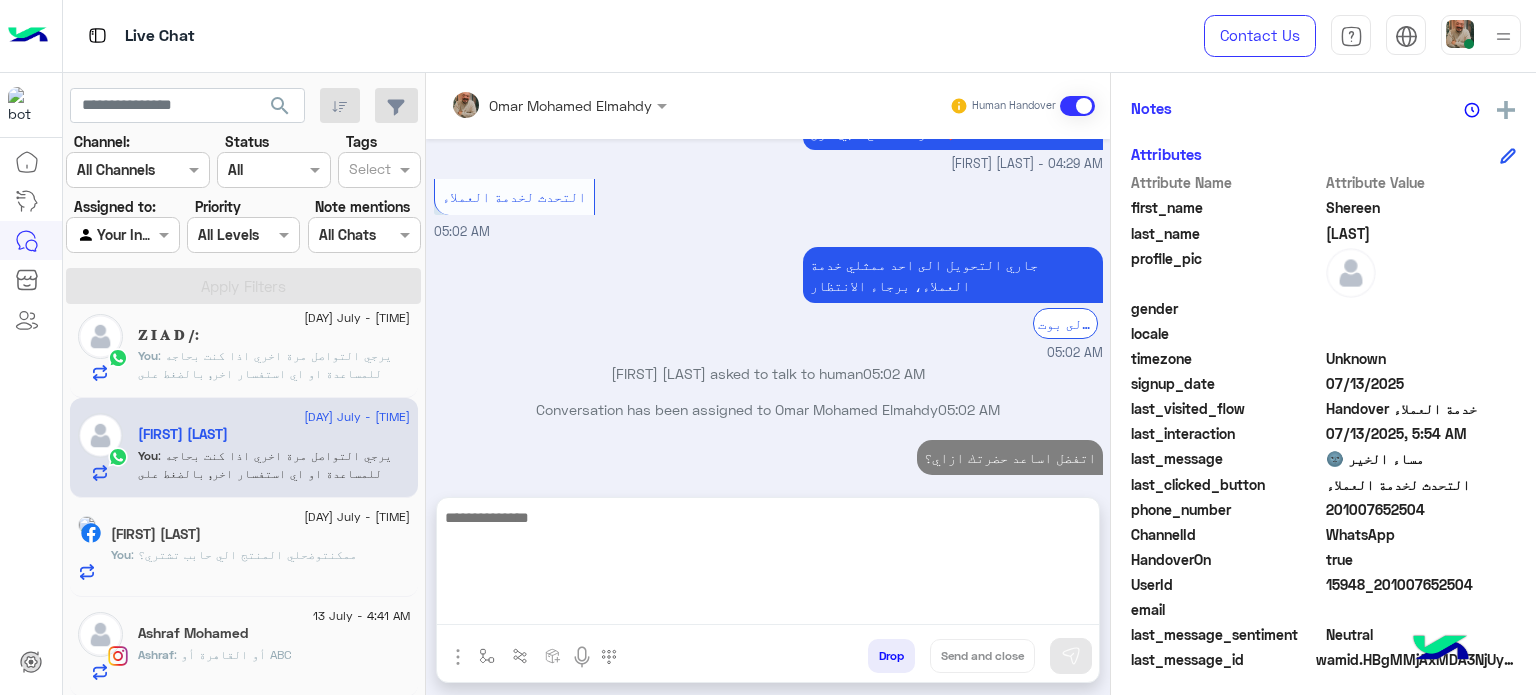 click on ": أو القاهرة أو ABC" 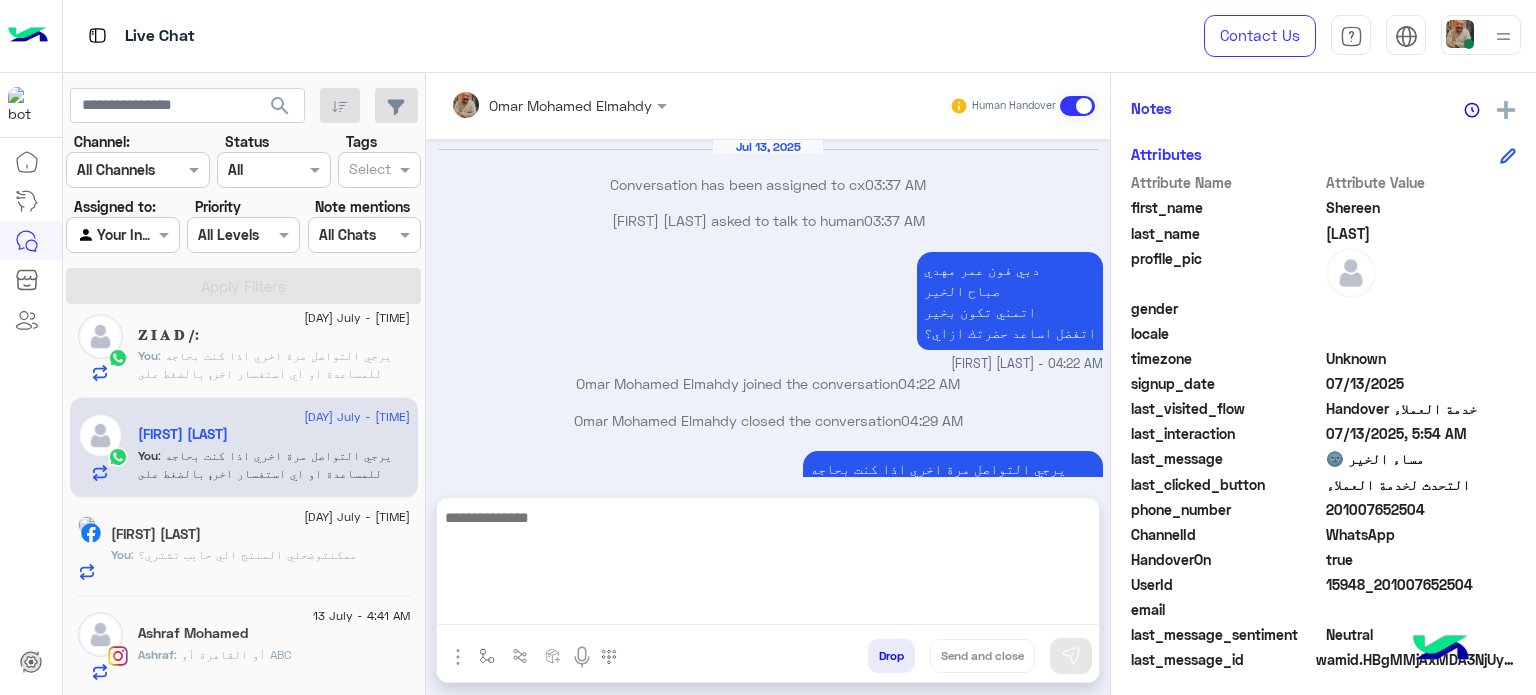 scroll, scrollTop: 464, scrollLeft: 0, axis: vertical 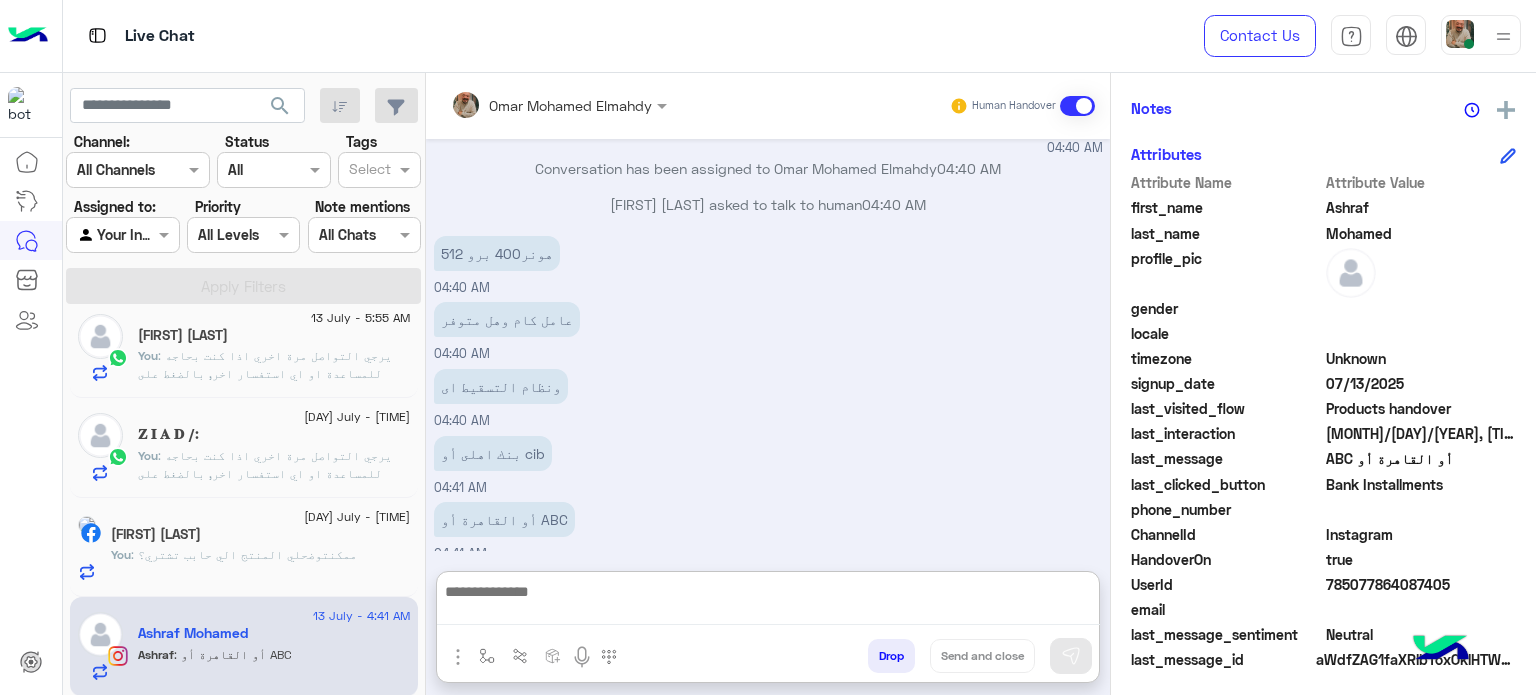 click at bounding box center (768, 602) 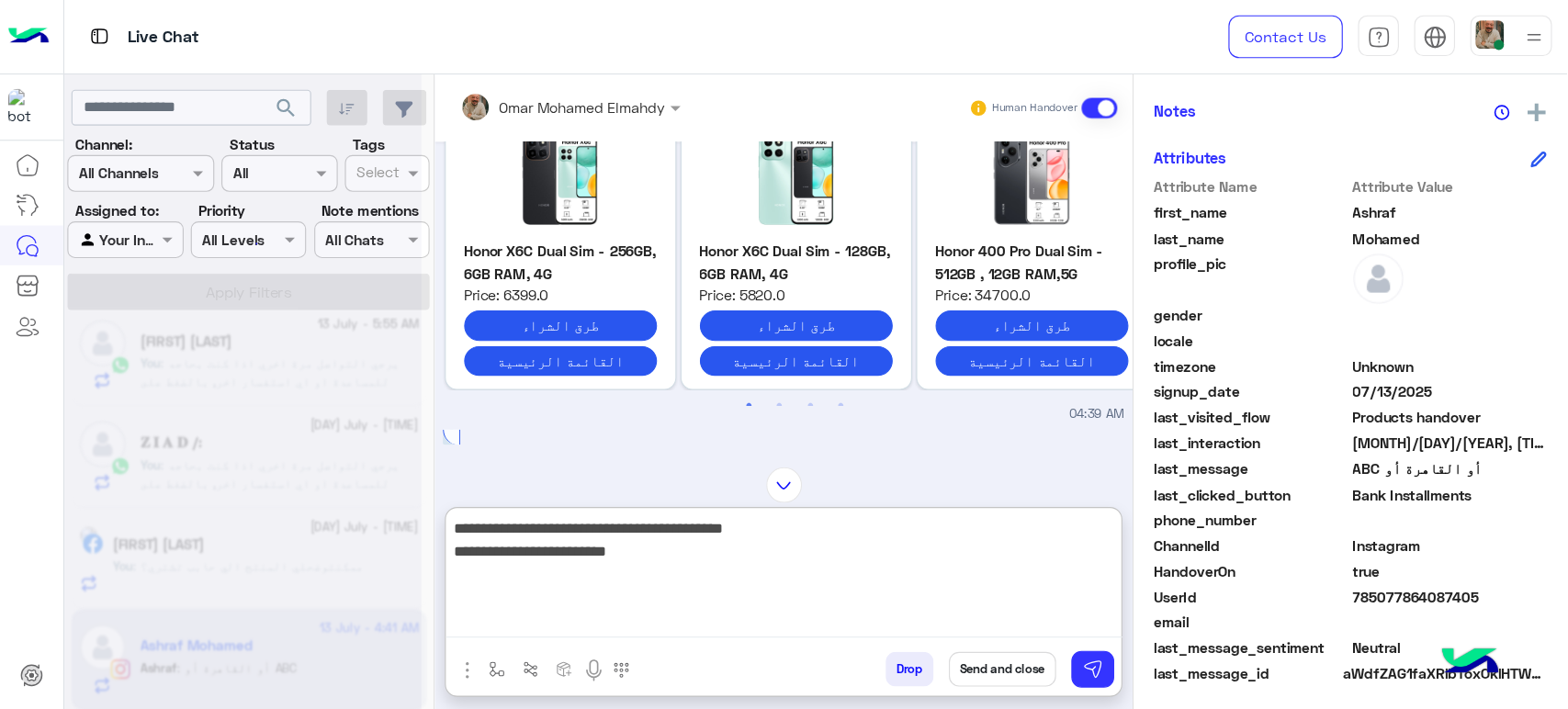 scroll, scrollTop: 609, scrollLeft: 0, axis: vertical 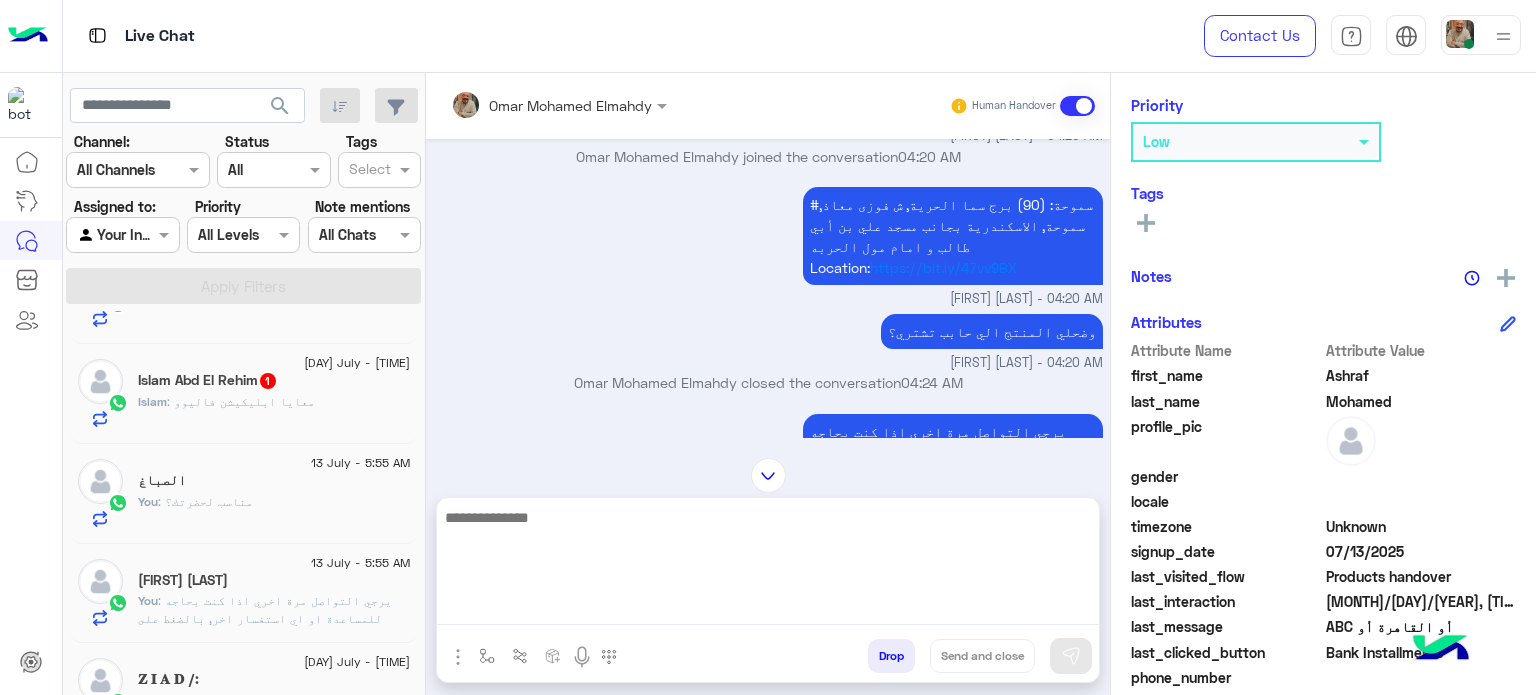 click on "الصباغ" 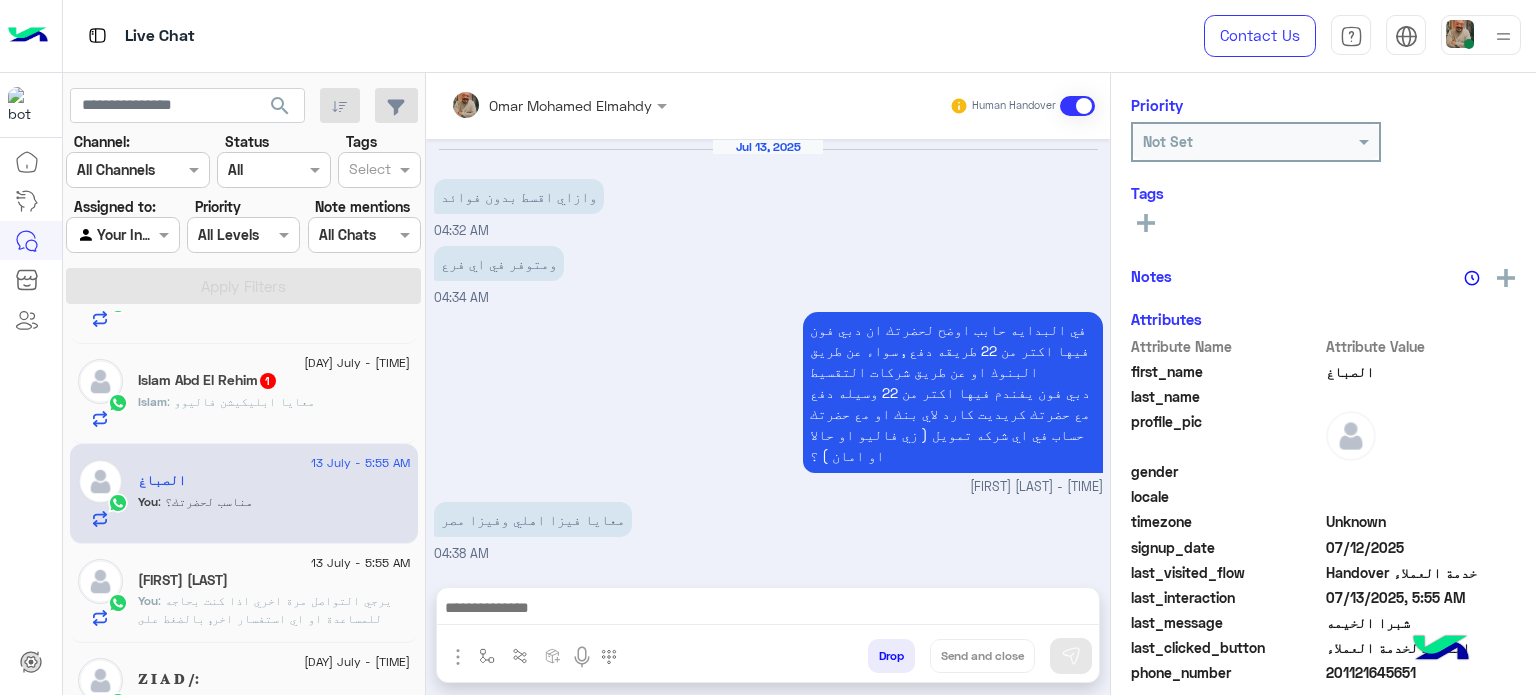 scroll, scrollTop: 424, scrollLeft: 0, axis: vertical 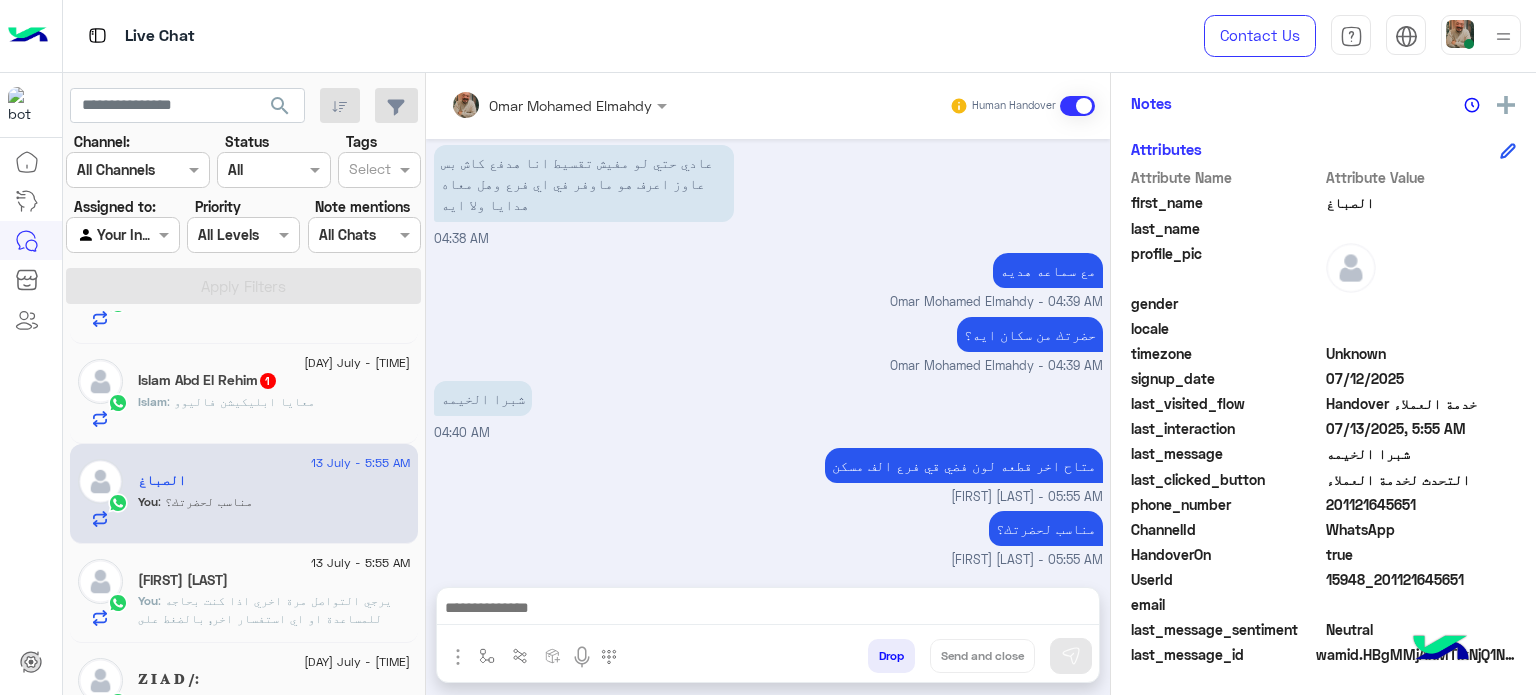 click on "last_clicked_button  التحدث لخدمة العملاء" 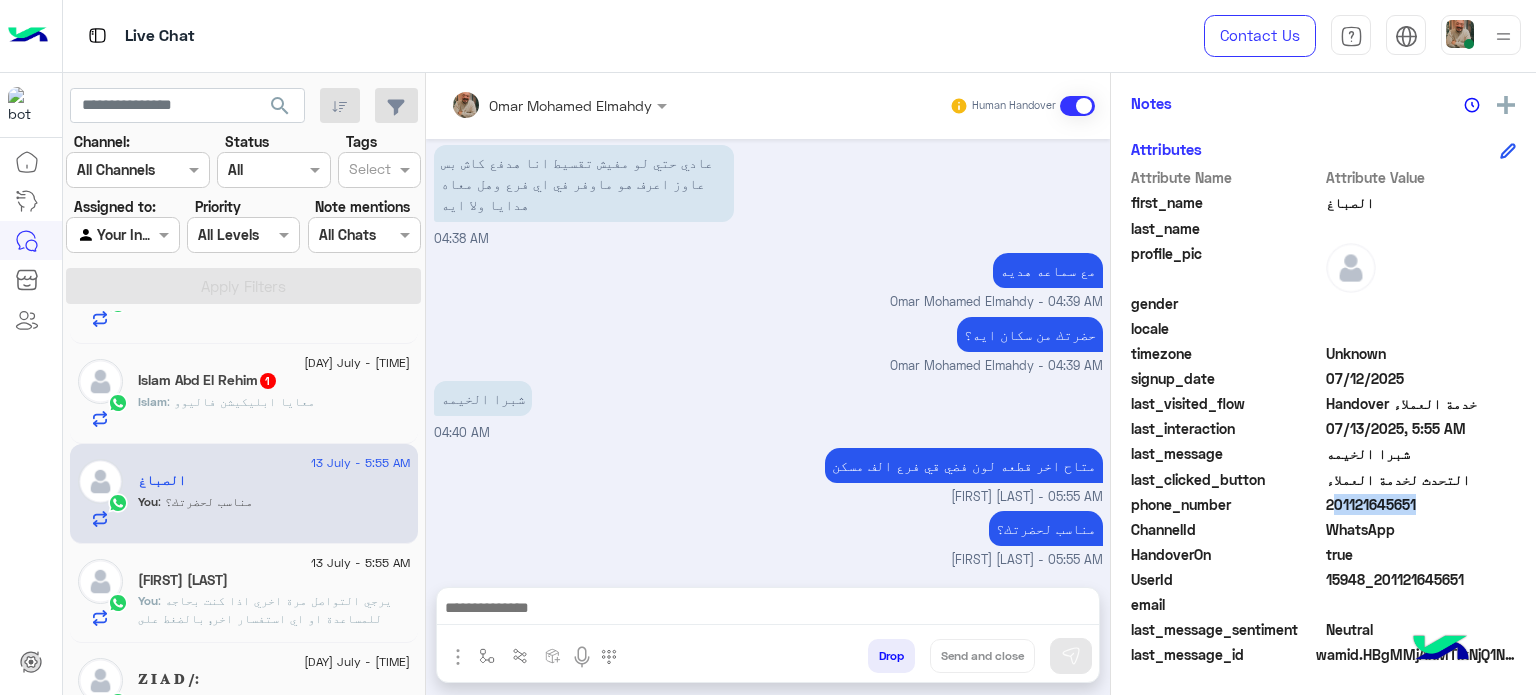 click on "201121645651" 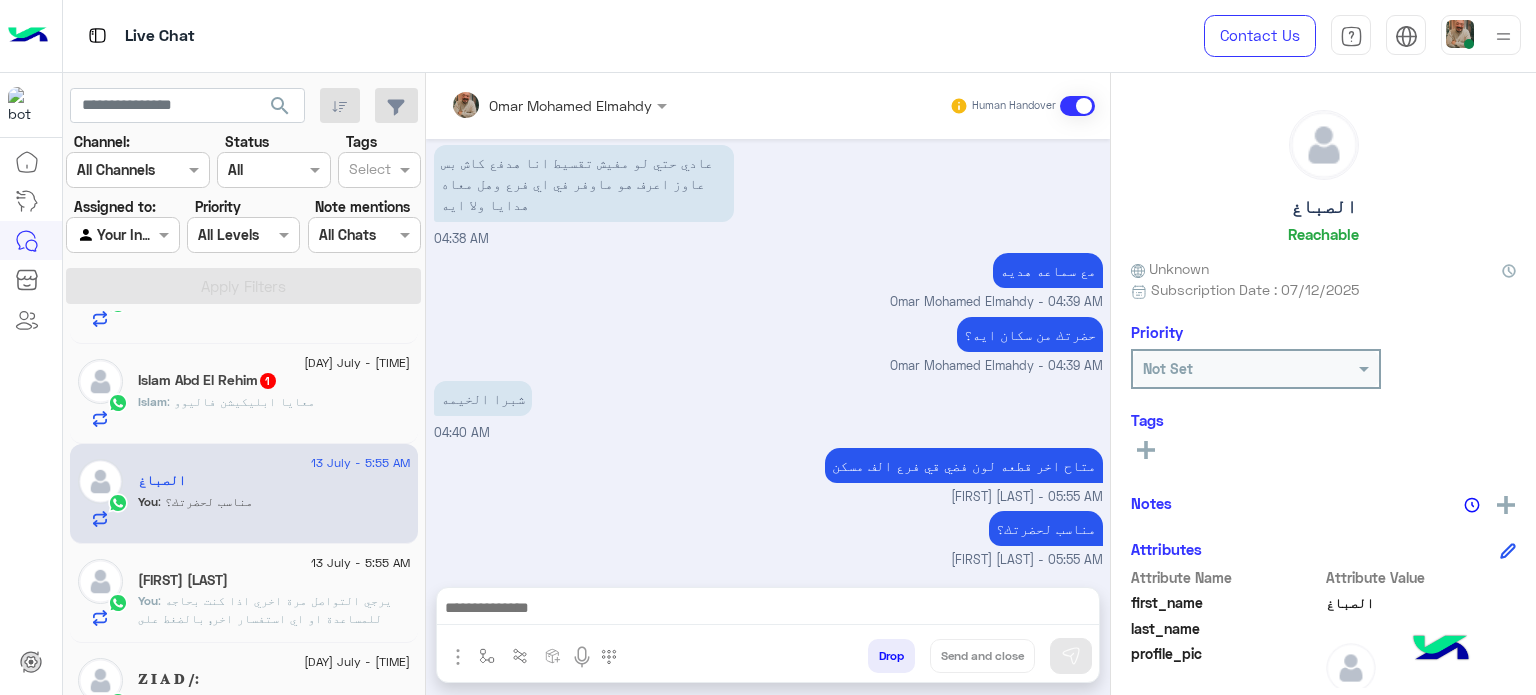 click on "الصباغ    Reachable" 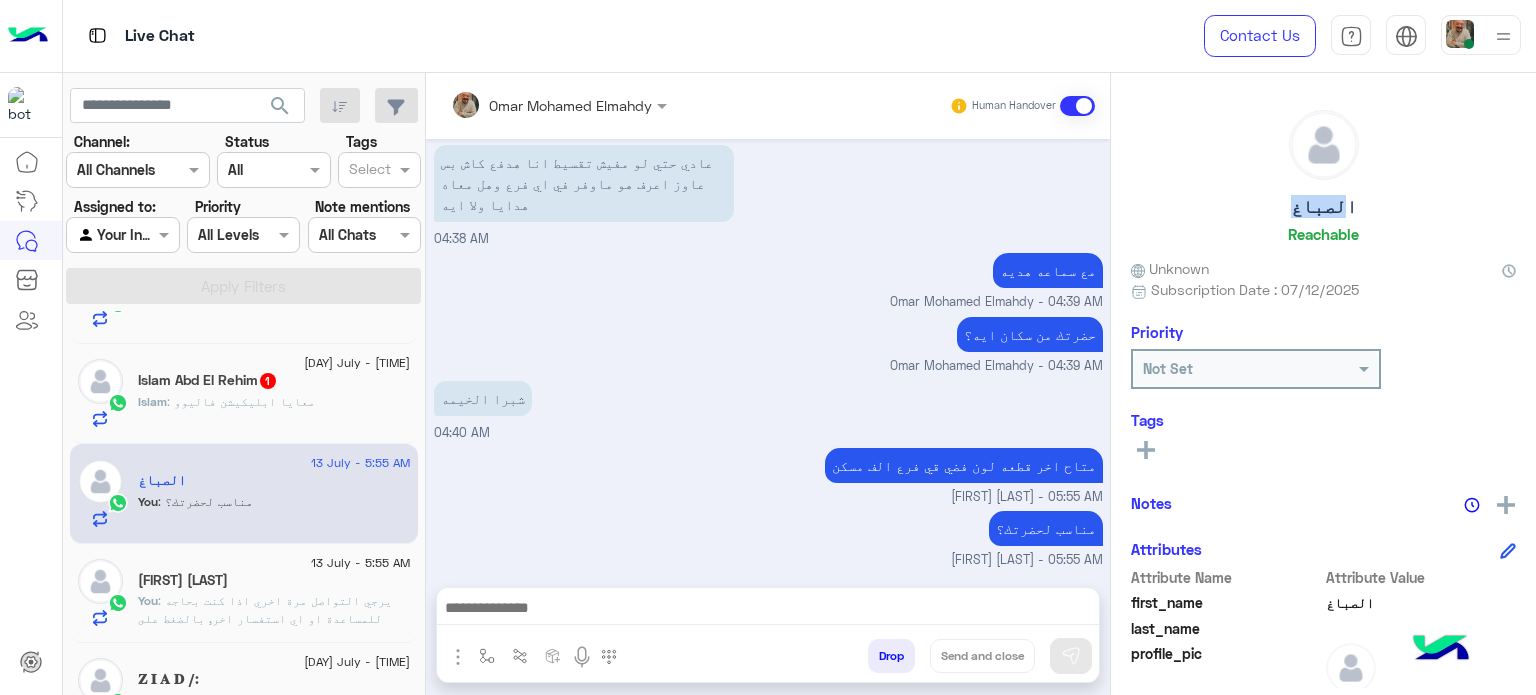 click on "الصباغ    Reachable" 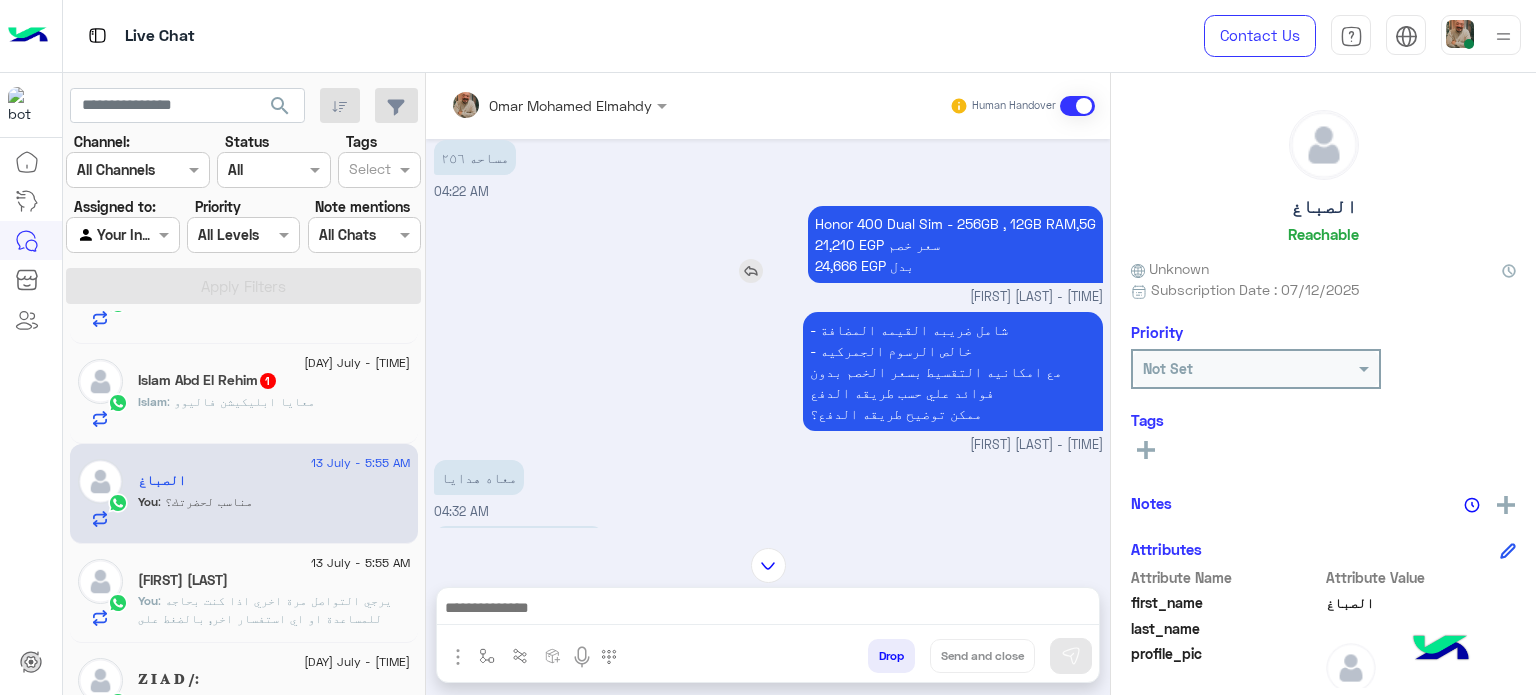 click on "Honor 400 Dual Sim - 256GB , 12GB RAM,5G [PRICE] EGP سعر خصم [PRICE] EGP بدل" at bounding box center (955, 244) 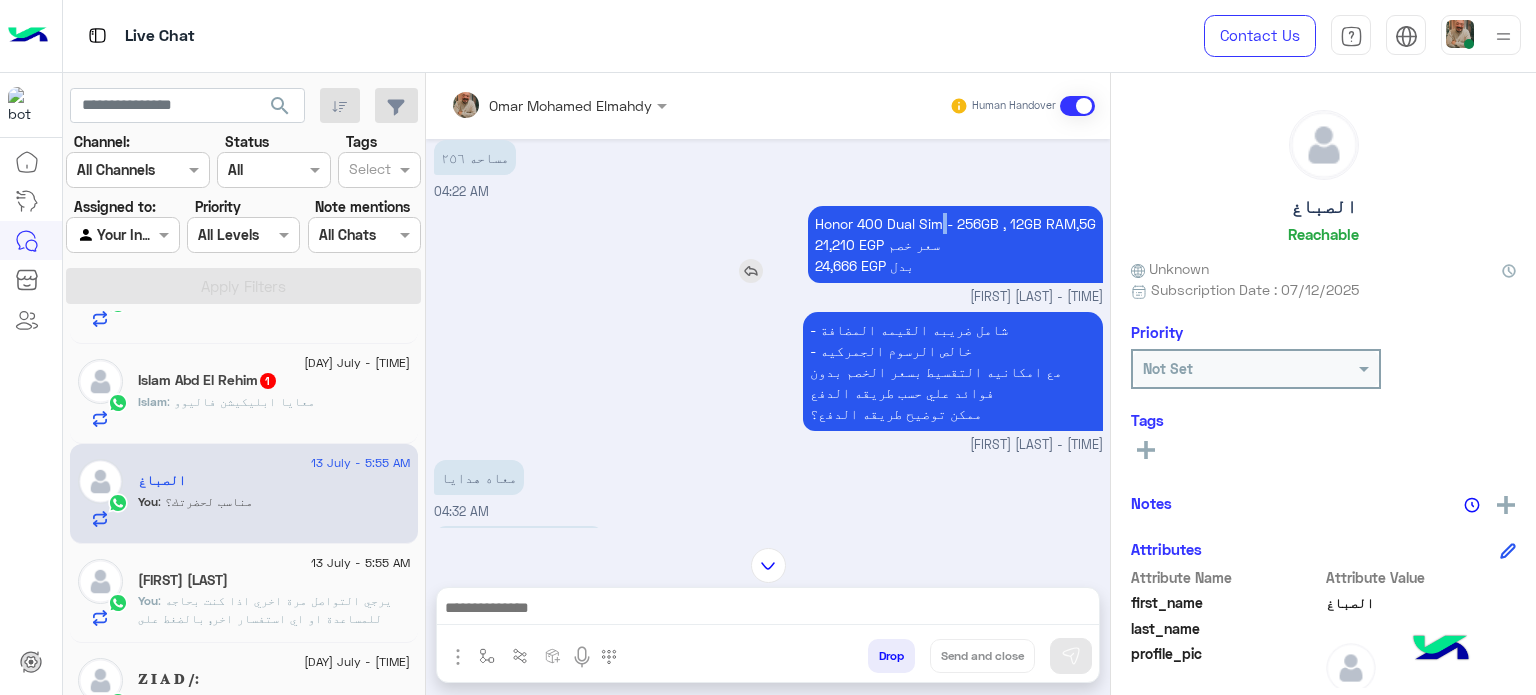 click on "Honor 400 Dual Sim - 256GB , 12GB RAM,5G [PRICE] EGP سعر خصم [PRICE] EGP بدل" at bounding box center [955, 244] 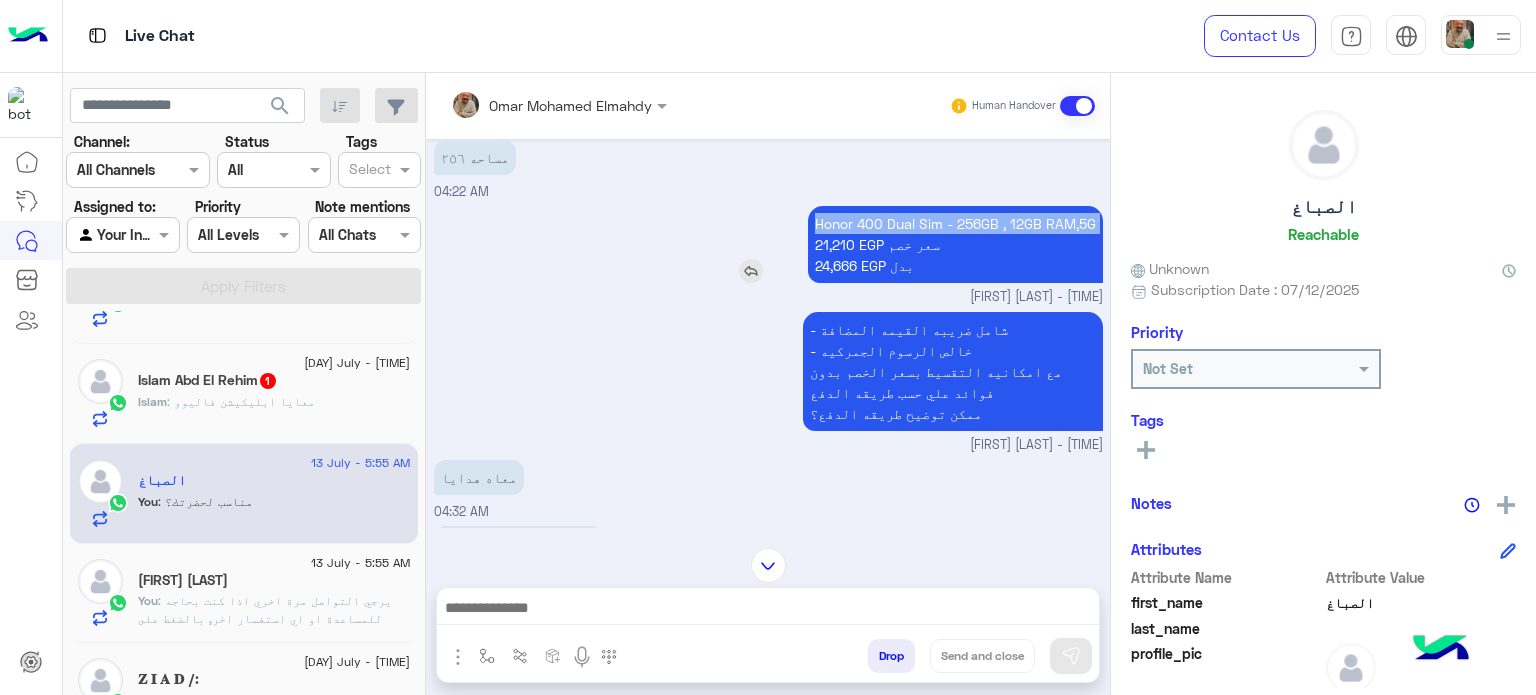 click on "Honor 400 Dual Sim - 256GB , 12GB RAM,5G [PRICE] EGP سعر خصم [PRICE] EGP بدل" at bounding box center (955, 244) 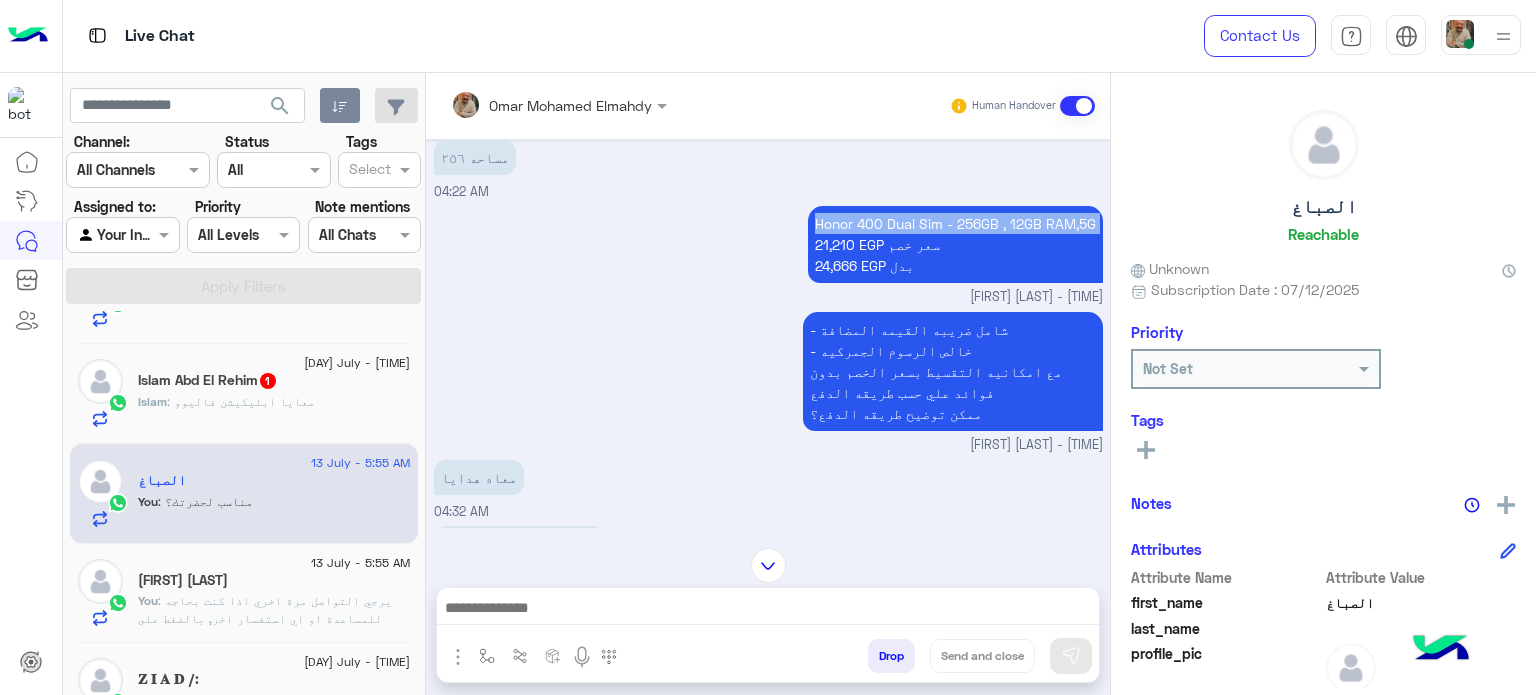 copy on "Honor 400 Dual Sim - 256GB , 12GB RAM,5G" 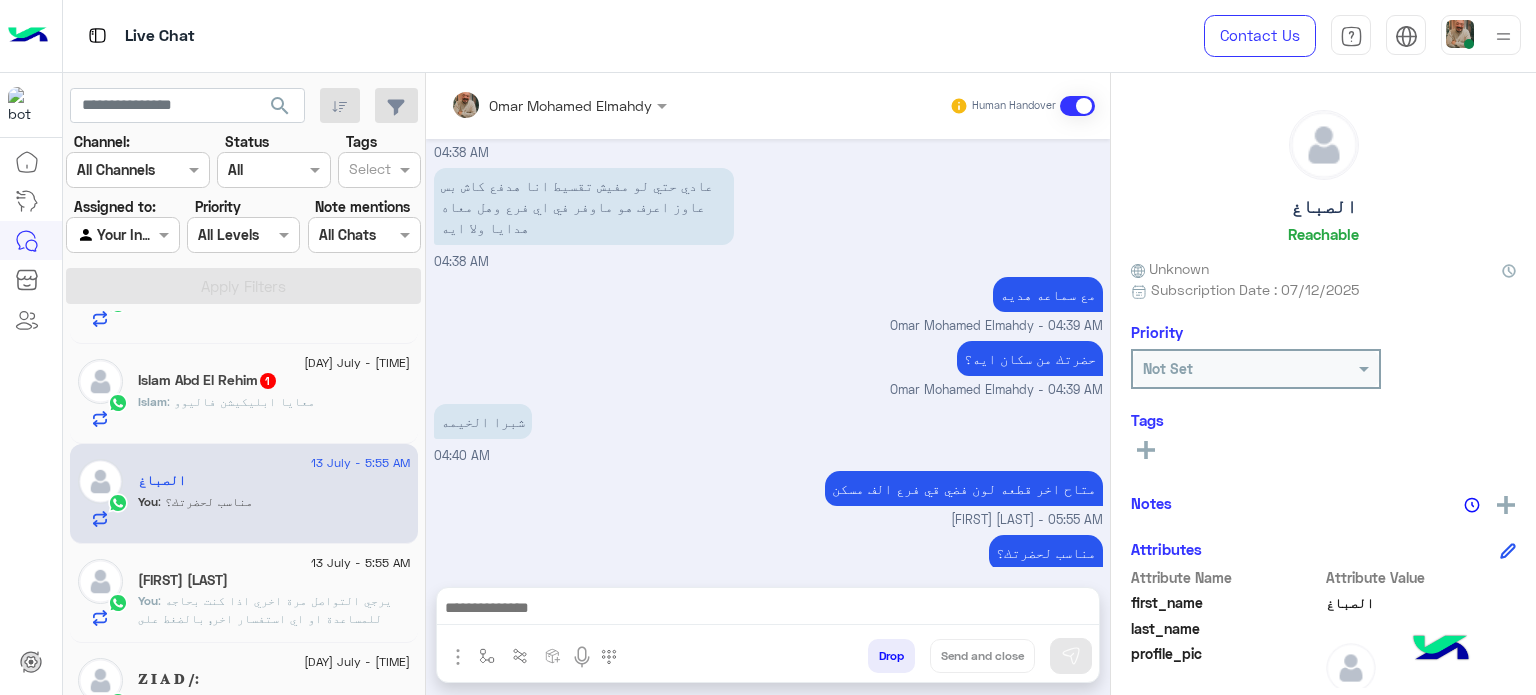 scroll, scrollTop: 1171, scrollLeft: 0, axis: vertical 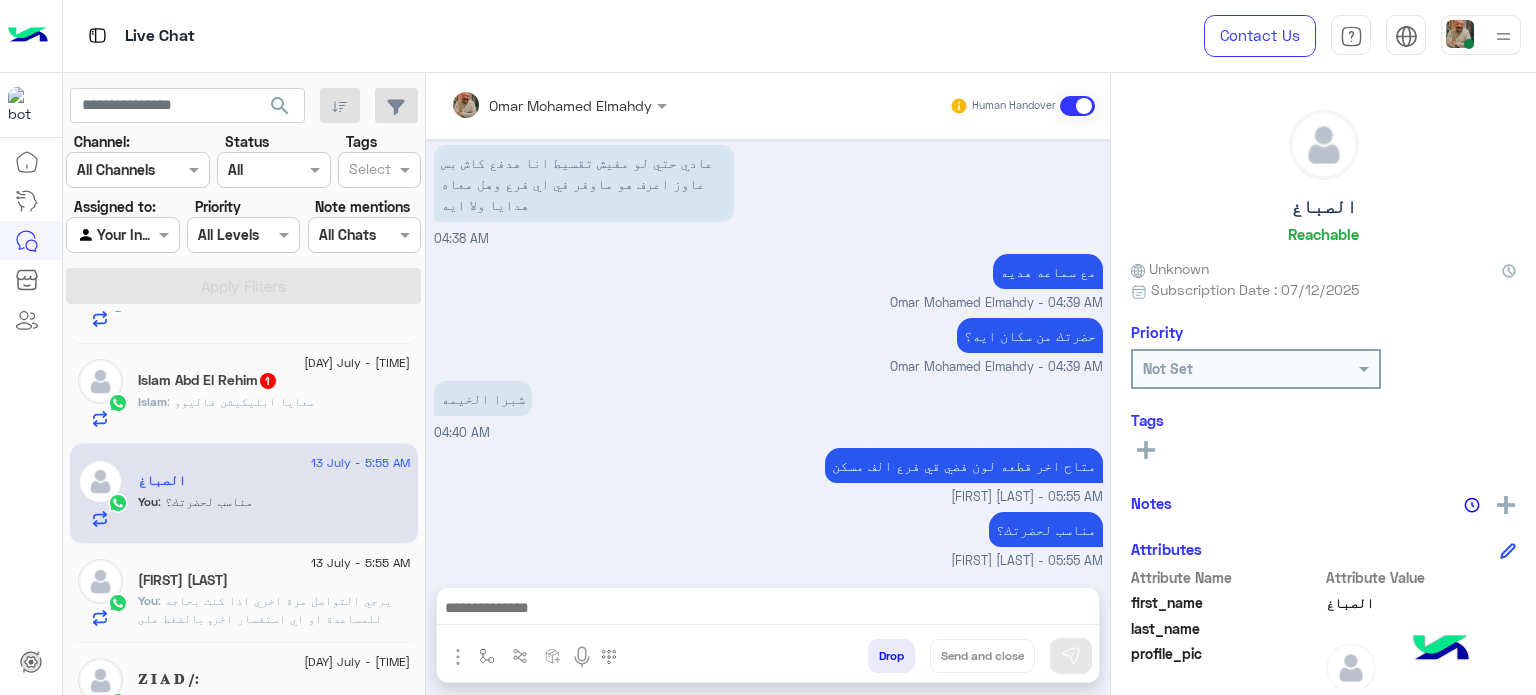 drag, startPoint x: 881, startPoint y: 604, endPoint x: 908, endPoint y: 625, distance: 34.20526 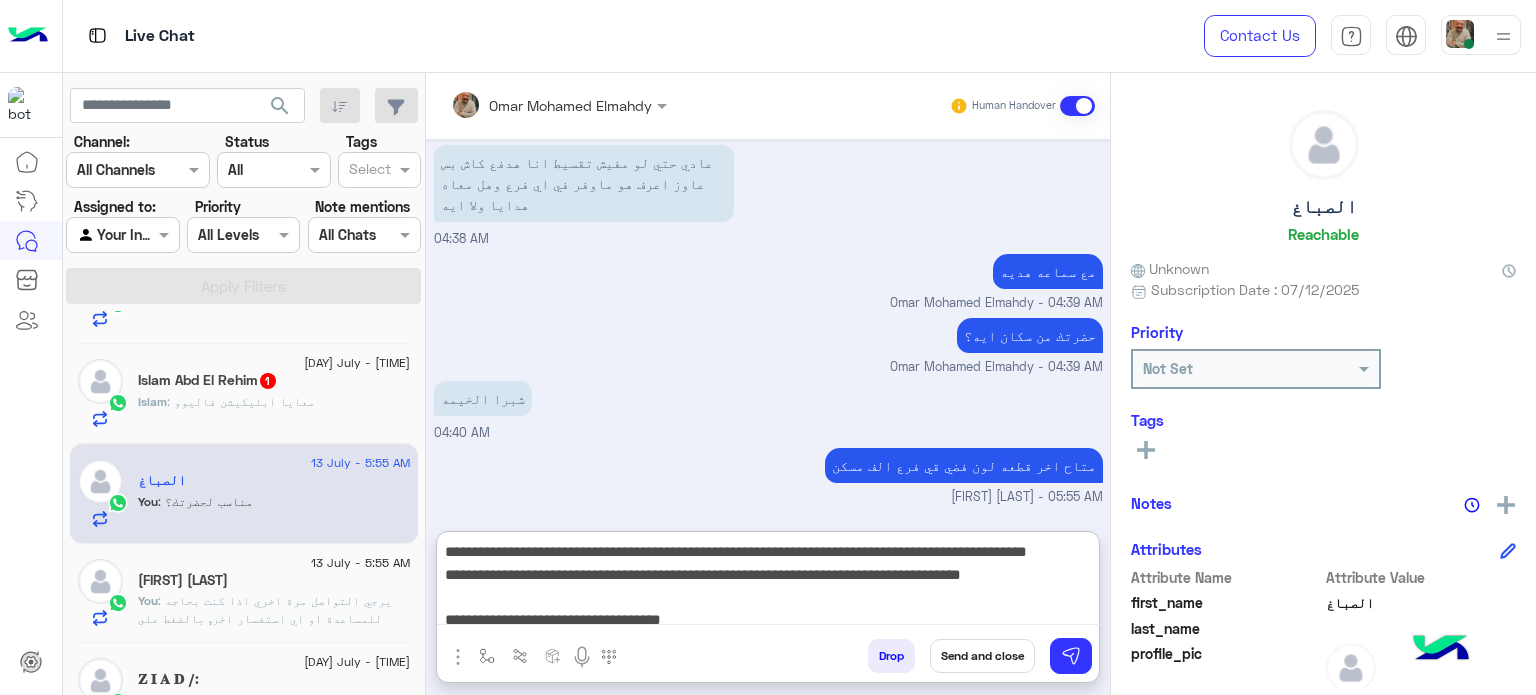 scroll, scrollTop: 177, scrollLeft: 0, axis: vertical 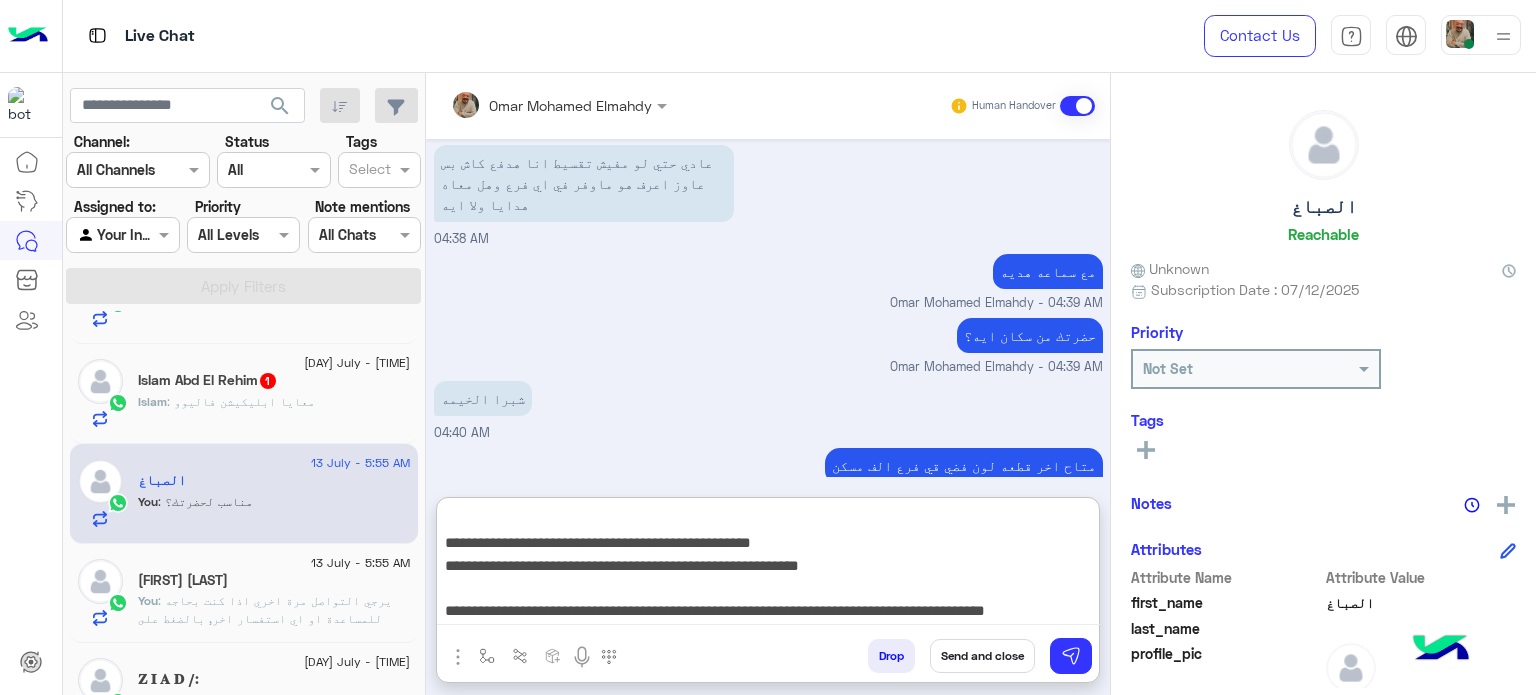 type on "**********" 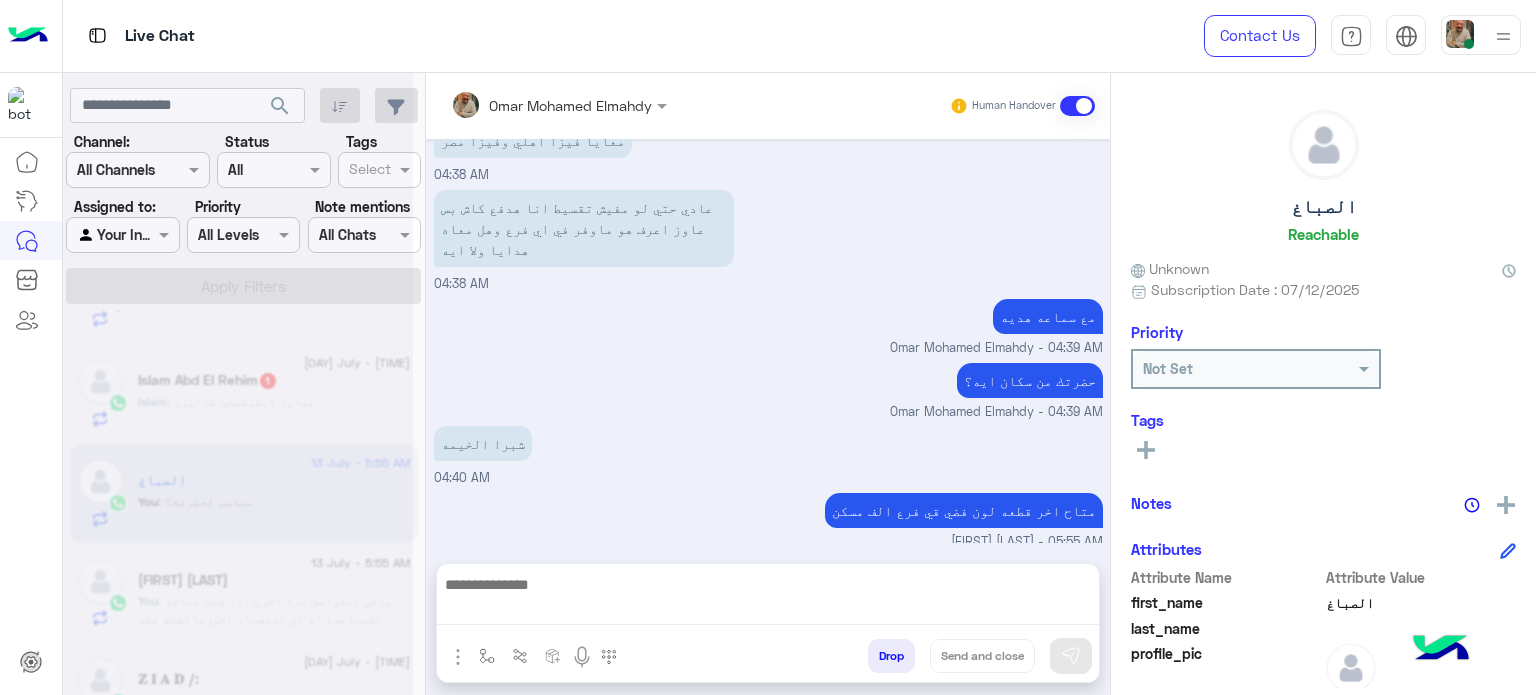 scroll, scrollTop: 0, scrollLeft: 0, axis: both 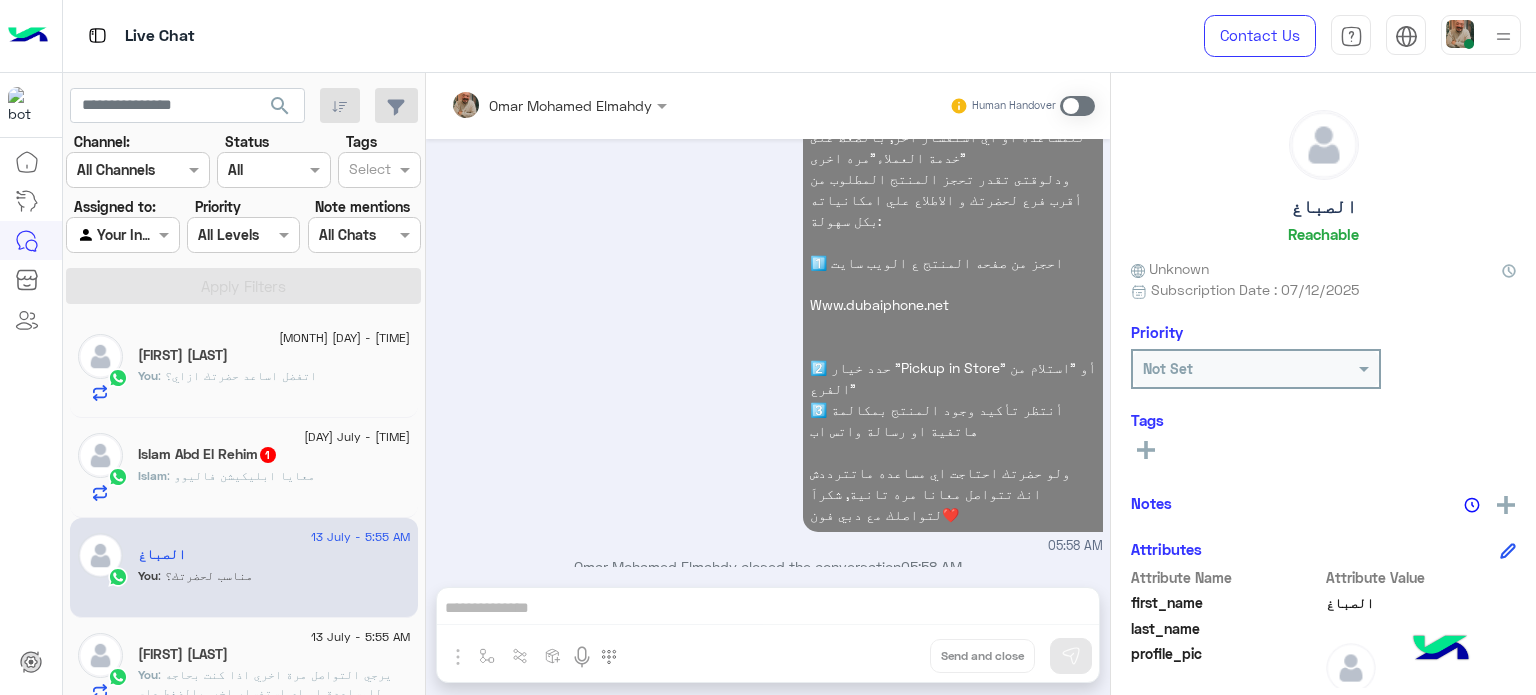 click on ": اتفضل اساعد حضرتك ازاي؟" 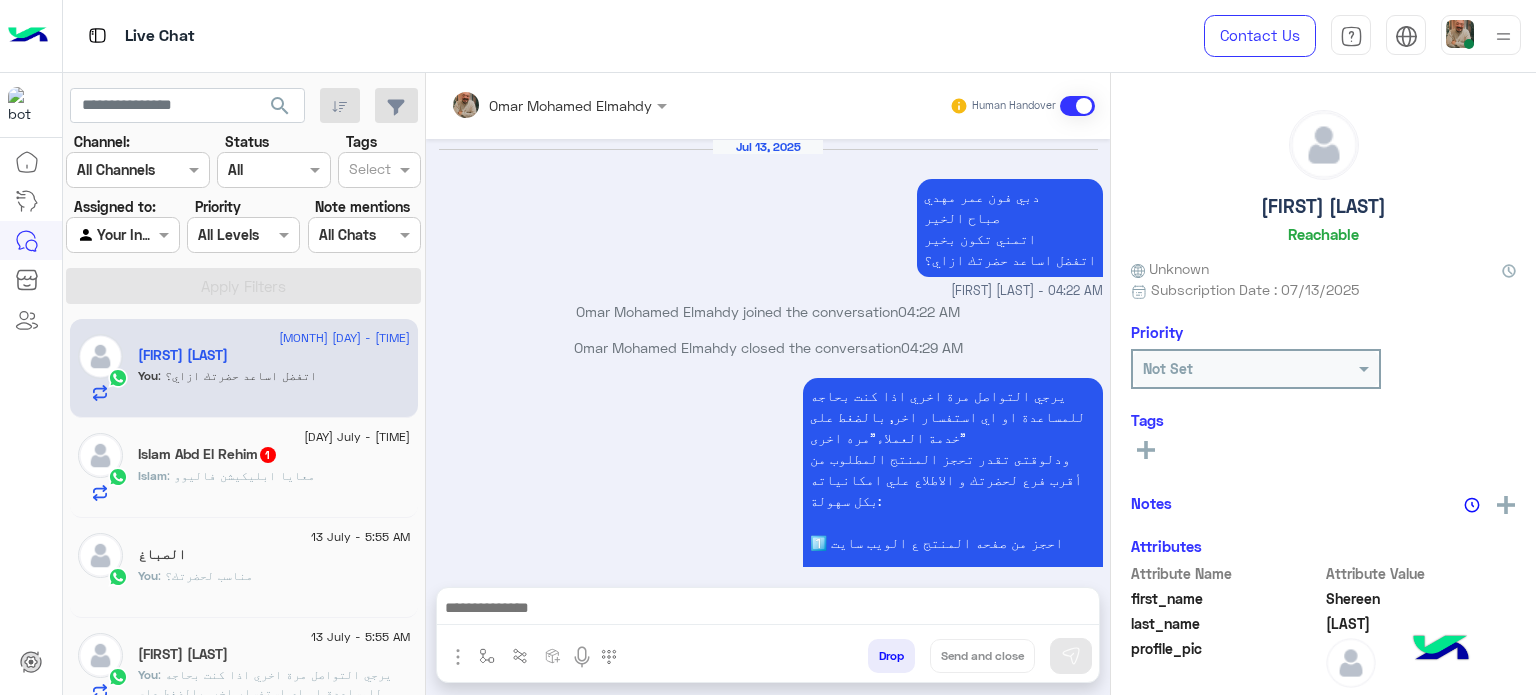 scroll, scrollTop: 608, scrollLeft: 0, axis: vertical 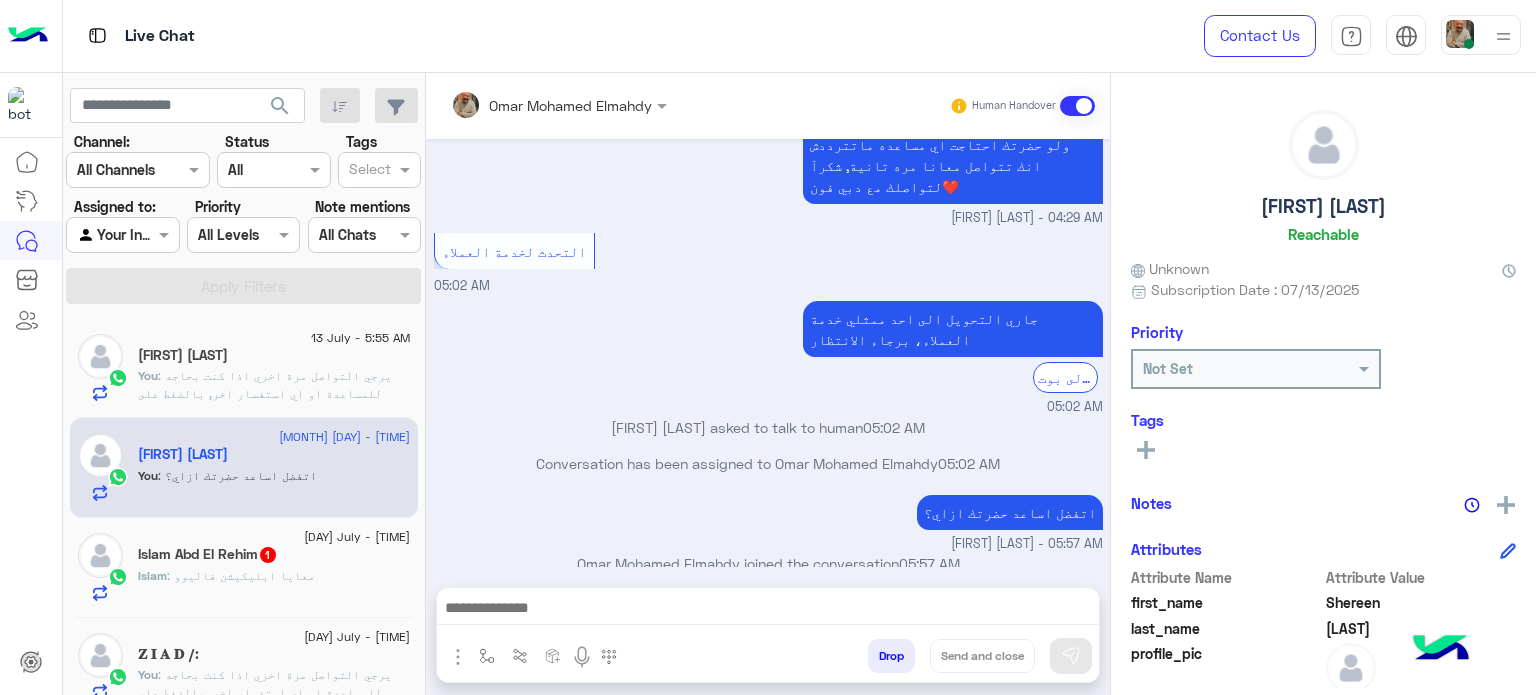 click at bounding box center (768, 610) 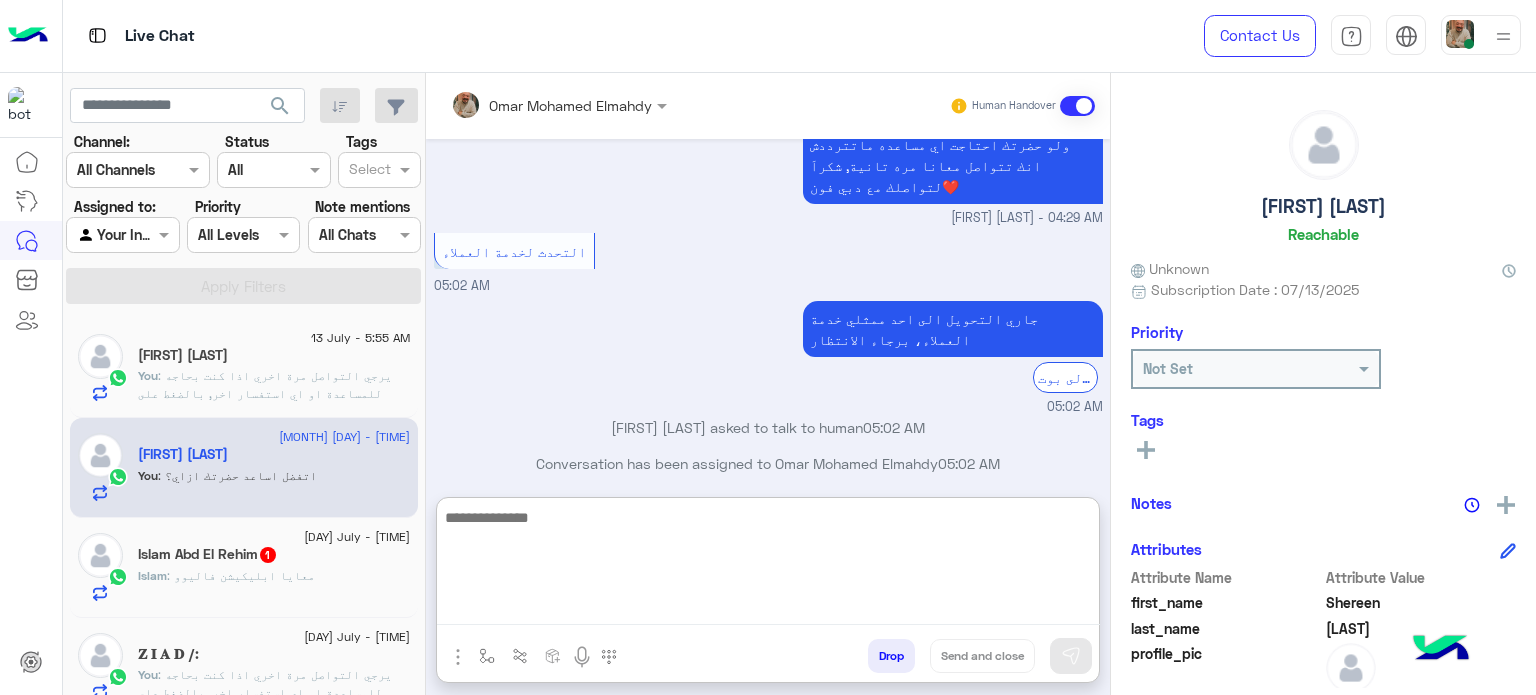 paste on "**********" 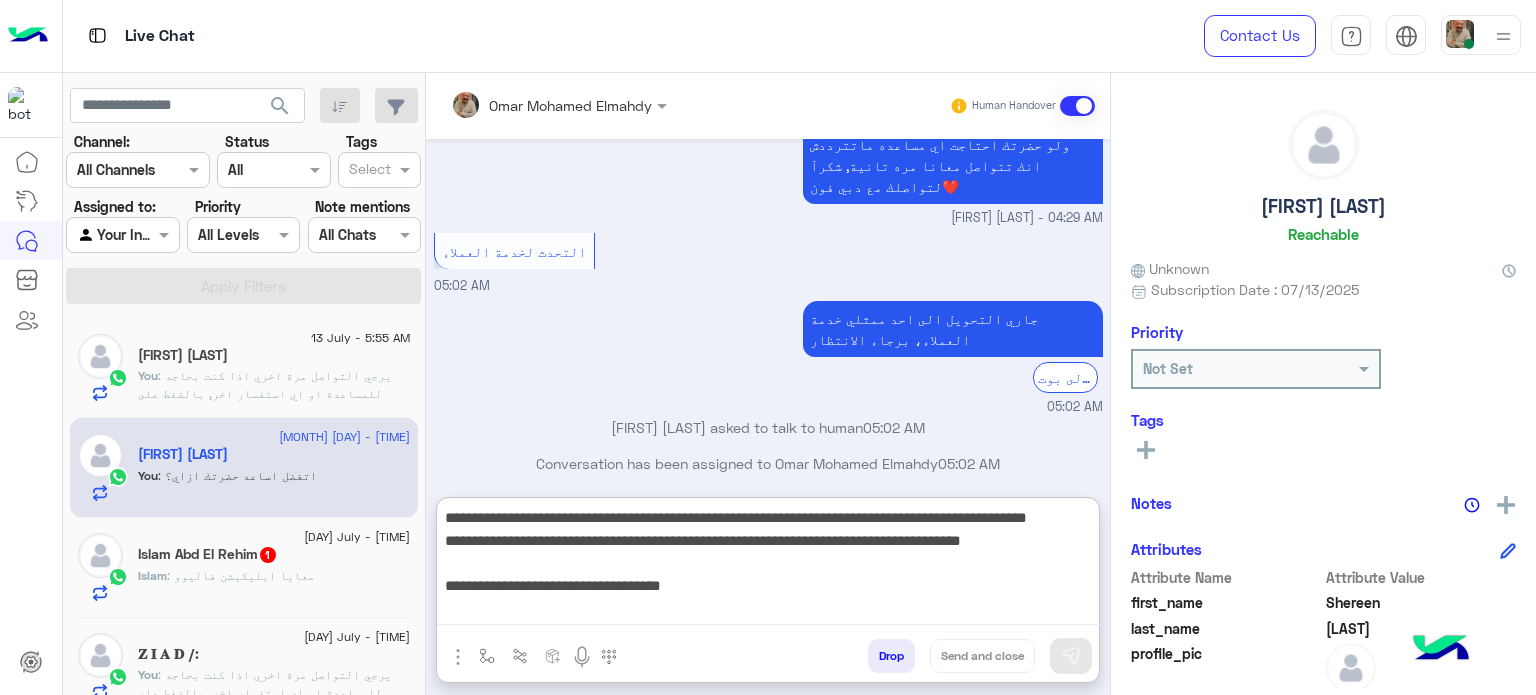 scroll, scrollTop: 172, scrollLeft: 0, axis: vertical 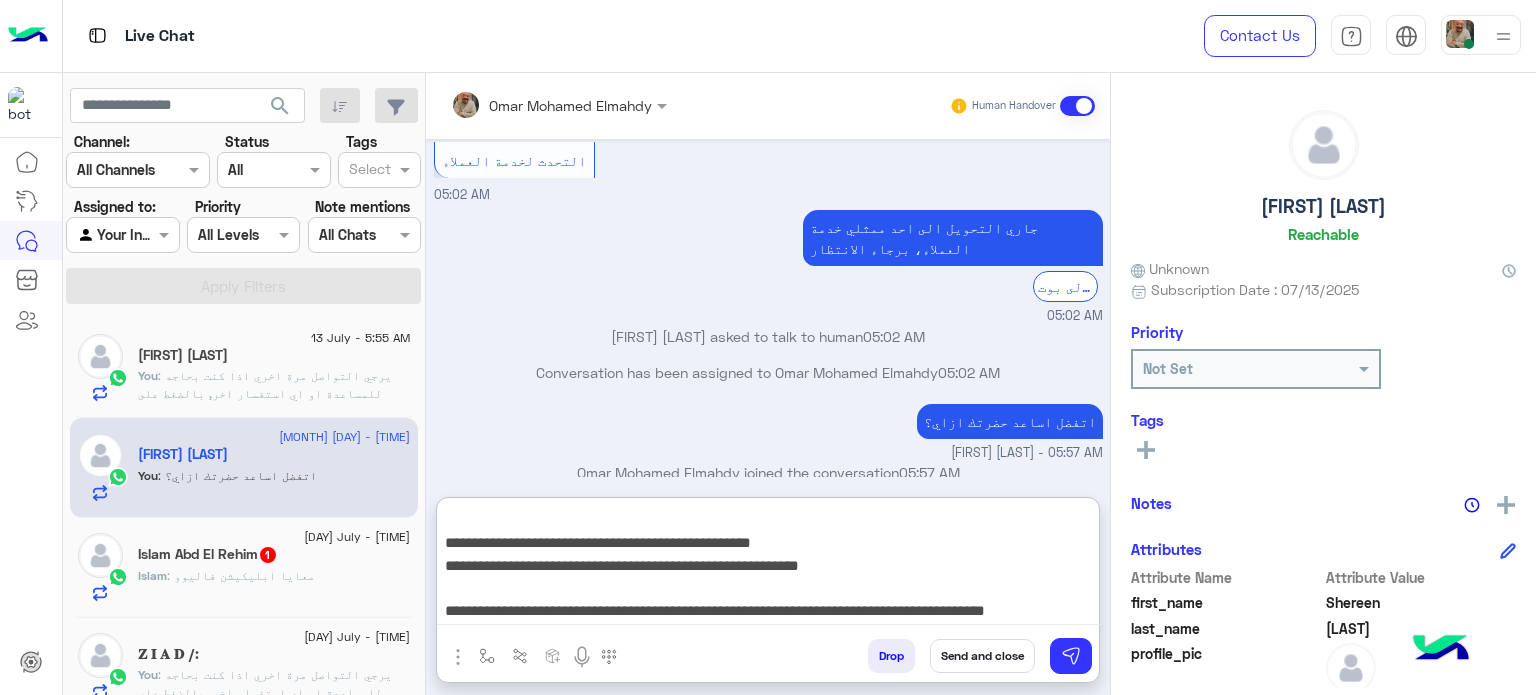 type on "**********" 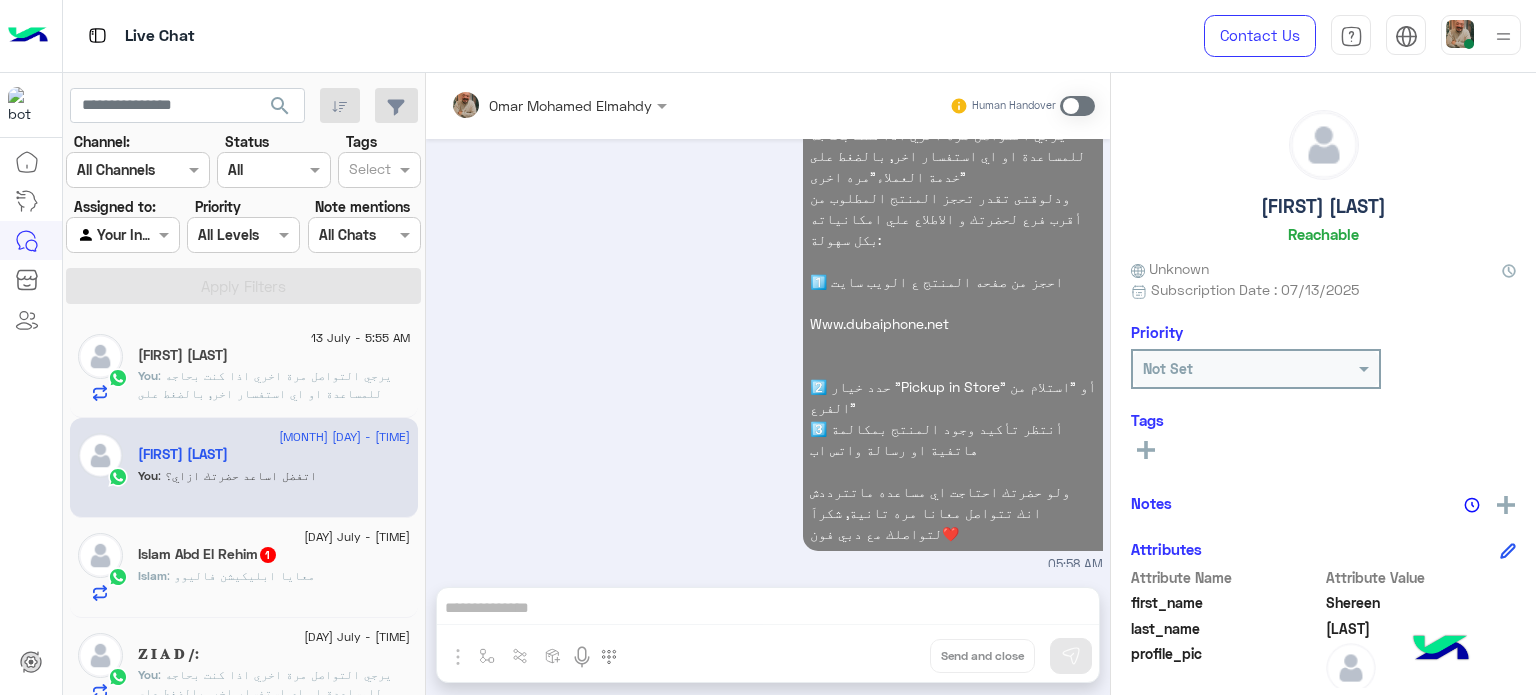 click on "𝐙 𝐈 𝐀 𝐃 /:" 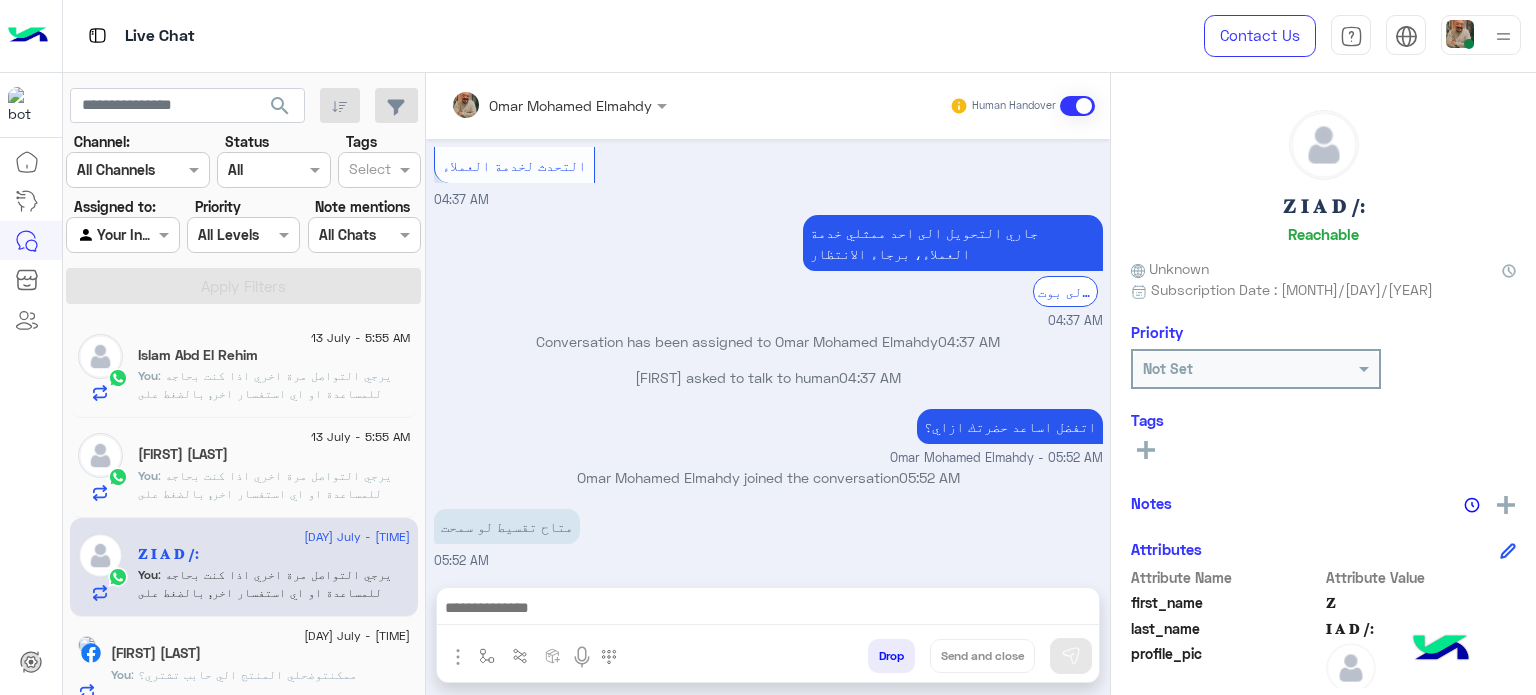 click on "[FIRST] [LAST] Human Handover Jul 13, 2025 اهلاً بيك اهلا بك 𝐙 فى Dubai Phone 📱
لتصفح الخدمات والمنتجات وأحدث العروض لدى دبى فون
برجاء الضغط على القائمة التالية.🤖🌐 القائمة الرئيسية 04:37 AM القائمة الرئيسية 04:37 AM لتصفح الخدمات التى يقدمها Dubai Phone اختر من القائمة الأتية 🌟 04:37 AM التحدث لخدمة العملاء 04:37 AM جاري التحويل الى احد ممثلي خدمة العملاء، برجاء الانتظار الرجوع الى بوت 04:37 AM Conversation has been assigned to [FIRST] [LAST] 04:37 AM 𝐙 𝐈 𝐀 𝐃 /: asked to talk to human 04:37 AM اتفضل اساعد حضرتك ازاي؟ [FIRST] [LAST] - 05:52 AM [FIRST] [LAST] joined the conversation 05:52 AM متاح تقسيط لو سمحت 05:52 AM Drop" at bounding box center [768, 388] 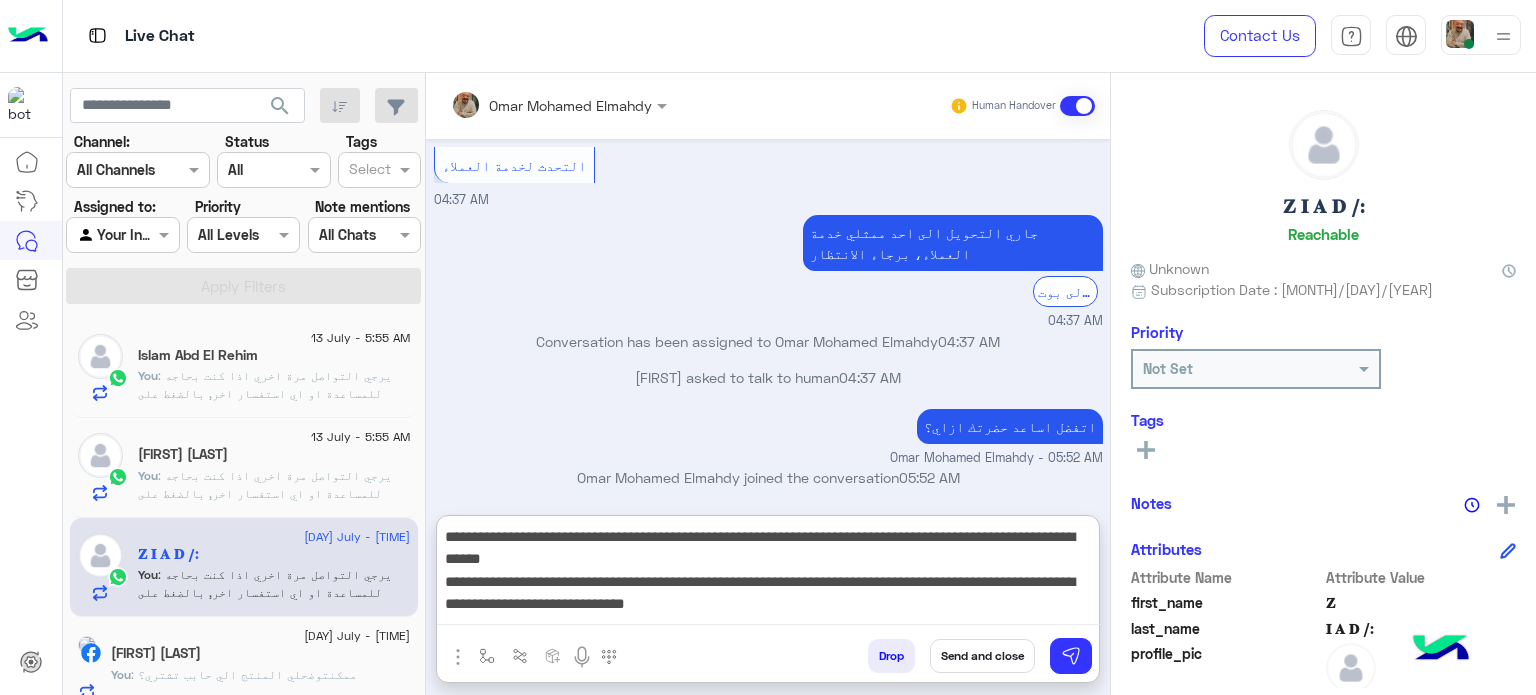 scroll, scrollTop: 12, scrollLeft: 0, axis: vertical 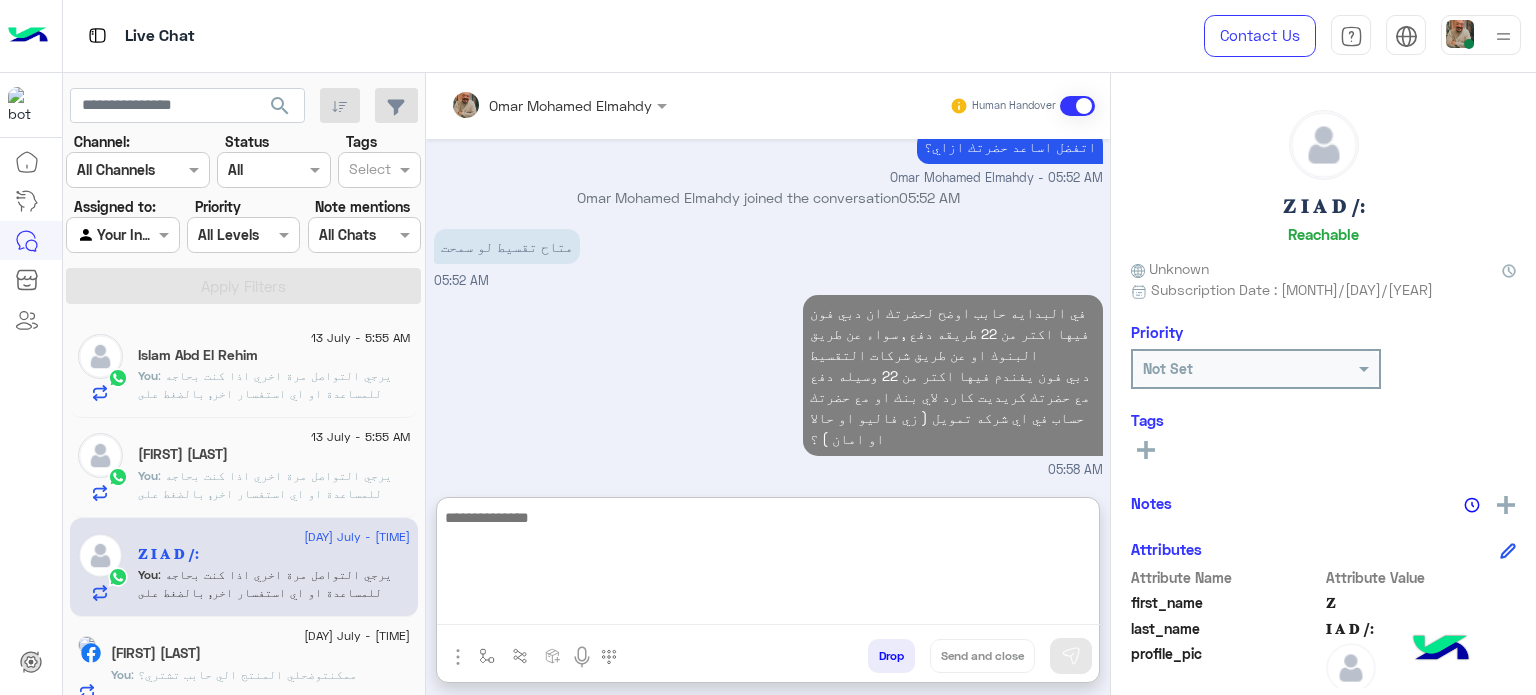 click on "[FIRST] [LAST]" 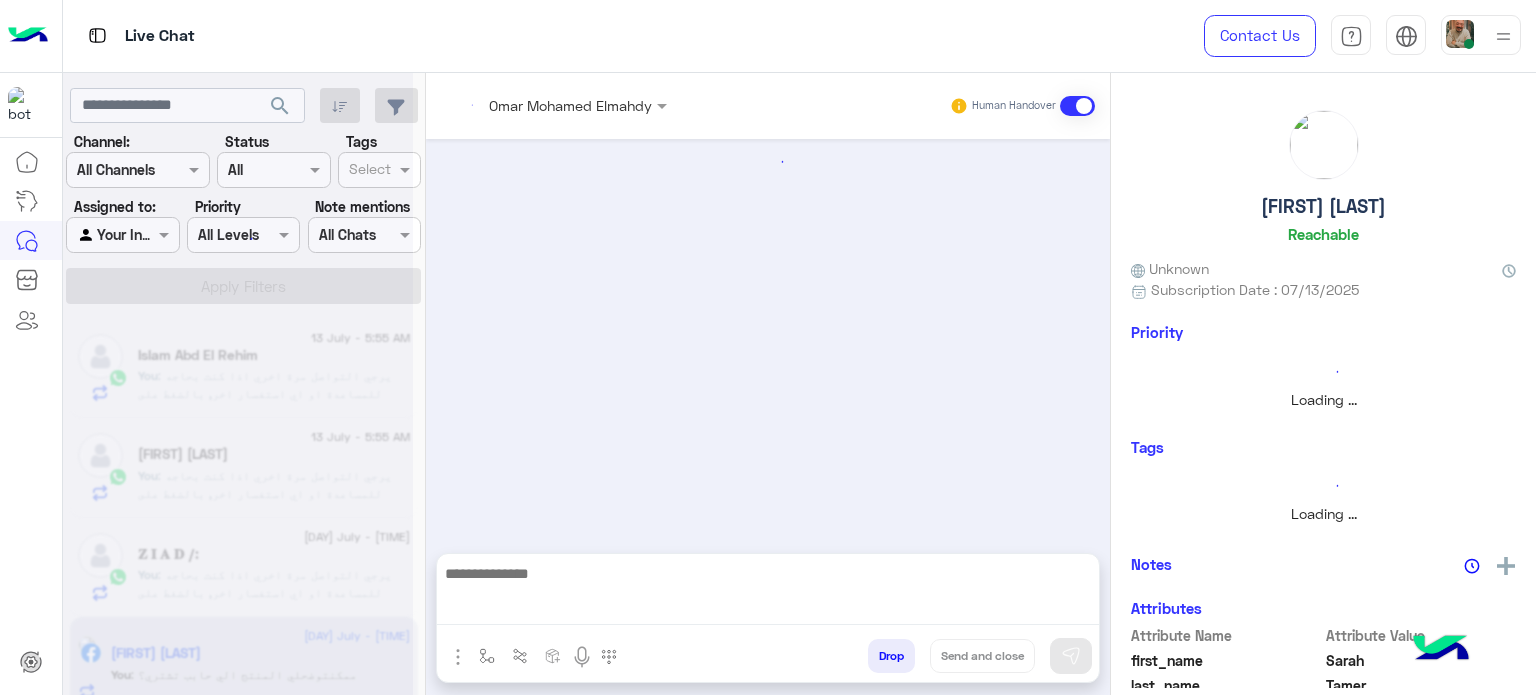 scroll, scrollTop: 0, scrollLeft: 0, axis: both 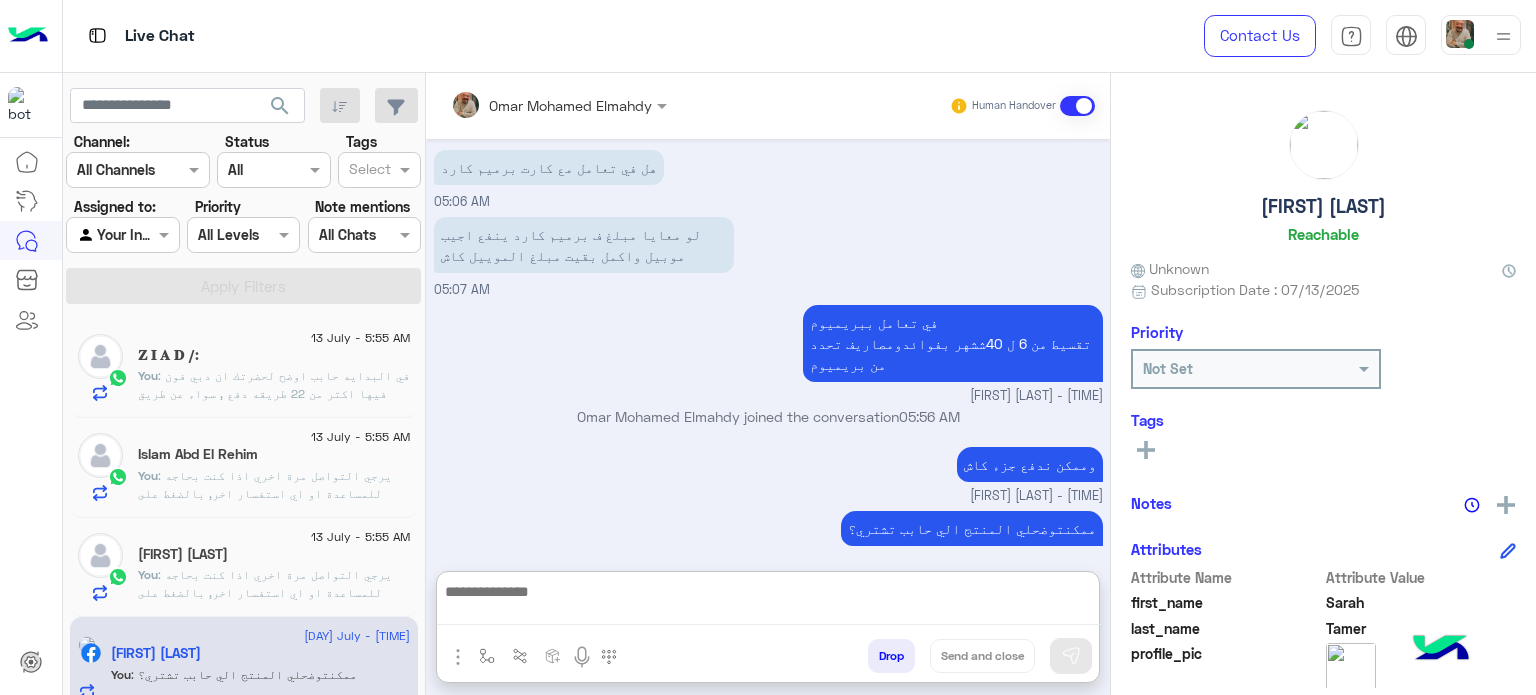 click at bounding box center [768, 602] 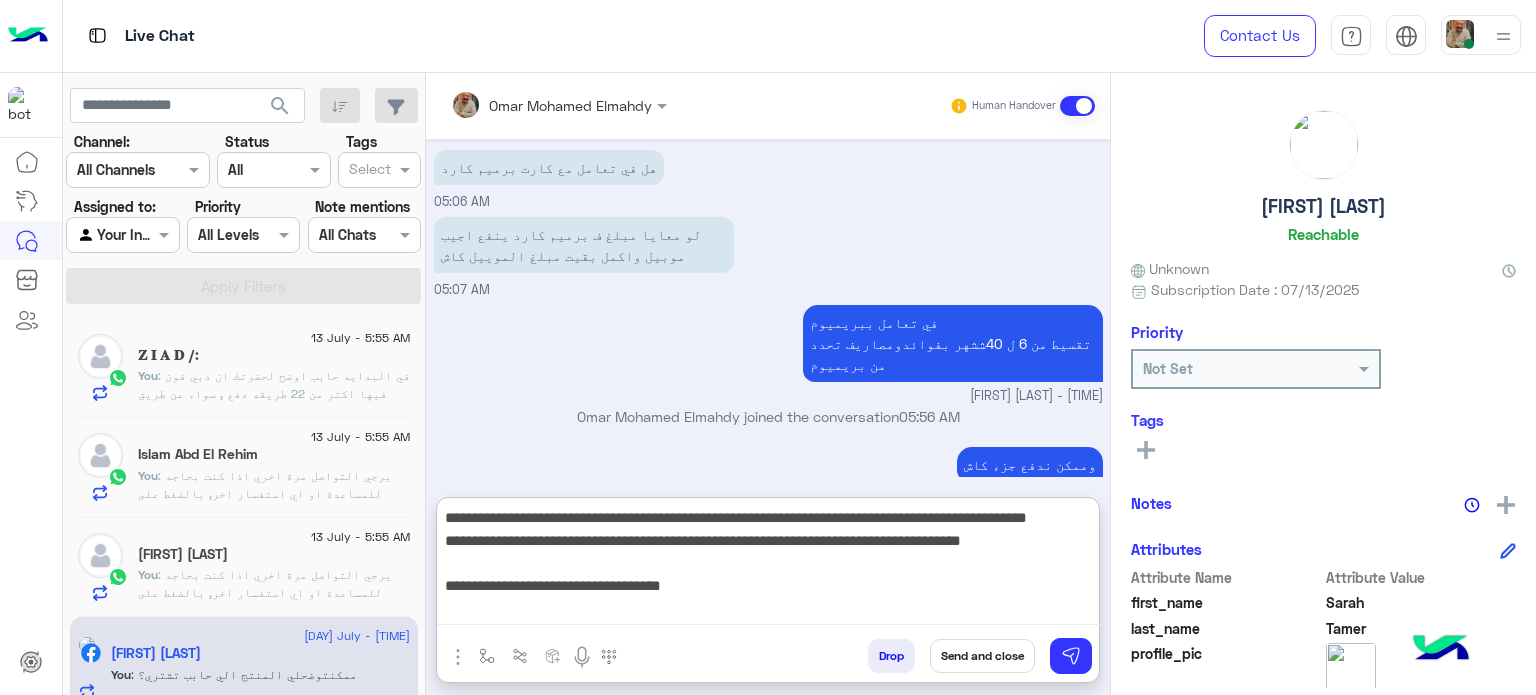 scroll, scrollTop: 177, scrollLeft: 0, axis: vertical 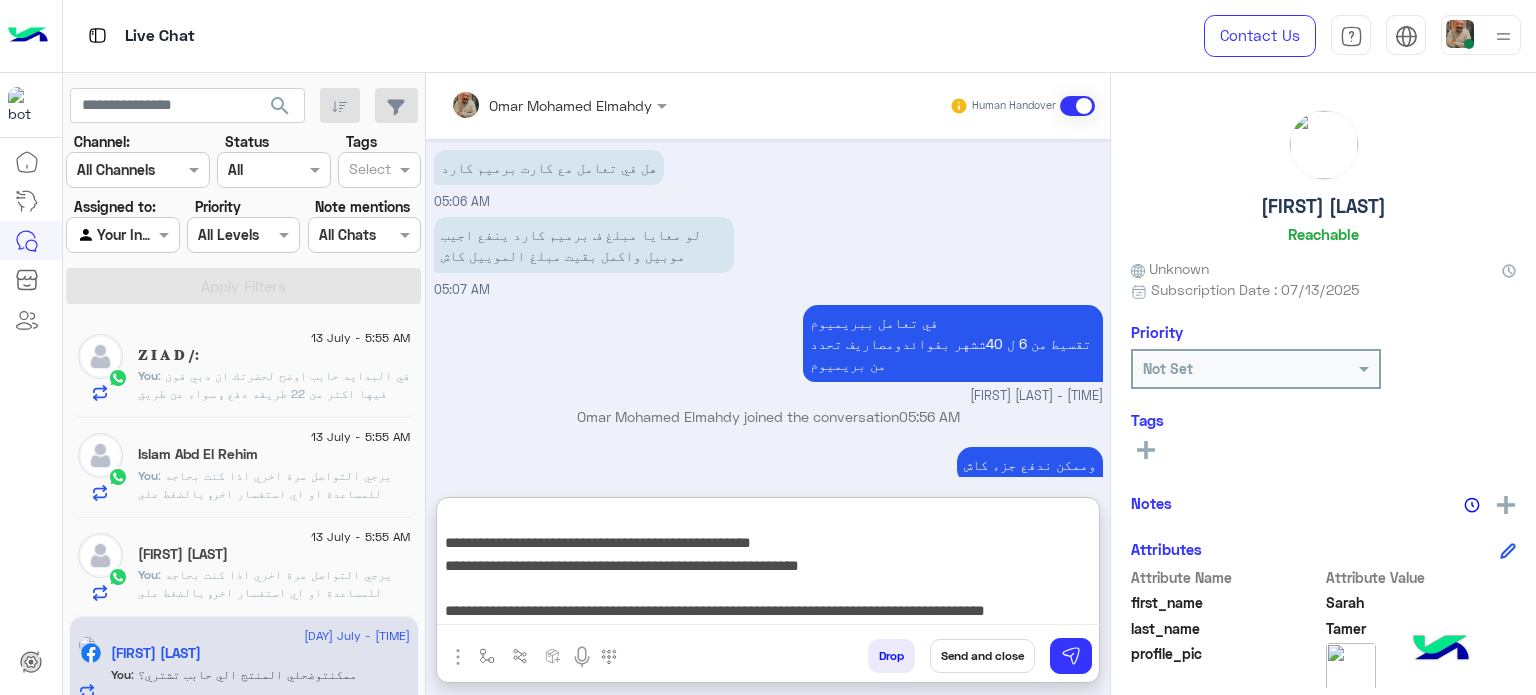 type on "**********" 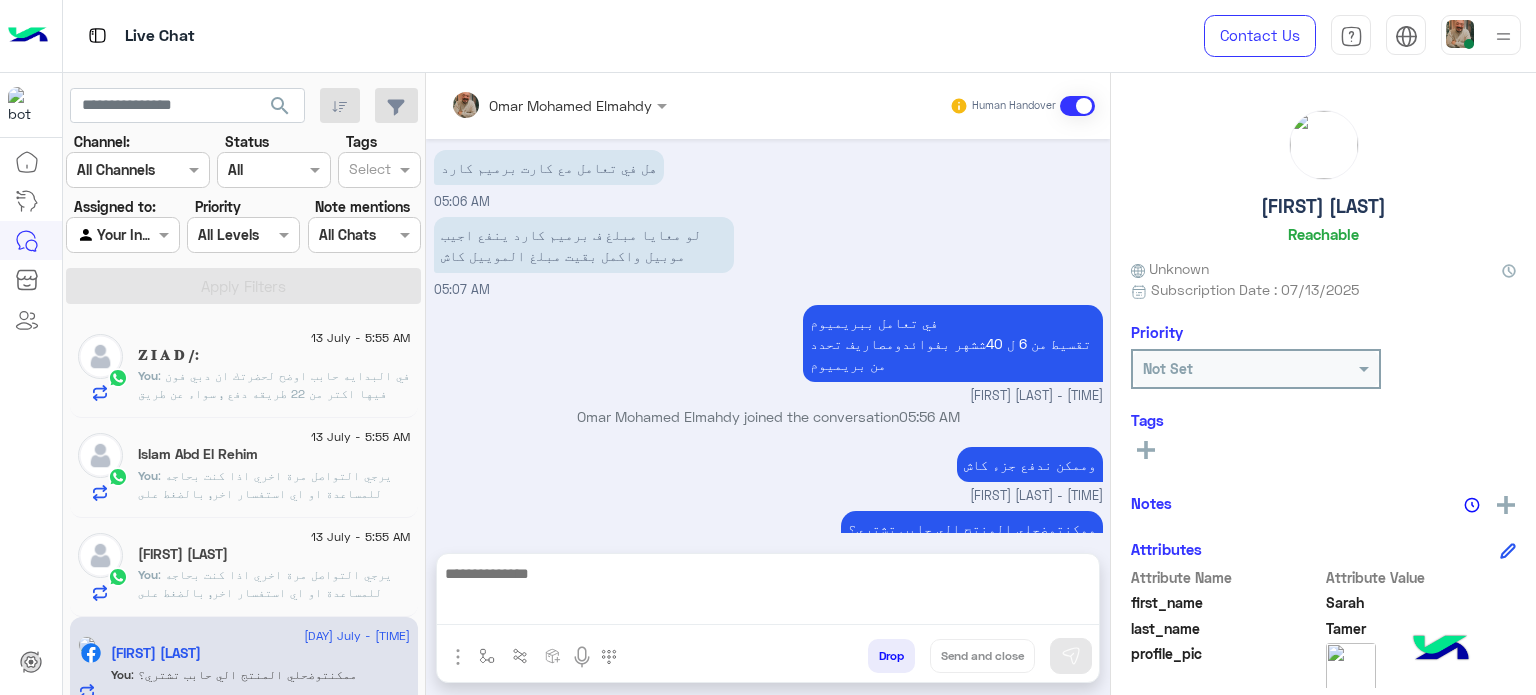 scroll, scrollTop: 0, scrollLeft: 0, axis: both 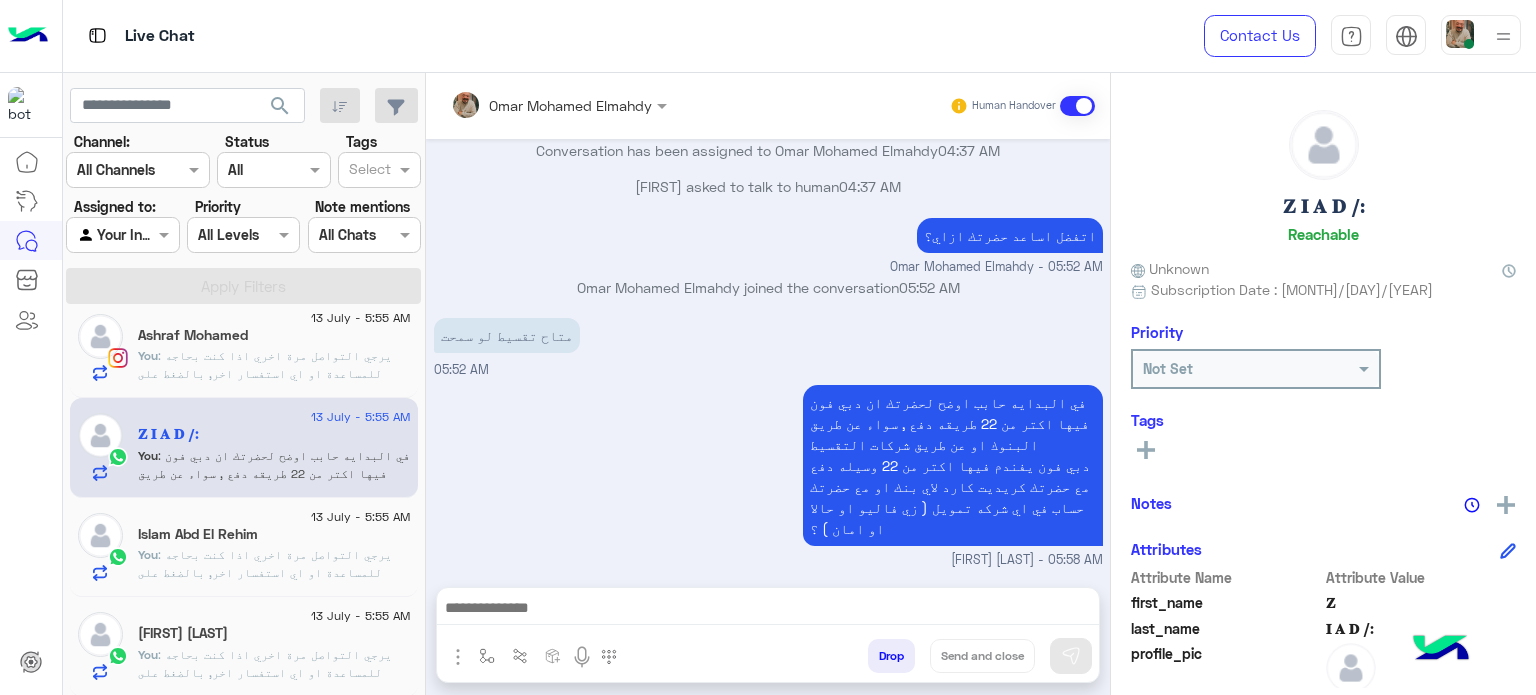 click on "[FIRST] [LAST]" 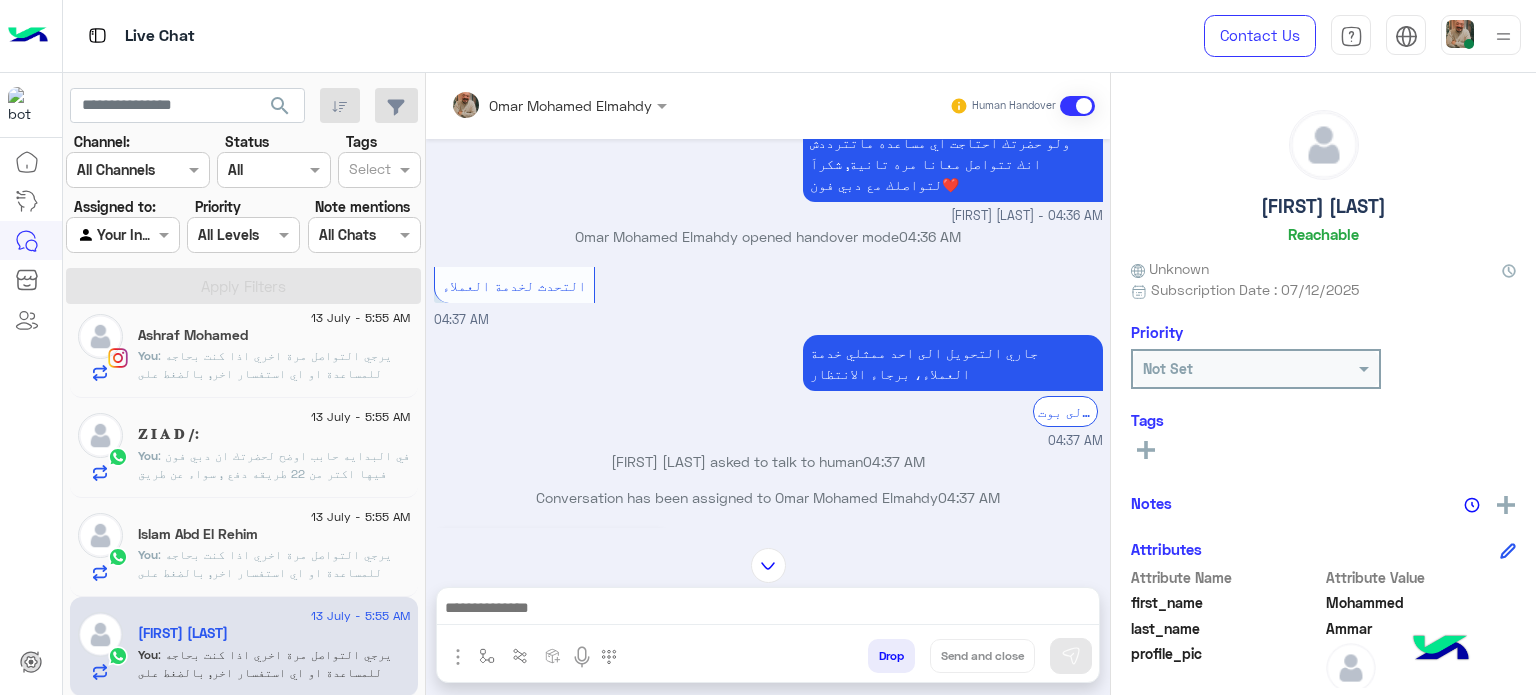 click at bounding box center [768, 610] 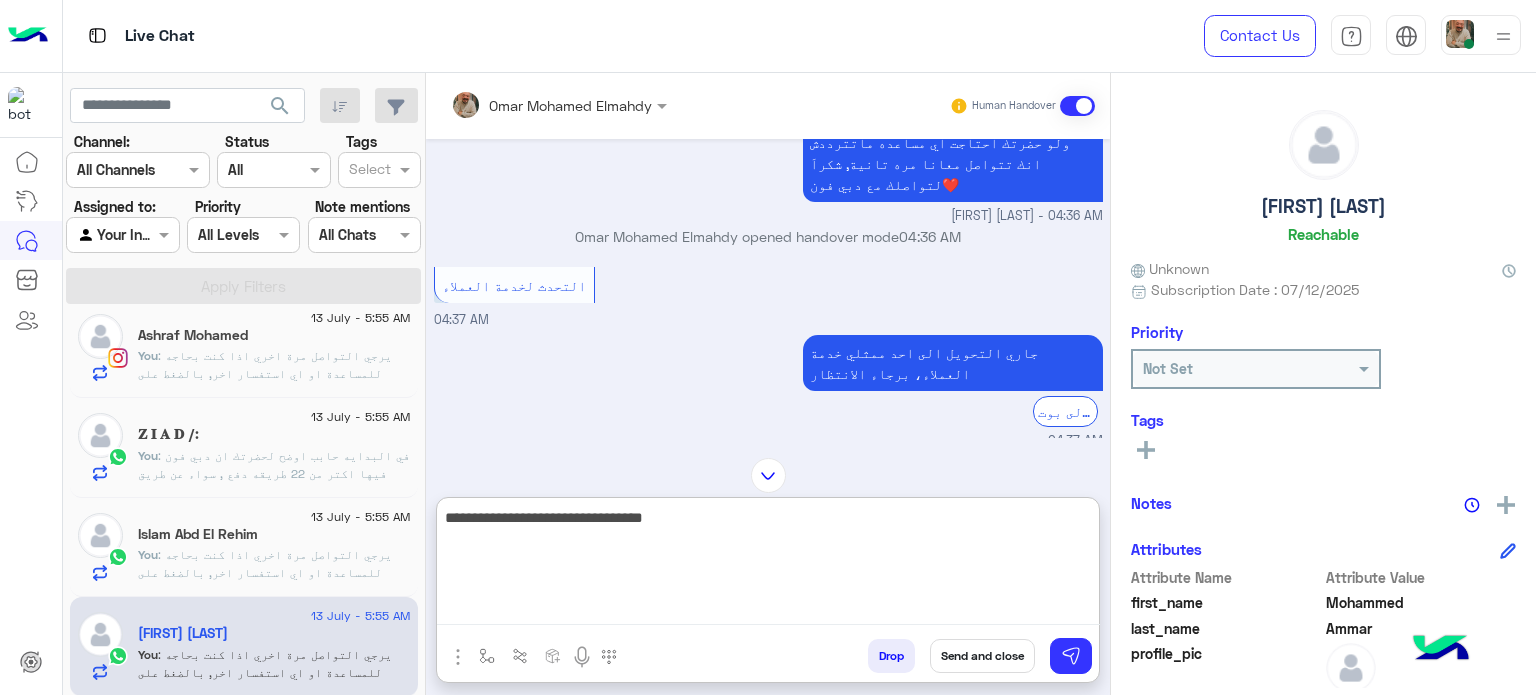 type on "**********" 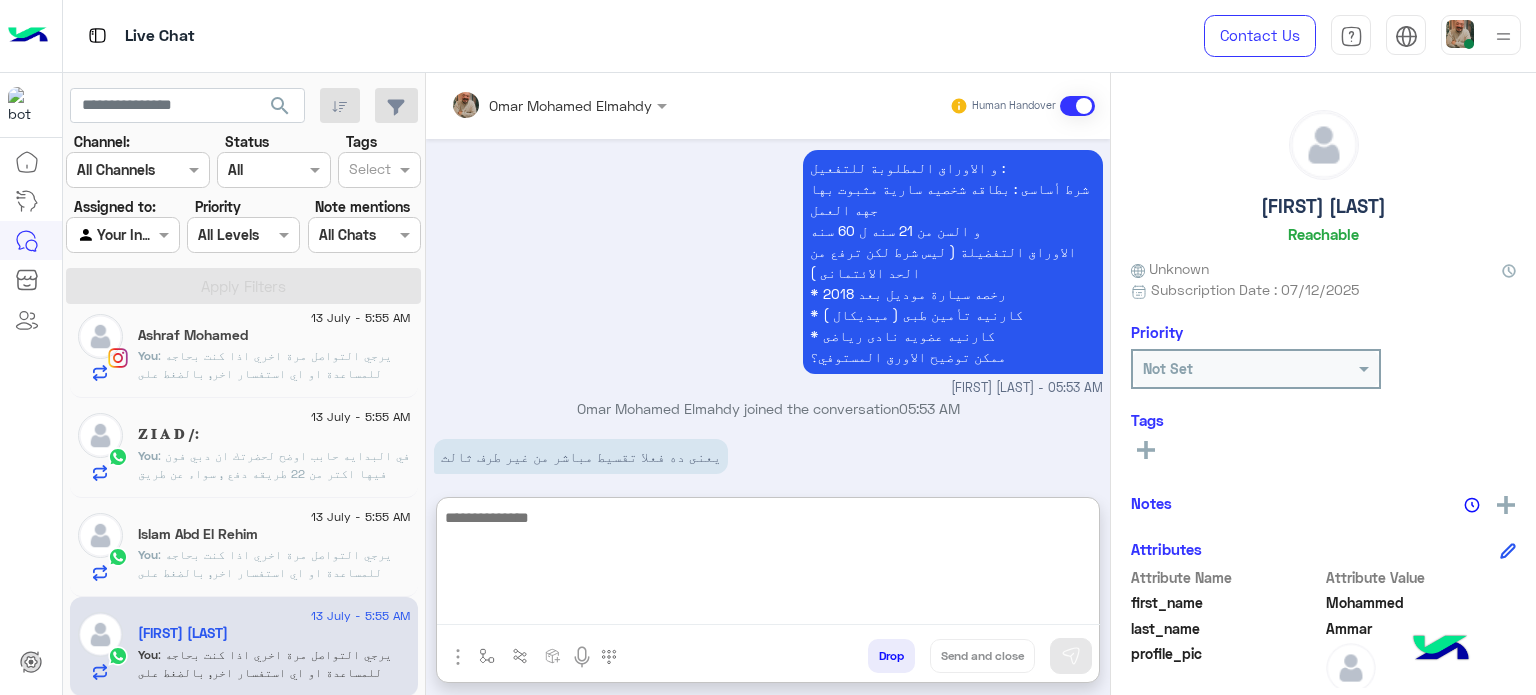 click on "[MONTH] [DAY] - [TIME] [FIRST] [LAST] You : يرجي التواصل مرة اخري اذا كنت بحاجه للمساعدة او اي استفسار اخر, بالضغط على "خدمة العملاء"مره اخرى
ودلوقتى تقدر تحجز المنتج المطلوب من أقرب فرع لحضرتك و الاطلاع علي امكانياته بكل سهولة:
1️⃣ احجز من صفحه المنتج ع الويب سايت
Www.dubaiphone.net
2️⃣ حدد خيار "Pickup in Store" أو "استلام من الفرع"
3️⃣ أنتظر تأكيد وجود المنتج بمكالمة هاتفية او رسالة واتس اب
ولو حضرتك احتاجت اي مساعده ماتترددش انك تتواصل معانا مره تانية, شكراَ لتواصلك مع دبي فون❤️" 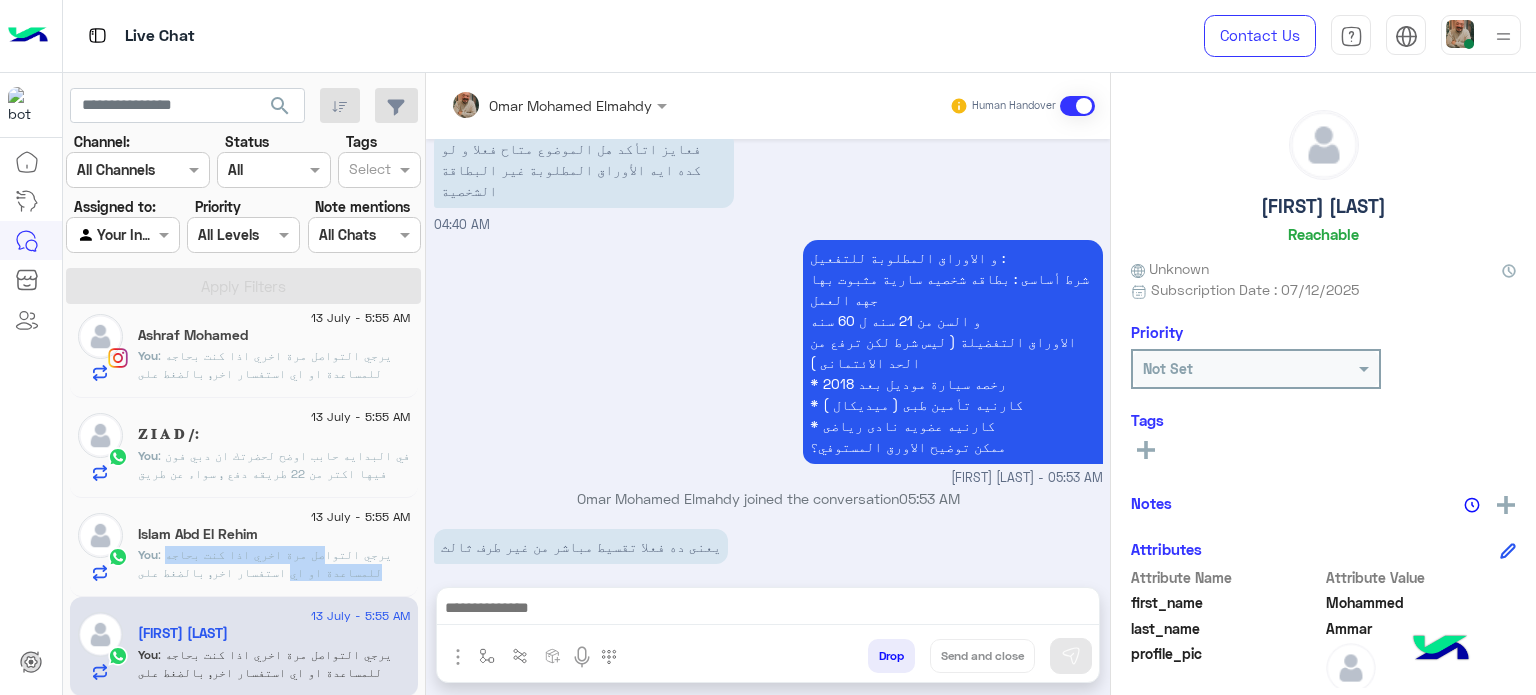 click on "You  : يرجي التواصل مرة اخري اذا كنت بحاجه للمساعدة او اي استفسار اخر, بالضغط على "خدمة العملاء"مره اخرى
ودلوقتى تقدر تحجز المنتج المطلوب من أقرب فرع لحضرتك و الاطلاع علي امكانياته بكل سهولة:
1️⃣ احجز من صفحه المنتج ع الويب سايت
Www.dubaiphone.net
2️⃣ حدد خيار "Pickup in Store" أو "استلام من الفرع"
3️⃣ أنتظر تأكيد وجود المنتج بمكالمة هاتفية او رسالة واتس اب
ولو حضرتك احتاجت اي مساعده ماتترددش انك تتواصل معانا مره تانية, شكراَ لتواصلك مع دبي فون❤️" 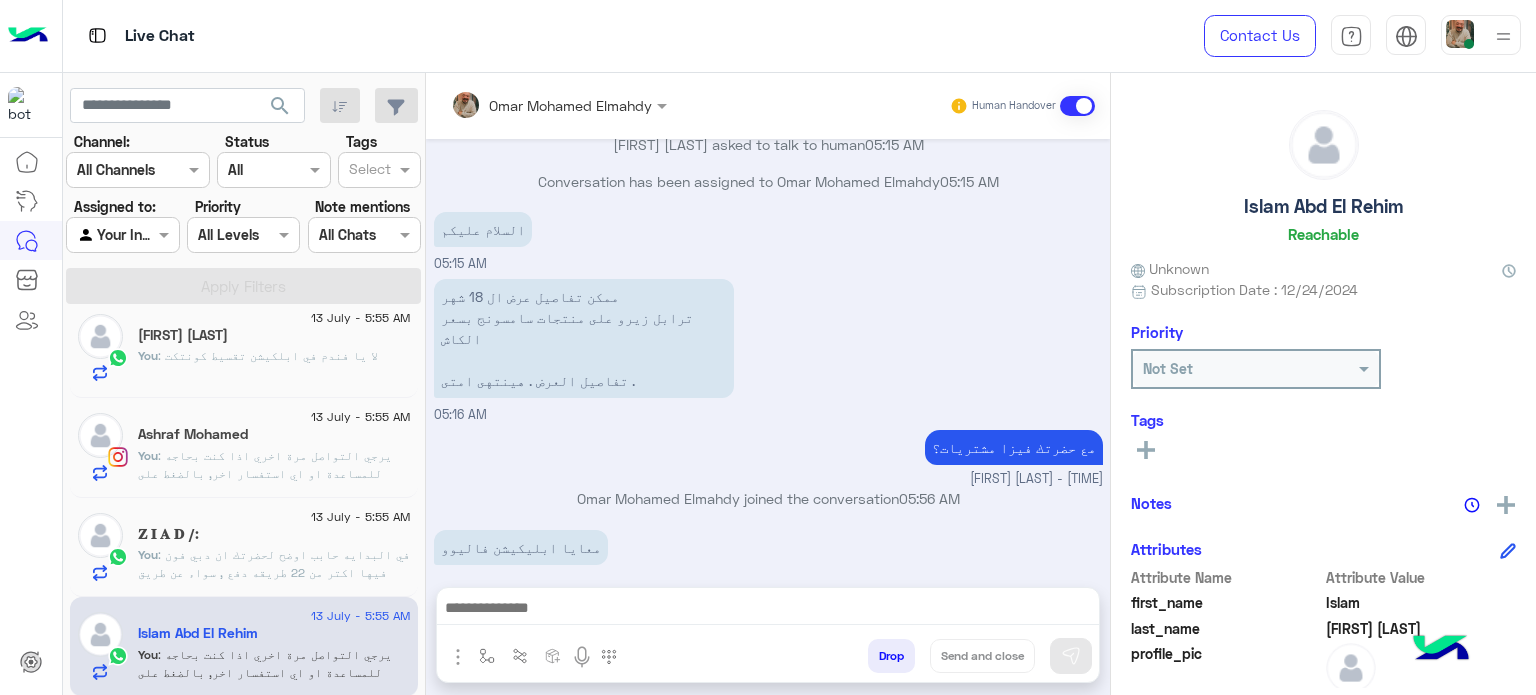 click at bounding box center (768, 610) 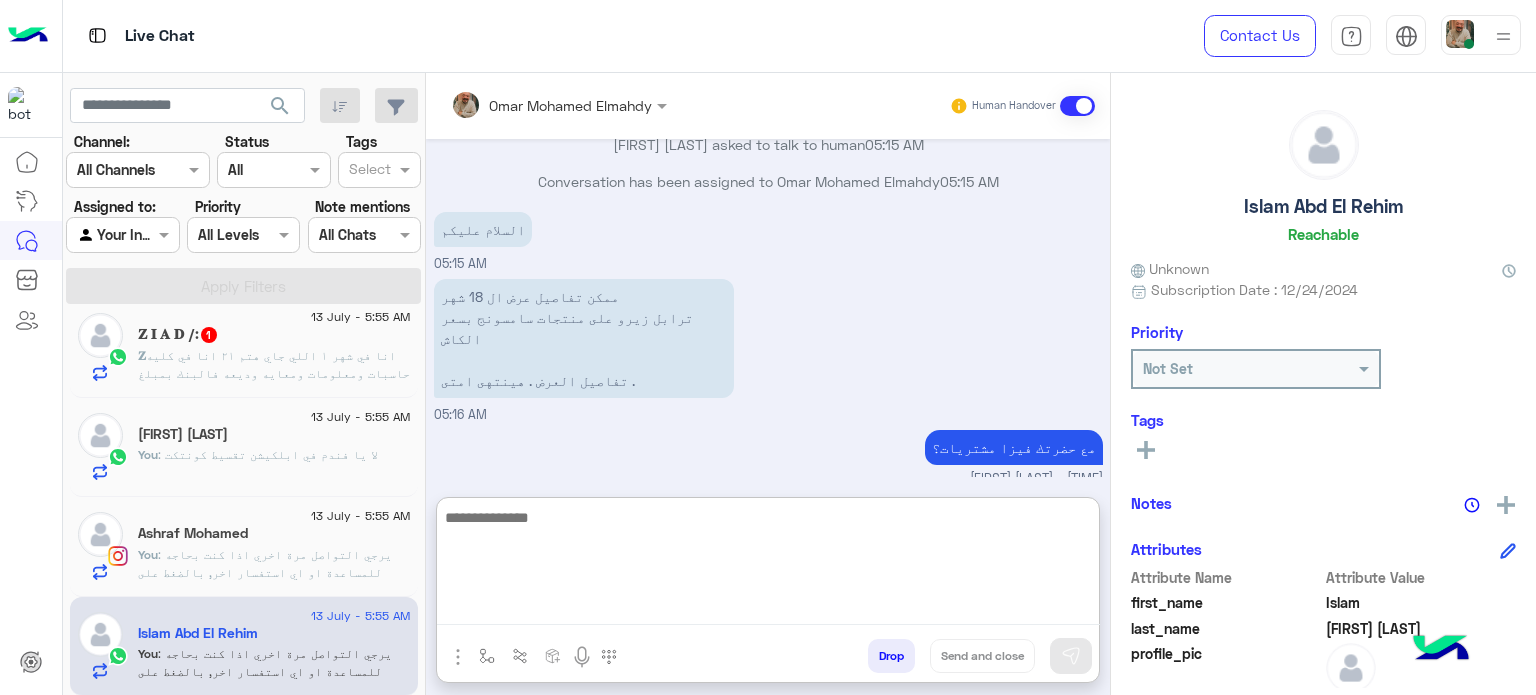 click at bounding box center [768, 565] 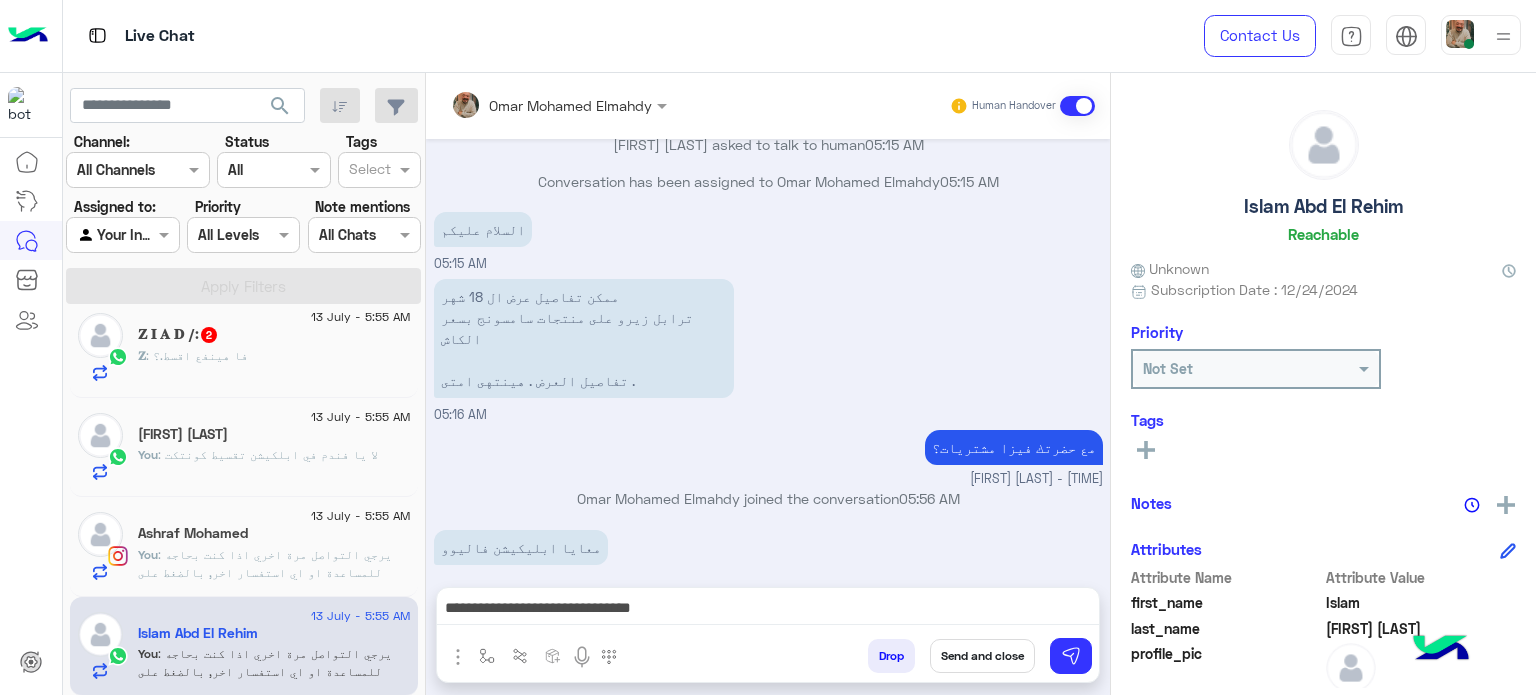 click on "**********" at bounding box center [768, 610] 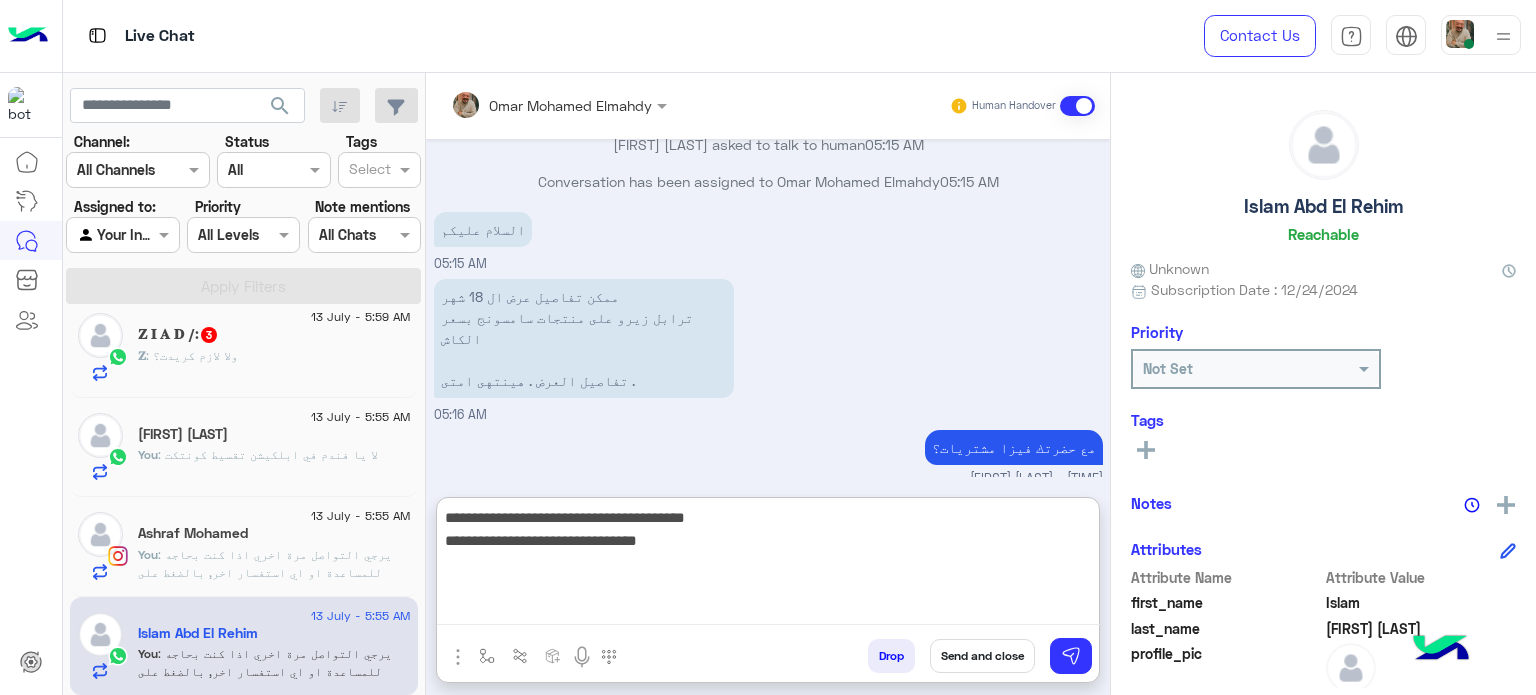 type on "**********" 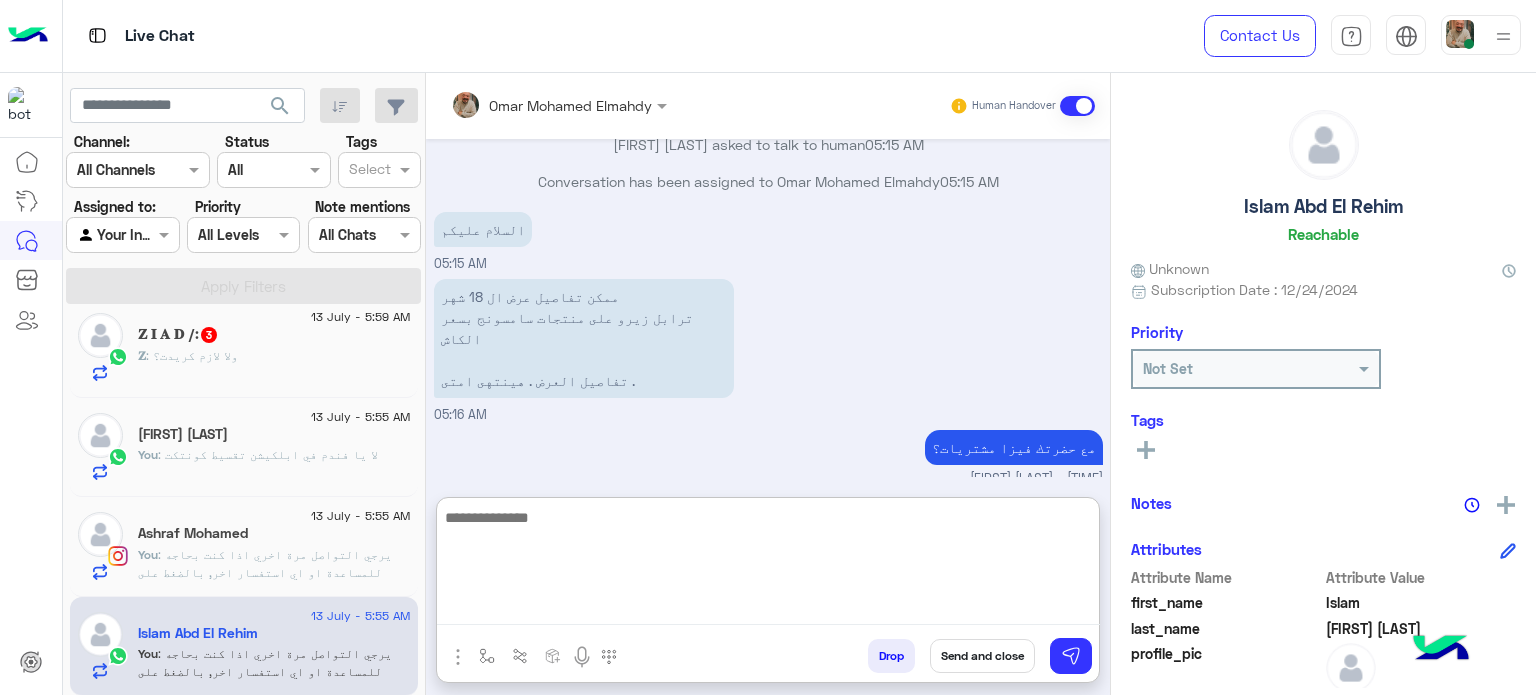 scroll, scrollTop: 549, scrollLeft: 0, axis: vertical 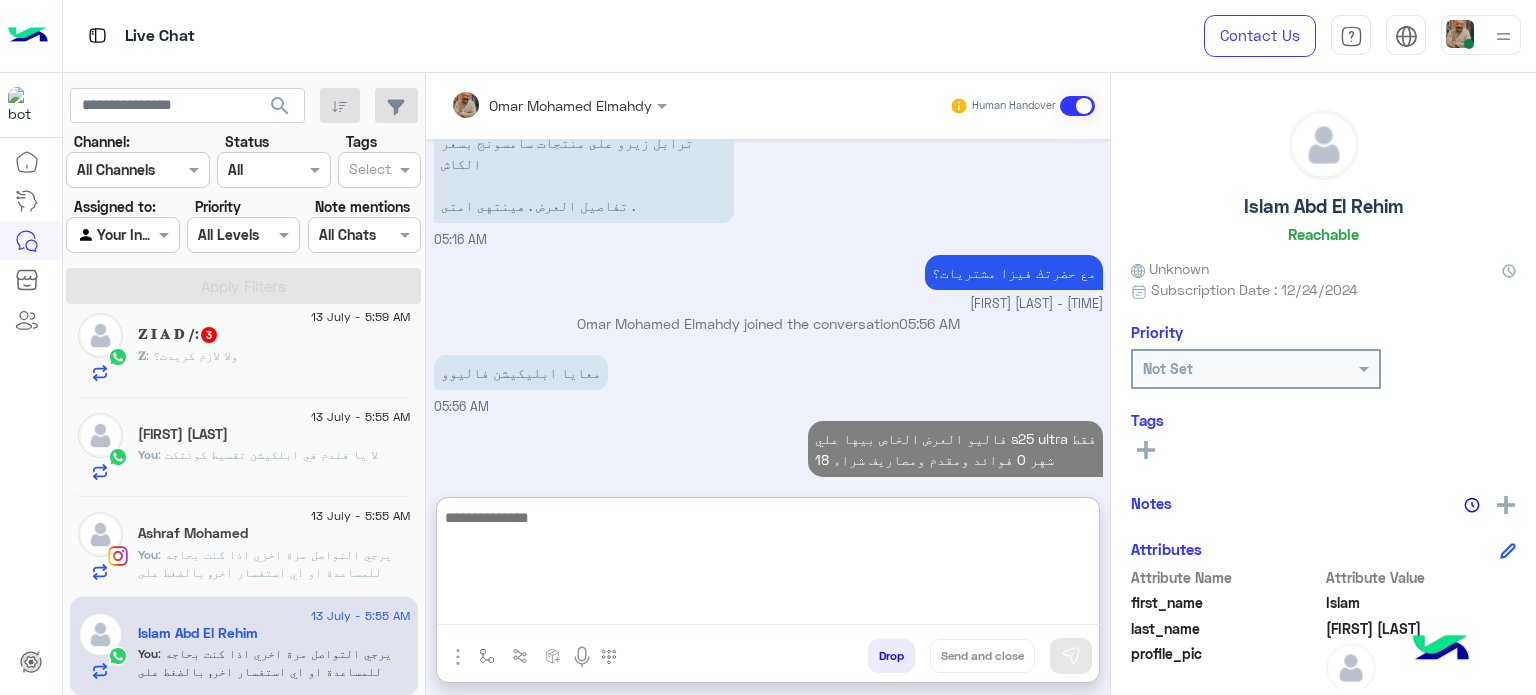 click on ": ولا لازم كريدت؟" 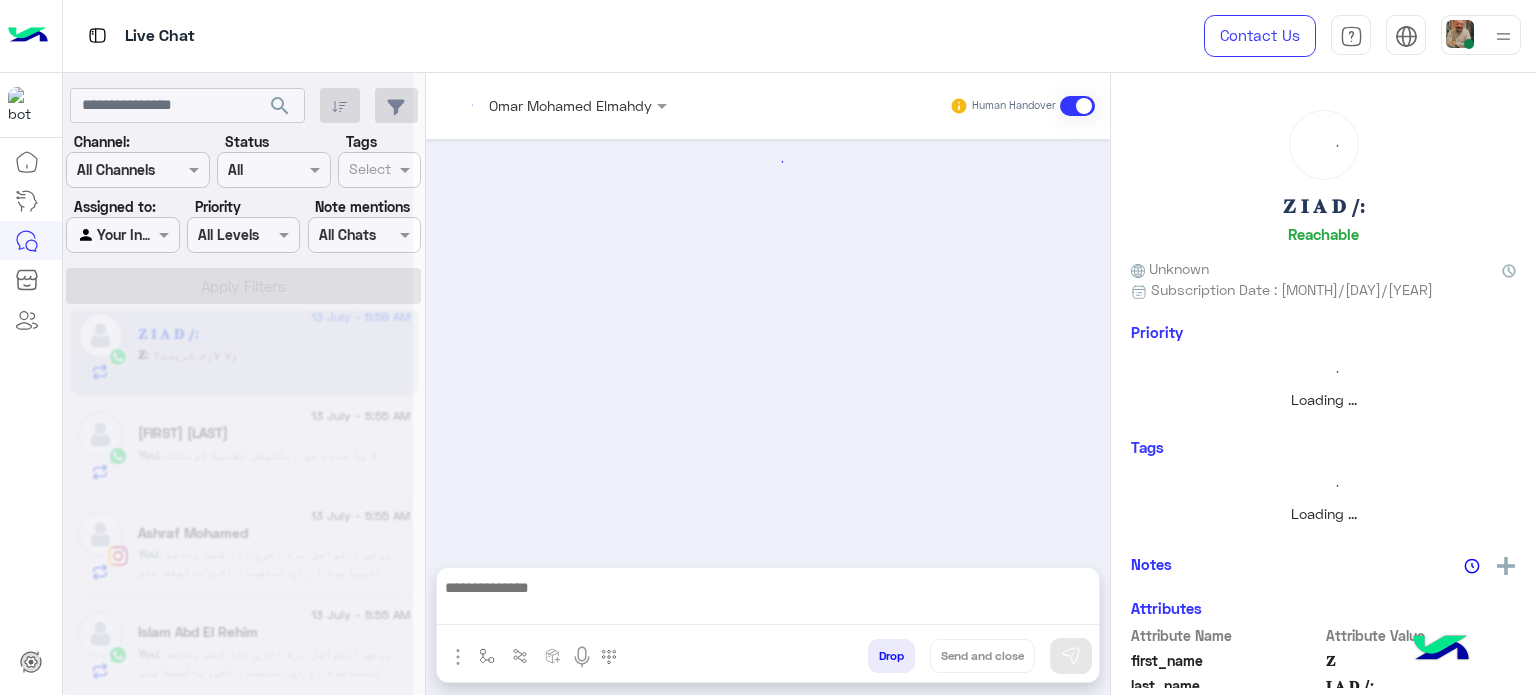 scroll, scrollTop: 0, scrollLeft: 0, axis: both 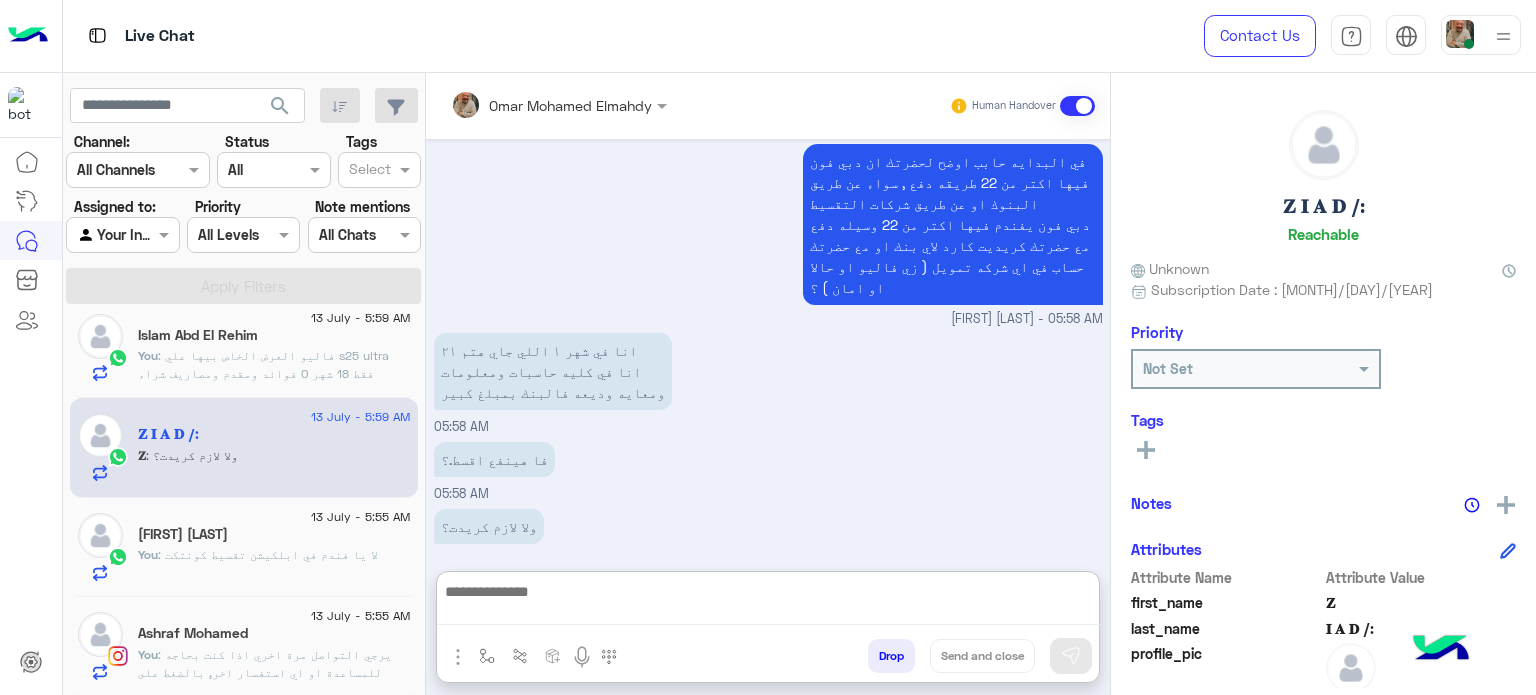 click at bounding box center (768, 602) 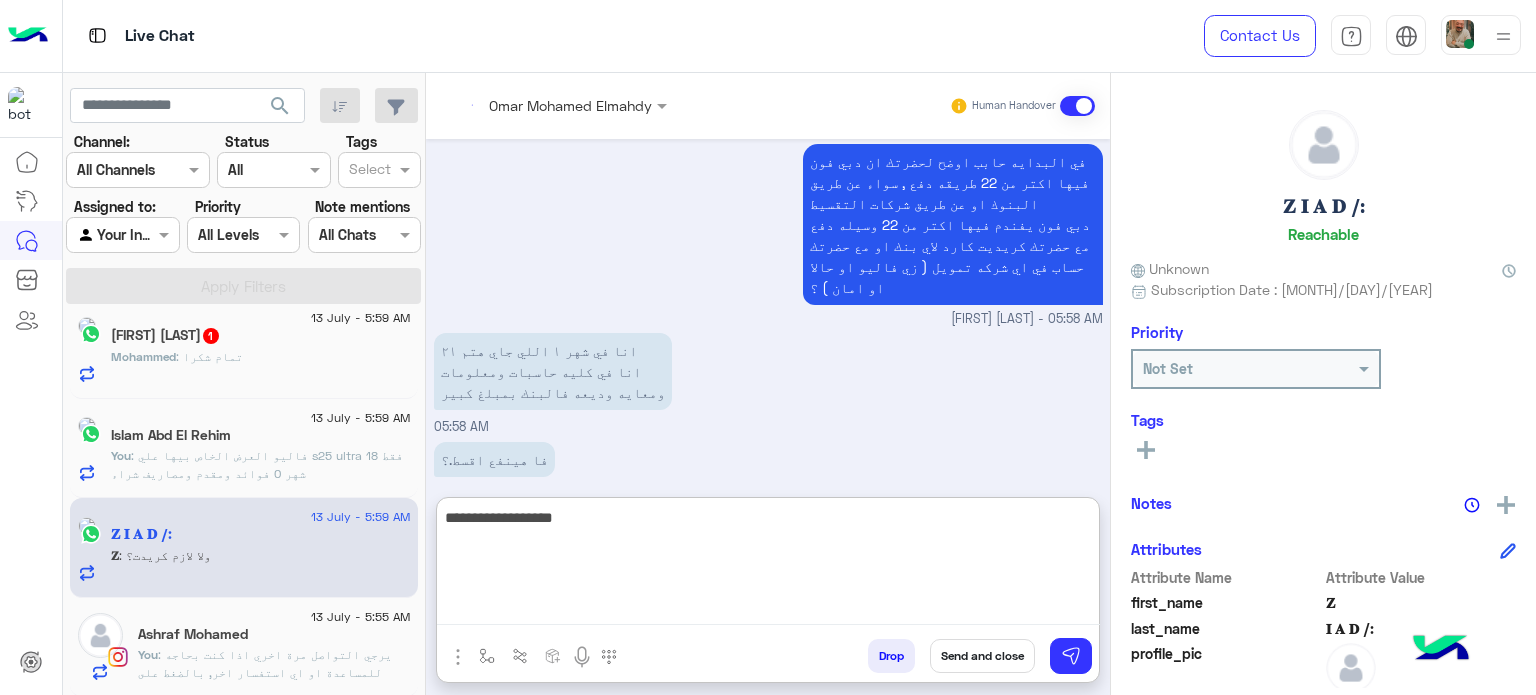 scroll, scrollTop: 21, scrollLeft: 0, axis: vertical 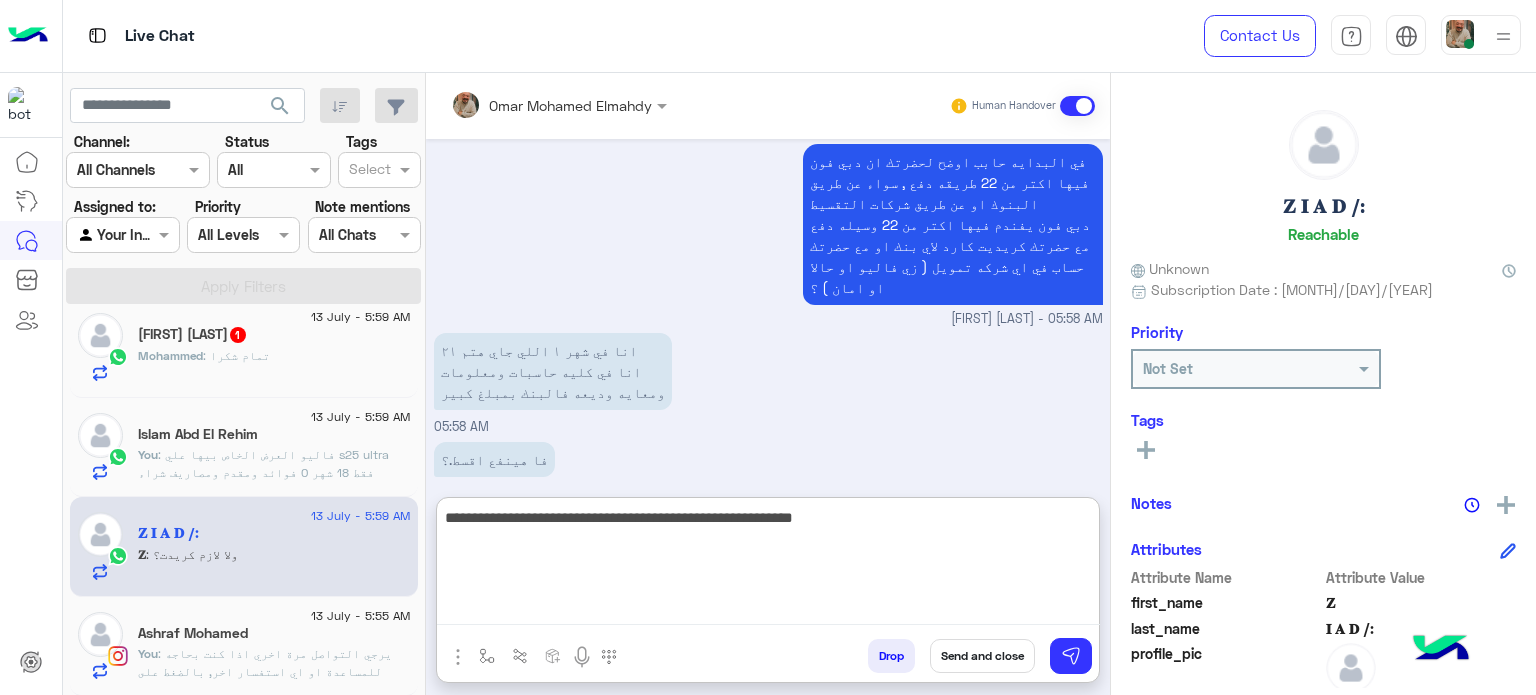 type on "**********" 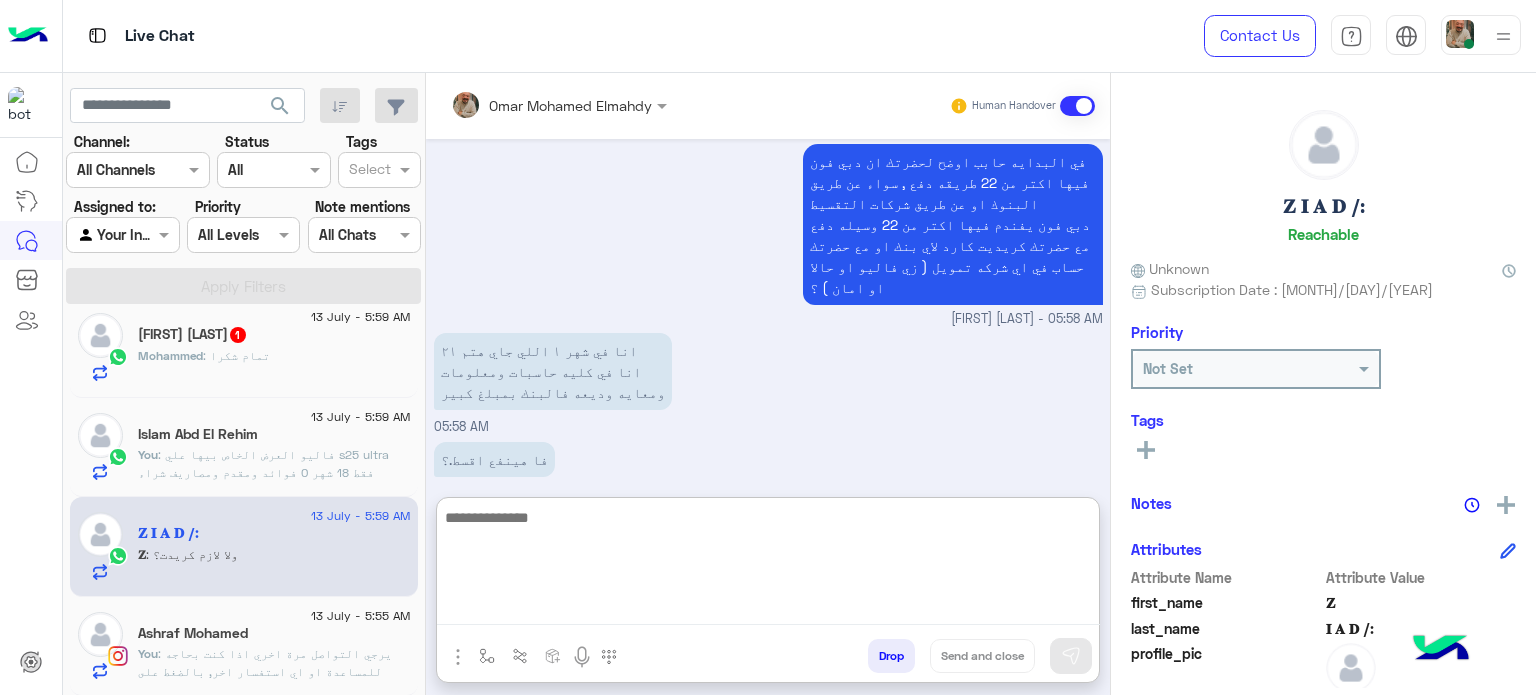scroll, scrollTop: 572, scrollLeft: 0, axis: vertical 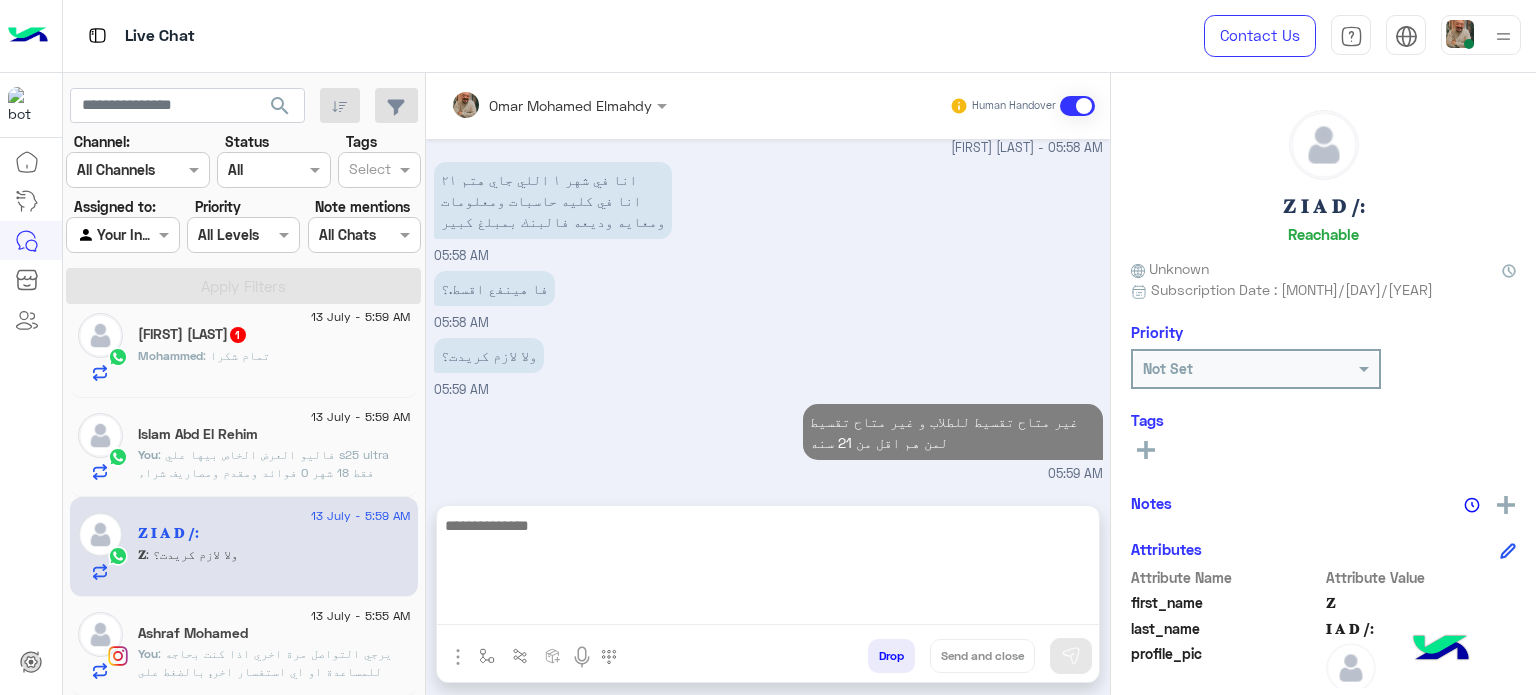 click on "[FIRST] : تمام شكرا" 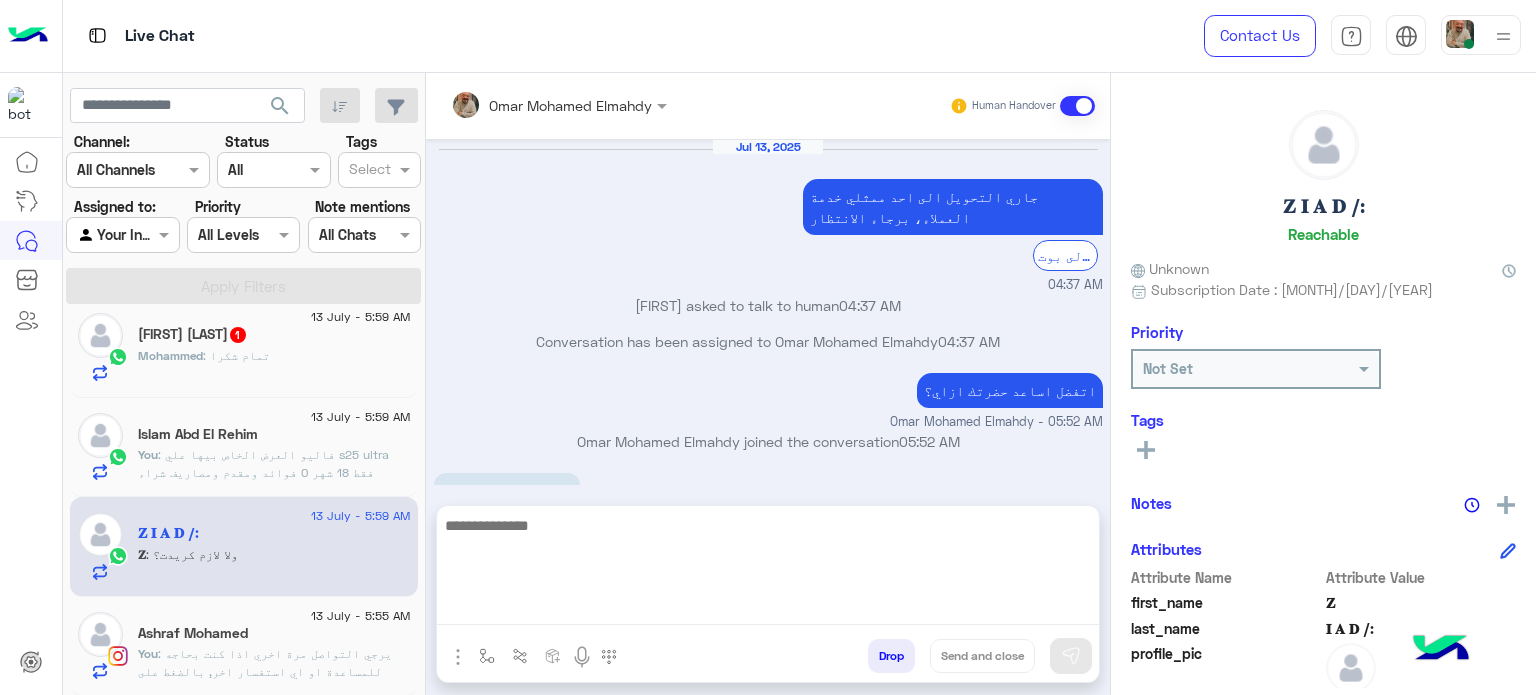 scroll, scrollTop: 20, scrollLeft: 0, axis: vertical 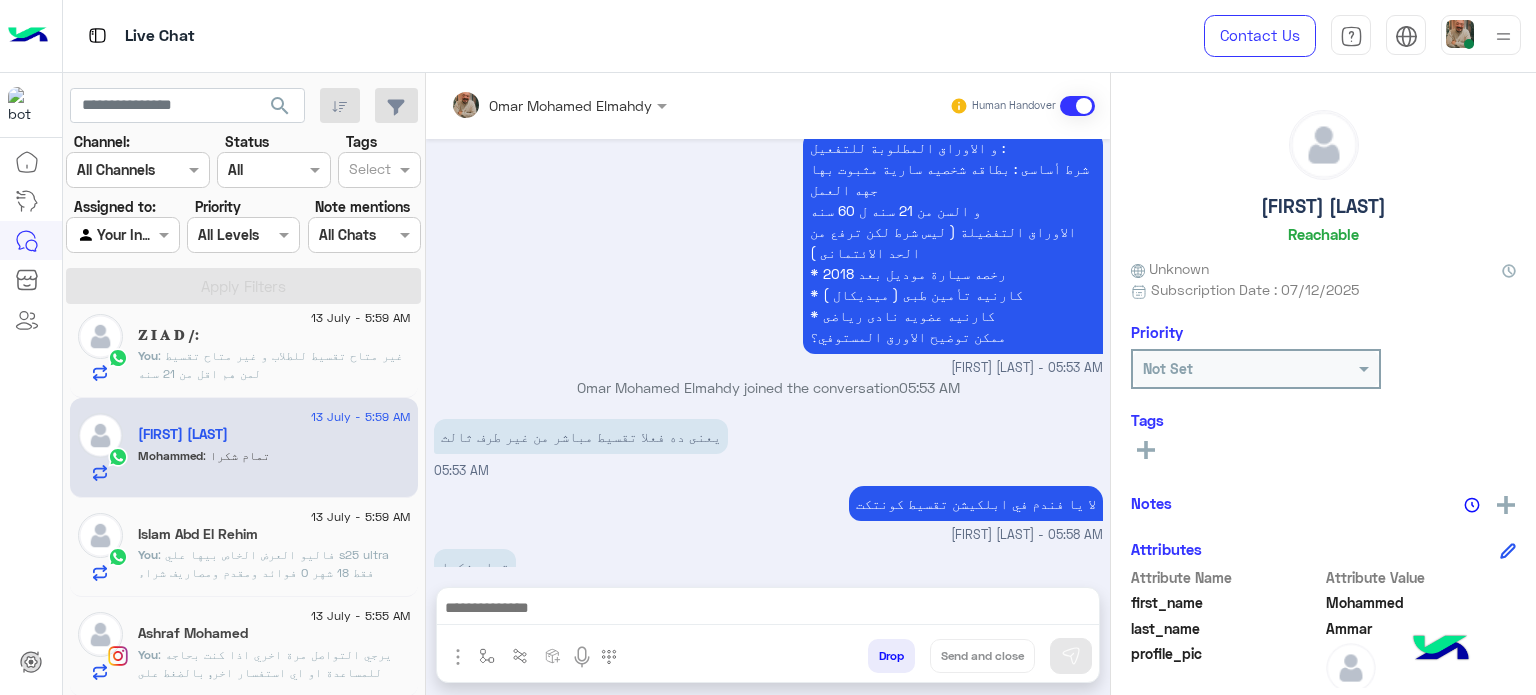 drag, startPoint x: 737, startPoint y: 595, endPoint x: 859, endPoint y: 622, distance: 124.95199 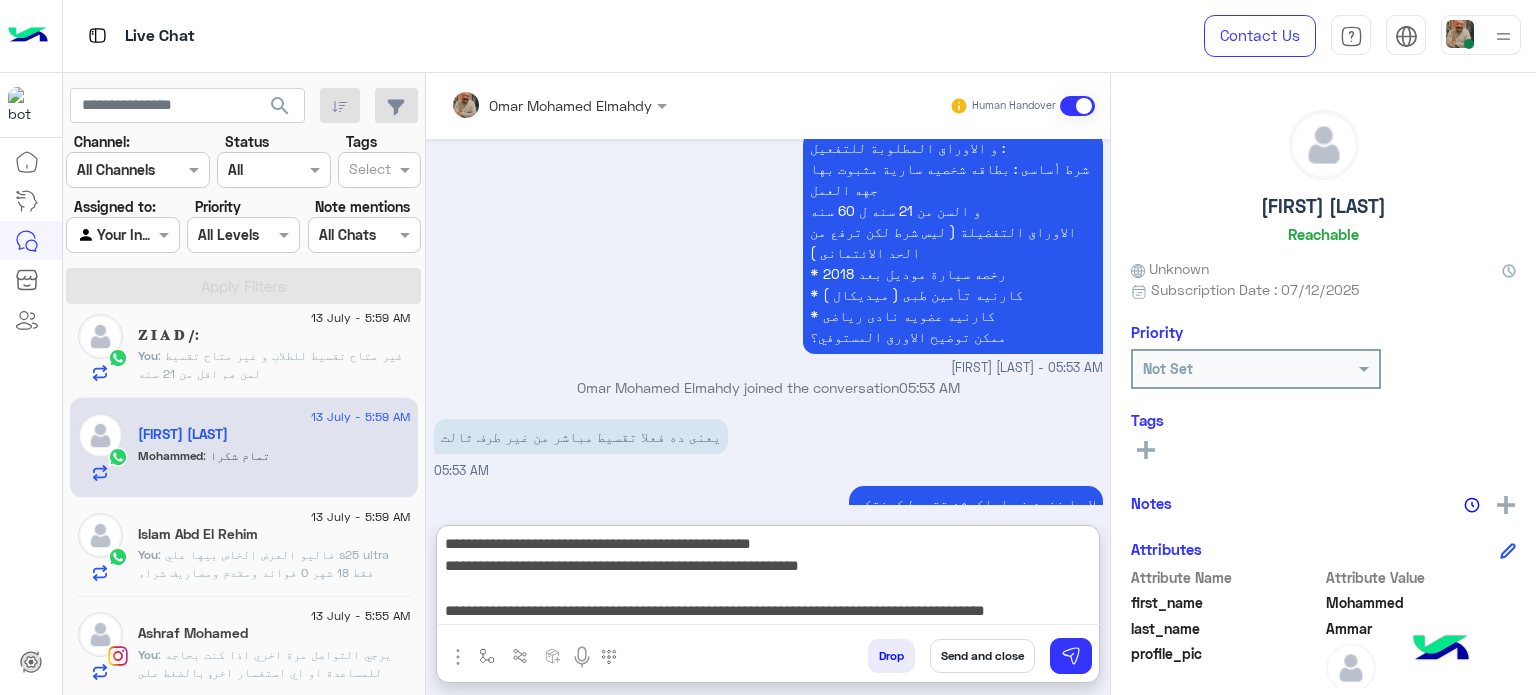 scroll, scrollTop: 177, scrollLeft: 0, axis: vertical 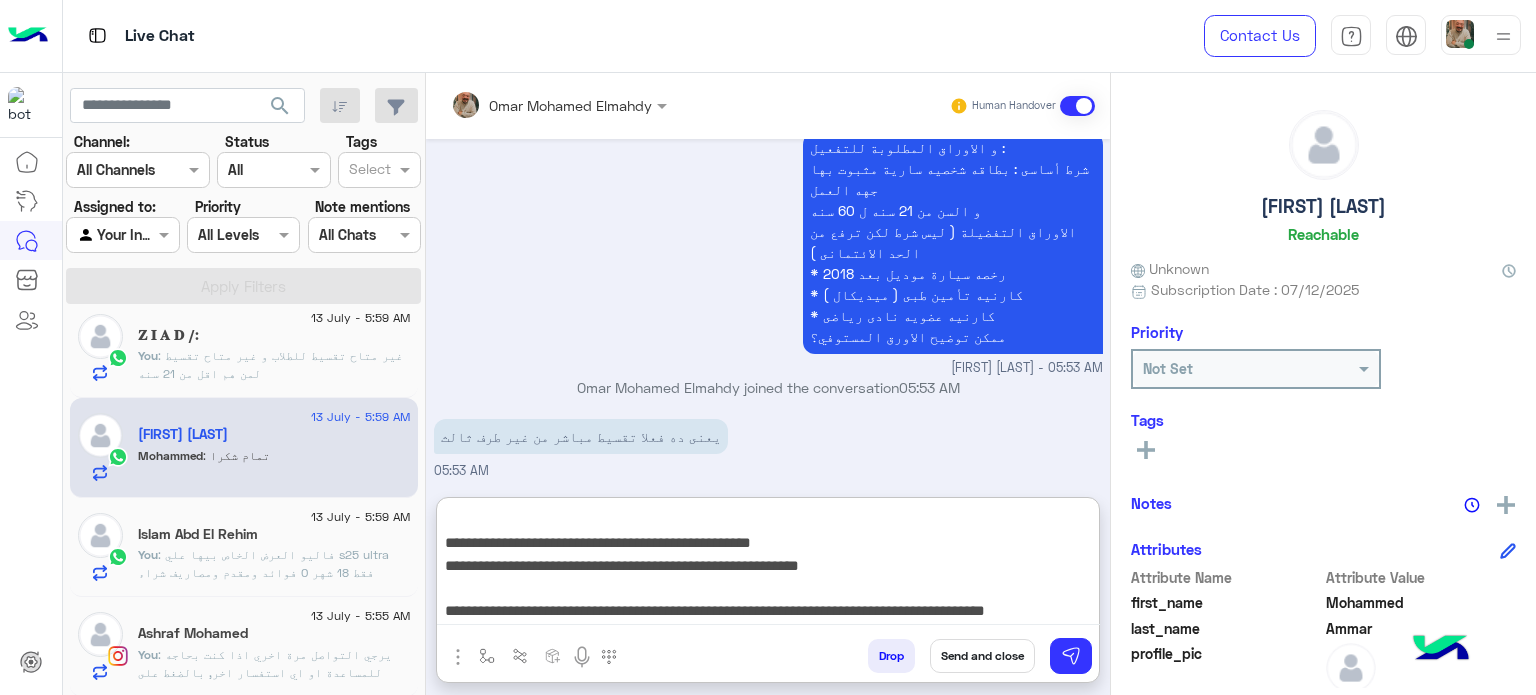 type on "**********" 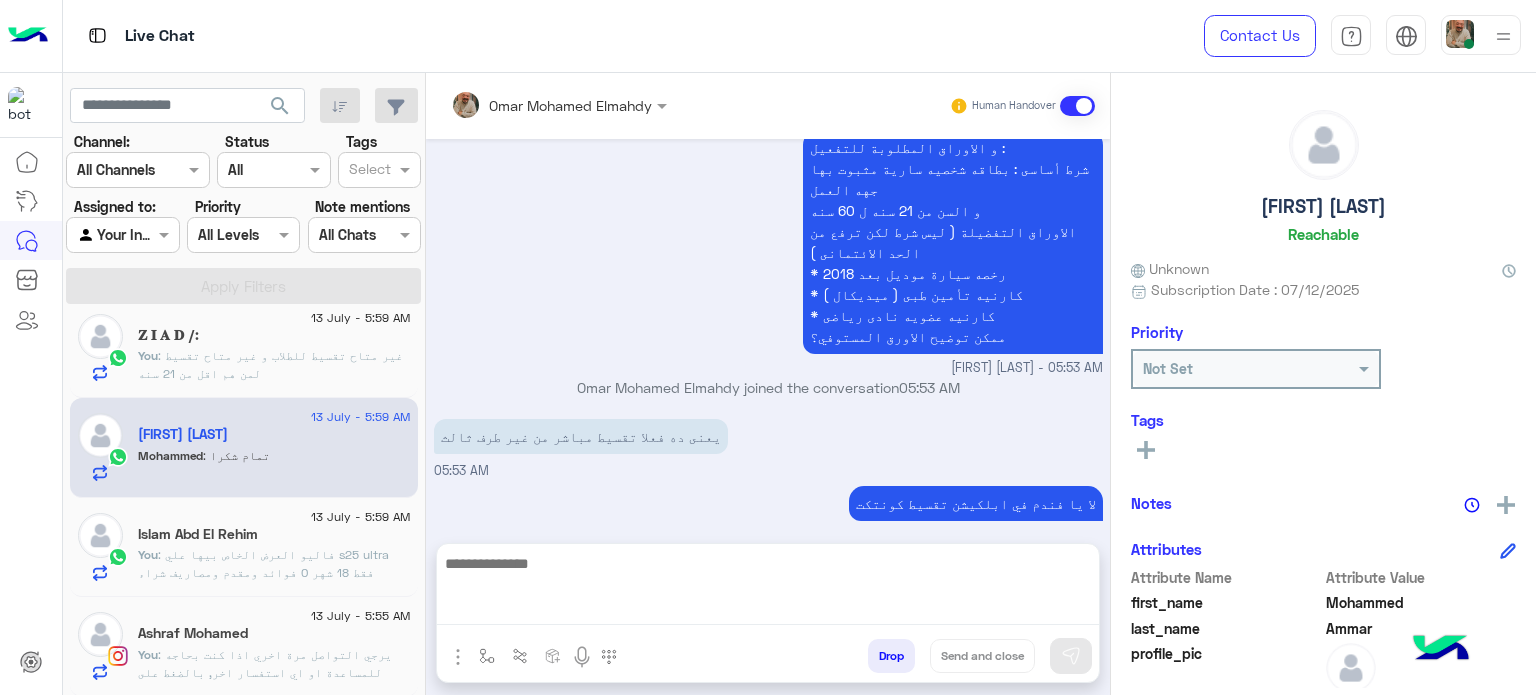 scroll, scrollTop: 0, scrollLeft: 0, axis: both 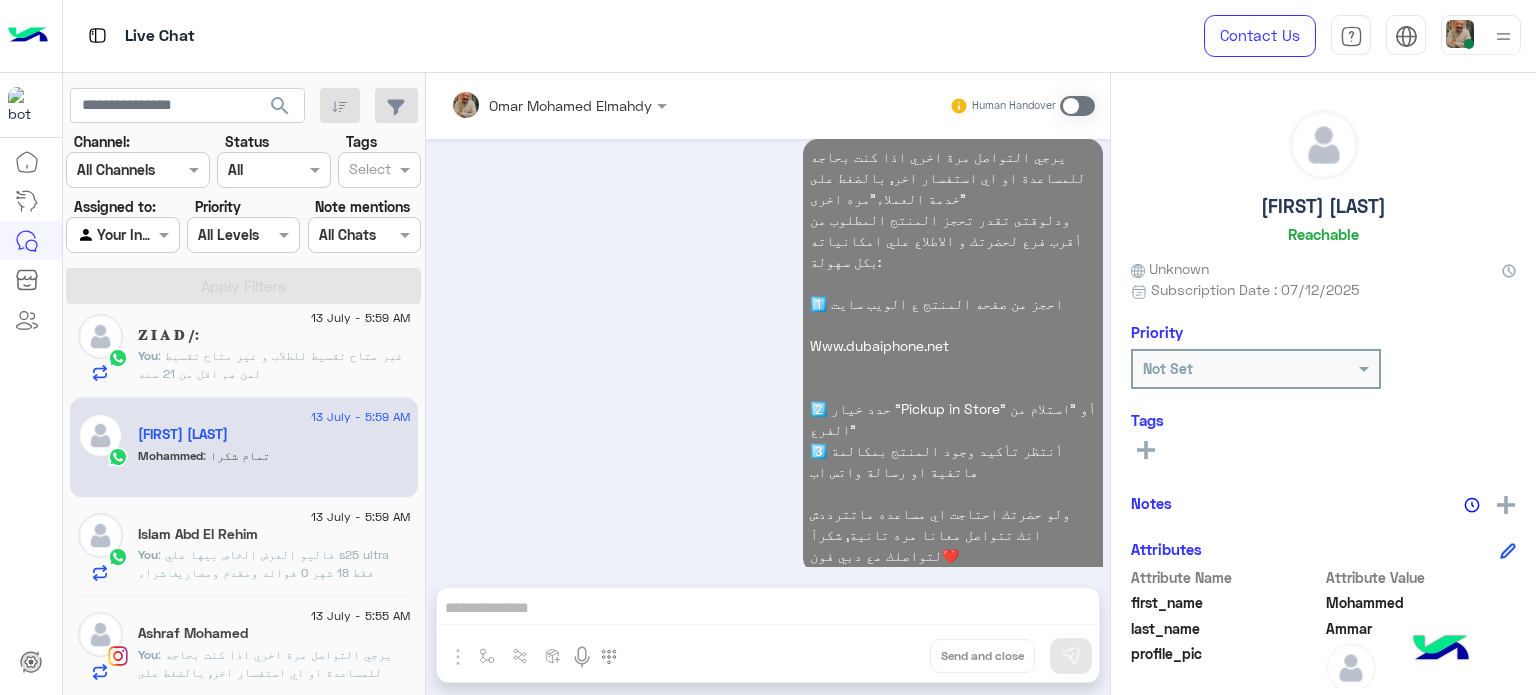 click on "Ashraf Mohamed" 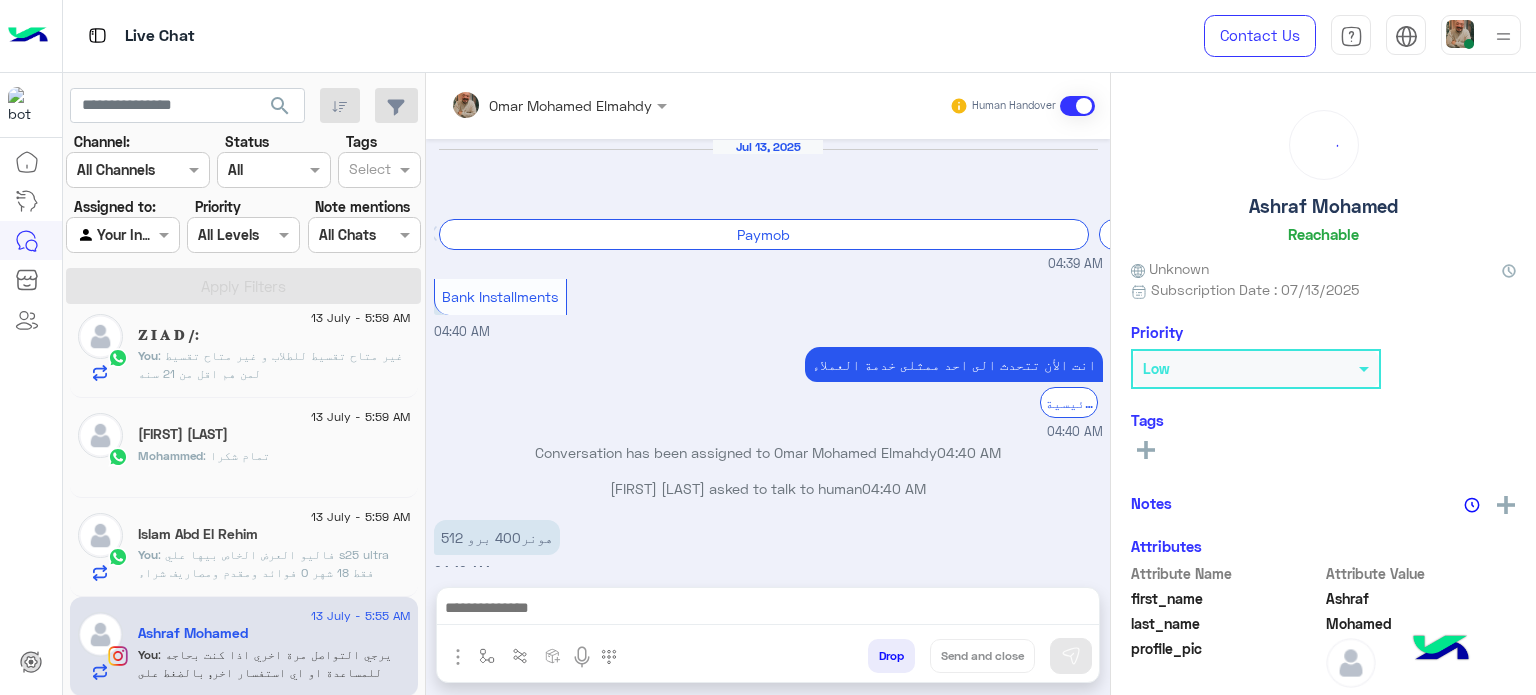 scroll, scrollTop: 284, scrollLeft: 0, axis: vertical 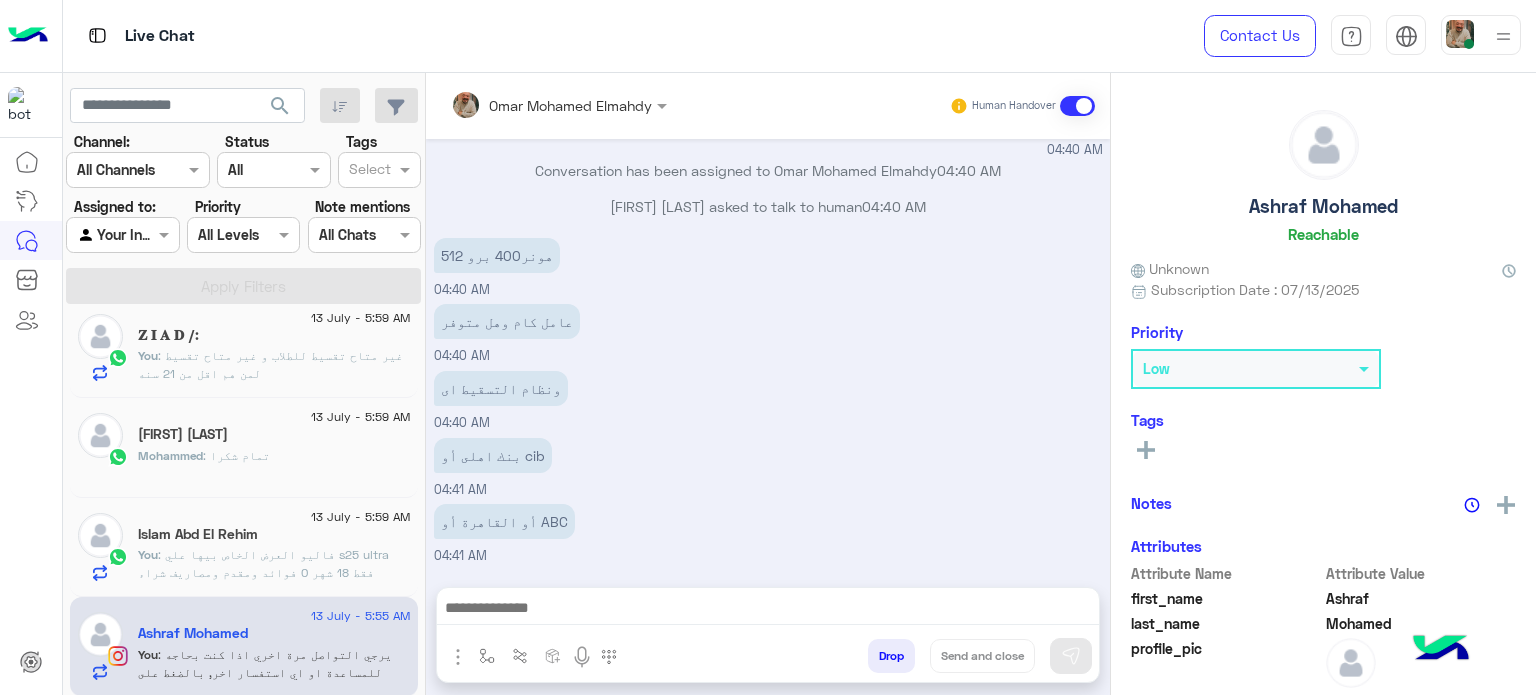 click at bounding box center [768, 610] 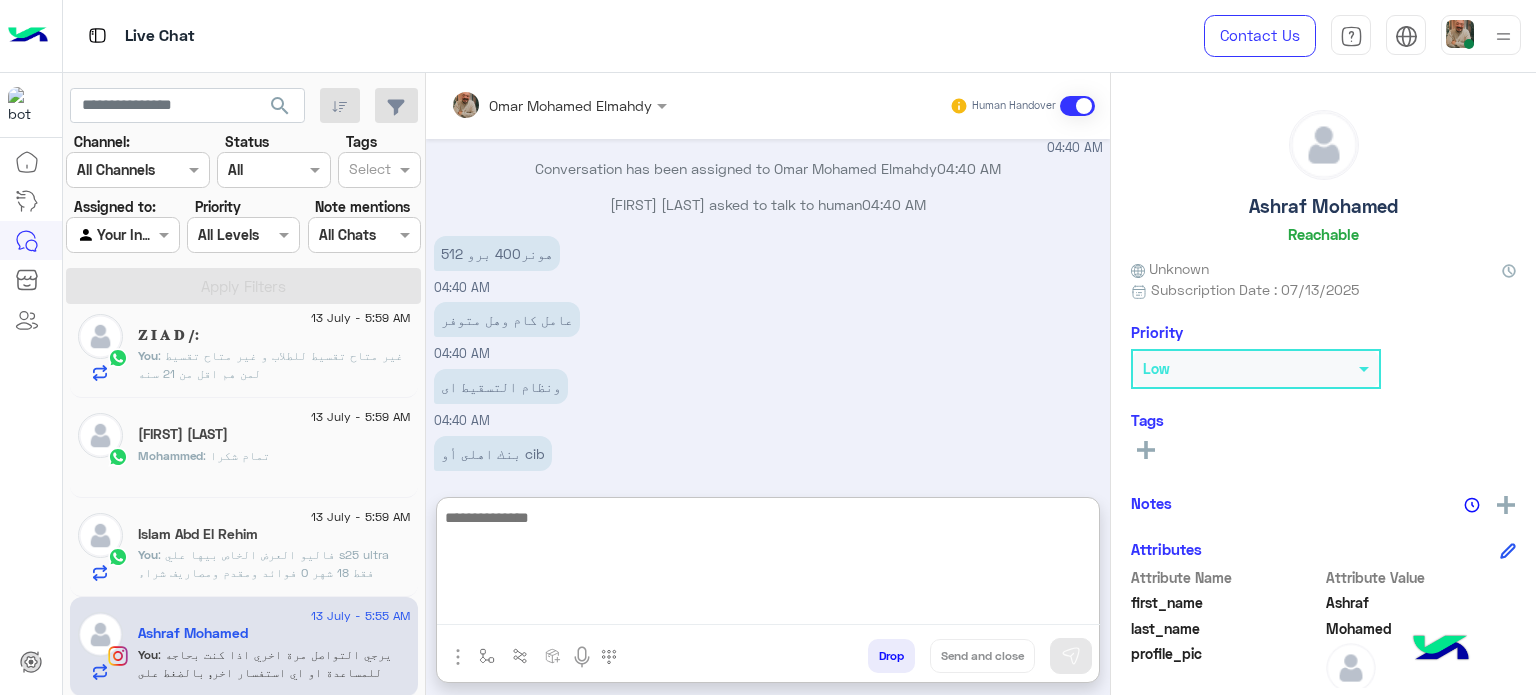 scroll, scrollTop: 0, scrollLeft: 0, axis: both 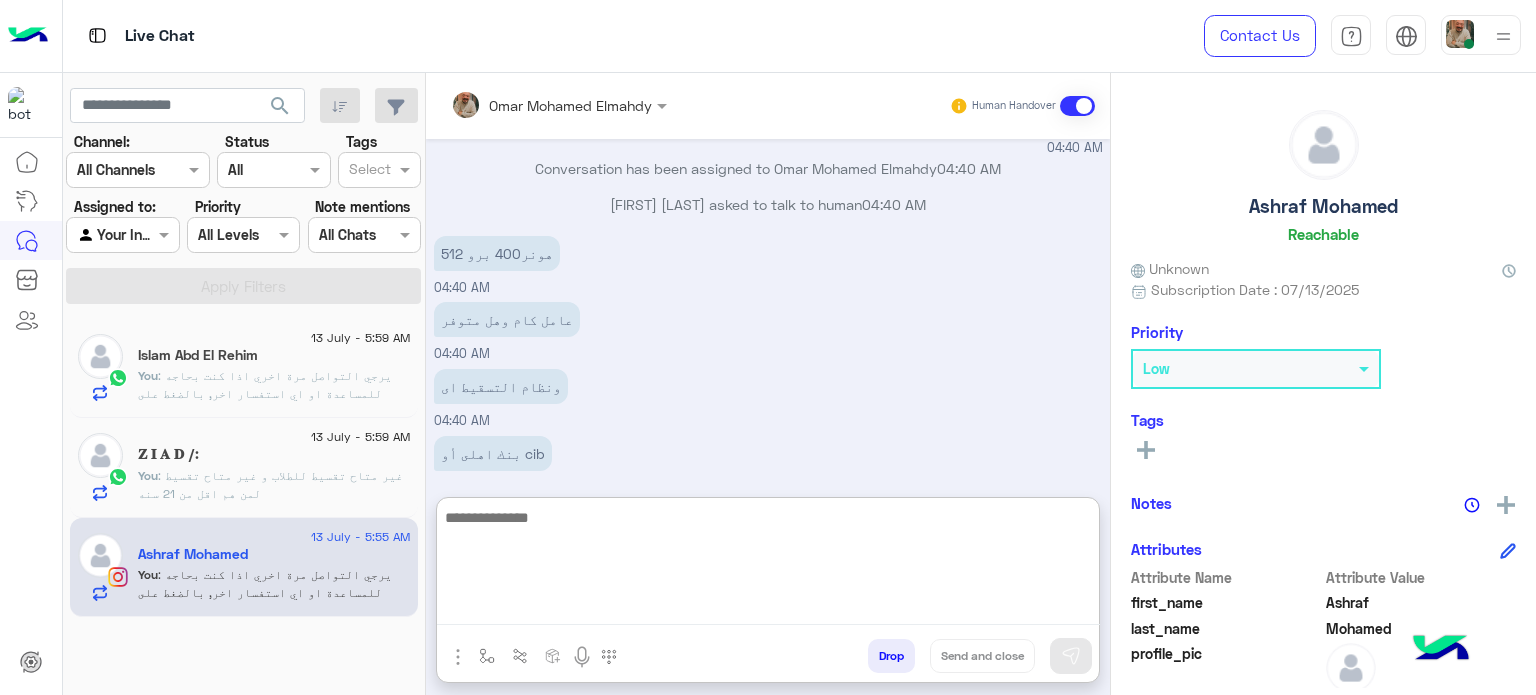 click on ": غير متاح تقسيط للطلاب و غير متاح تقسيط لمن هم اقل من 21 سنه" 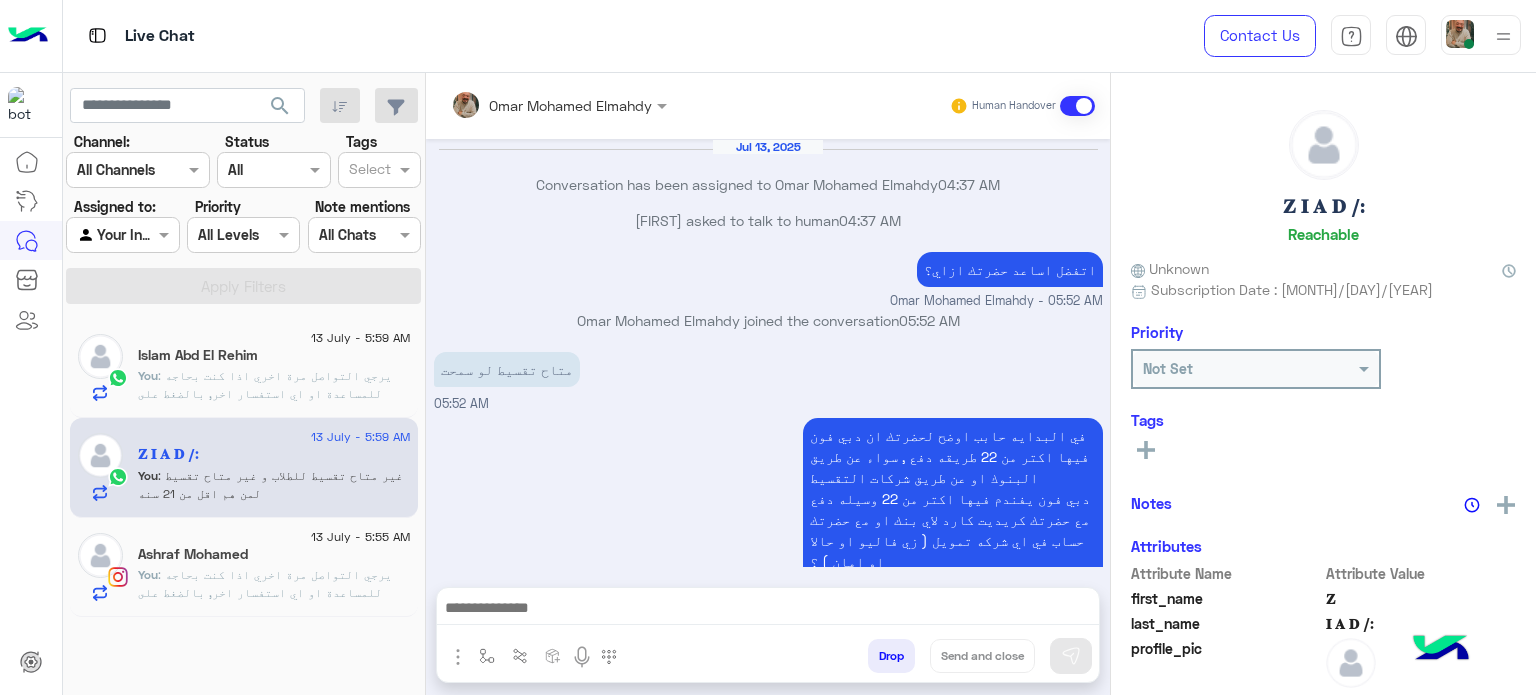 scroll, scrollTop: 360, scrollLeft: 0, axis: vertical 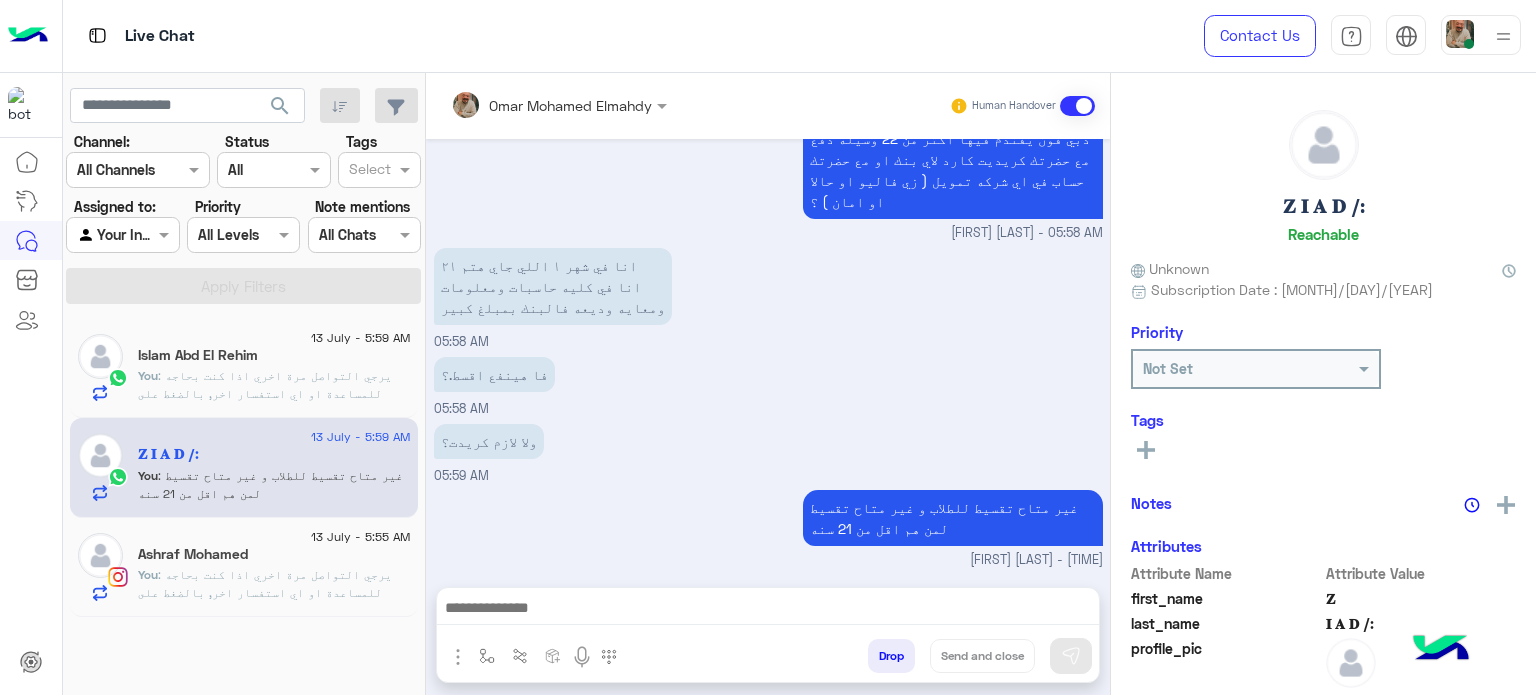 click at bounding box center (768, 610) 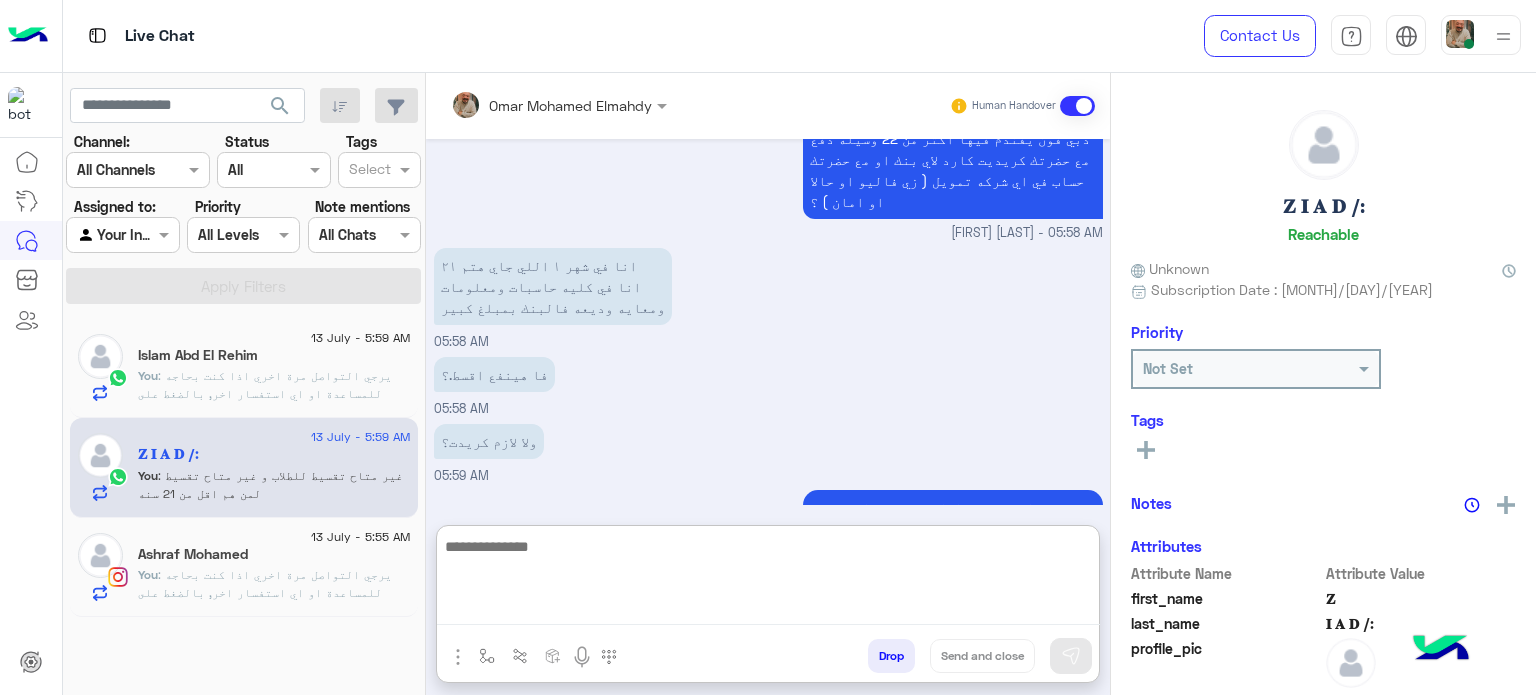 paste on "**********" 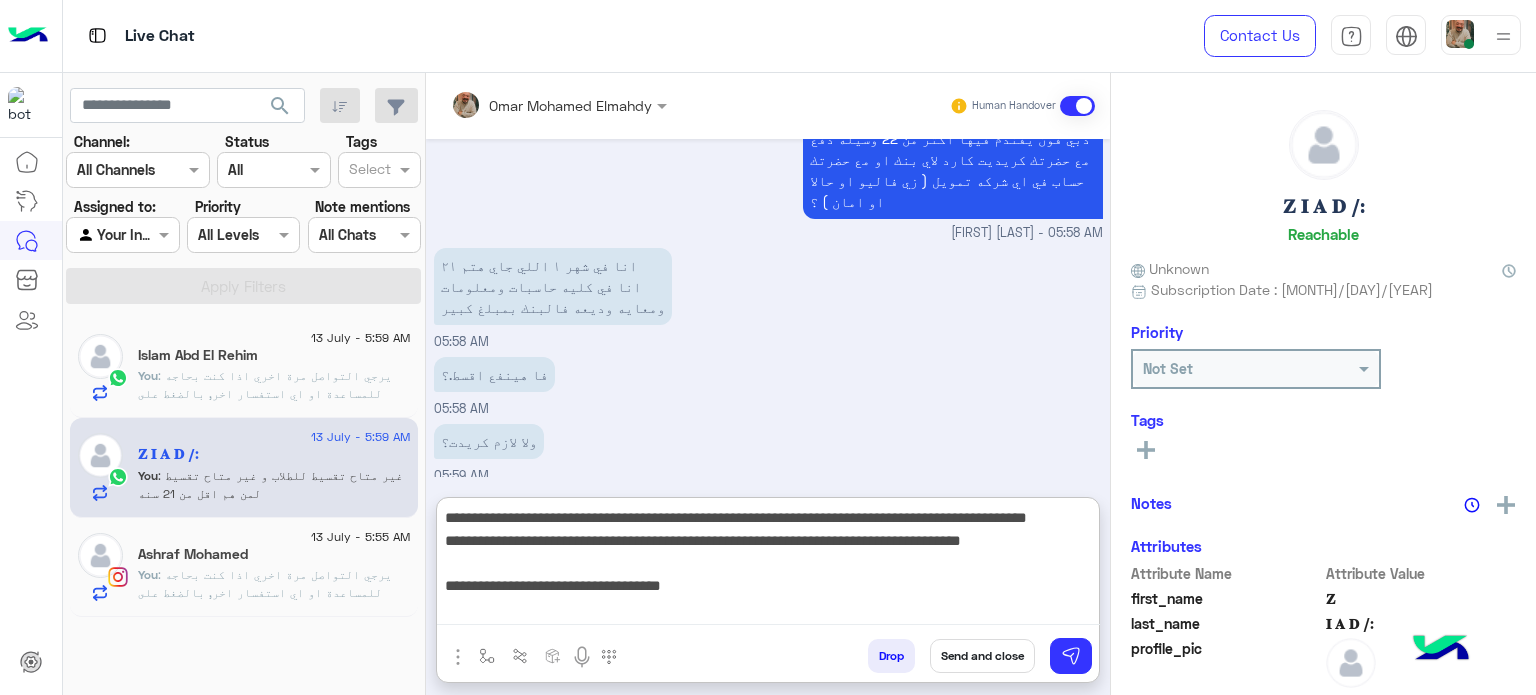 scroll, scrollTop: 172, scrollLeft: 0, axis: vertical 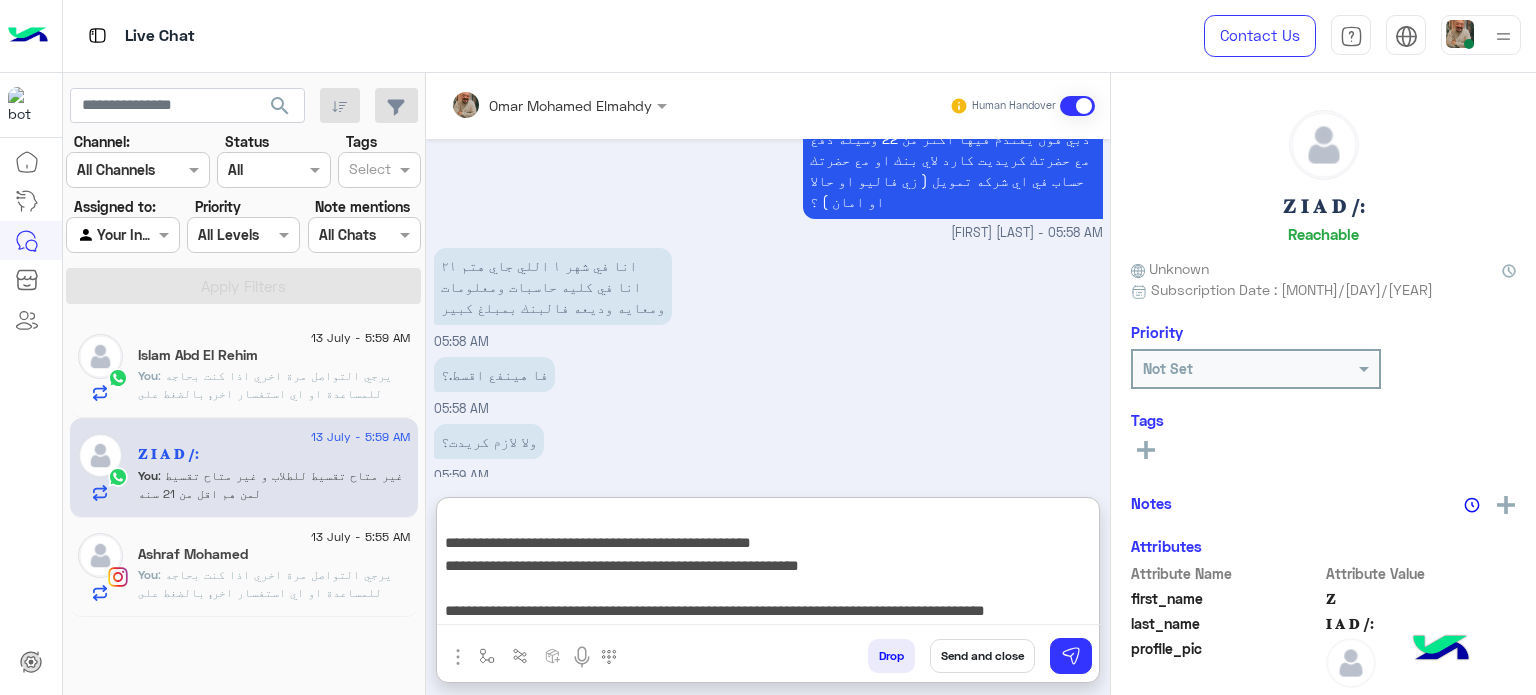 type on "**********" 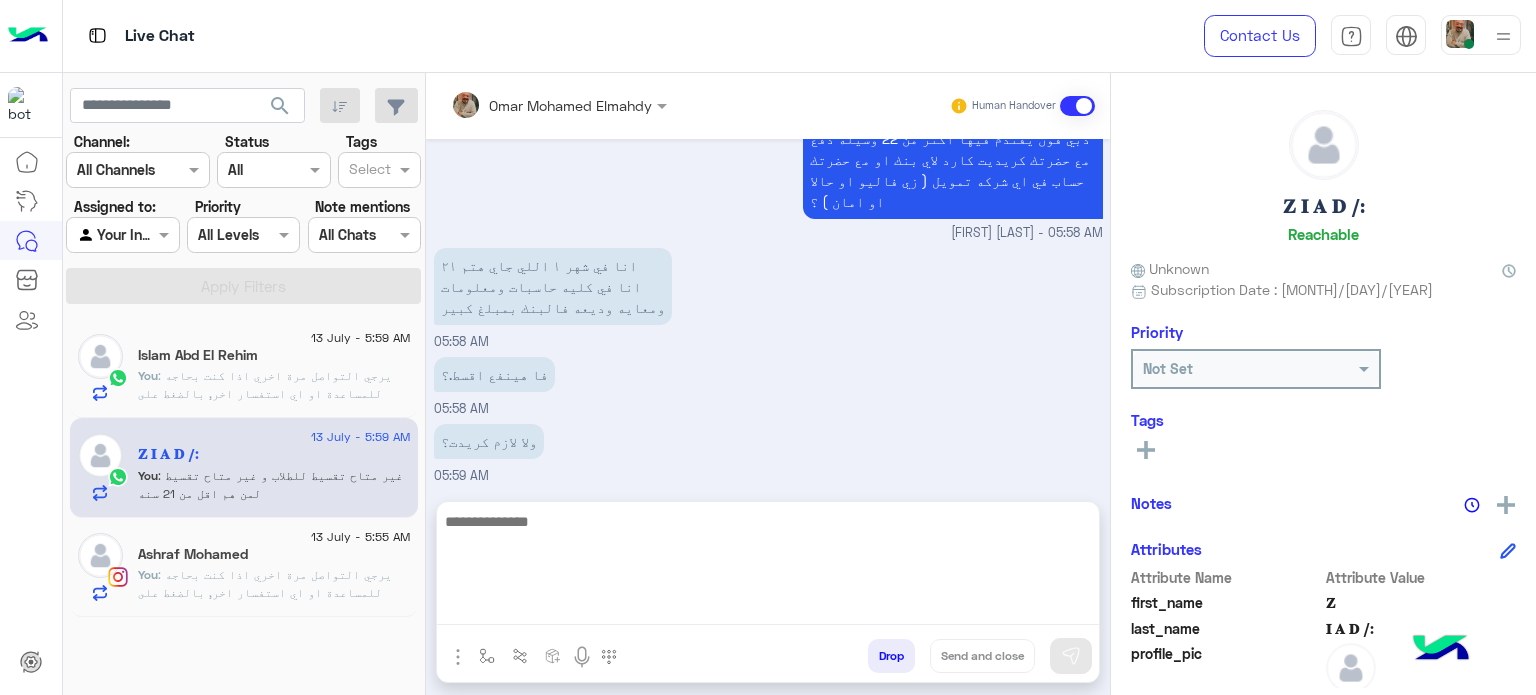 scroll, scrollTop: 0, scrollLeft: 0, axis: both 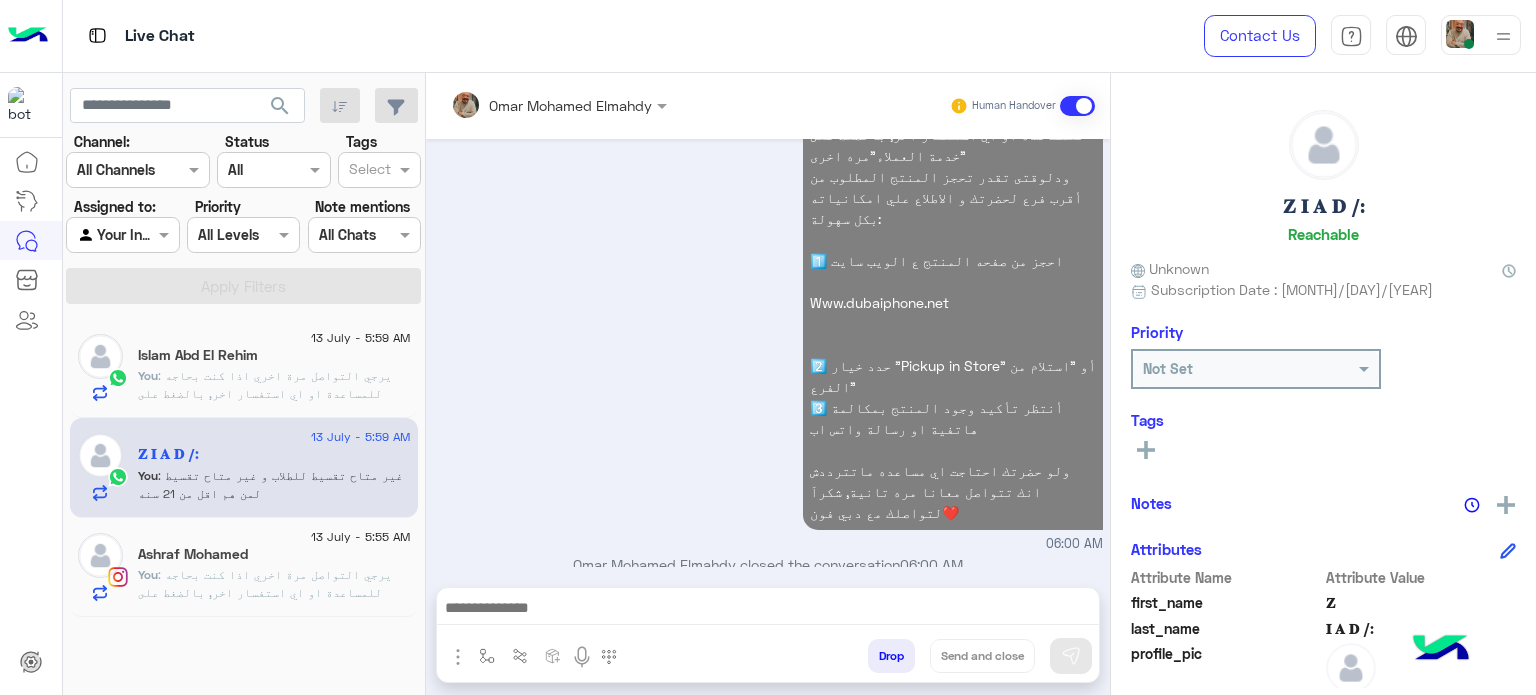click on ": يرجي التواصل مرة اخري اذا كنت بحاجه للمساعدة او اي استفسار اخر, بالضغط على "خدمة العملاء"مره اخرى
ودلوقتى تقدر تحجز المنتج المطلوب من أقرب فرع لحضرتك و الاطلاع علي امكانياته بكل سهولة:
1️⃣ احجز من صفحه المنتج ع الويب سايت
Www.dubaiphone.net
2️⃣ حدد خيار "Pickup in Store" أو "استلام من الفرع"
3️⃣ أنتظر تأكيد وجود المنتج بمكالمة هاتفية او رسالة واتس اب
ولو حضرتك احتاجت اي مساعده ماتترددش انك تتواصل معانا مره تانية, شكراَ لتواصلك مع دبي فون❤️" 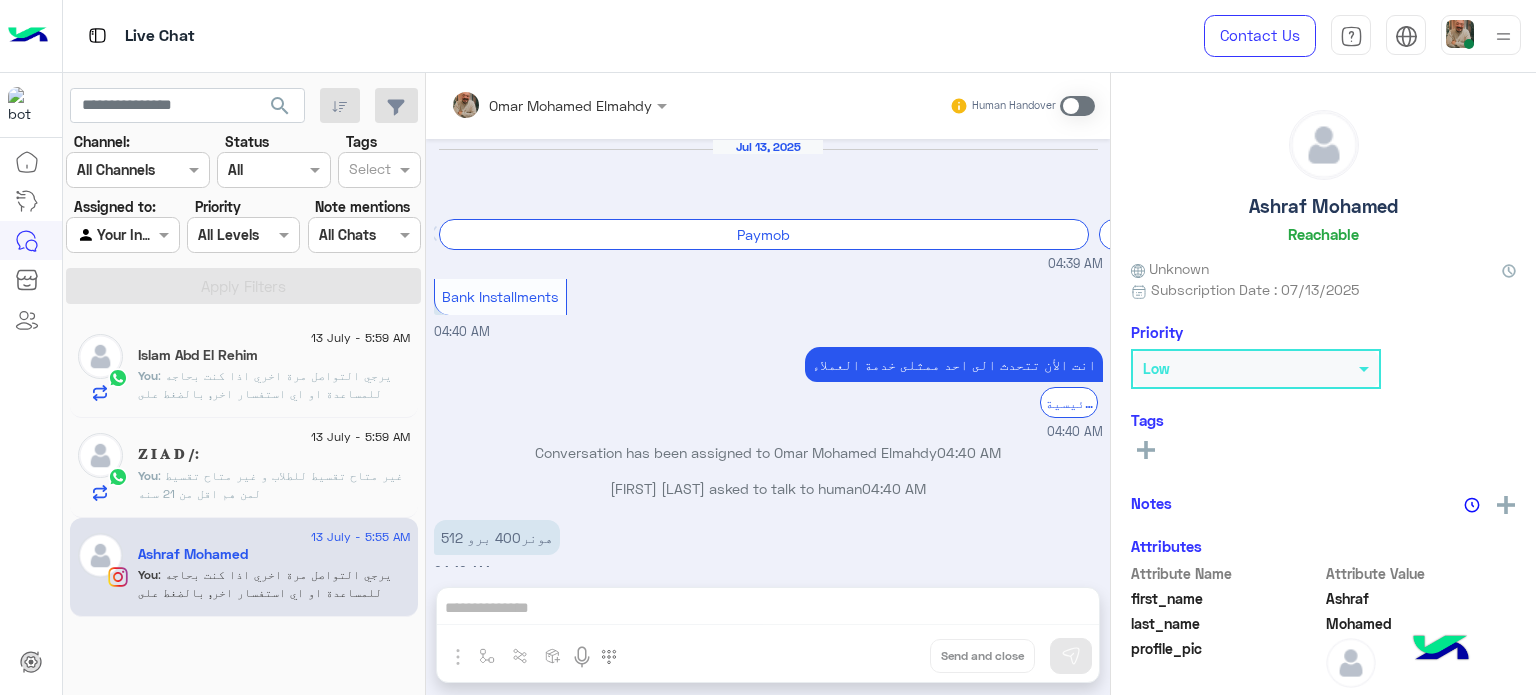 scroll, scrollTop: 284, scrollLeft: 0, axis: vertical 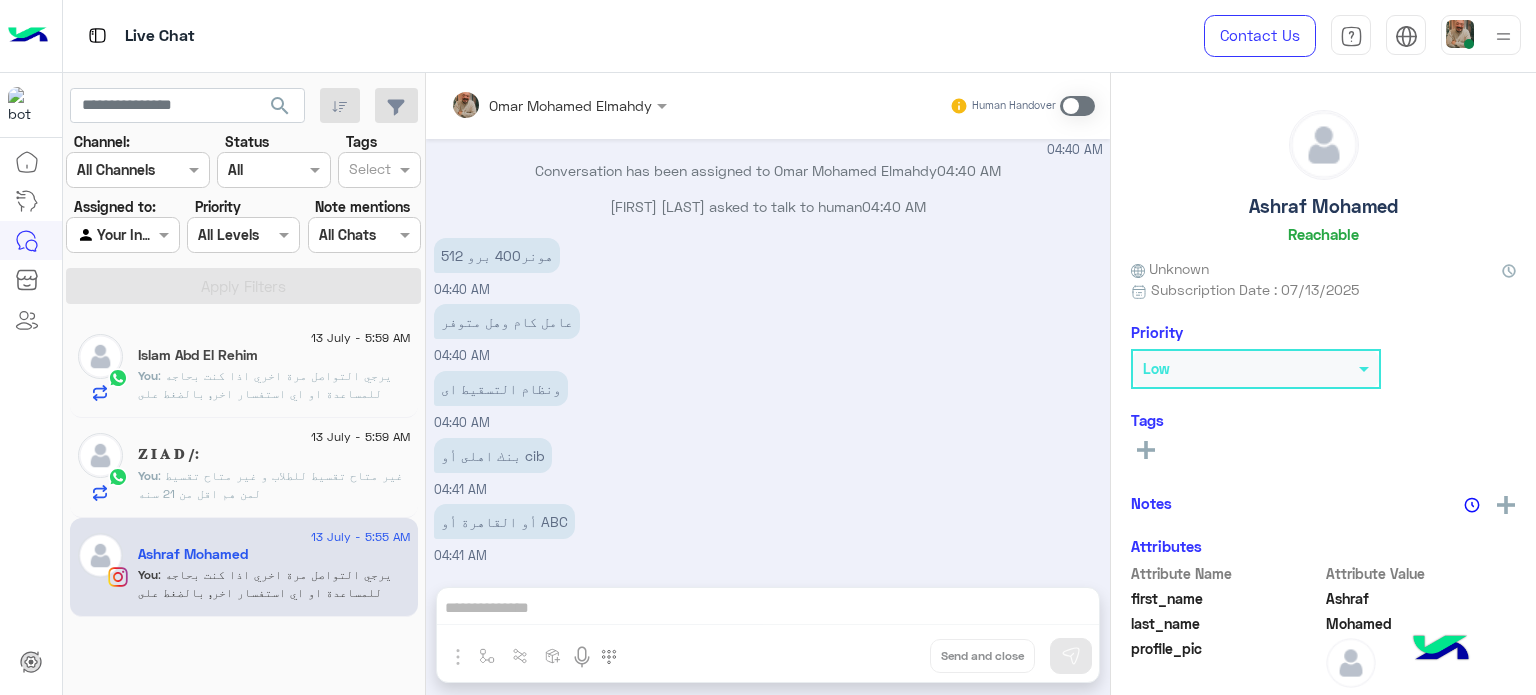 click on ": يرجي التواصل مرة اخري اذا كنت بحاجه للمساعدة او اي استفسار اخر, بالضغط على "خدمة العملاء"مره اخرى
ودلوقتى تقدر تحجز المنتج المطلوب من أقرب فرع لحضرتك و الاطلاع علي امكانياته بكل سهولة:
1️⃣ احجز من صفحه المنتج ع الويب سايت
Www.dubaiphone.net
2️⃣ حدد خيار "Pickup in Store" أو "استلام من الفرع"
3️⃣ أنتظر تأكيد وجود المنتج بمكالمة هاتفية او رسالة واتس اب
ولو حضرتك احتاجت اي مساعده ماتترددش انك تتواصل معانا مره تانية, شكراَ لتواصلك مع دبي فون❤️" 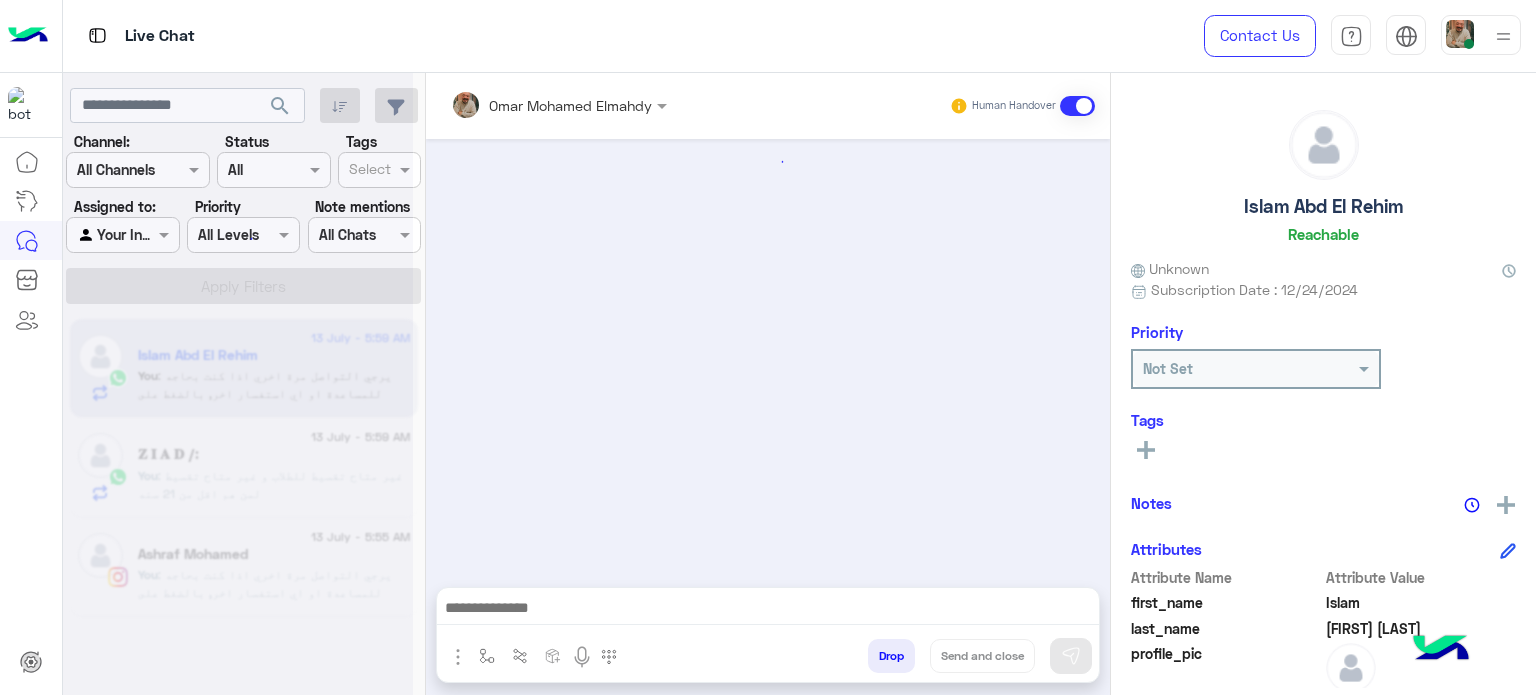 scroll, scrollTop: 314, scrollLeft: 0, axis: vertical 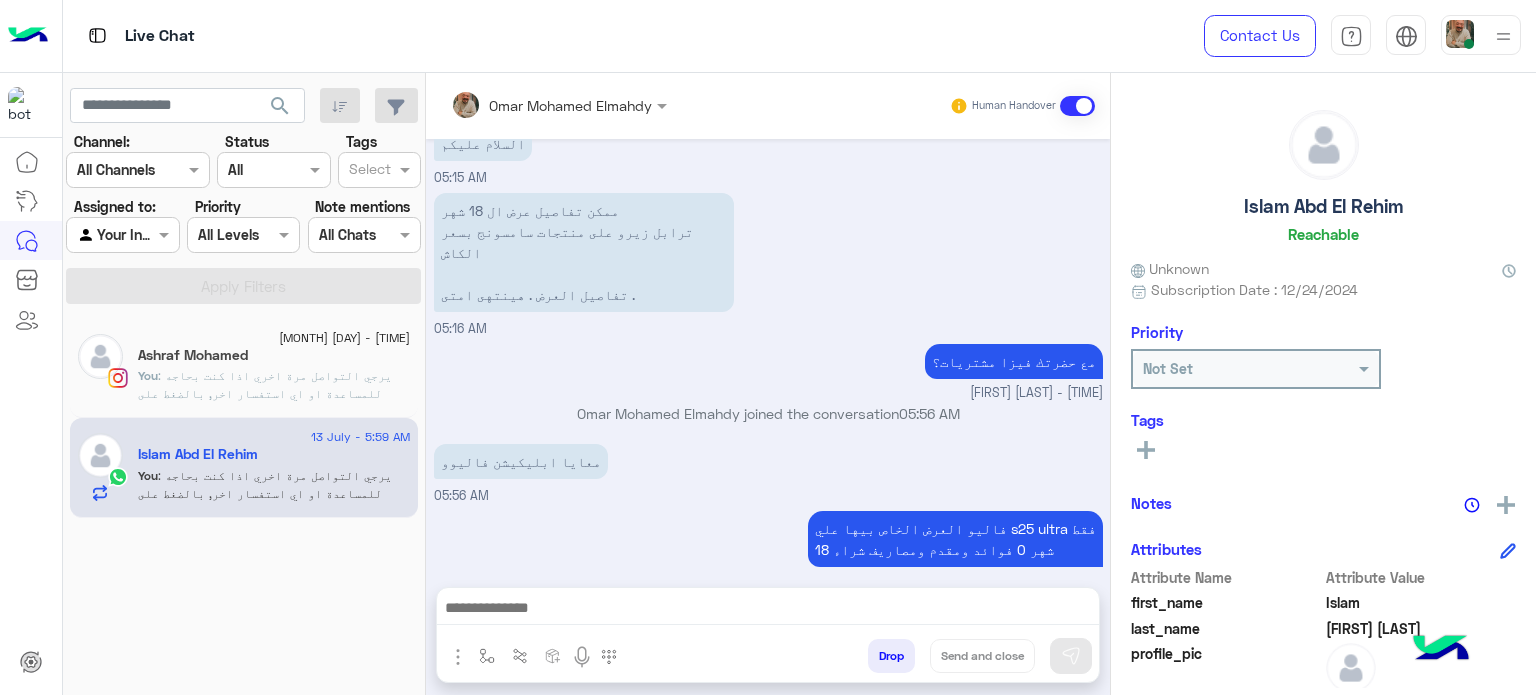 click at bounding box center [768, 610] 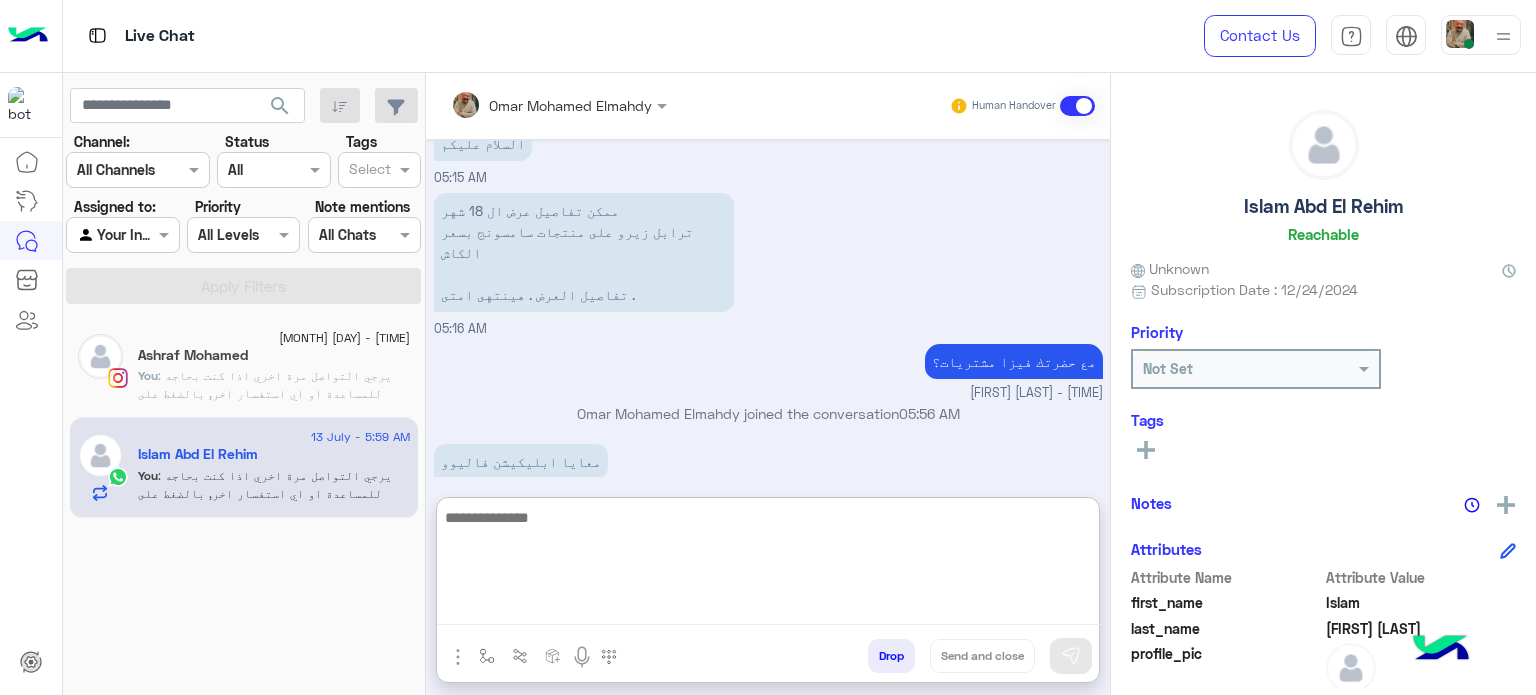 click at bounding box center [768, 565] 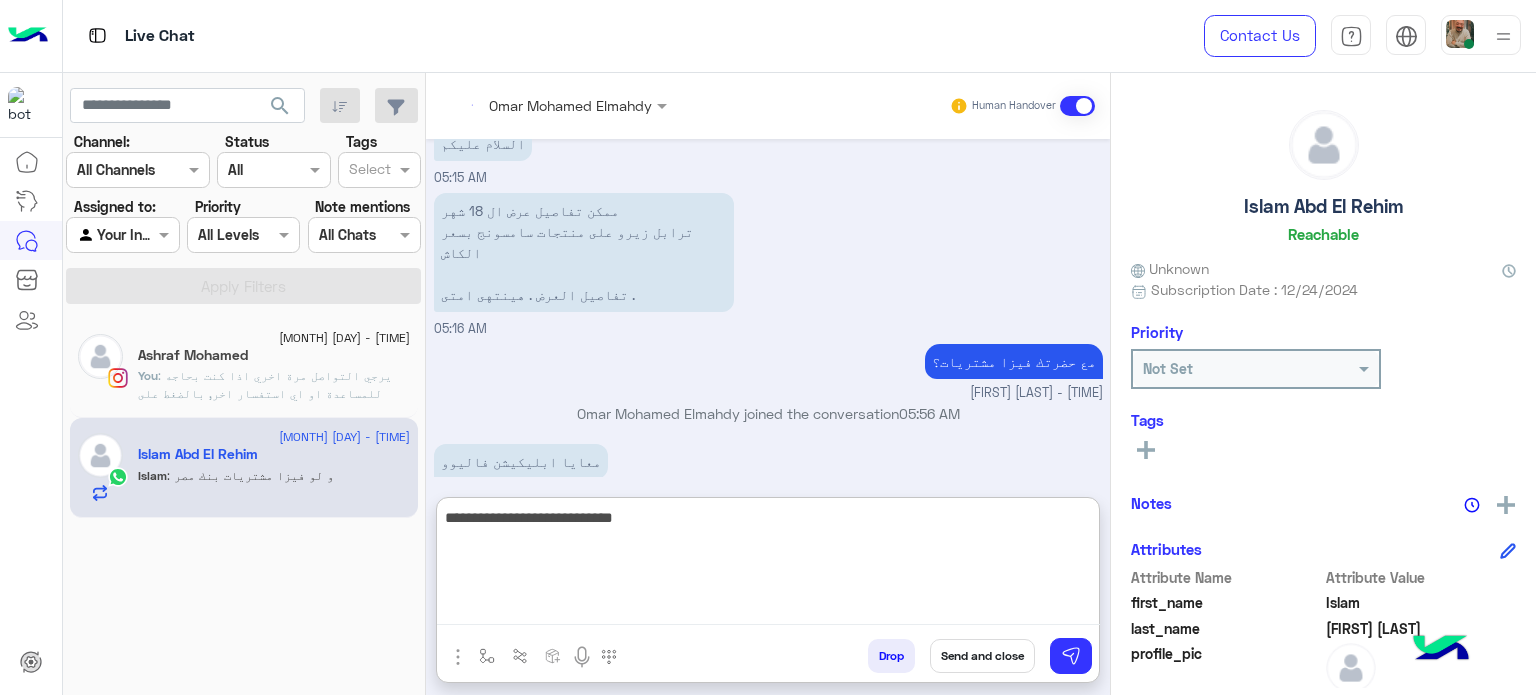 scroll, scrollTop: 505, scrollLeft: 0, axis: vertical 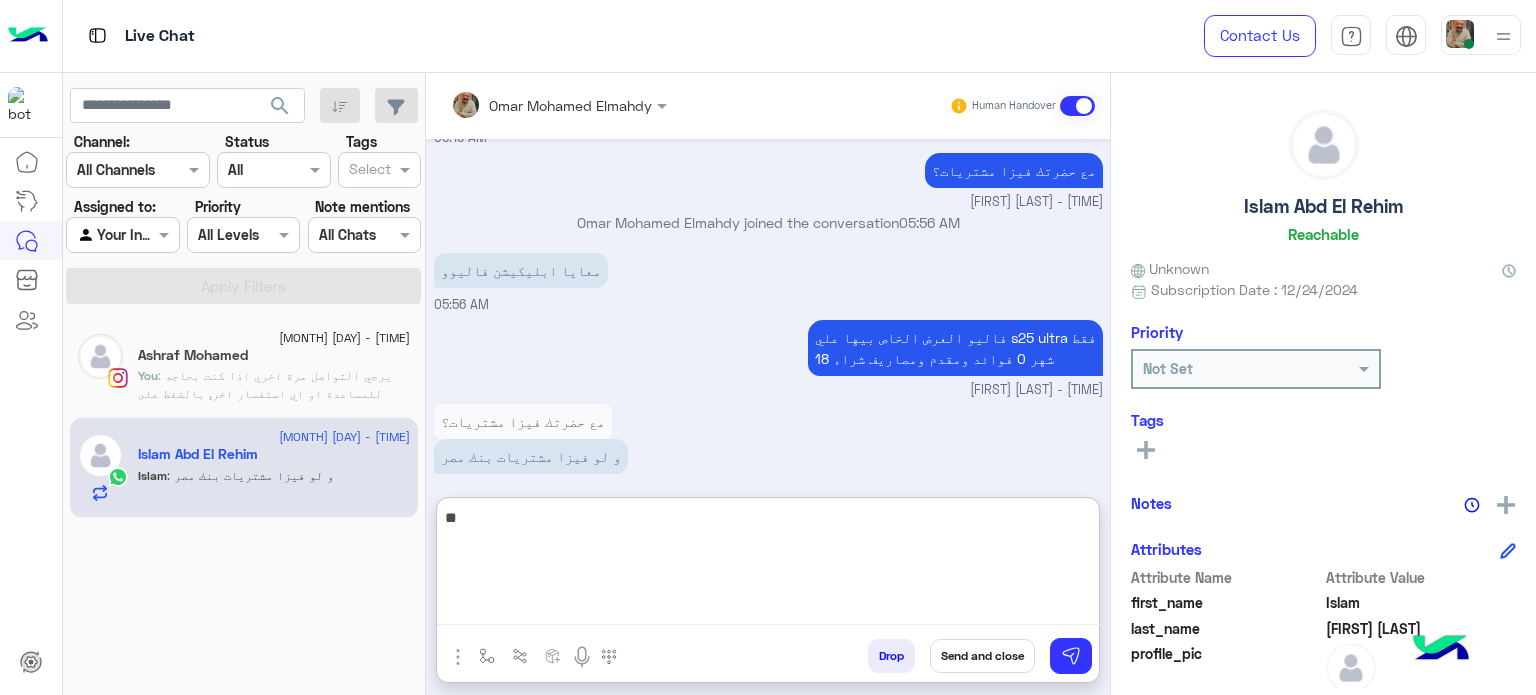 type on "*" 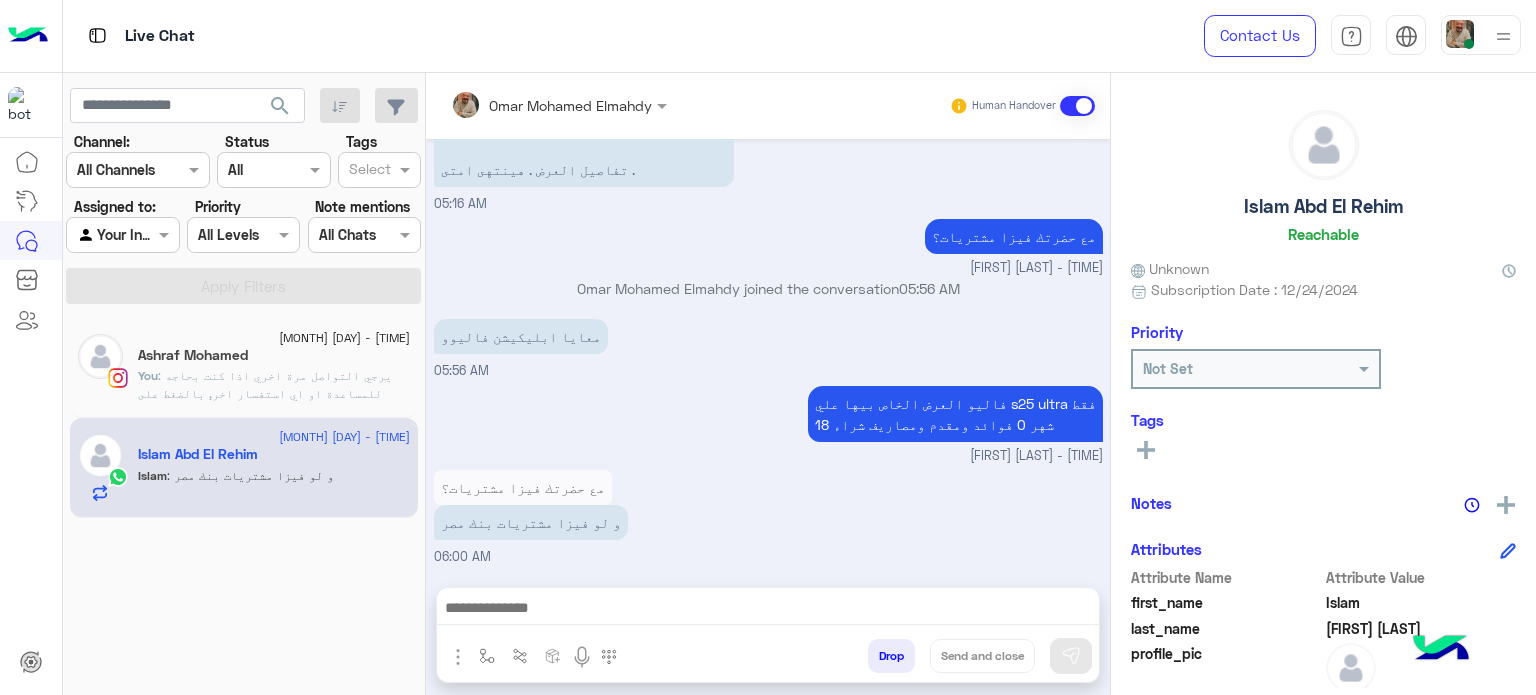 scroll, scrollTop: 415, scrollLeft: 0, axis: vertical 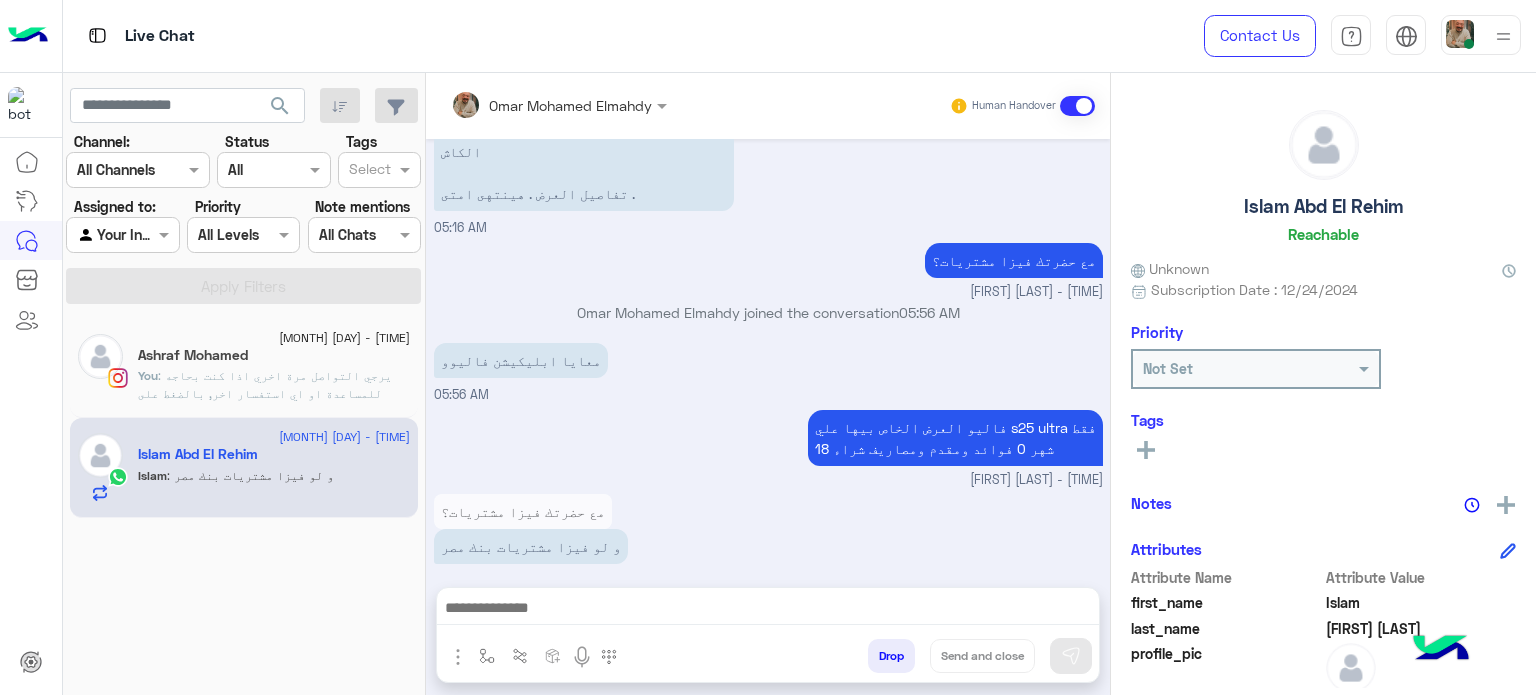 click at bounding box center (768, 610) 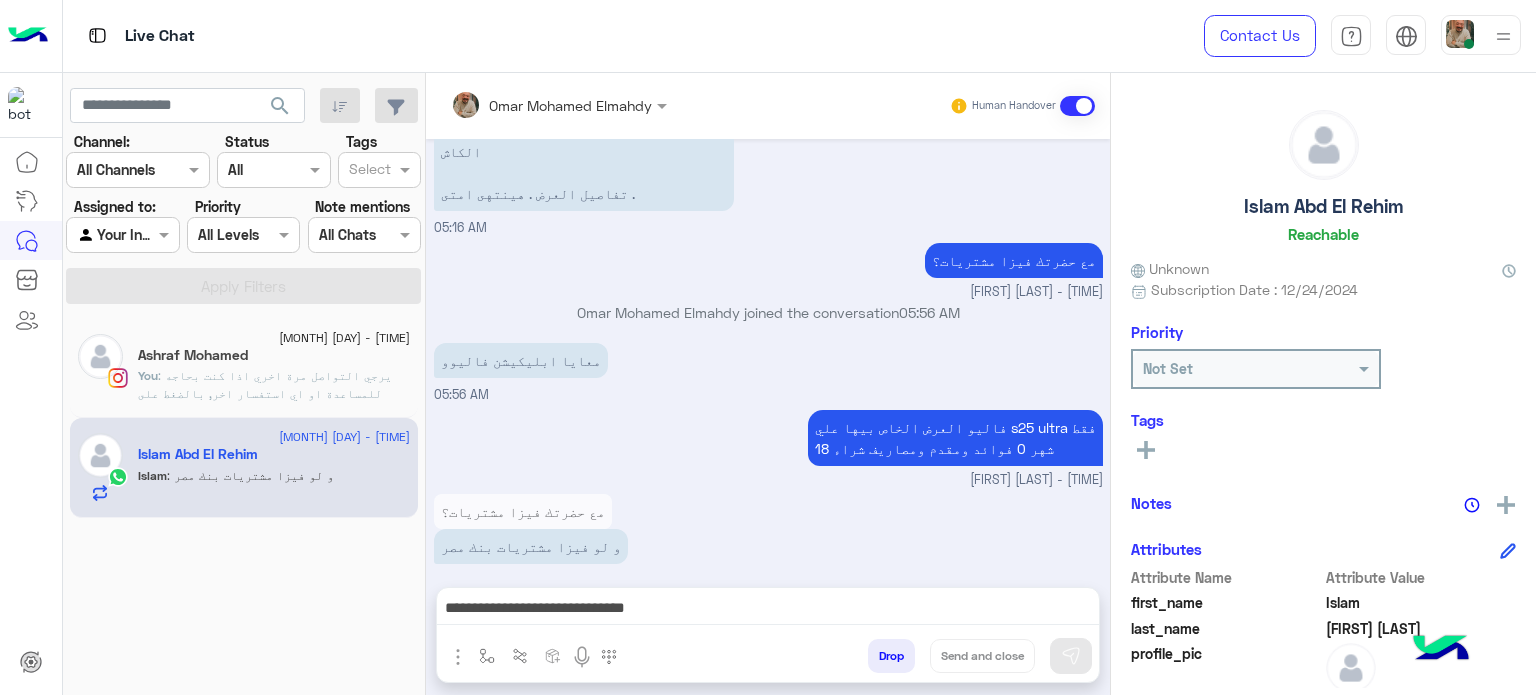 scroll, scrollTop: 487, scrollLeft: 0, axis: vertical 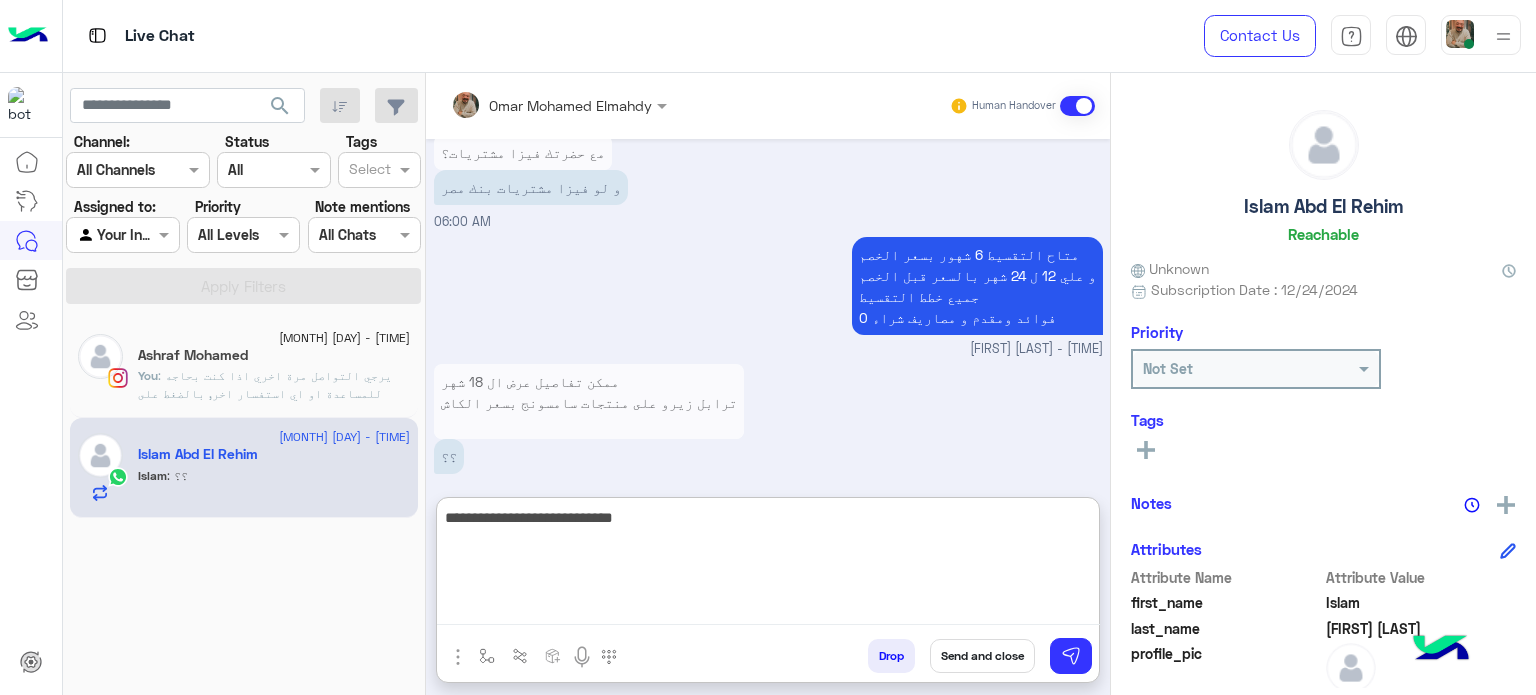 type on "**********" 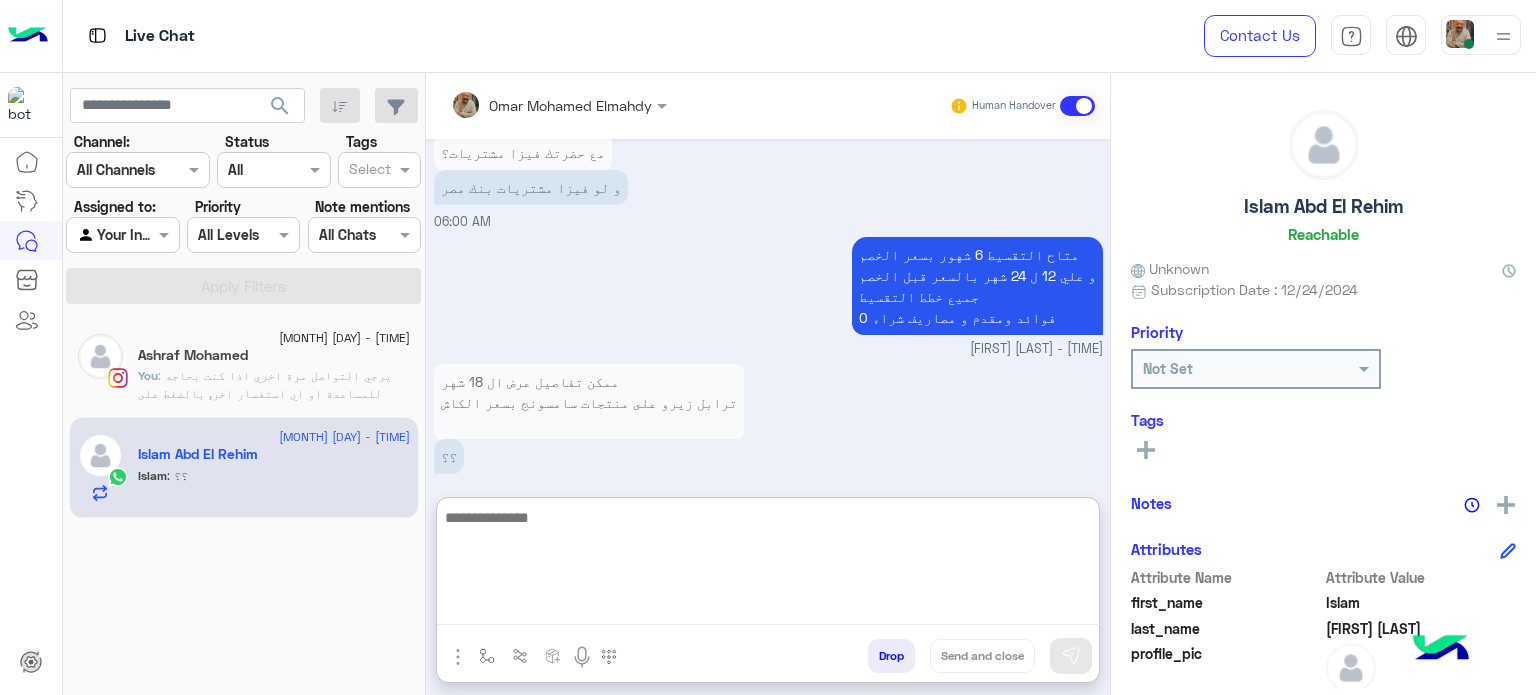 scroll, scrollTop: 838, scrollLeft: 0, axis: vertical 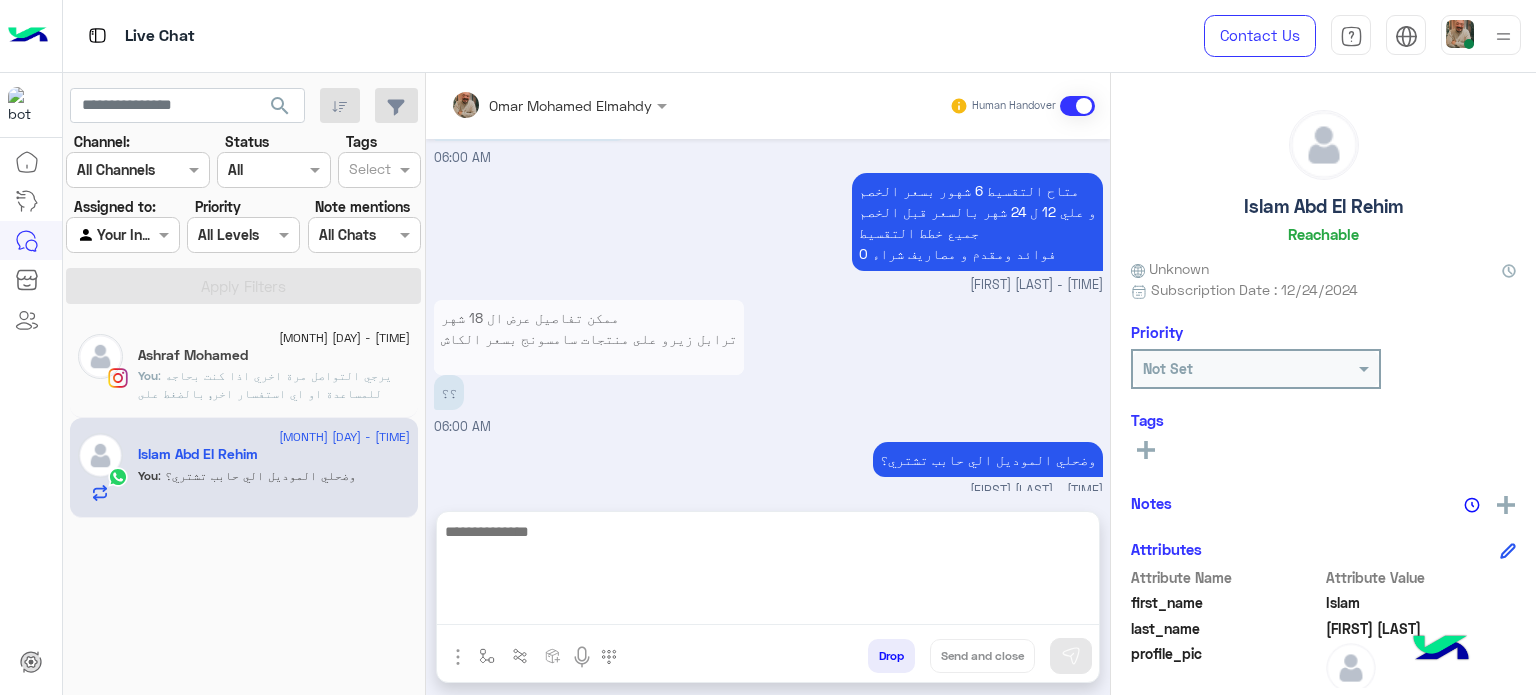 click on ": يرجي التواصل مرة اخري اذا كنت بحاجه للمساعدة او اي استفسار اخر, بالضغط على "خدمة العملاء"مره اخرى
ودلوقتى تقدر تحجز المنتج المطلوب من أقرب فرع لحضرتك و الاطلاع علي امكانياته بكل سهولة:
1️⃣ احجز من صفحه المنتج ع الويب سايت
Www.dubaiphone.net
2️⃣ حدد خيار "Pickup in Store" أو "استلام من الفرع"
3️⃣ أنتظر تأكيد وجود المنتج بمكالمة هاتفية او رسالة واتس اب
ولو حضرتك احتاجت اي مساعده ماتترددش انك تتواصل معانا مره تانية, شكراَ لتواصلك مع دبي فون❤️" 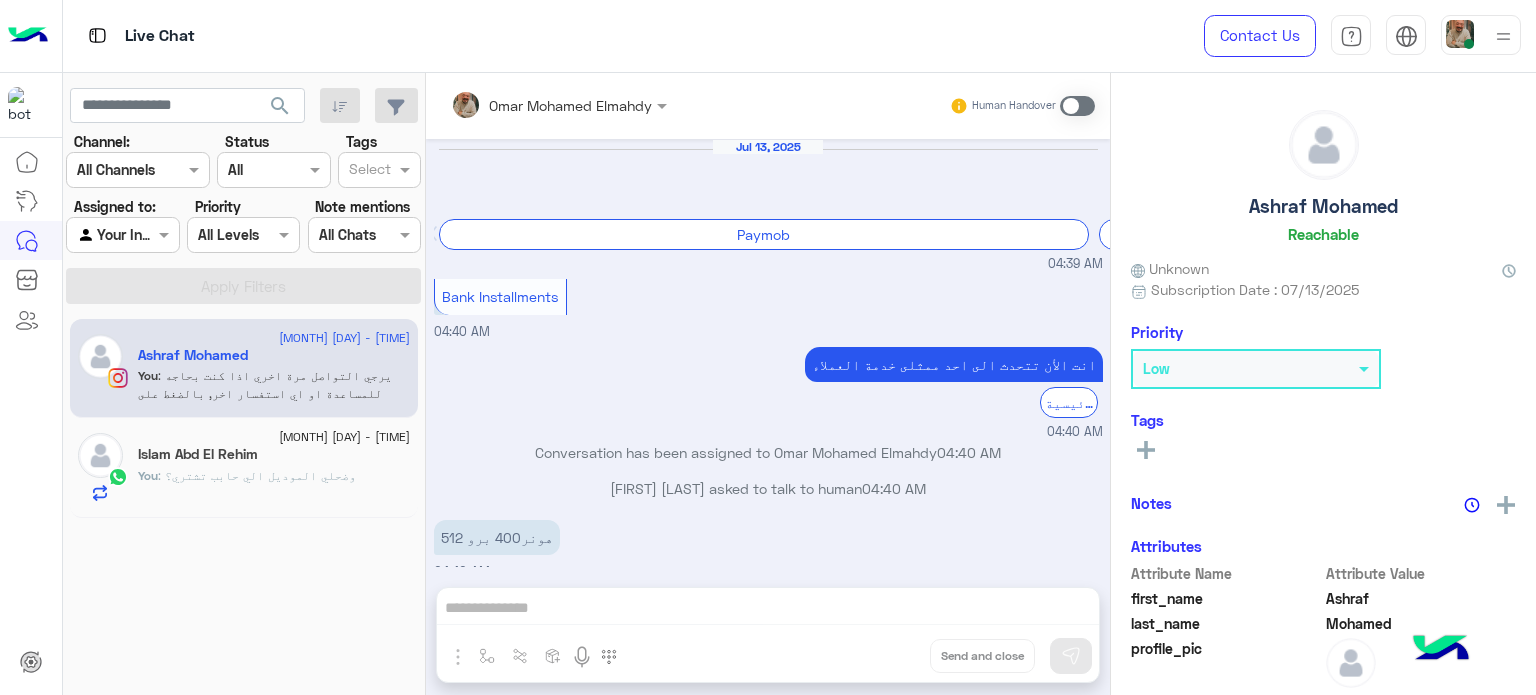 scroll, scrollTop: 284, scrollLeft: 0, axis: vertical 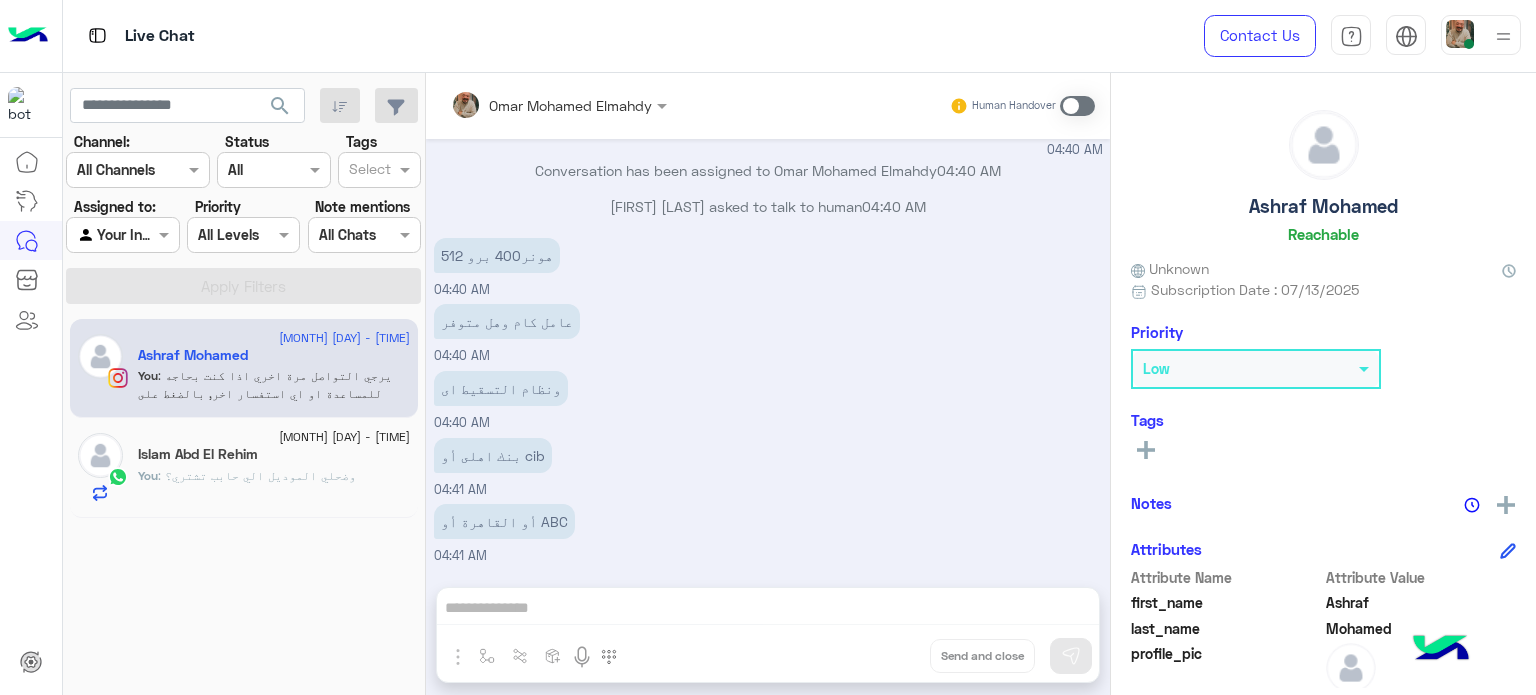 click on "[FIRST] [LAST] Human Handover     Jul 13, 2025  طرق الشراء  Paymob   Bank Installments   MID_TAKSEET   Online payments powered by PayTabs   PayTabs - CreditCard   PayTabs - valU   PayTabs - Aman   NBE Ahli   Show more     04:39 AM   Bank Installments    04:40 AM  انت الأن تتحدث الى احد ممثلى خدمة العملاء  القائمة الرئيسية     04:40 AM   Conversation has been assigned to [FIRST] [LAST]   04:40 AM       [FIRST] [LAST] asked to talk to human   04:40 AM      هونر400 برو 512   04:40 AM  عامل كام وهل متوفر   04:40 AM  ونظام التسقيط اى   04:40 AM  بنك اهلى أو cib   04:41 AM  أو القاهرة أو ABC   04:41 AM   Drop   Send and close" at bounding box center [768, 388] 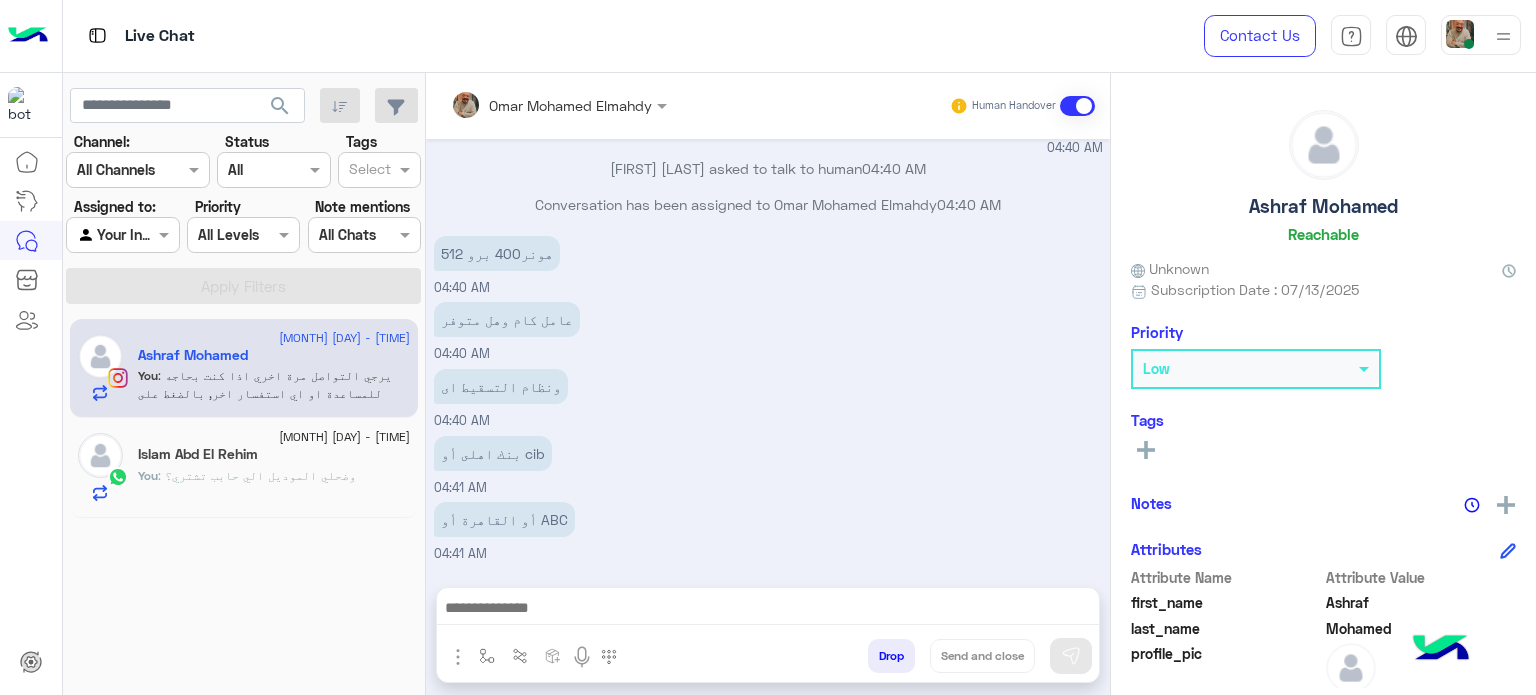 scroll, scrollTop: 320, scrollLeft: 0, axis: vertical 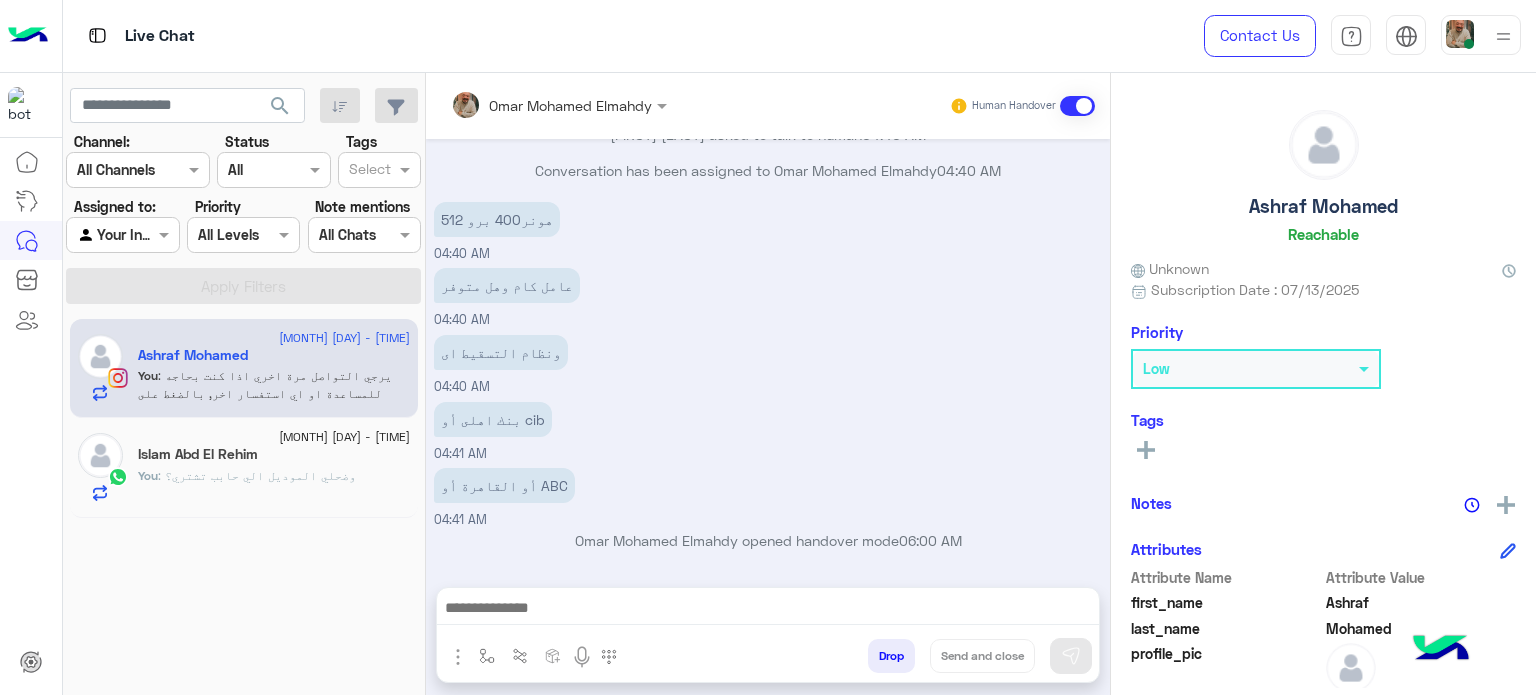 paste on "**********" 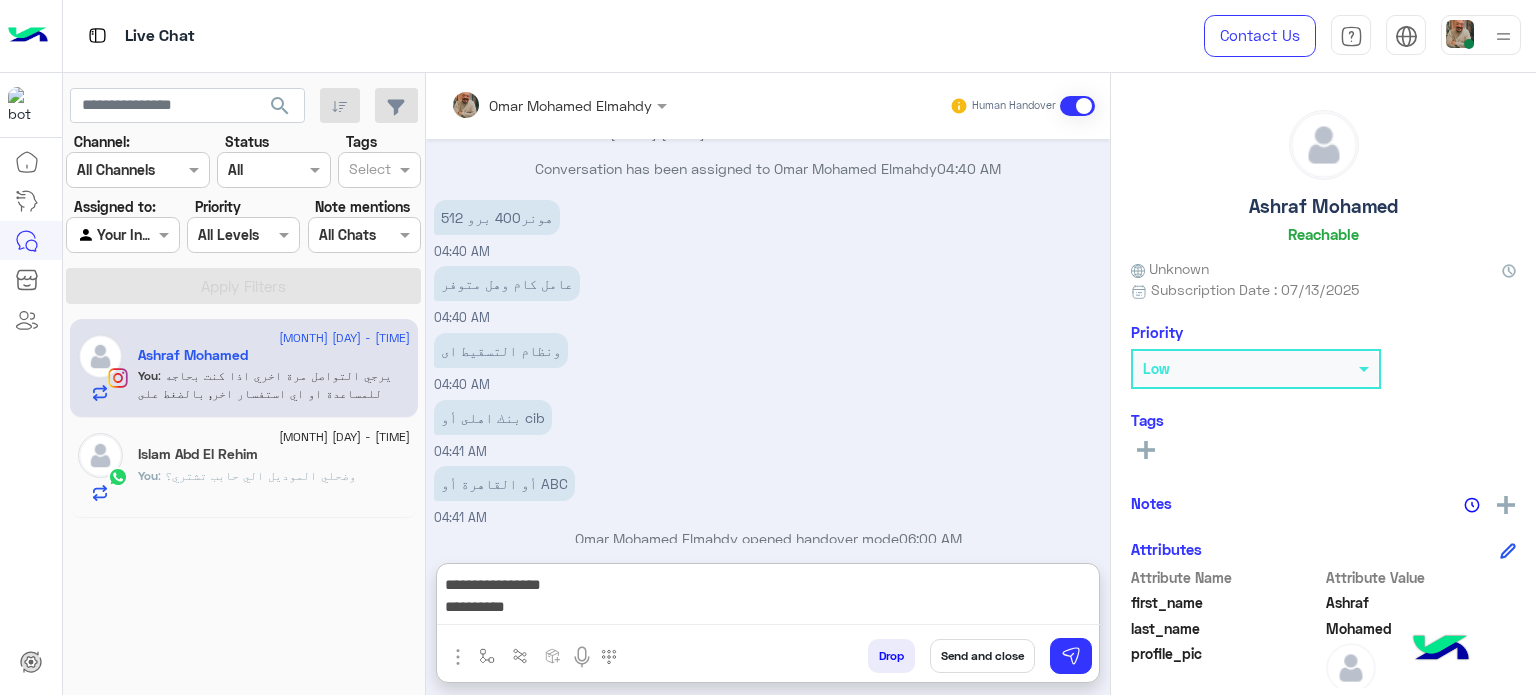 click on "**********" at bounding box center [768, 598] 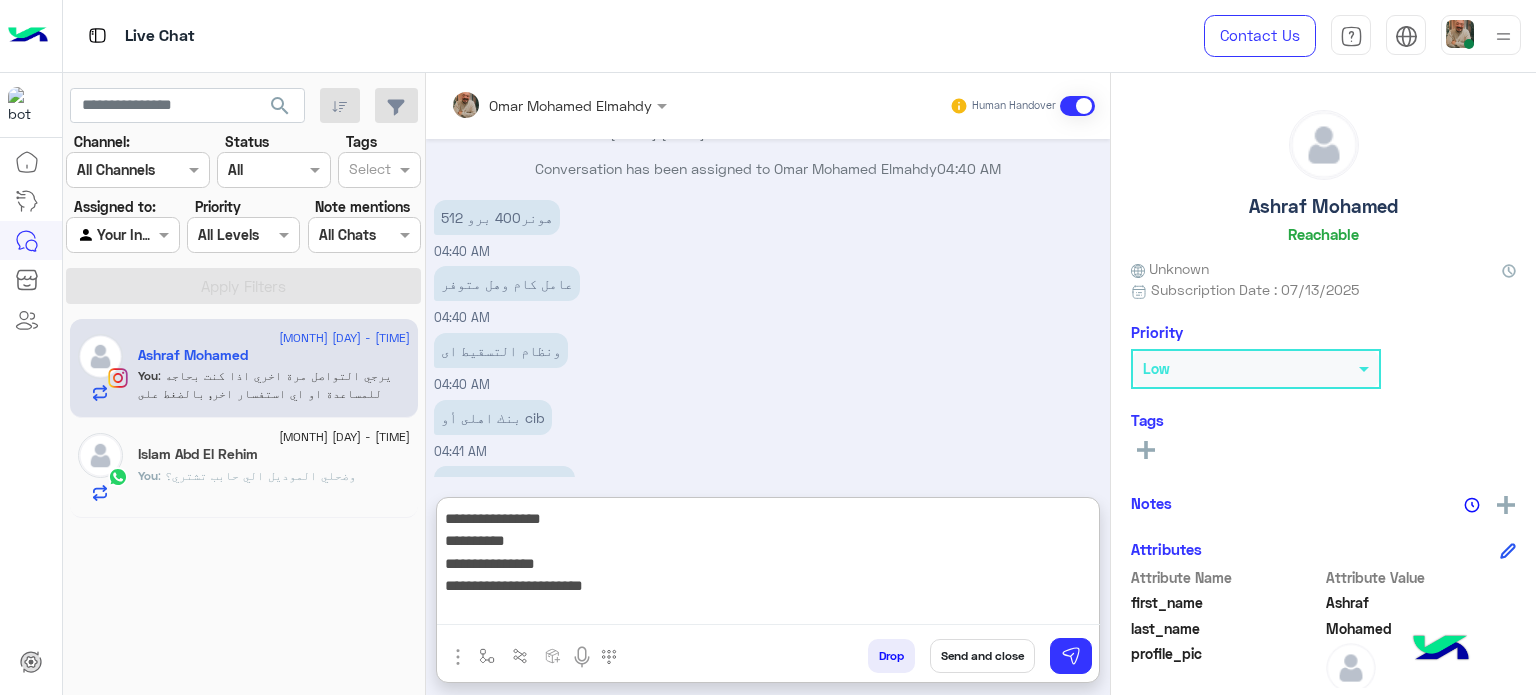 click on "**********" at bounding box center (768, 566) 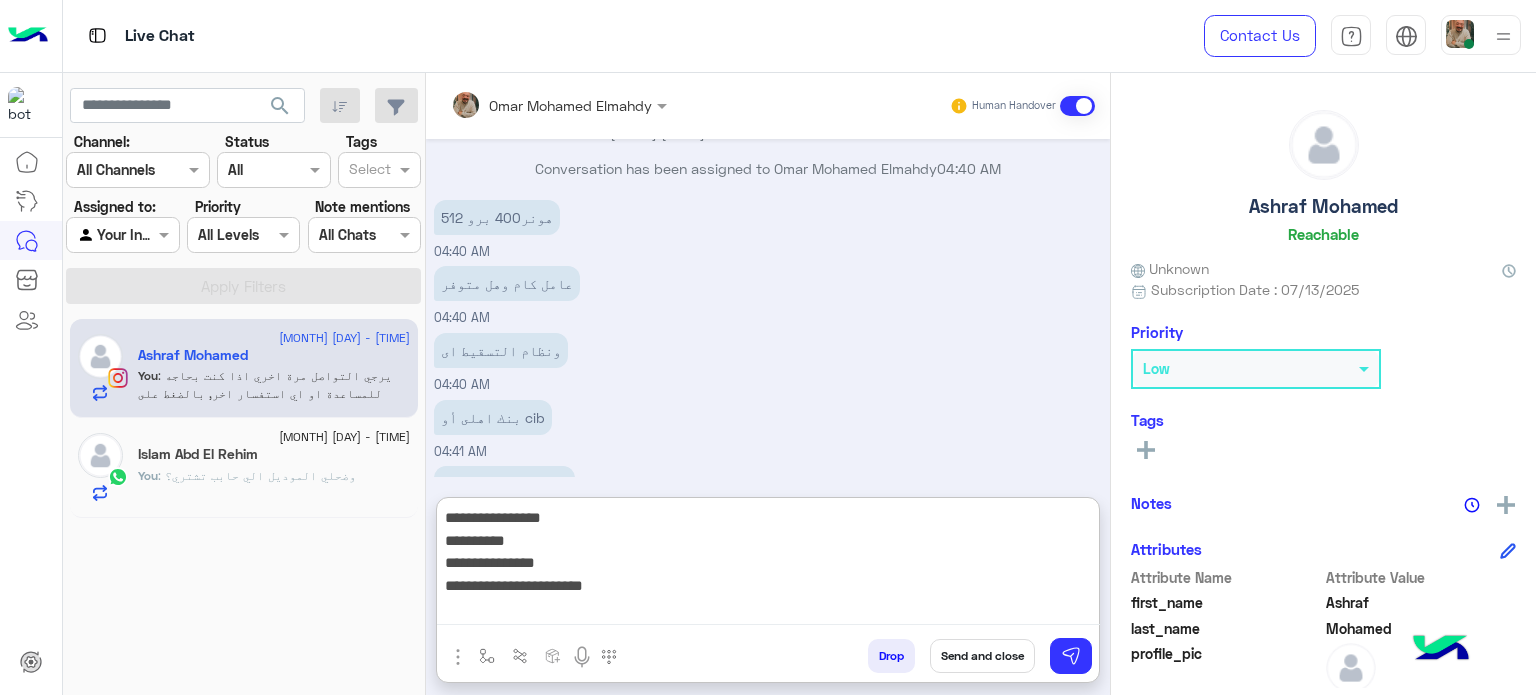 type on "**********" 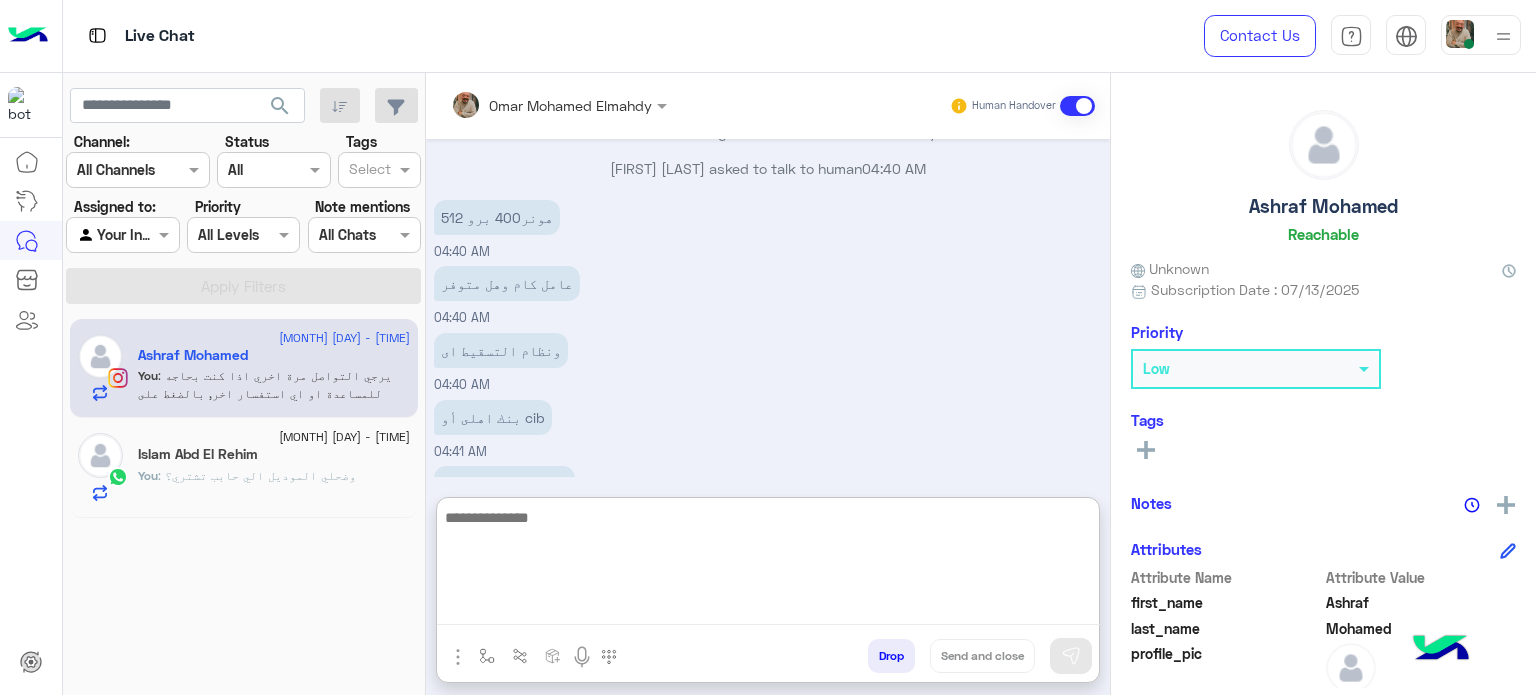 scroll, scrollTop: 516, scrollLeft: 0, axis: vertical 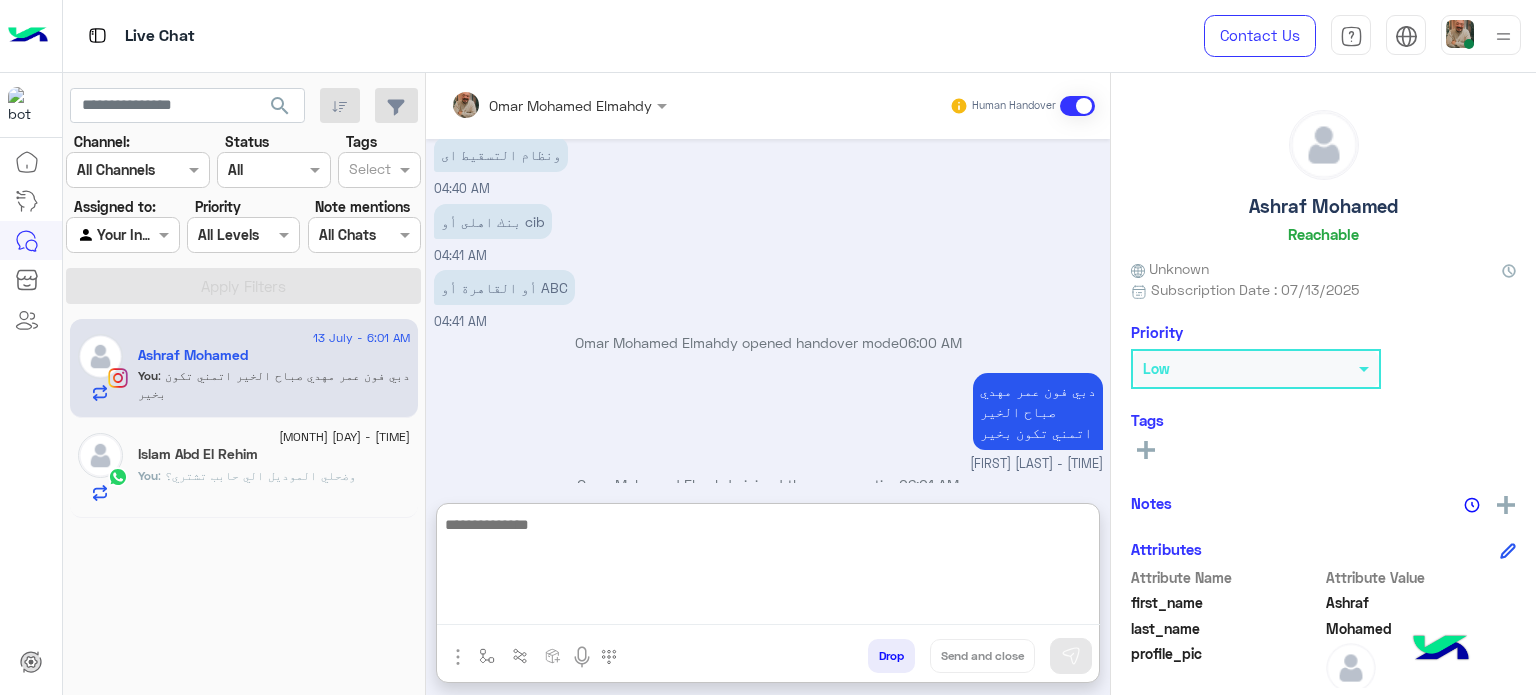 paste on "**********" 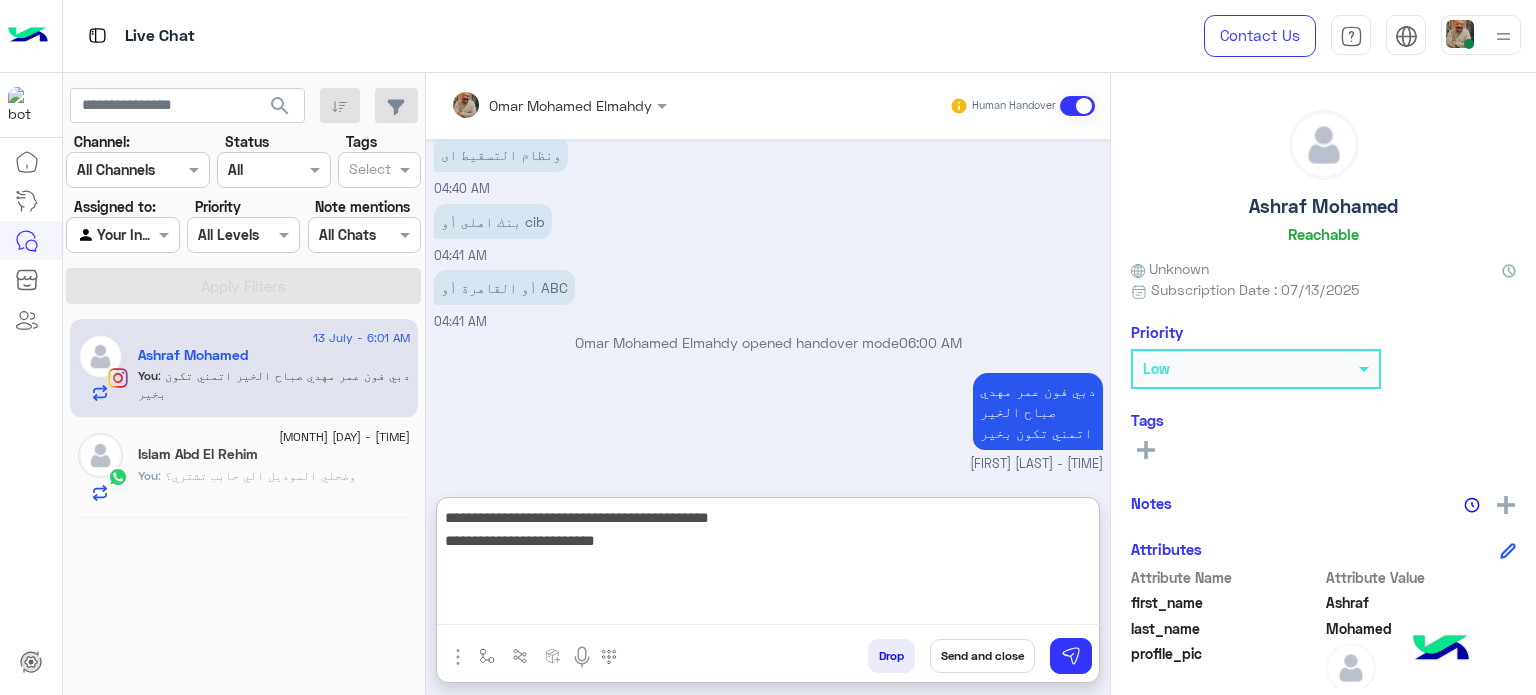 click on "**********" at bounding box center [768, 565] 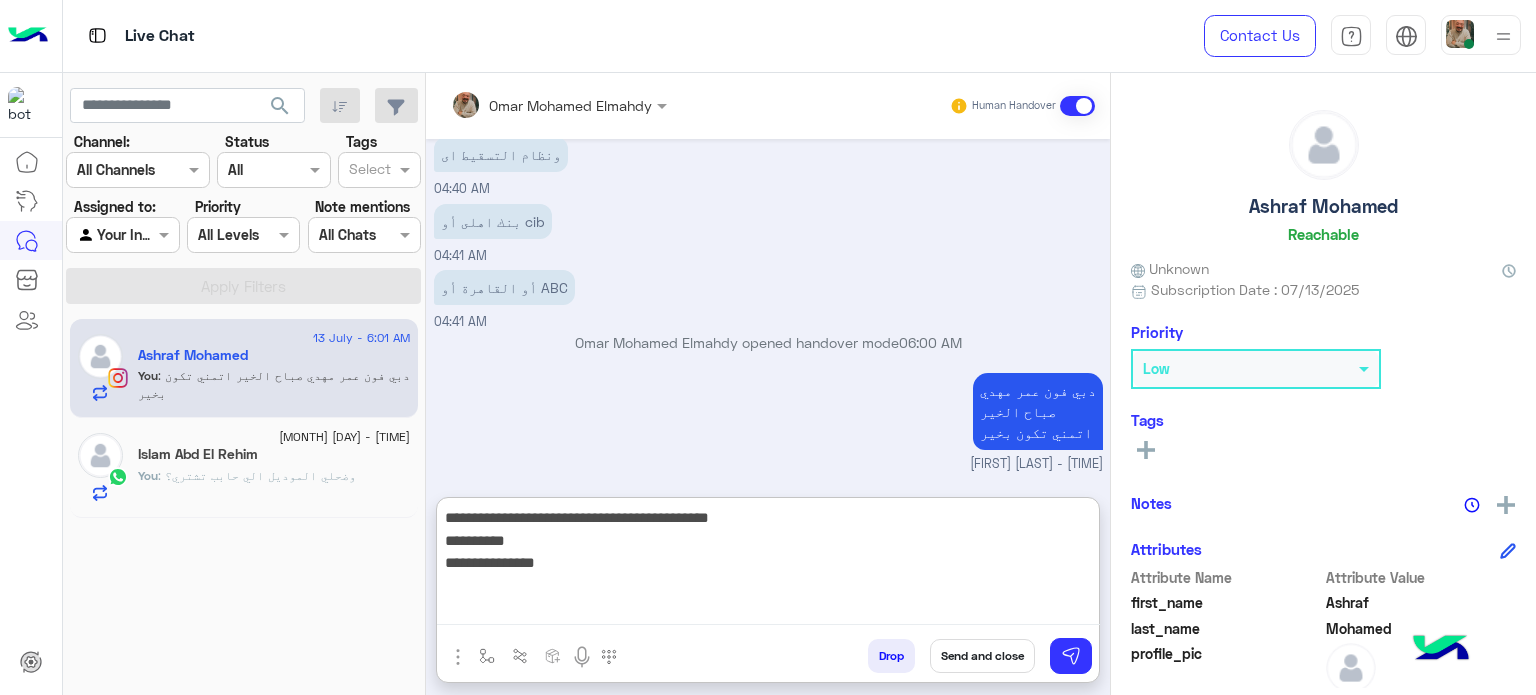 click on "**********" at bounding box center [768, 565] 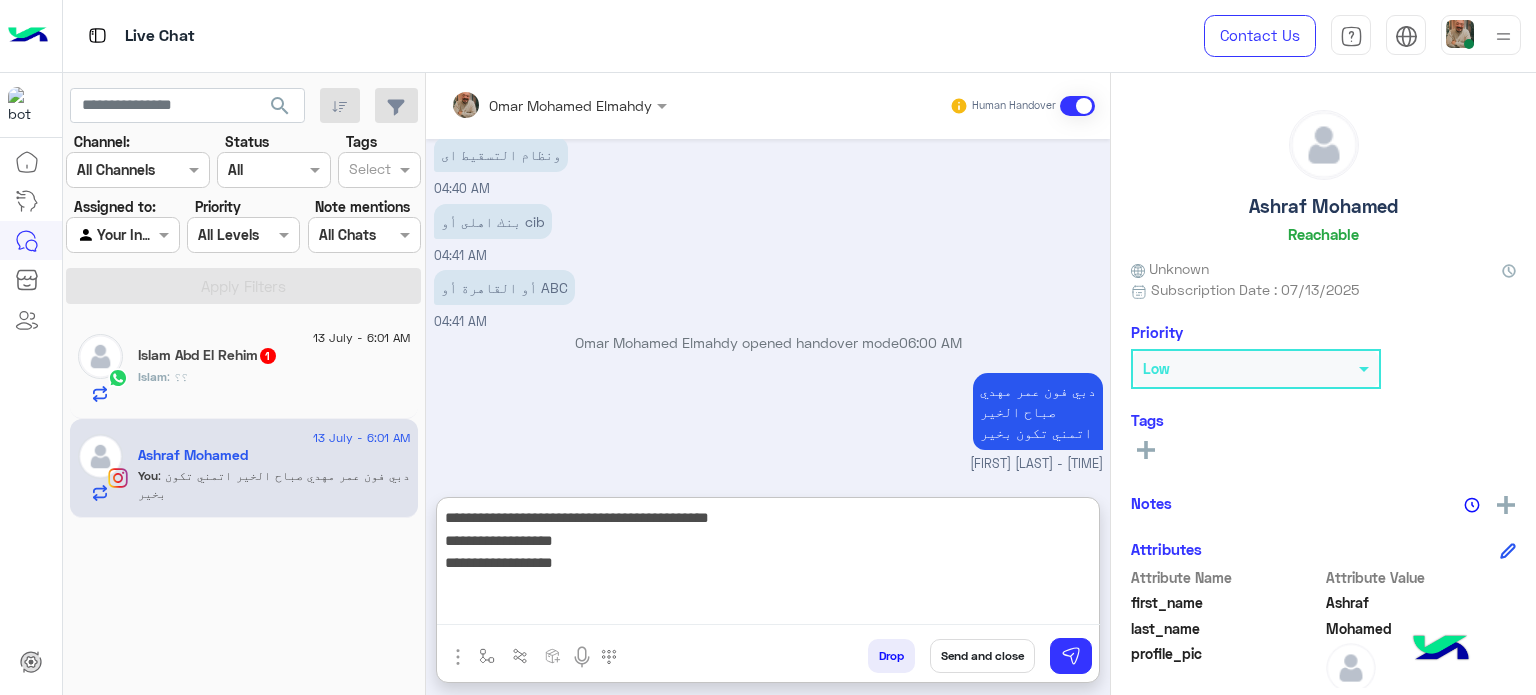 type on "**********" 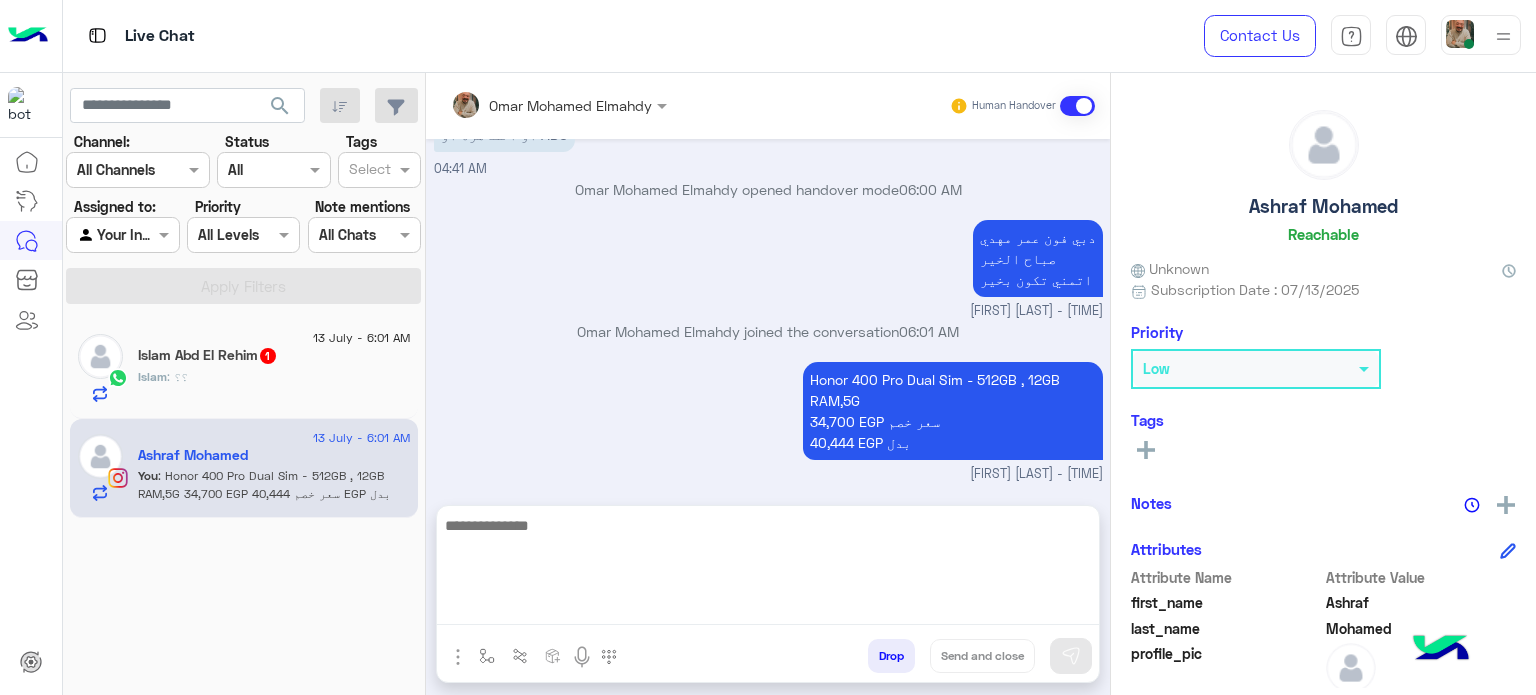 scroll, scrollTop: 589, scrollLeft: 0, axis: vertical 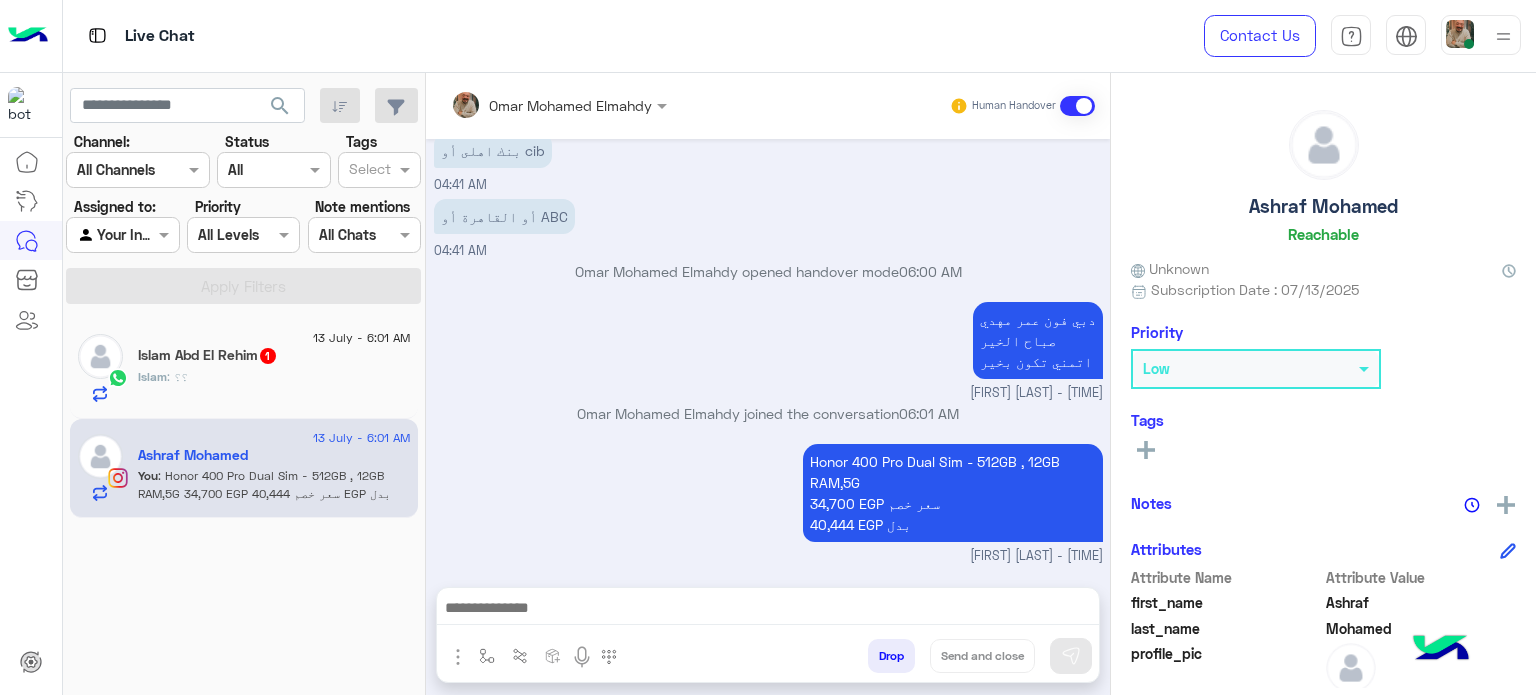 drag, startPoint x: 664, startPoint y: 567, endPoint x: 686, endPoint y: 591, distance: 32.55764 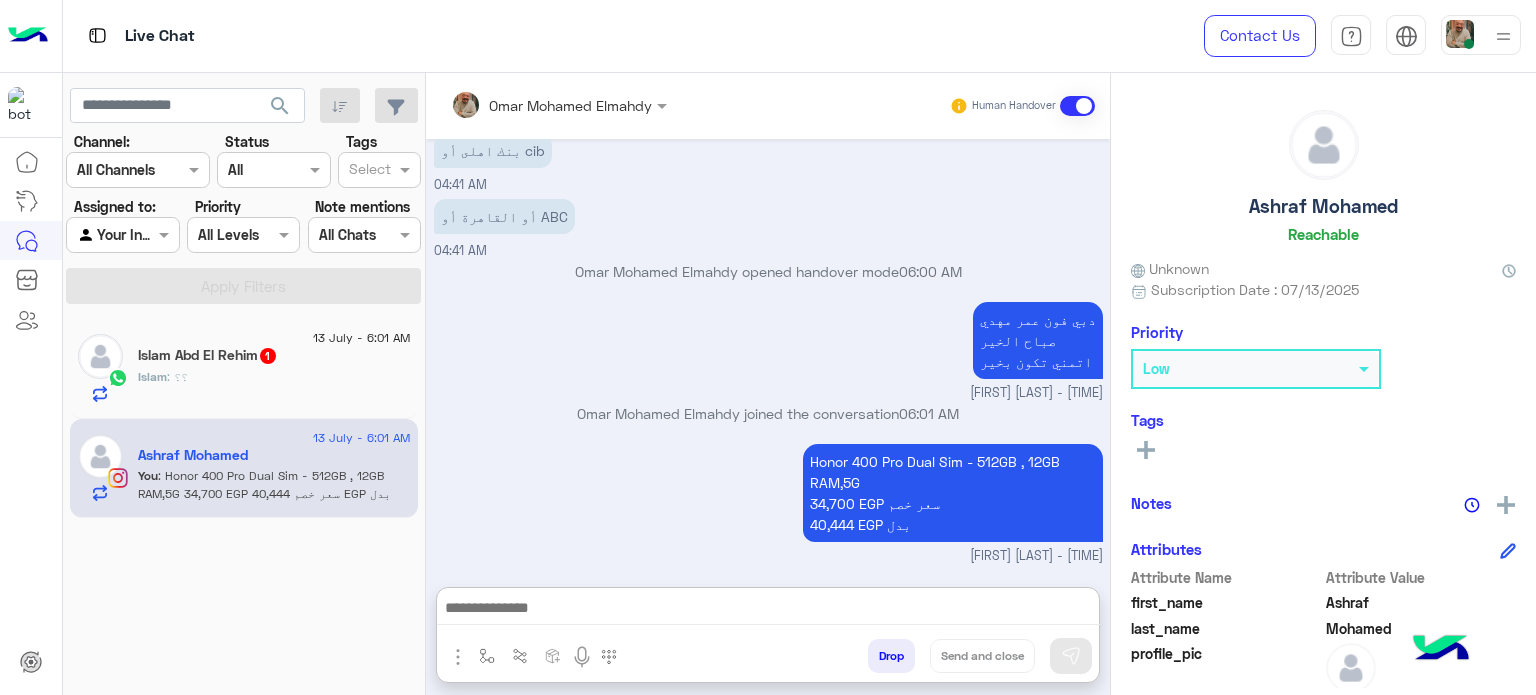 click at bounding box center (768, 610) 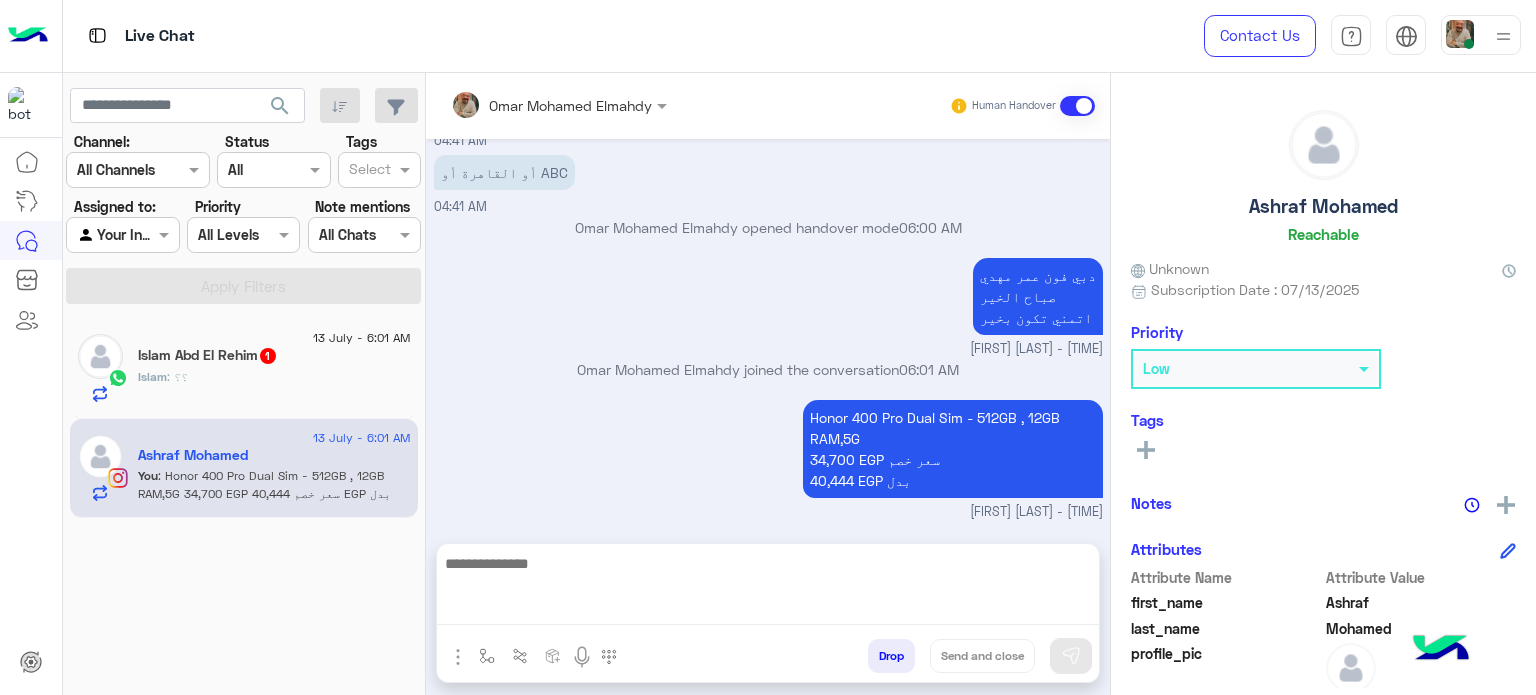 scroll, scrollTop: 589, scrollLeft: 0, axis: vertical 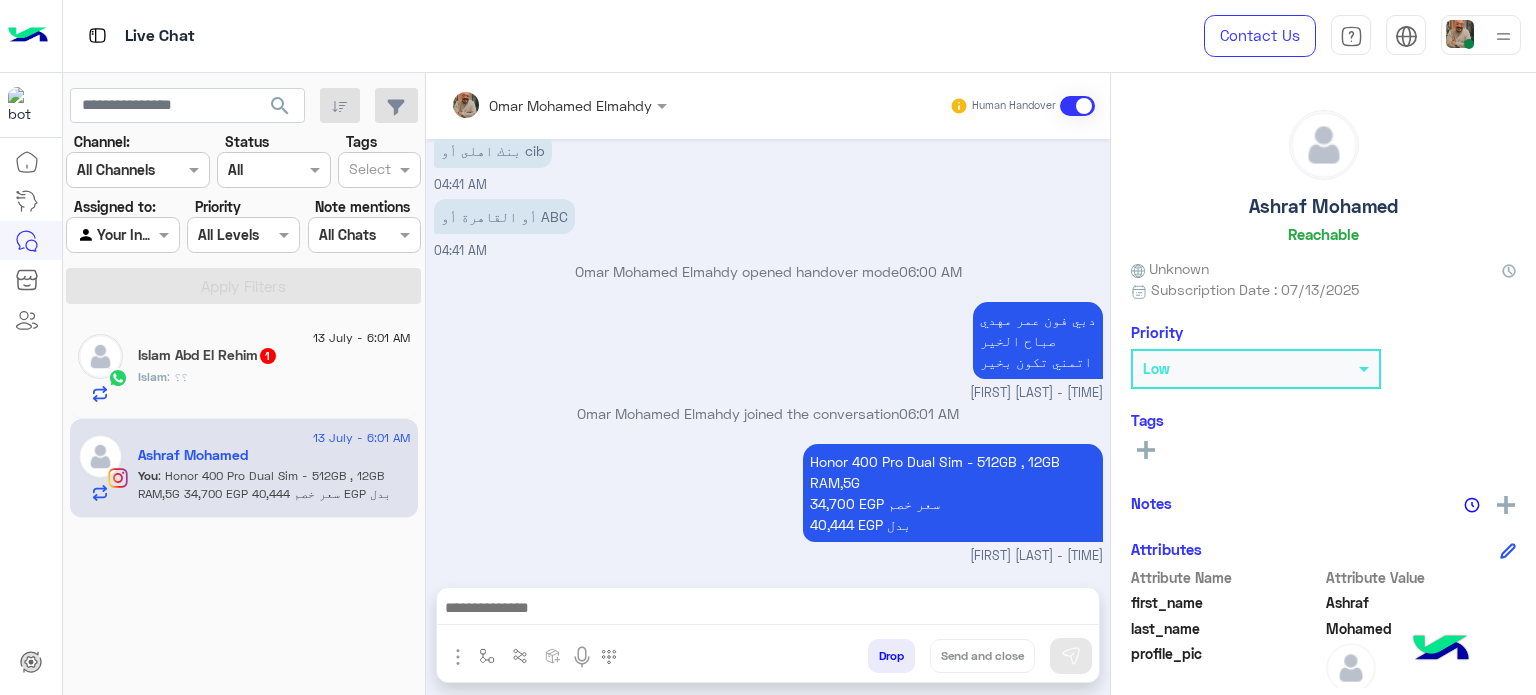 click at bounding box center [768, 610] 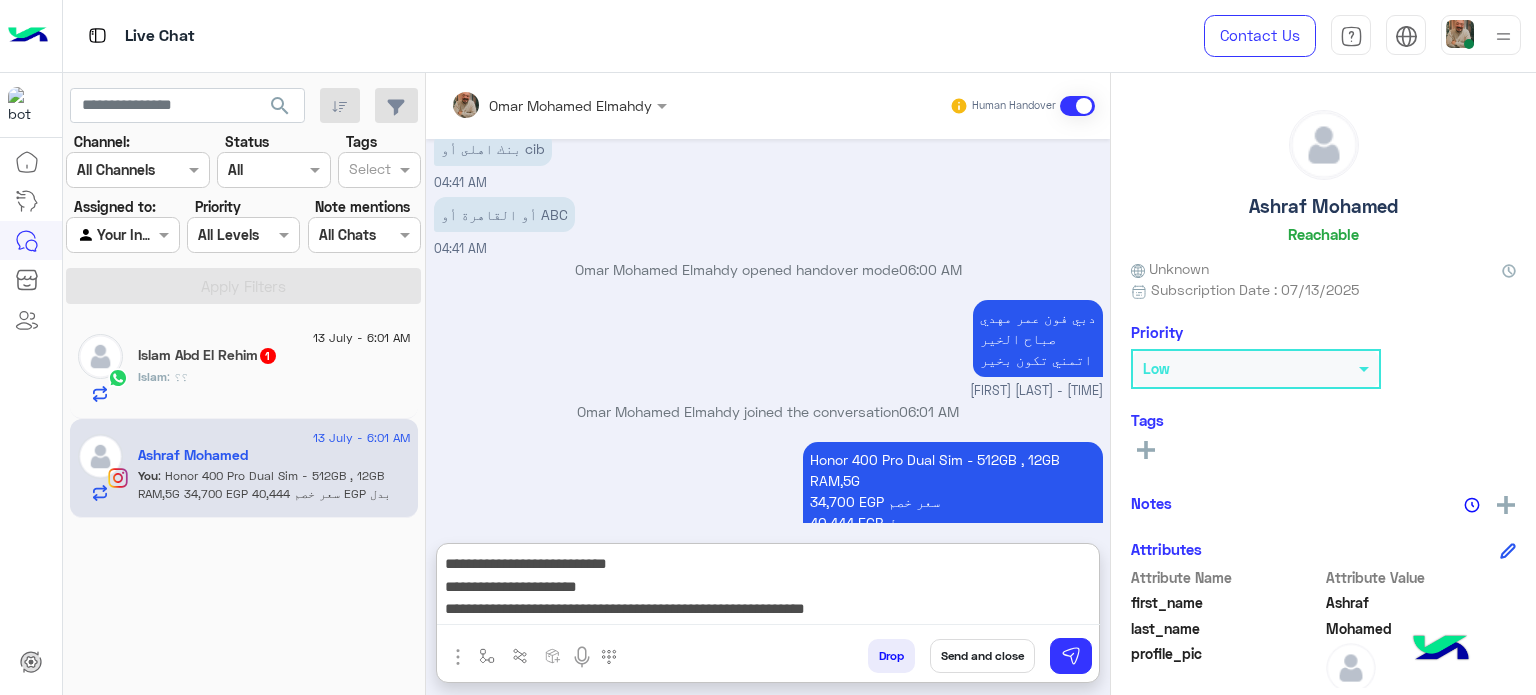 scroll, scrollTop: 645, scrollLeft: 0, axis: vertical 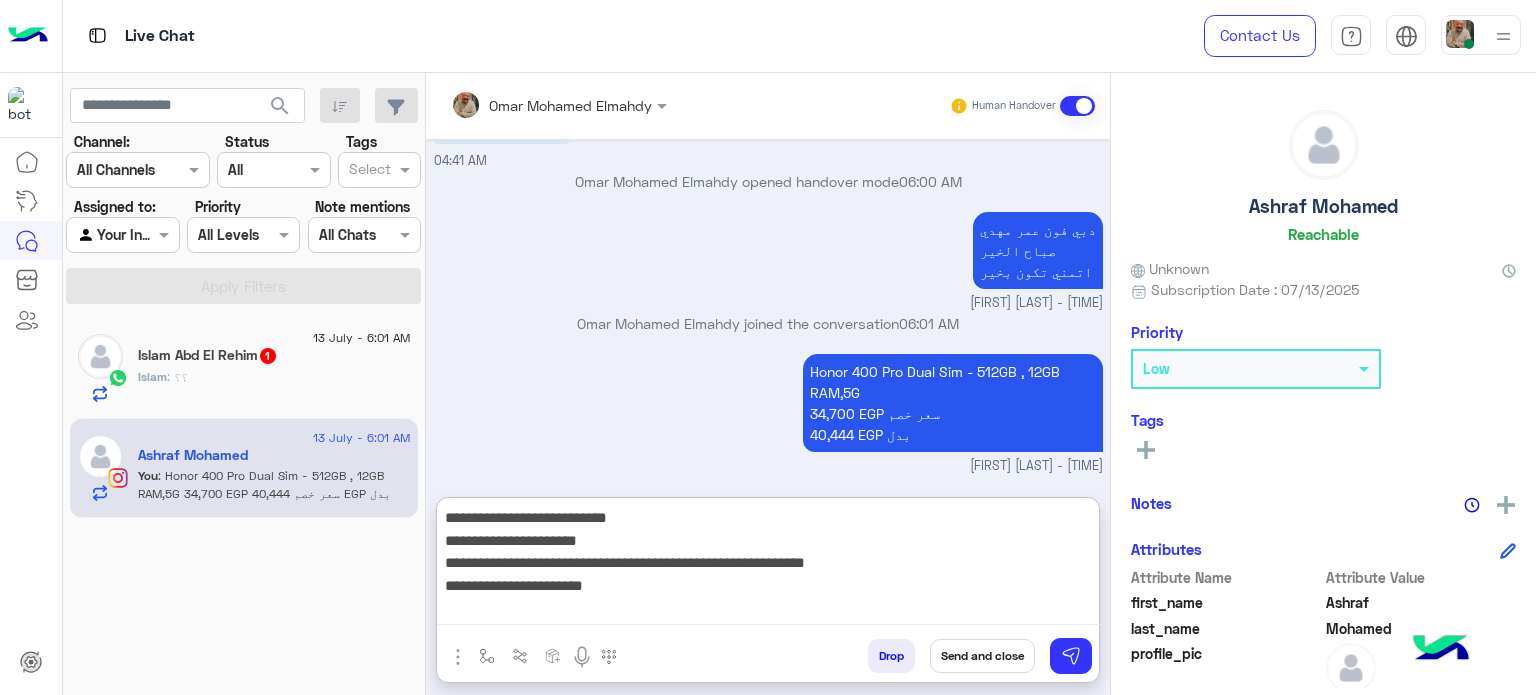 click on "**********" at bounding box center (768, 565) 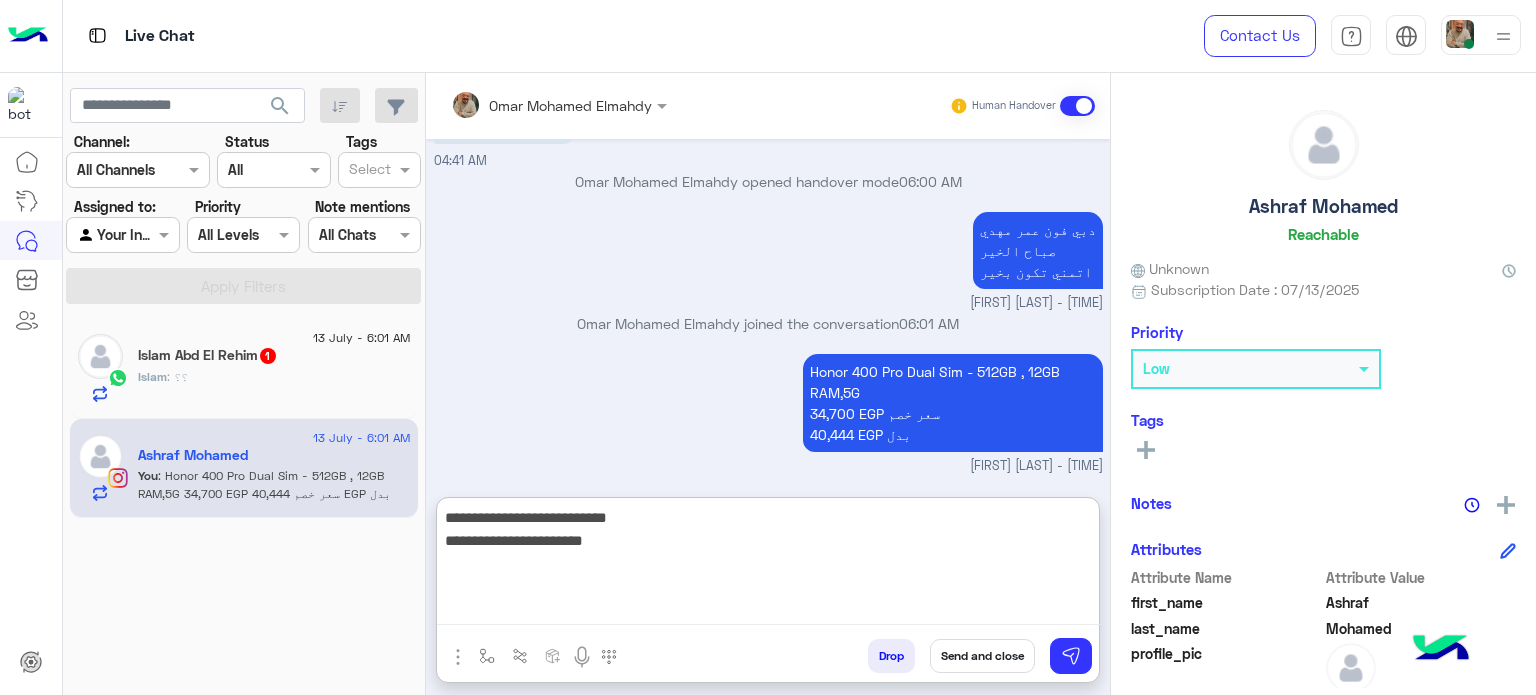 drag, startPoint x: 924, startPoint y: 567, endPoint x: 928, endPoint y: 598, distance: 31.257 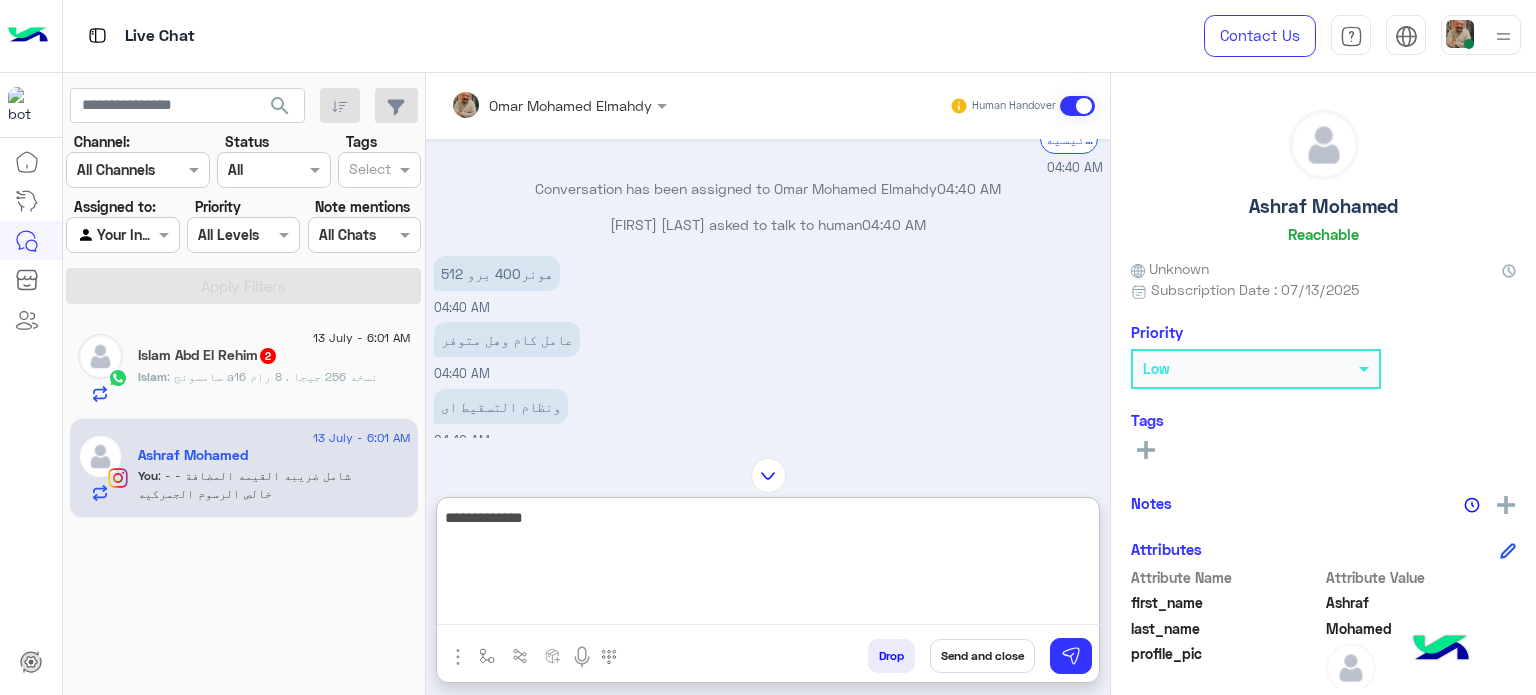 scroll, scrollTop: 764, scrollLeft: 0, axis: vertical 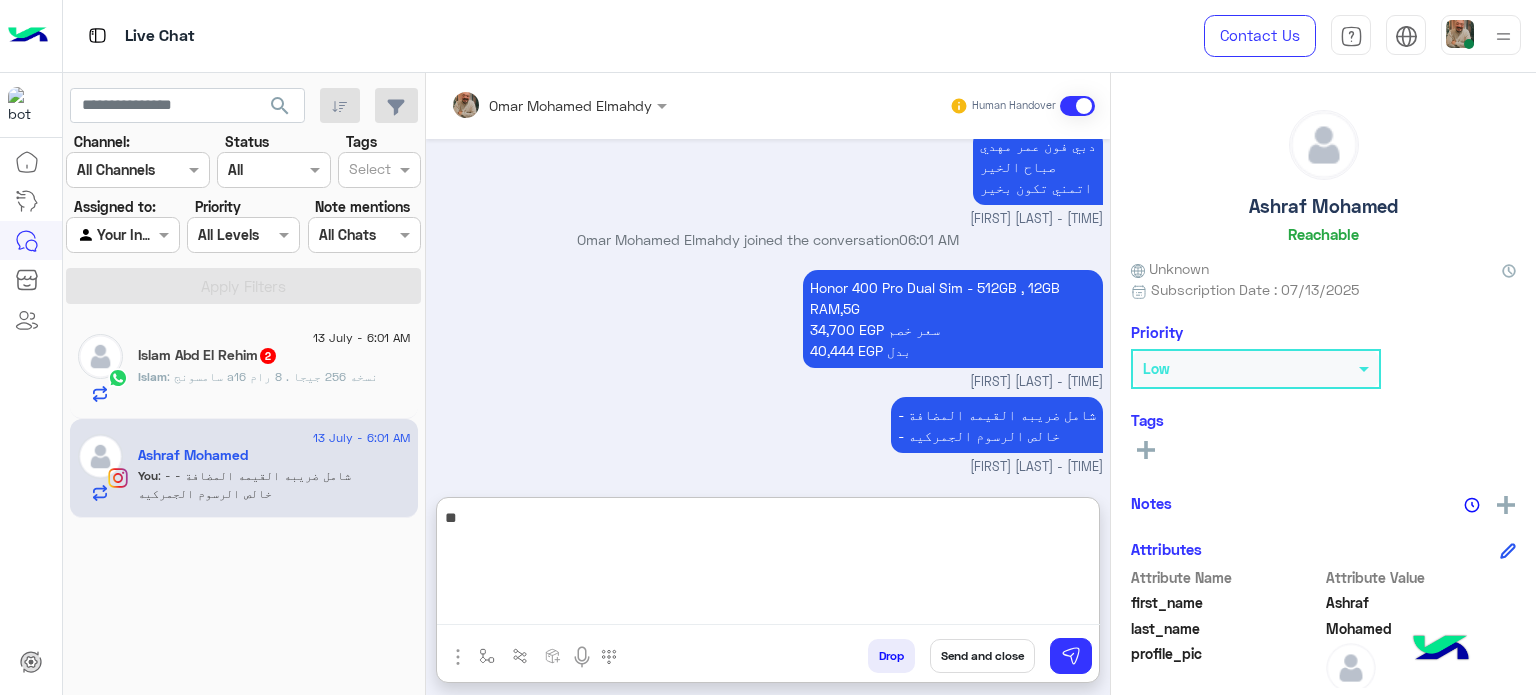 type on "*" 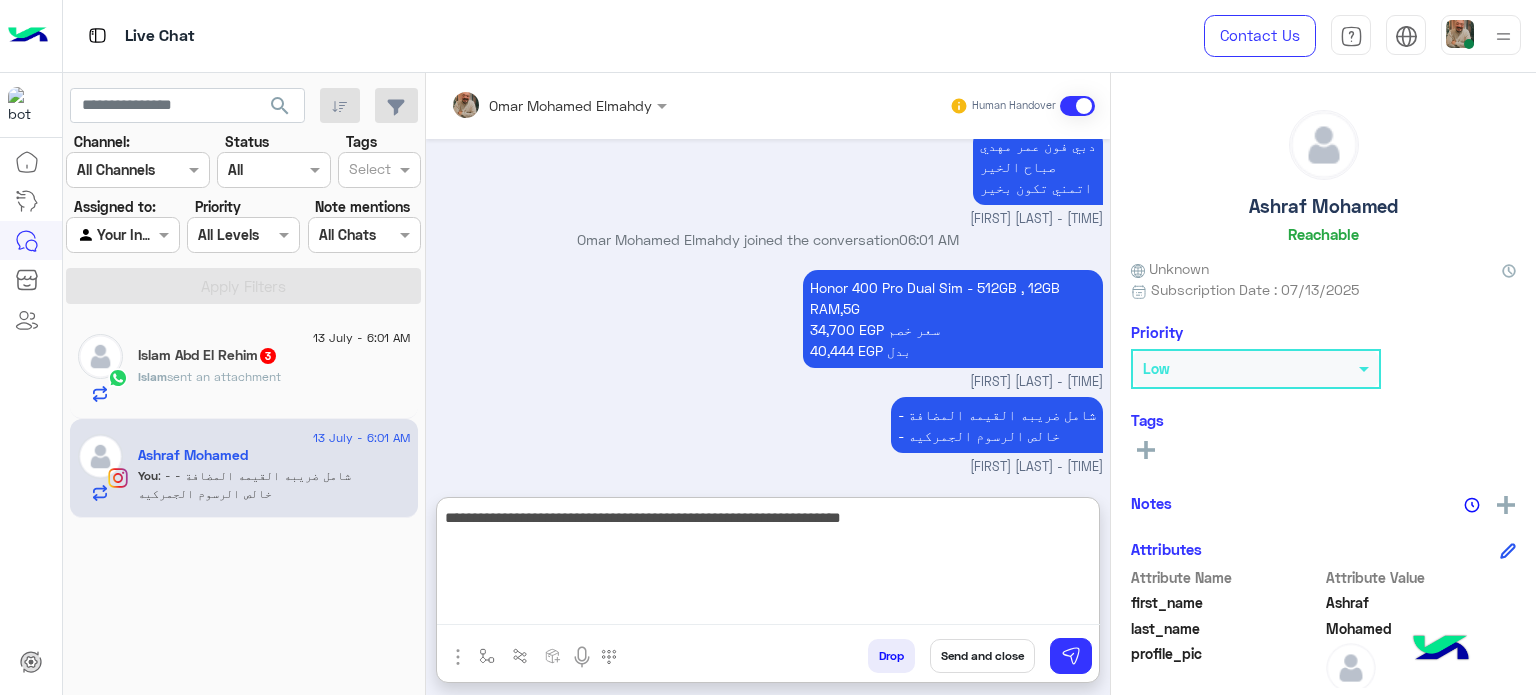type on "**********" 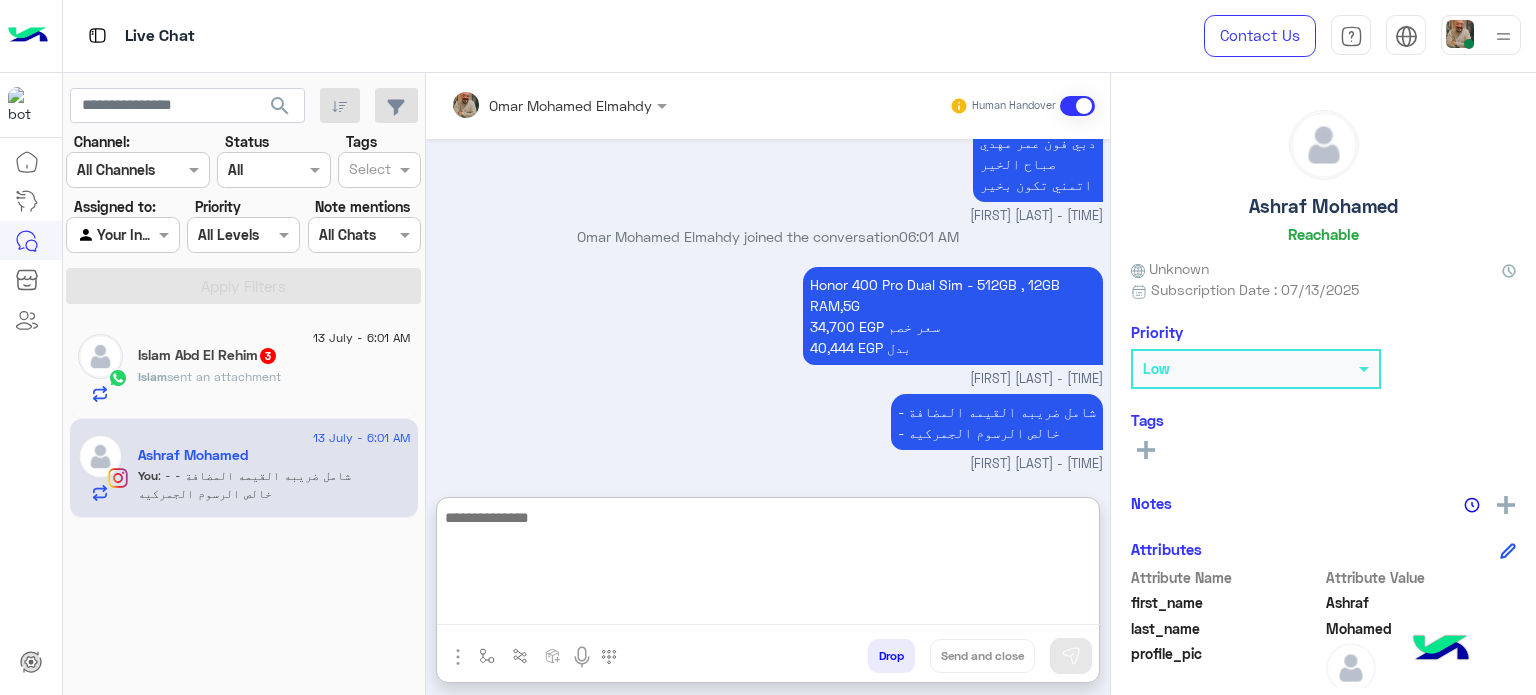 scroll, scrollTop: 848, scrollLeft: 0, axis: vertical 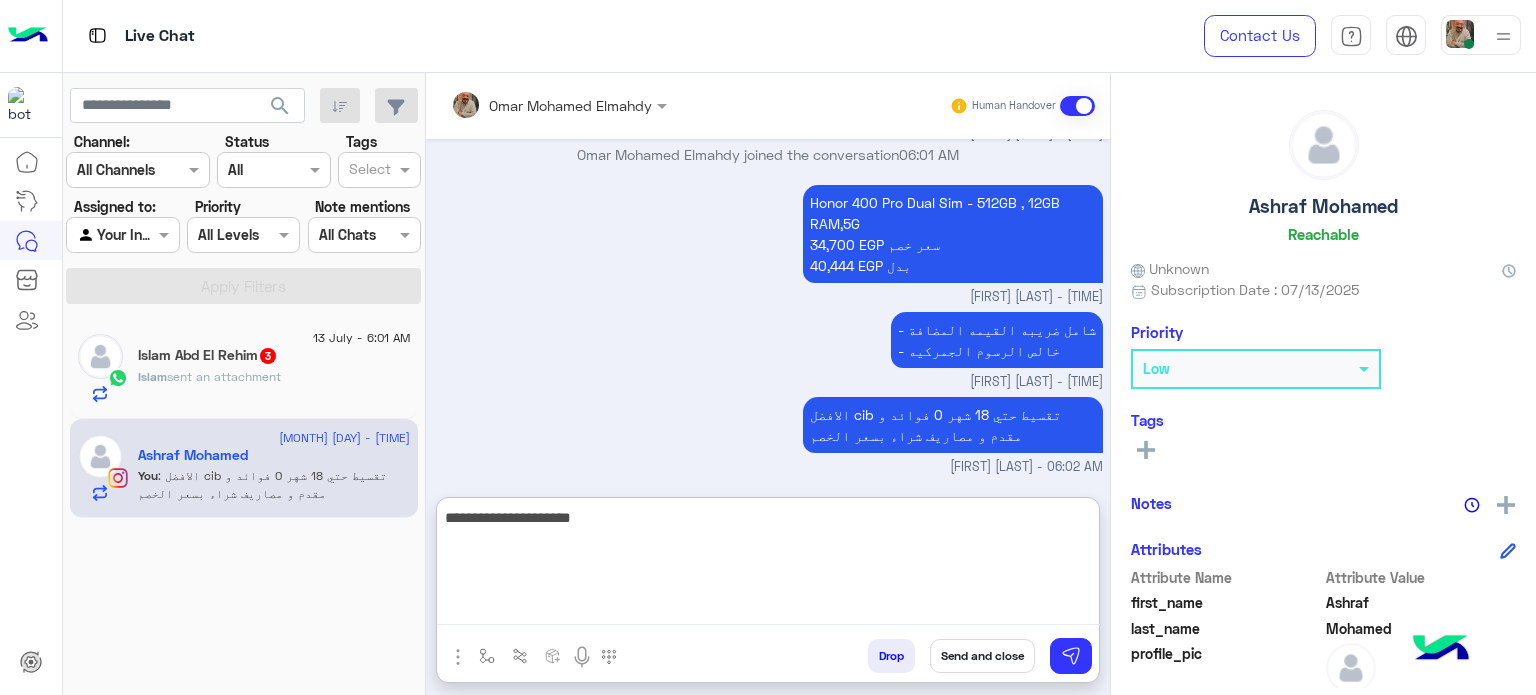 type on "**********" 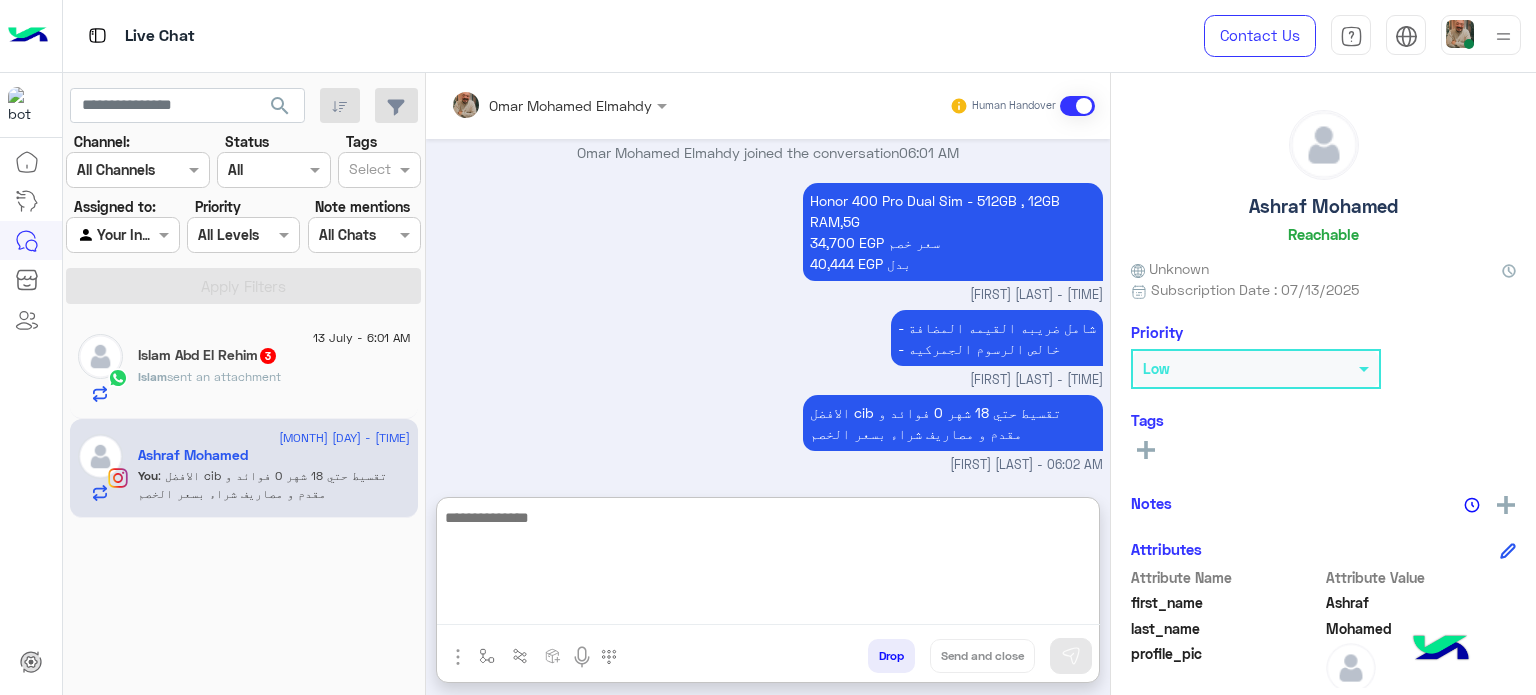 scroll, scrollTop: 912, scrollLeft: 0, axis: vertical 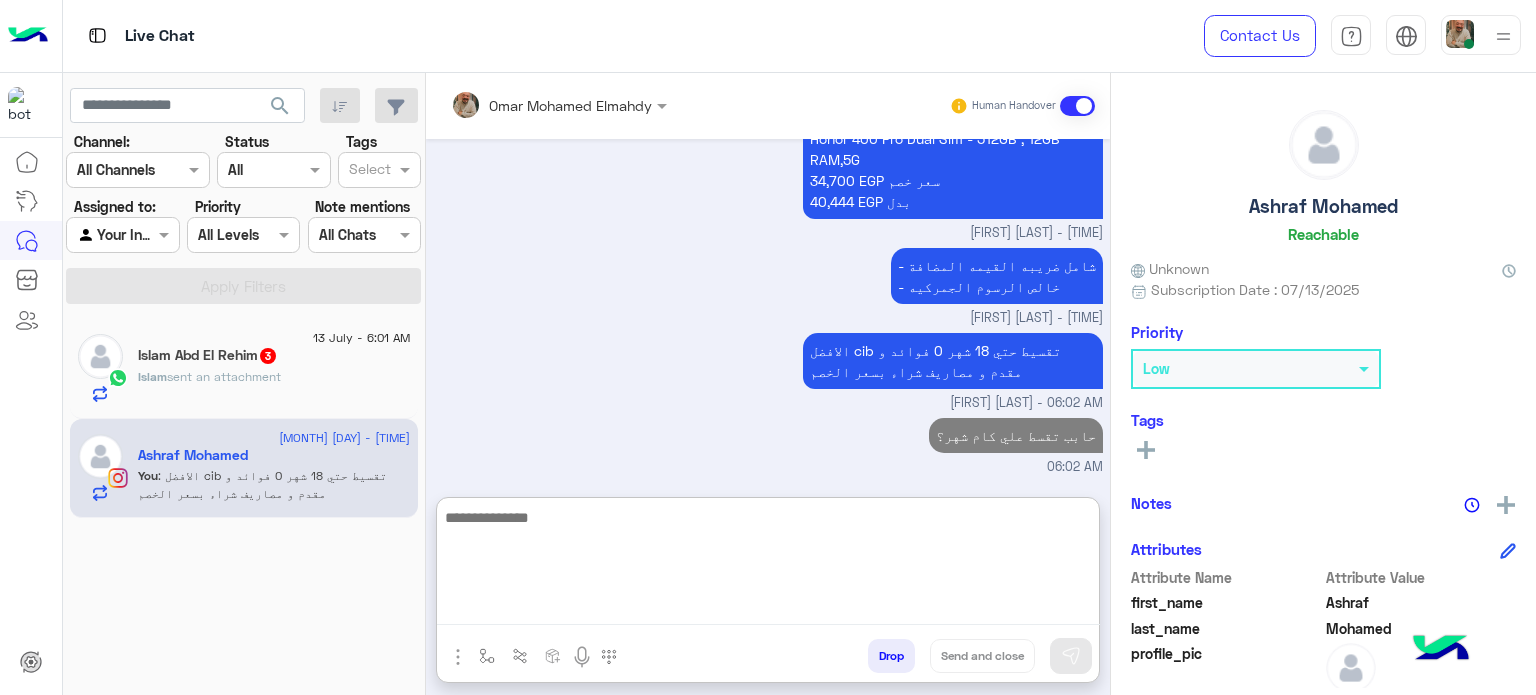 click on "[FIRST] [LAST]  3" 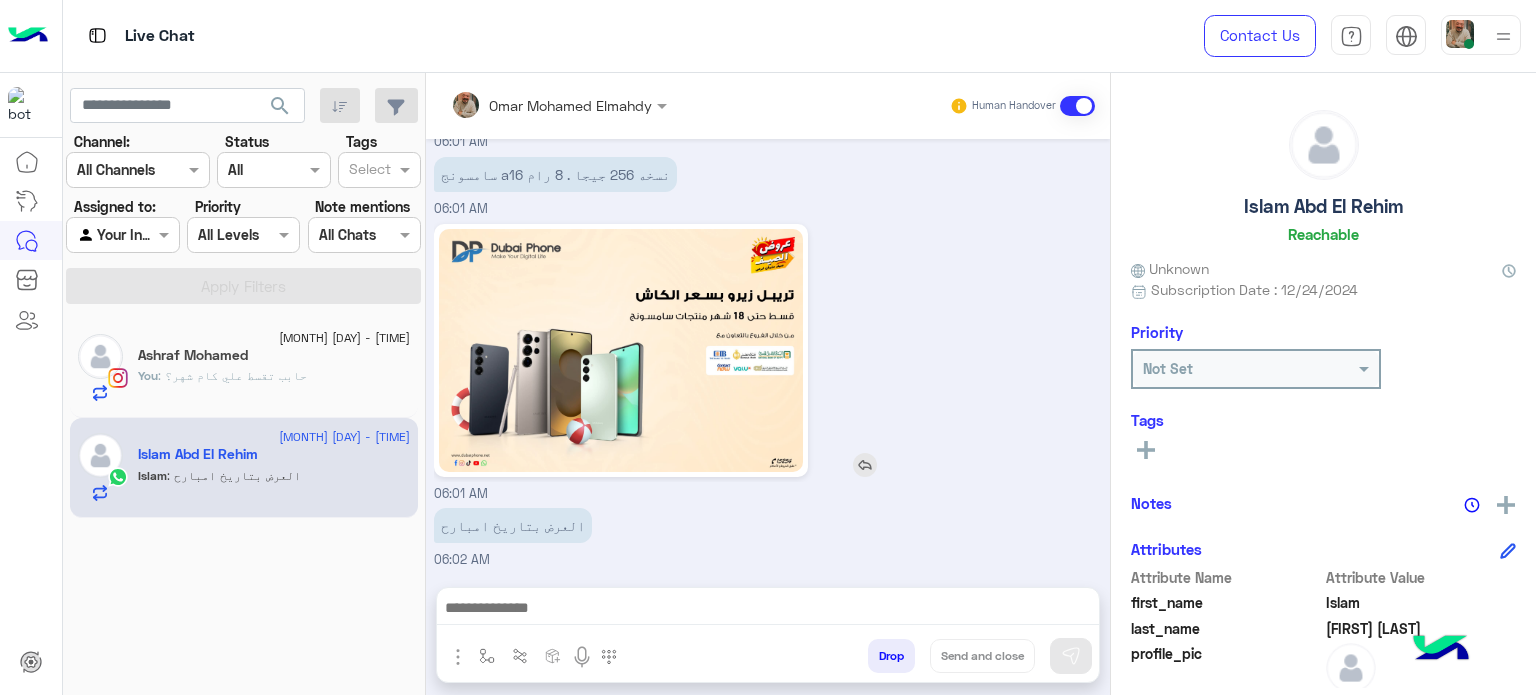 scroll, scrollTop: 550, scrollLeft: 0, axis: vertical 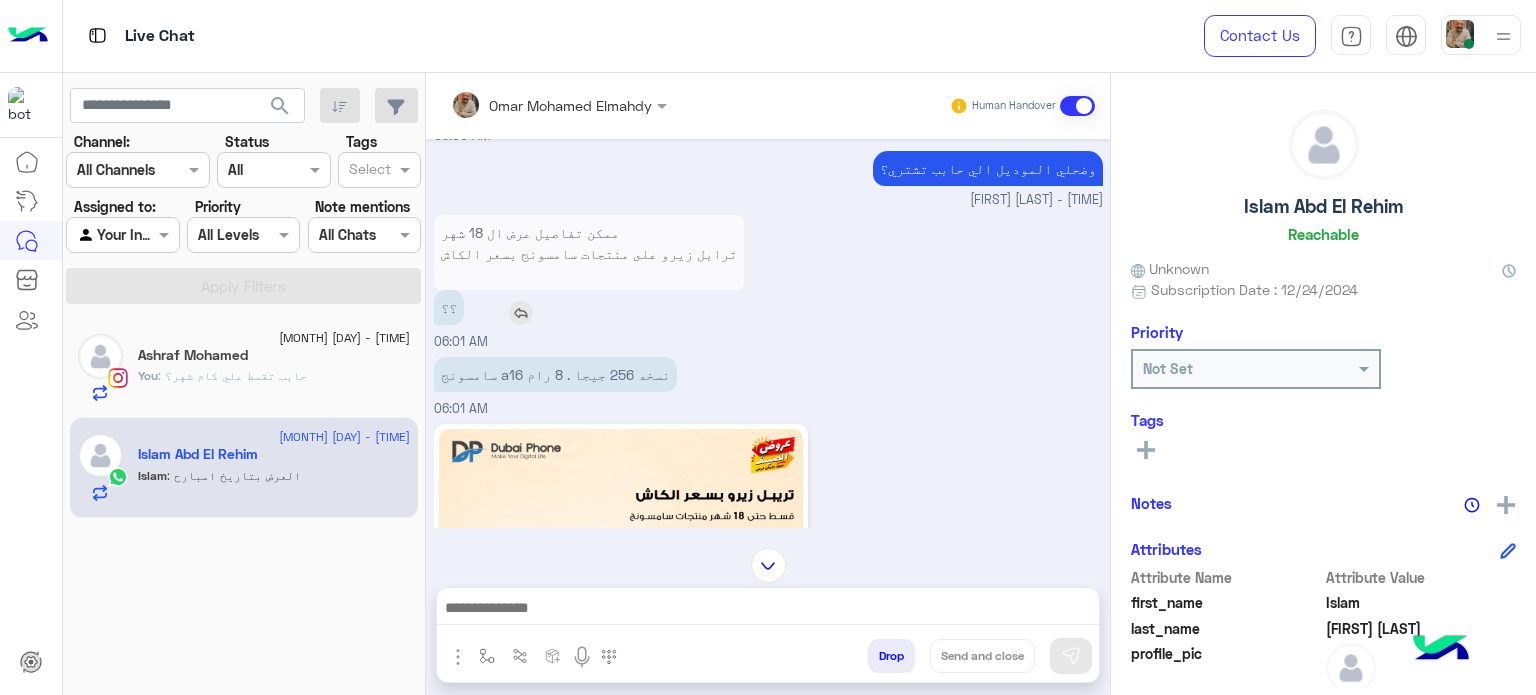 click at bounding box center (521, 313) 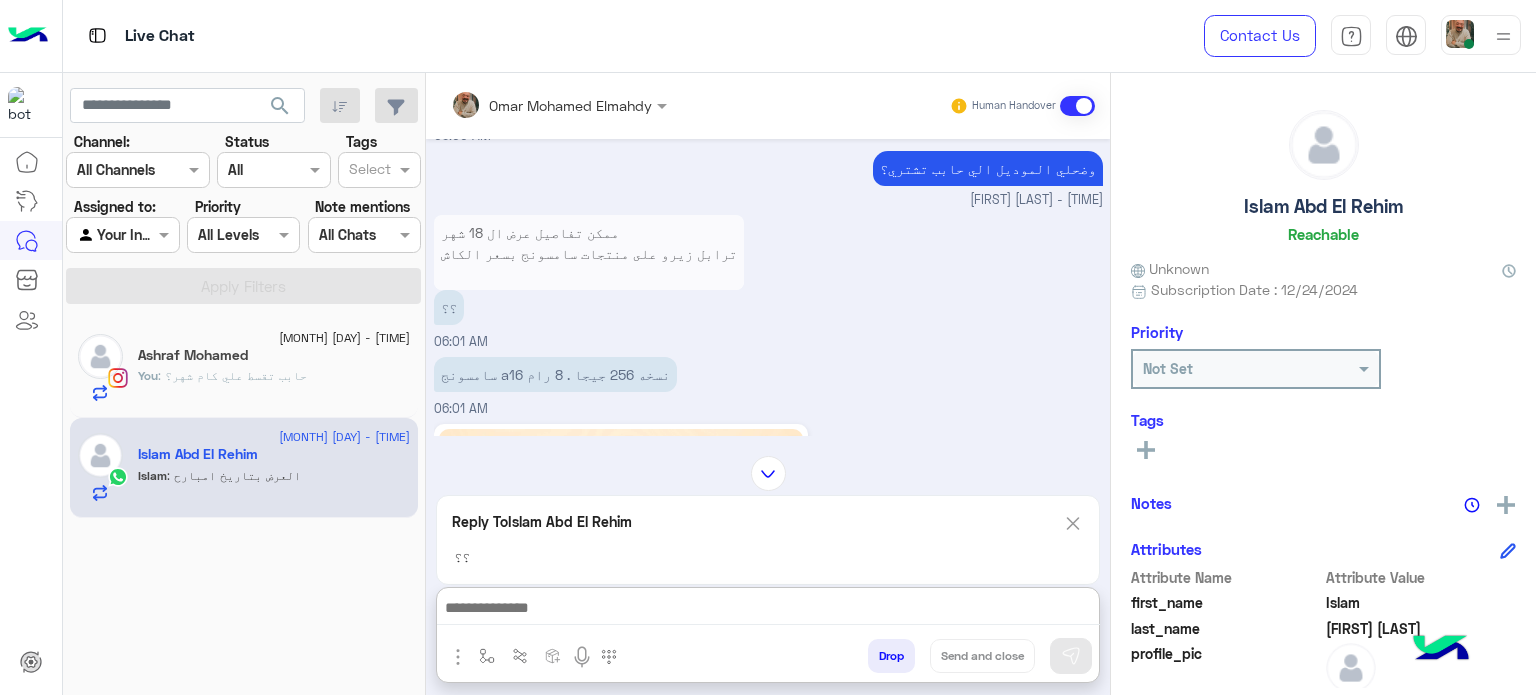 click at bounding box center (768, 610) 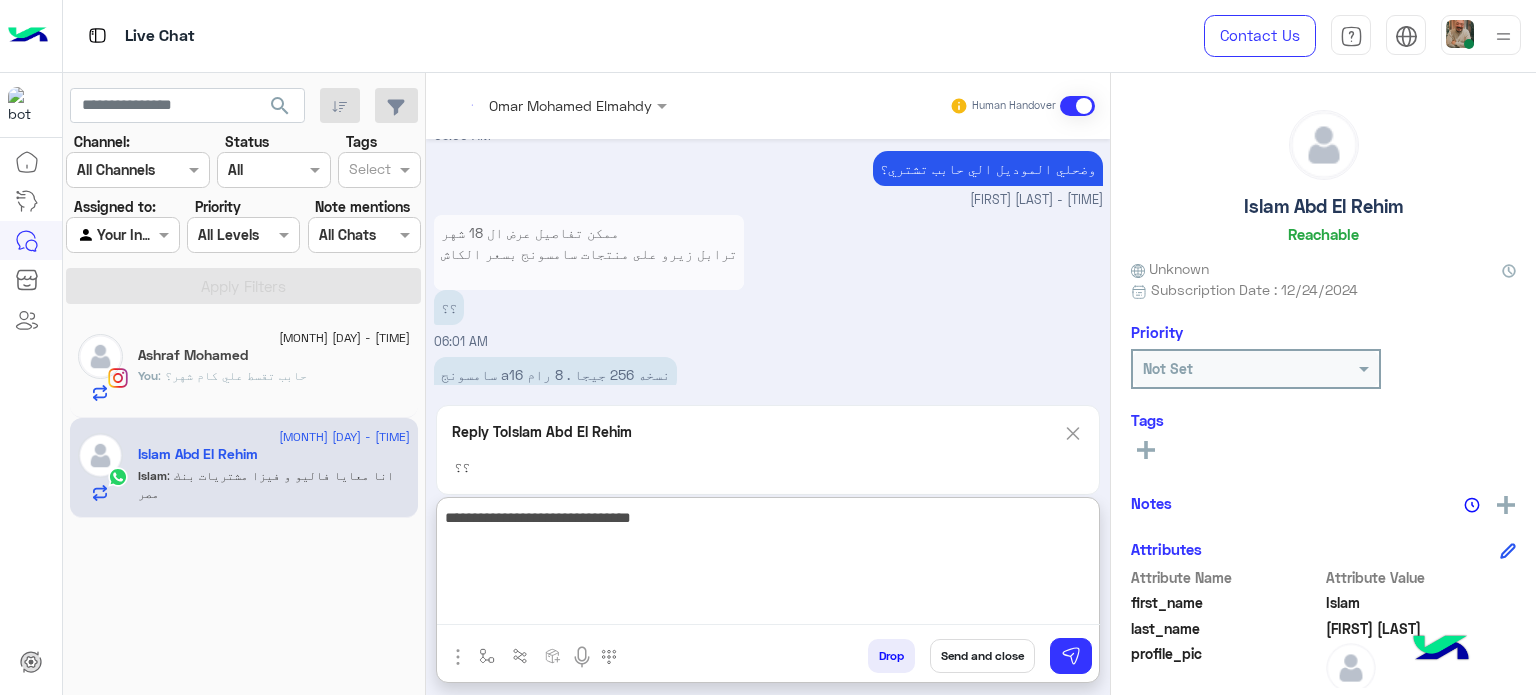 scroll, scrollTop: 998, scrollLeft: 0, axis: vertical 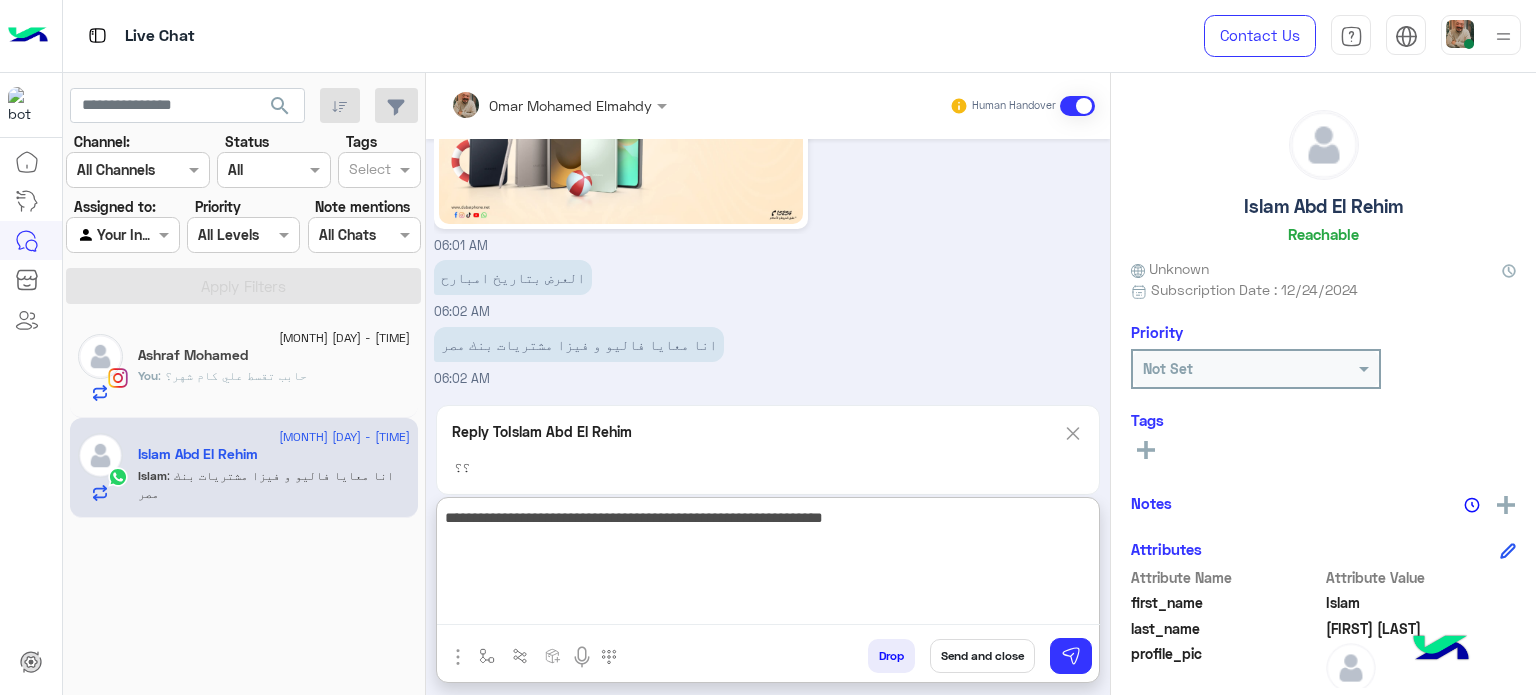 type on "**********" 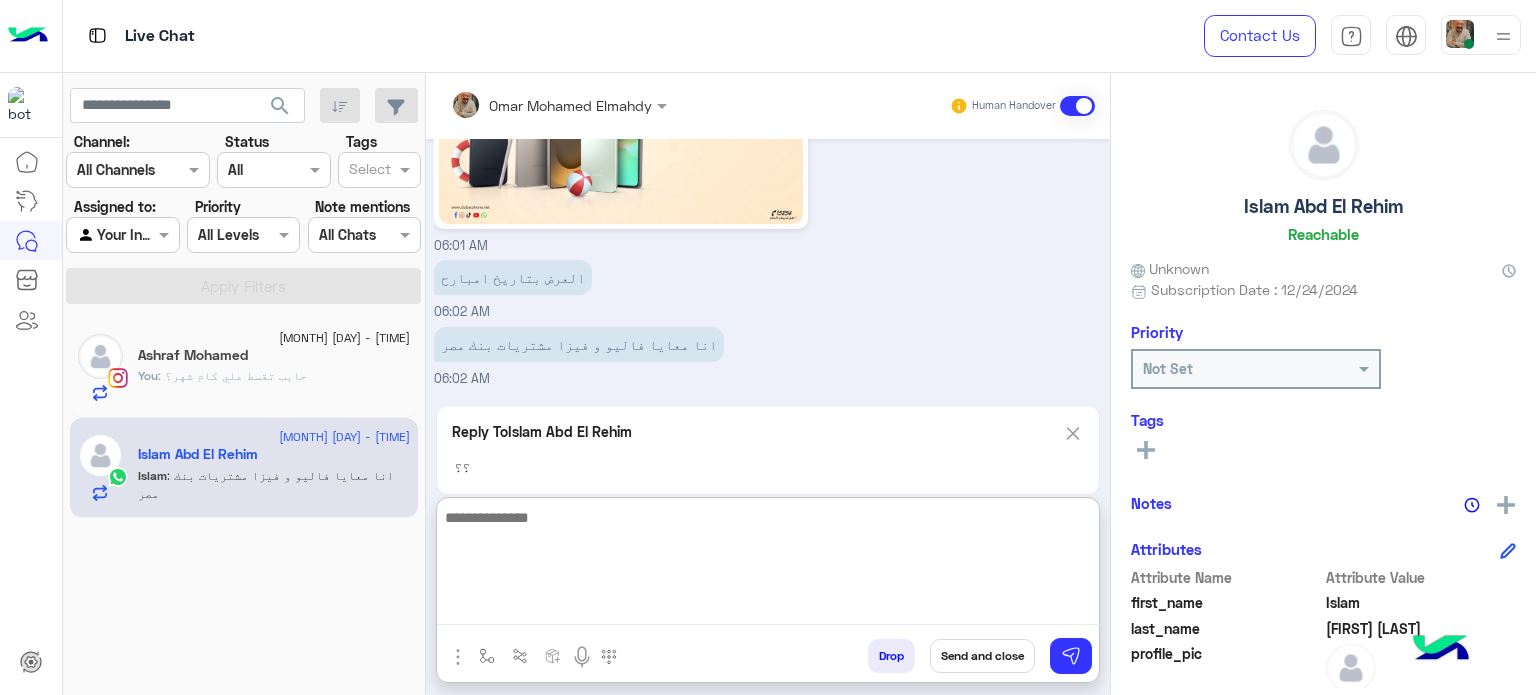 scroll, scrollTop: 1027, scrollLeft: 0, axis: vertical 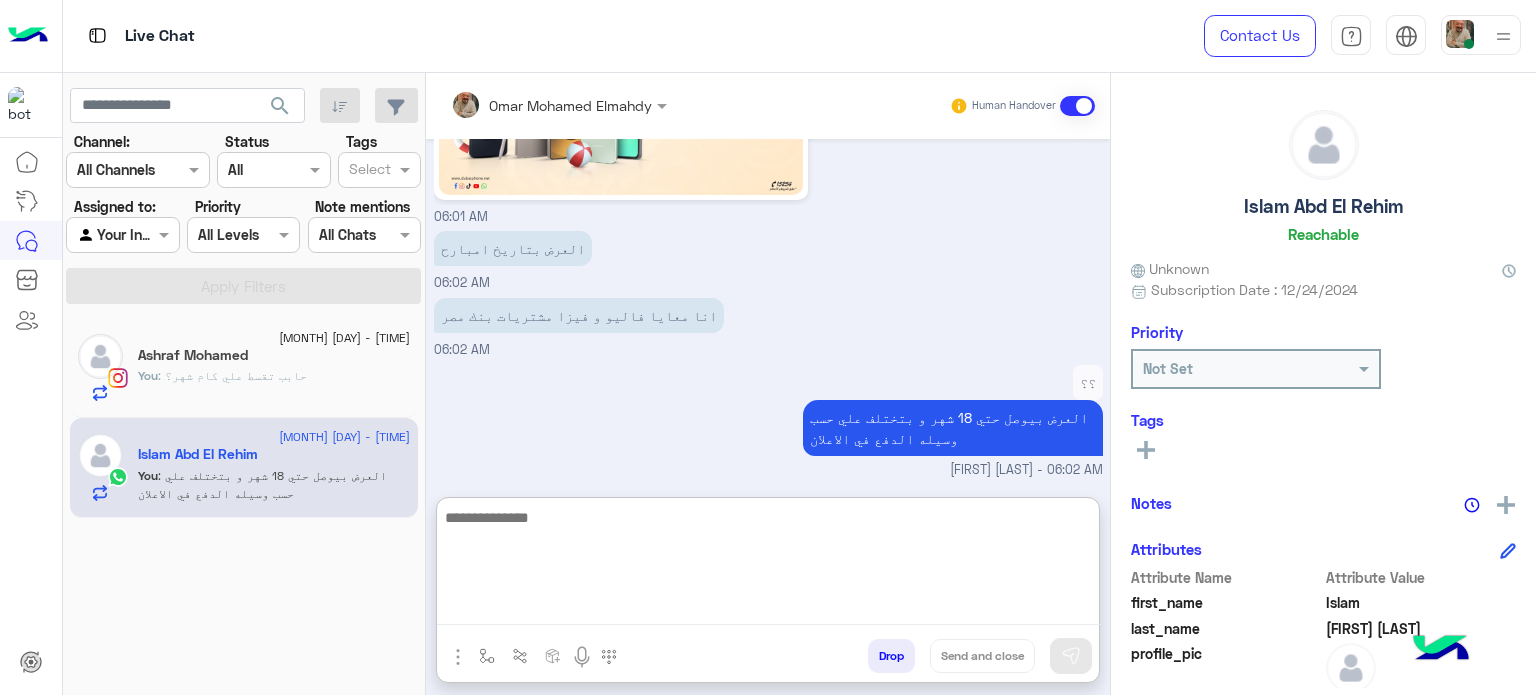 click at bounding box center [768, 565] 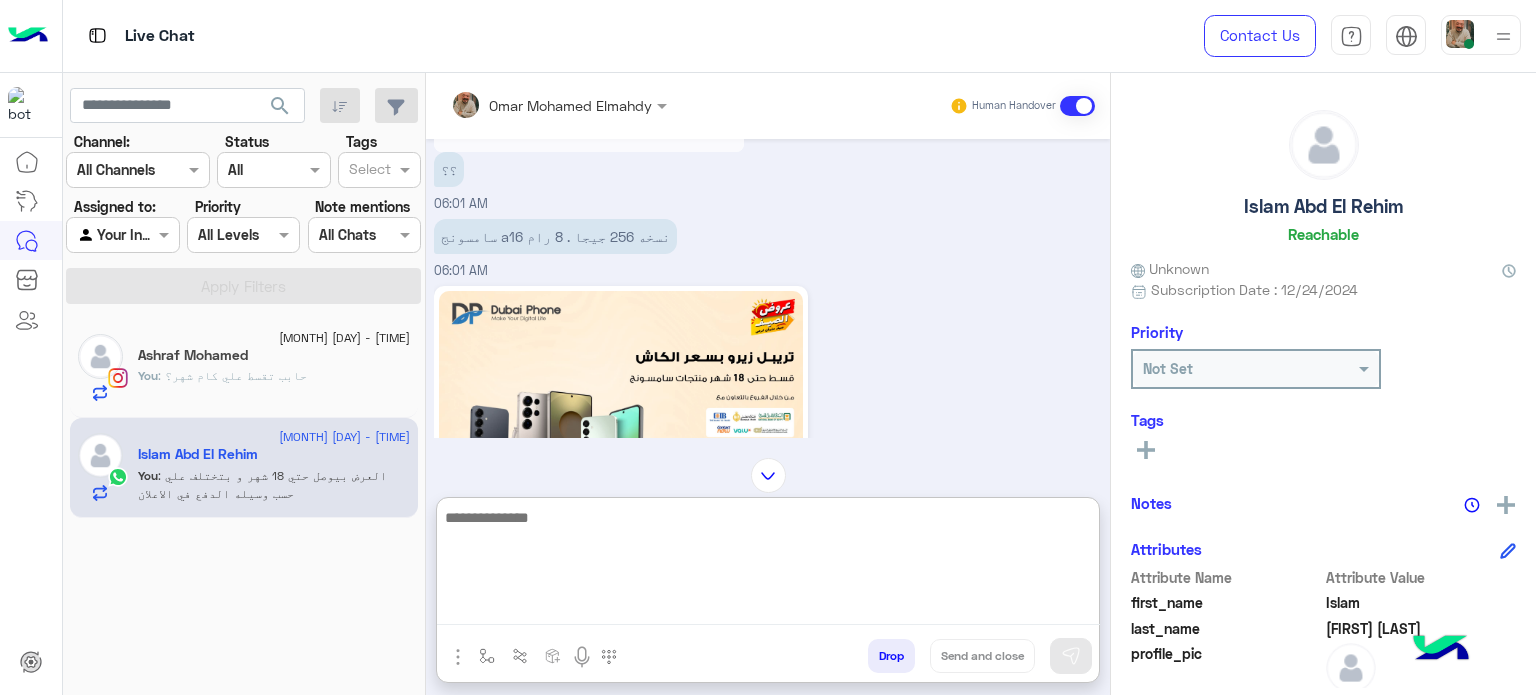 scroll, scrollTop: 627, scrollLeft: 0, axis: vertical 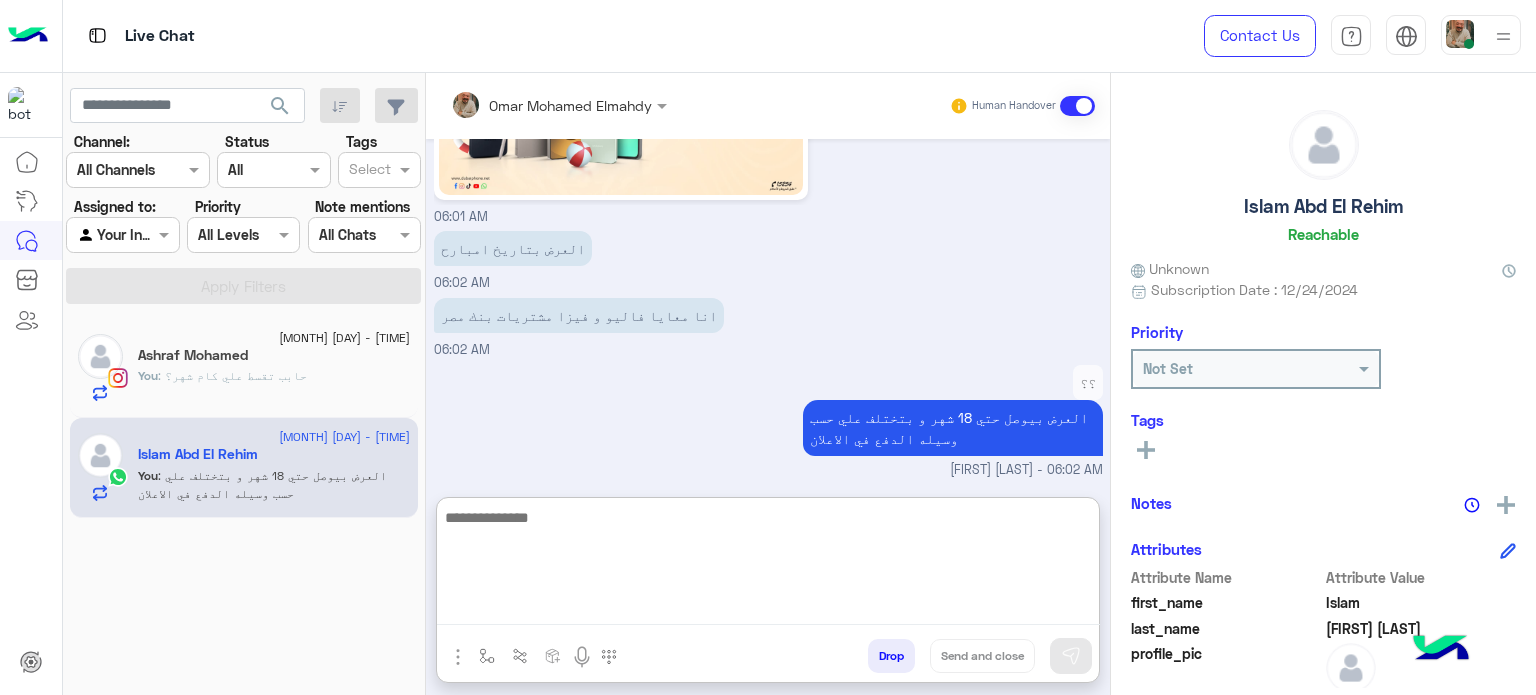 click at bounding box center [768, 565] 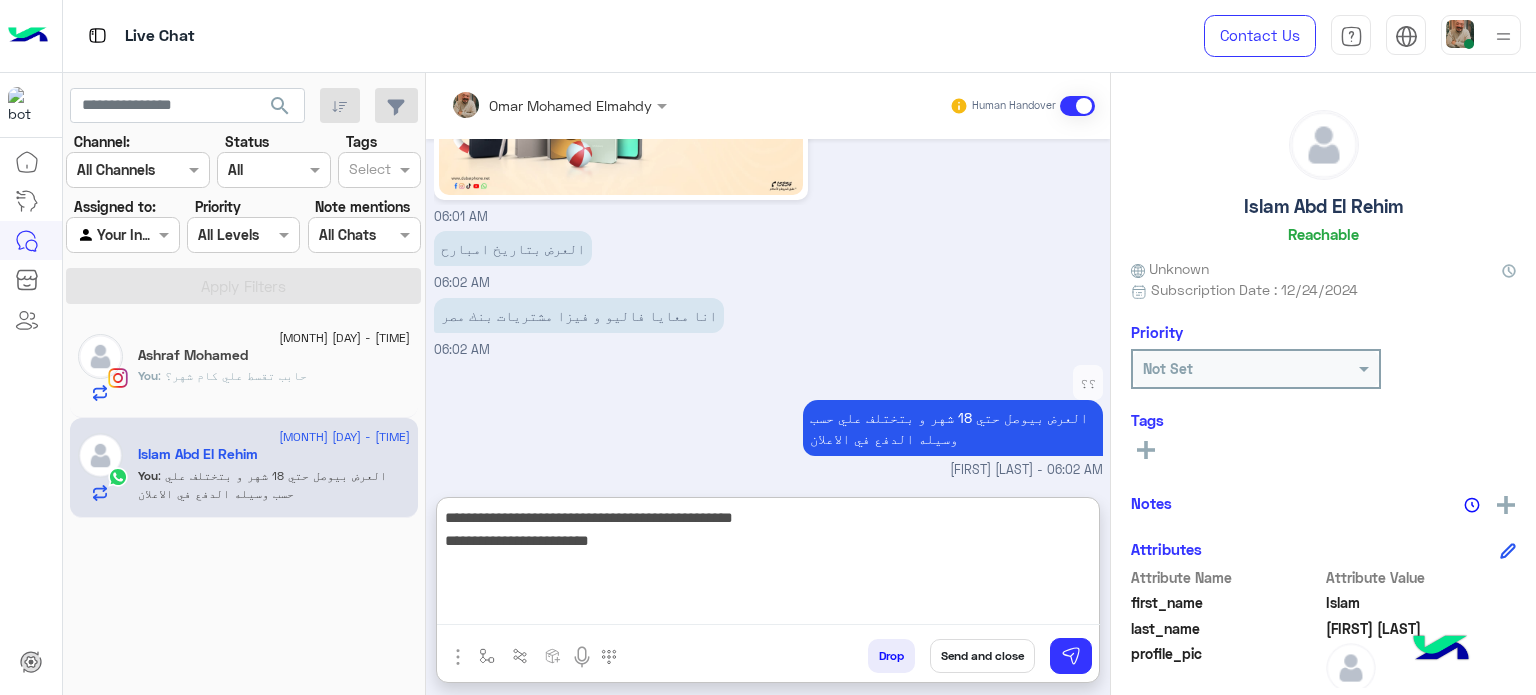 click on "**********" at bounding box center [768, 565] 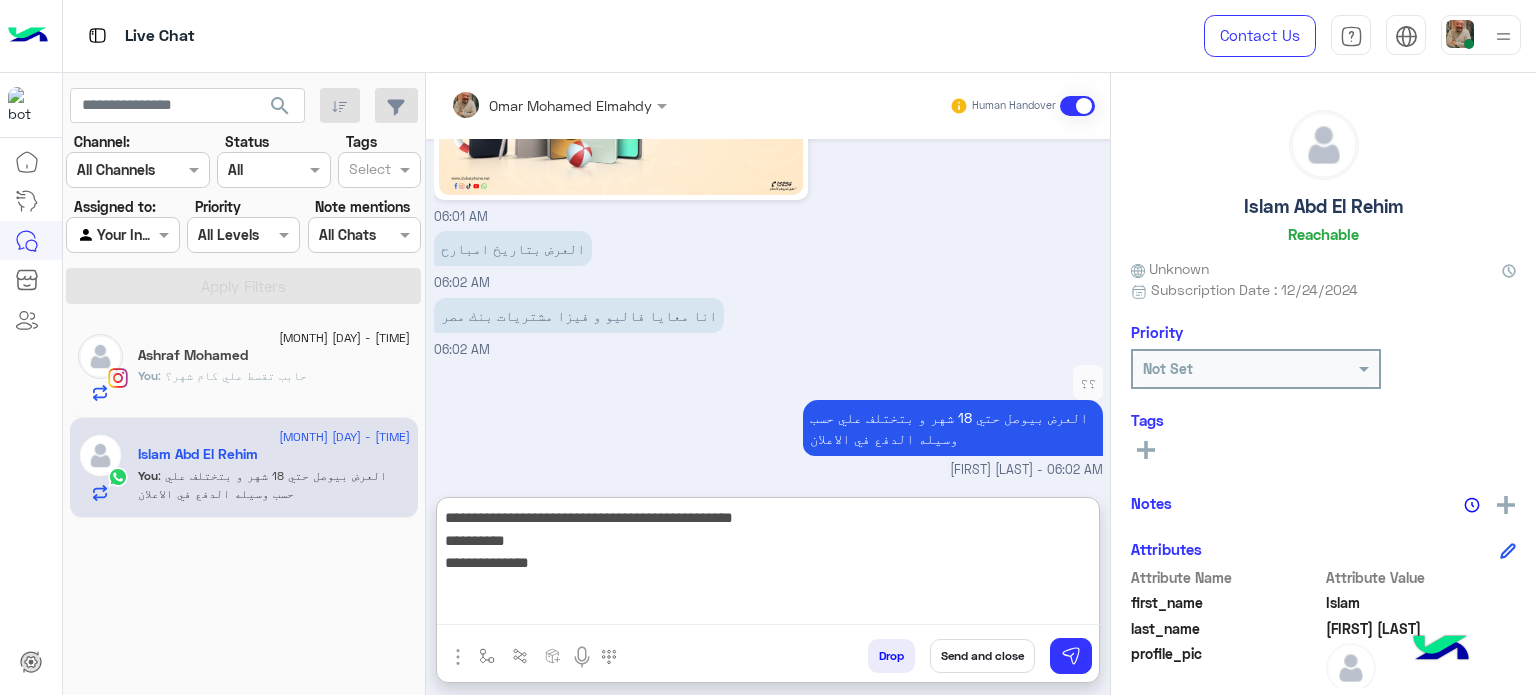 click on "**********" at bounding box center (768, 565) 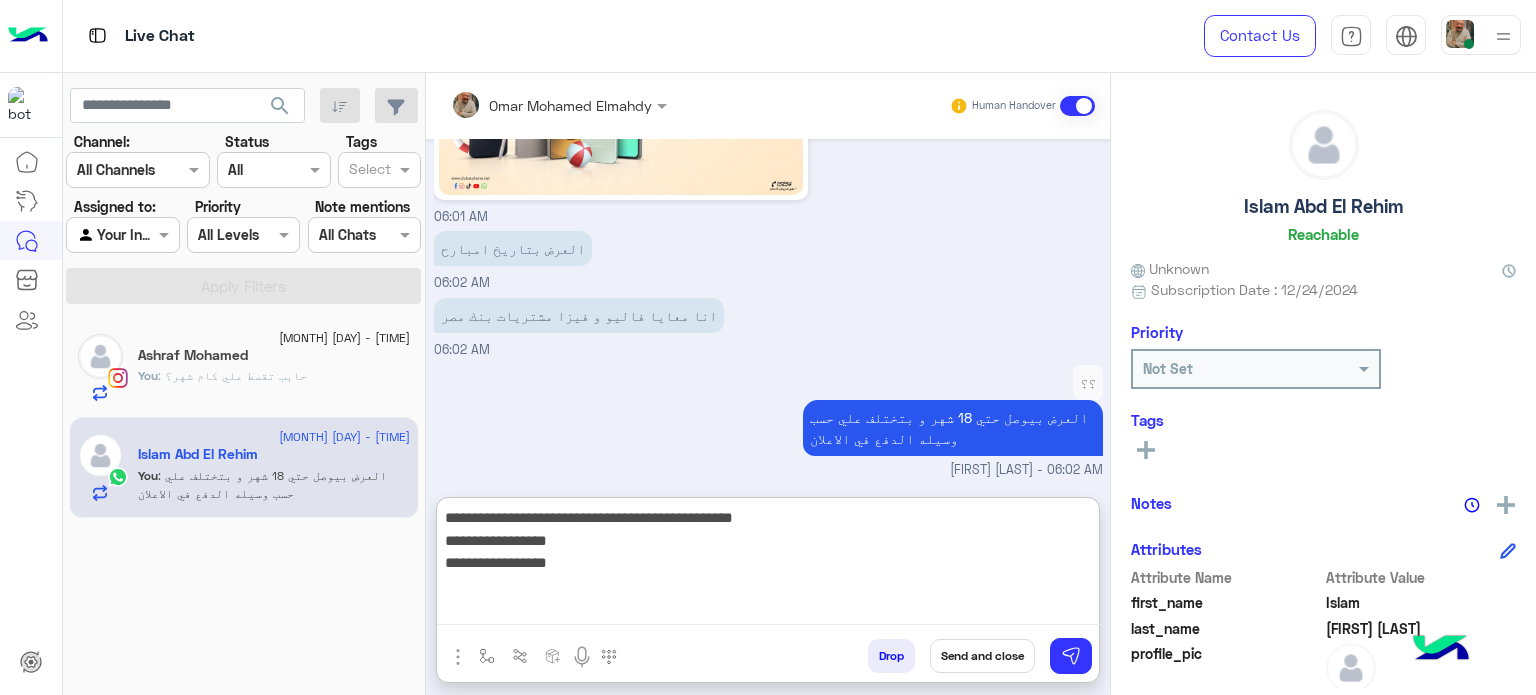 type on "**********" 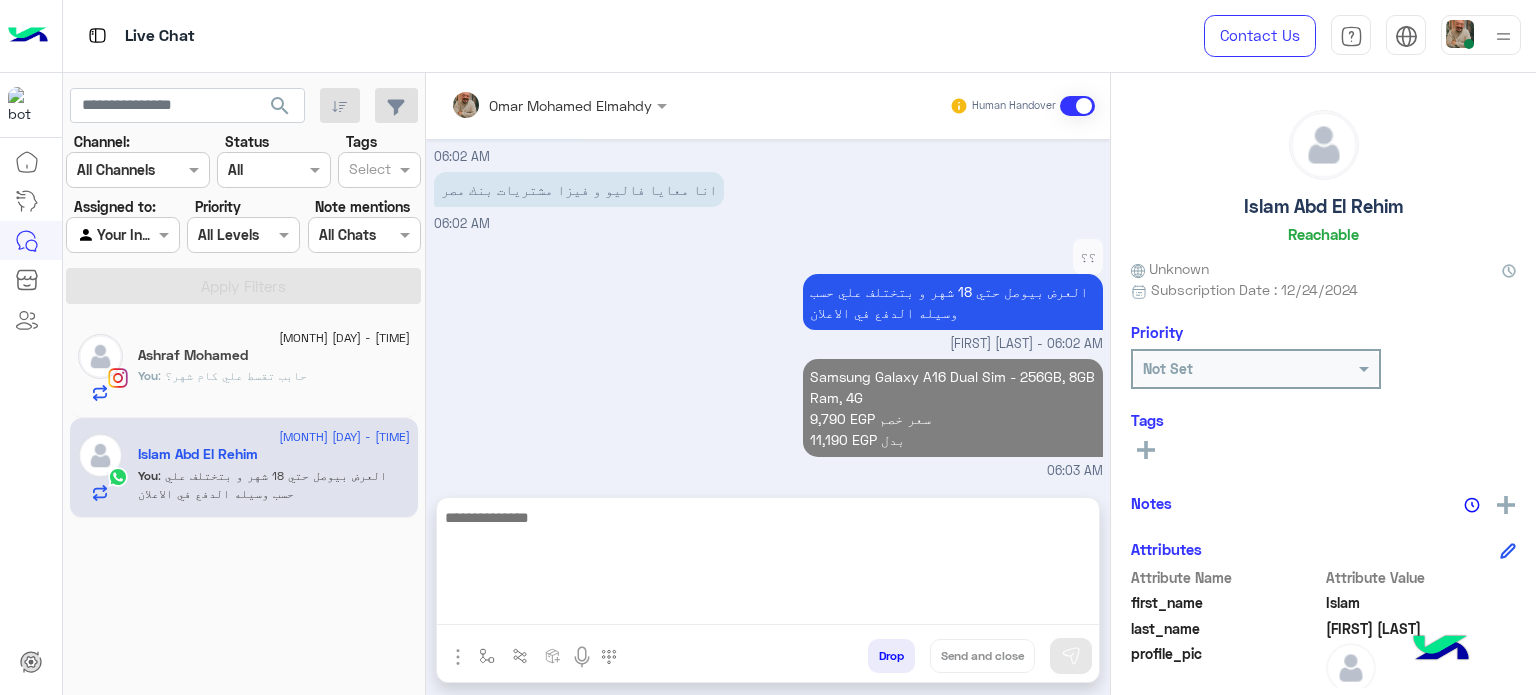 scroll, scrollTop: 1063, scrollLeft: 0, axis: vertical 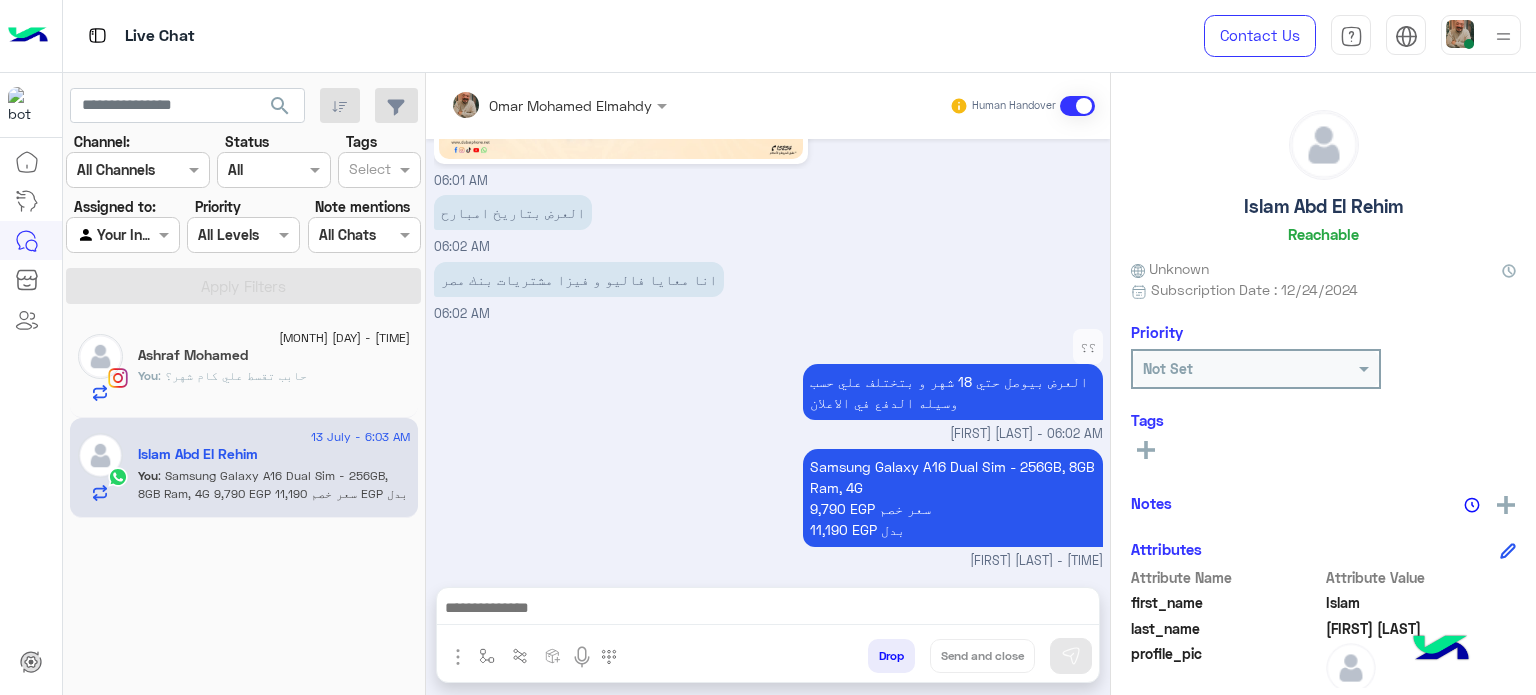 click at bounding box center [768, 610] 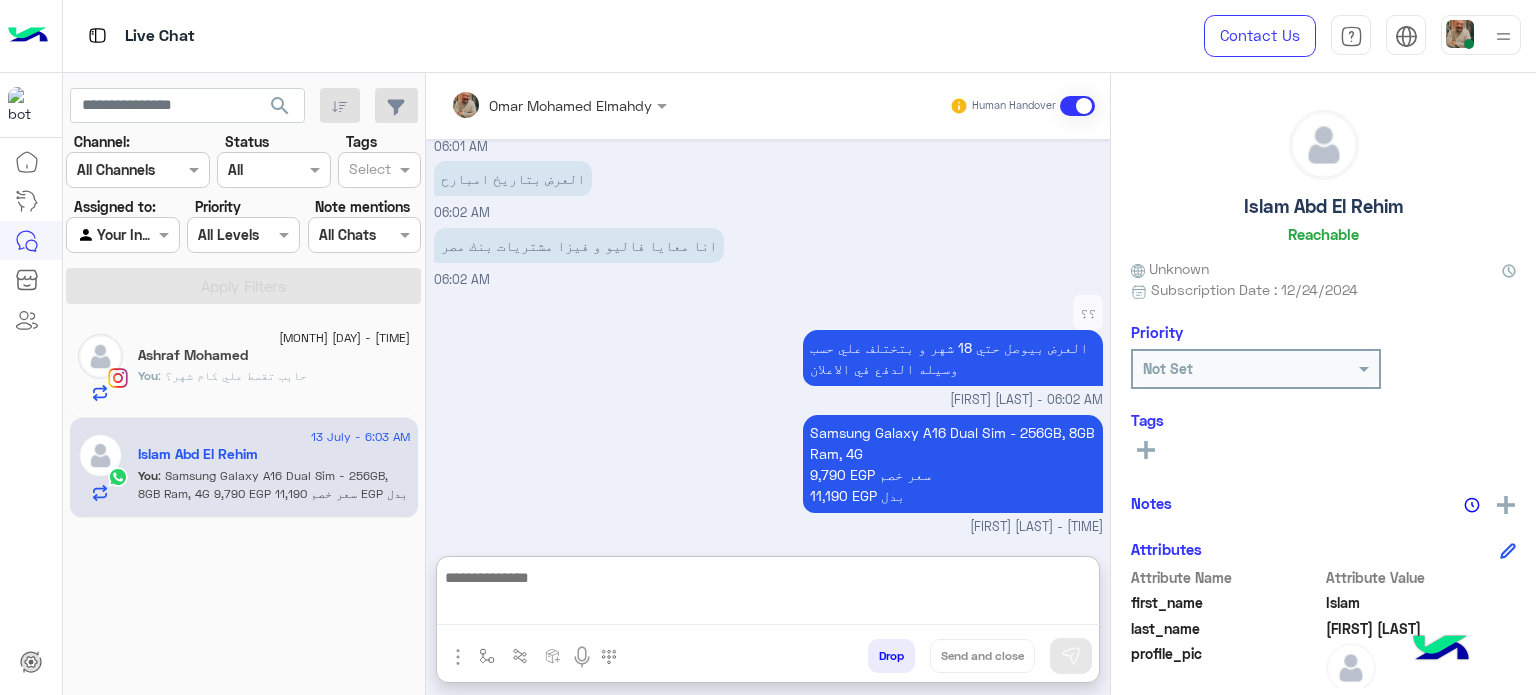 paste on "**********" 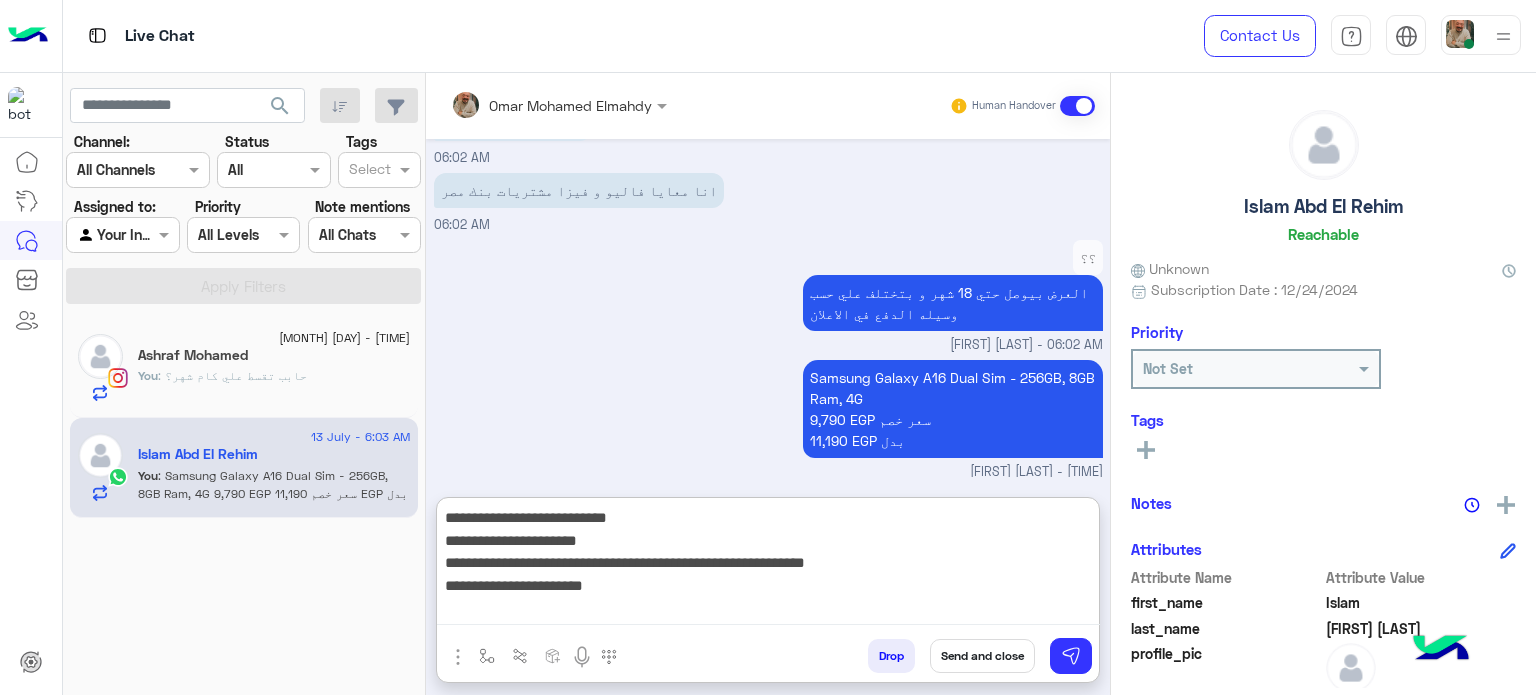 scroll, scrollTop: 1153, scrollLeft: 0, axis: vertical 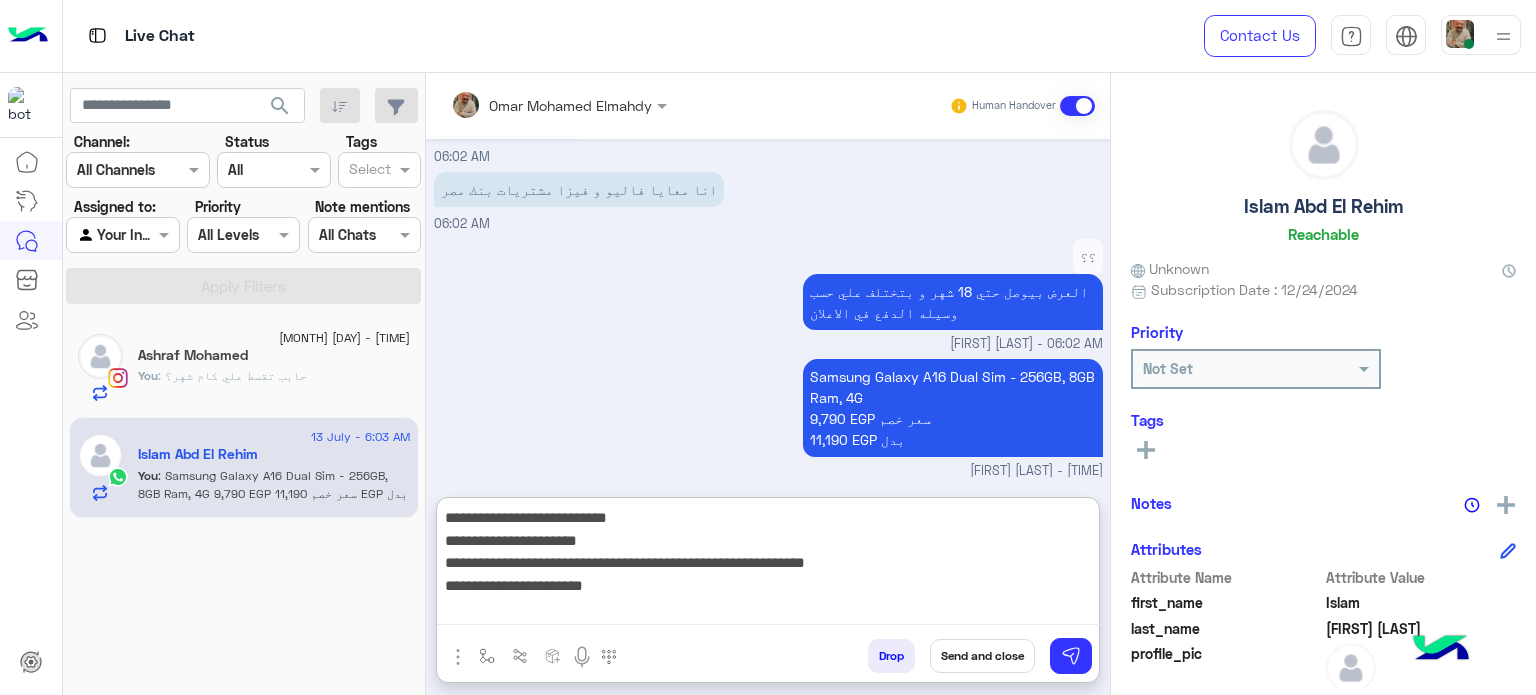 click on "**********" at bounding box center (768, 565) 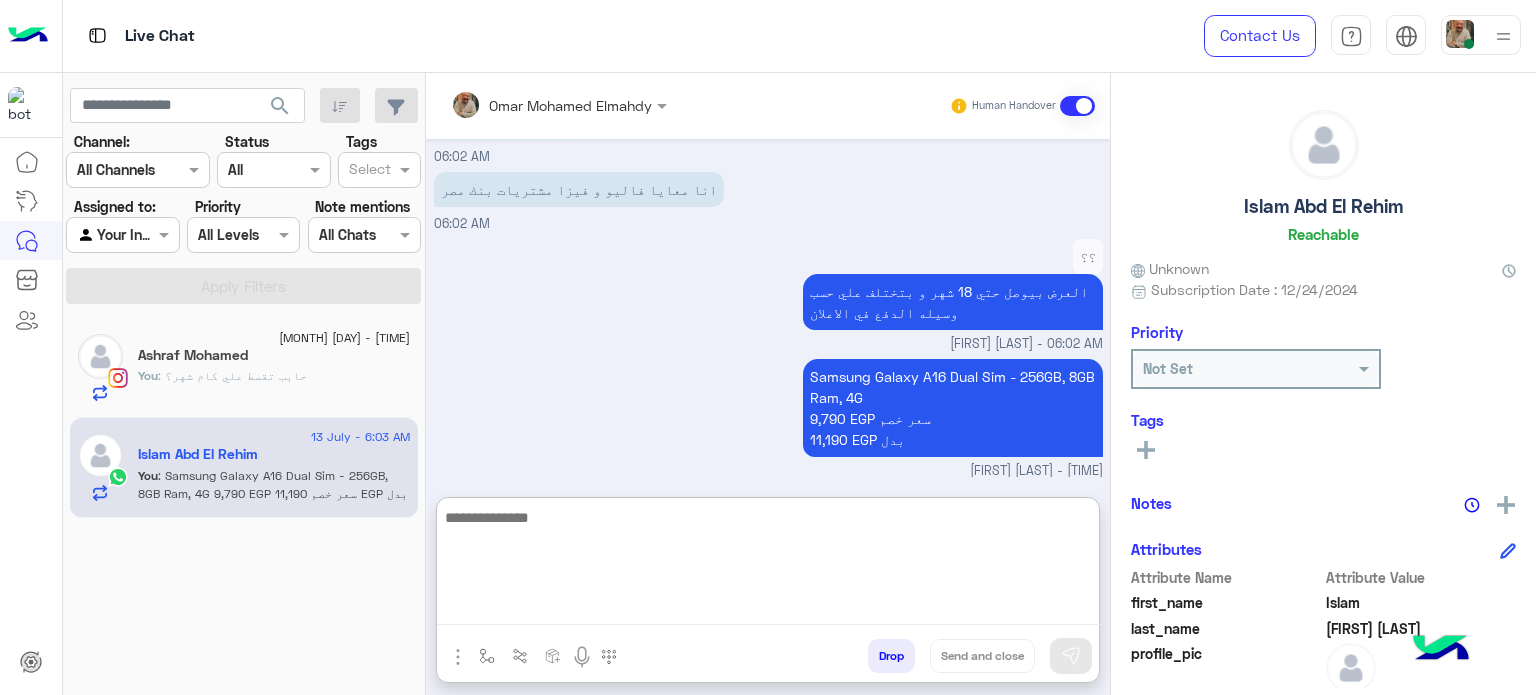 scroll, scrollTop: 1238, scrollLeft: 0, axis: vertical 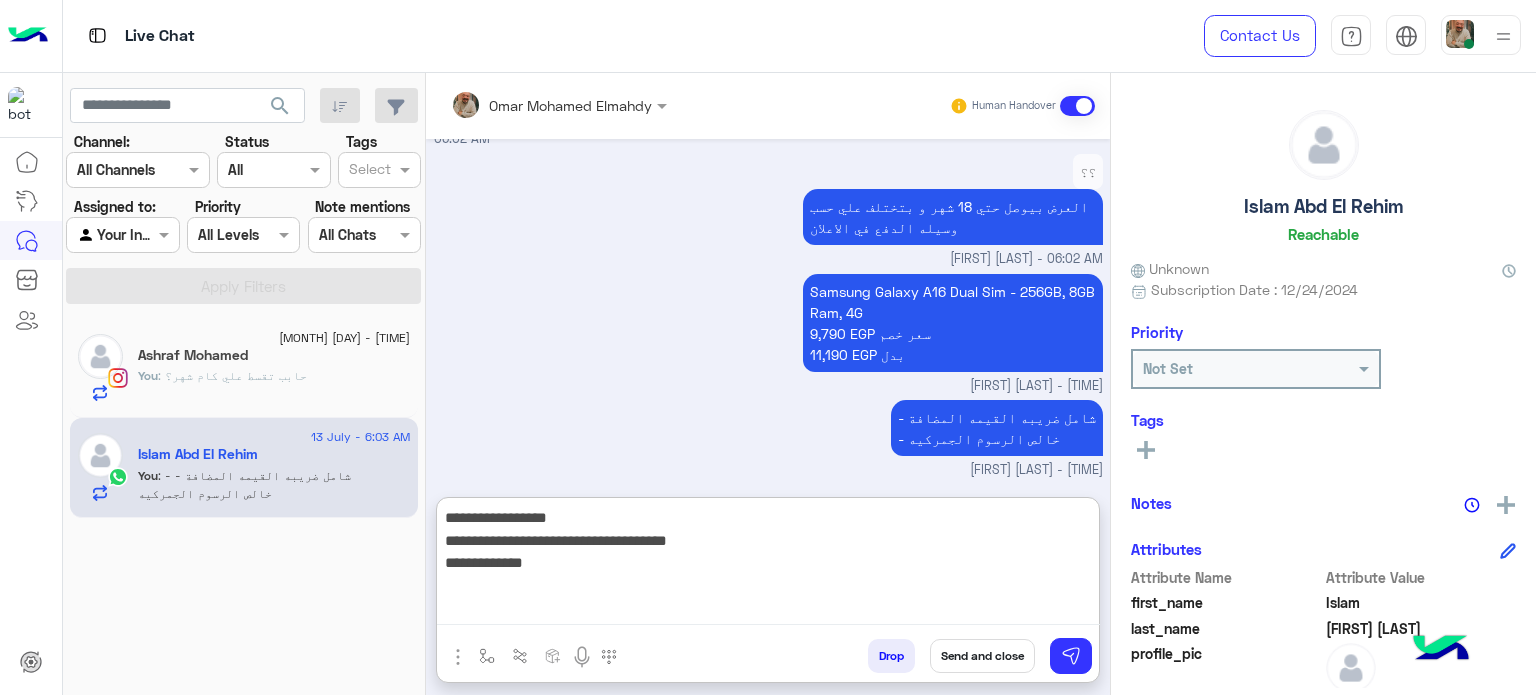 type on "**********" 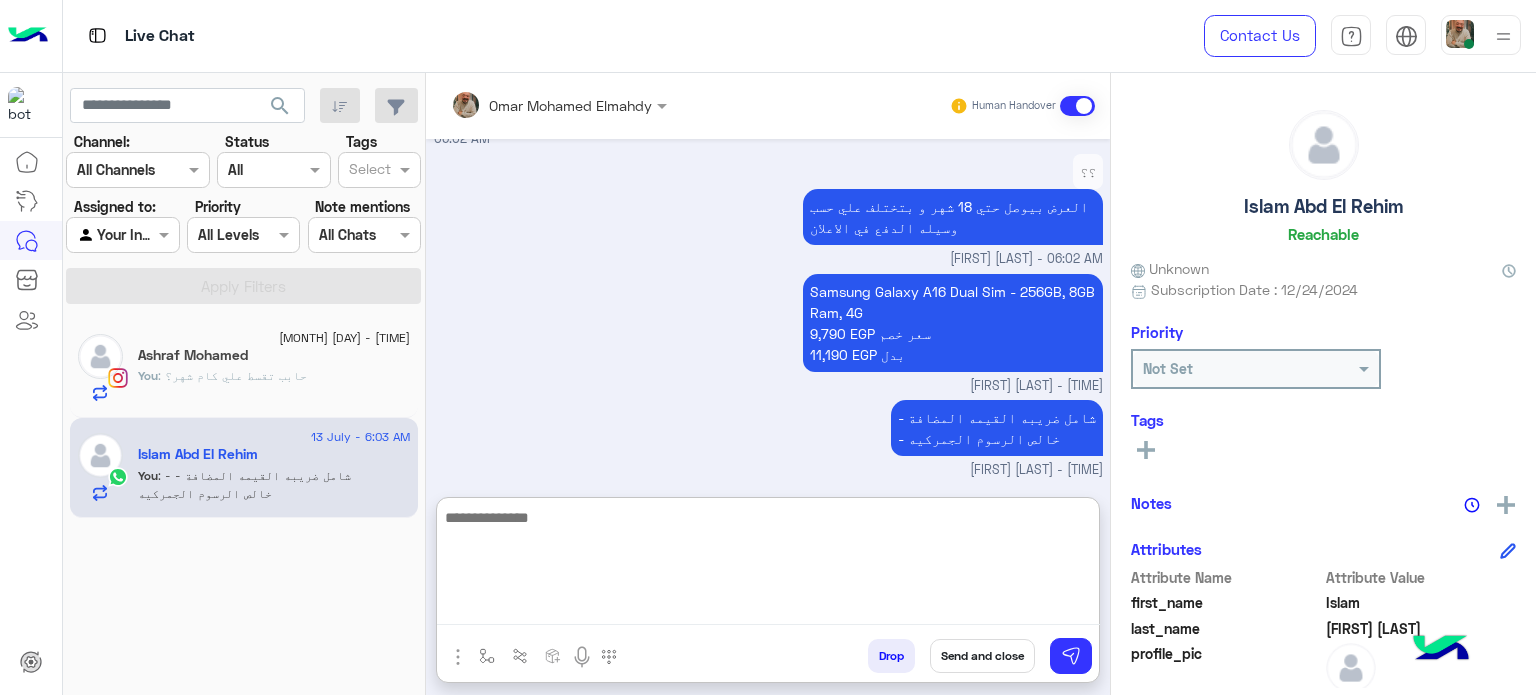 scroll, scrollTop: 1344, scrollLeft: 0, axis: vertical 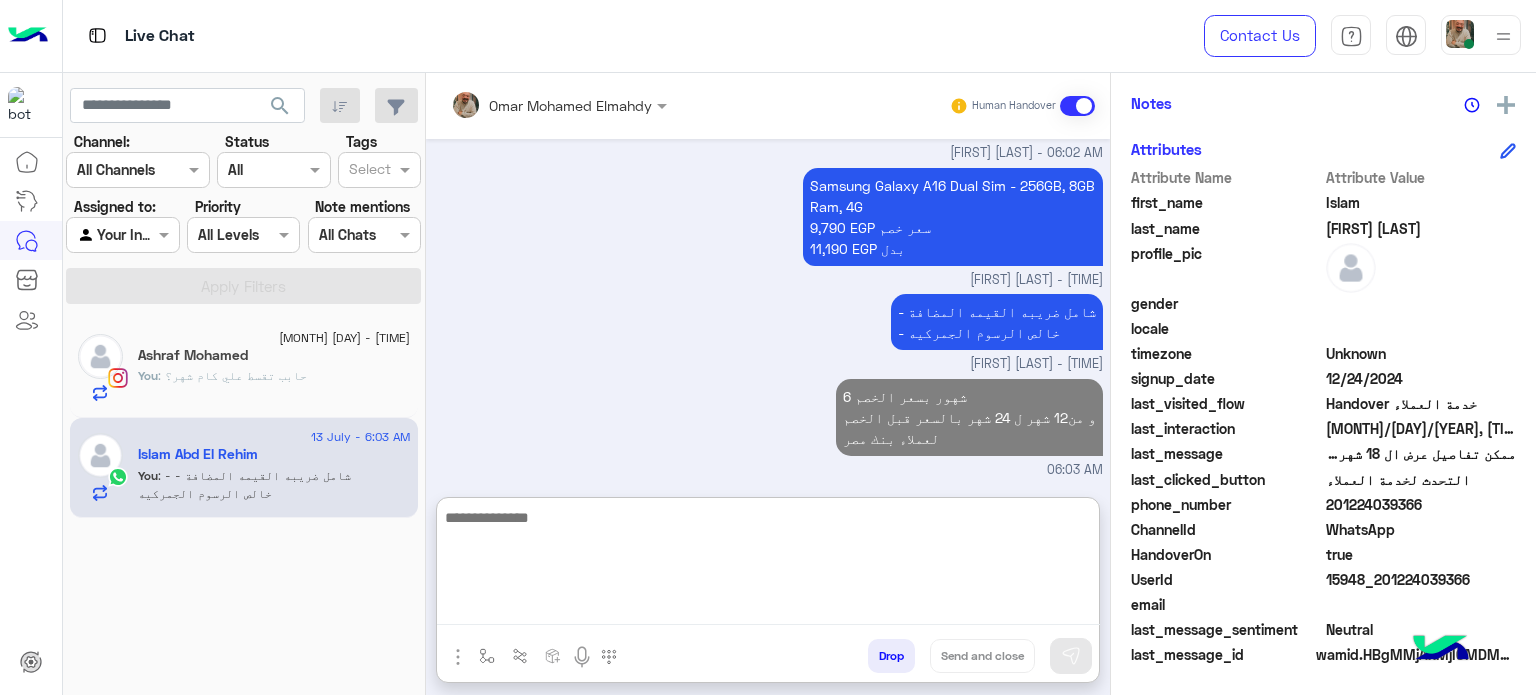 click on "201224039366" 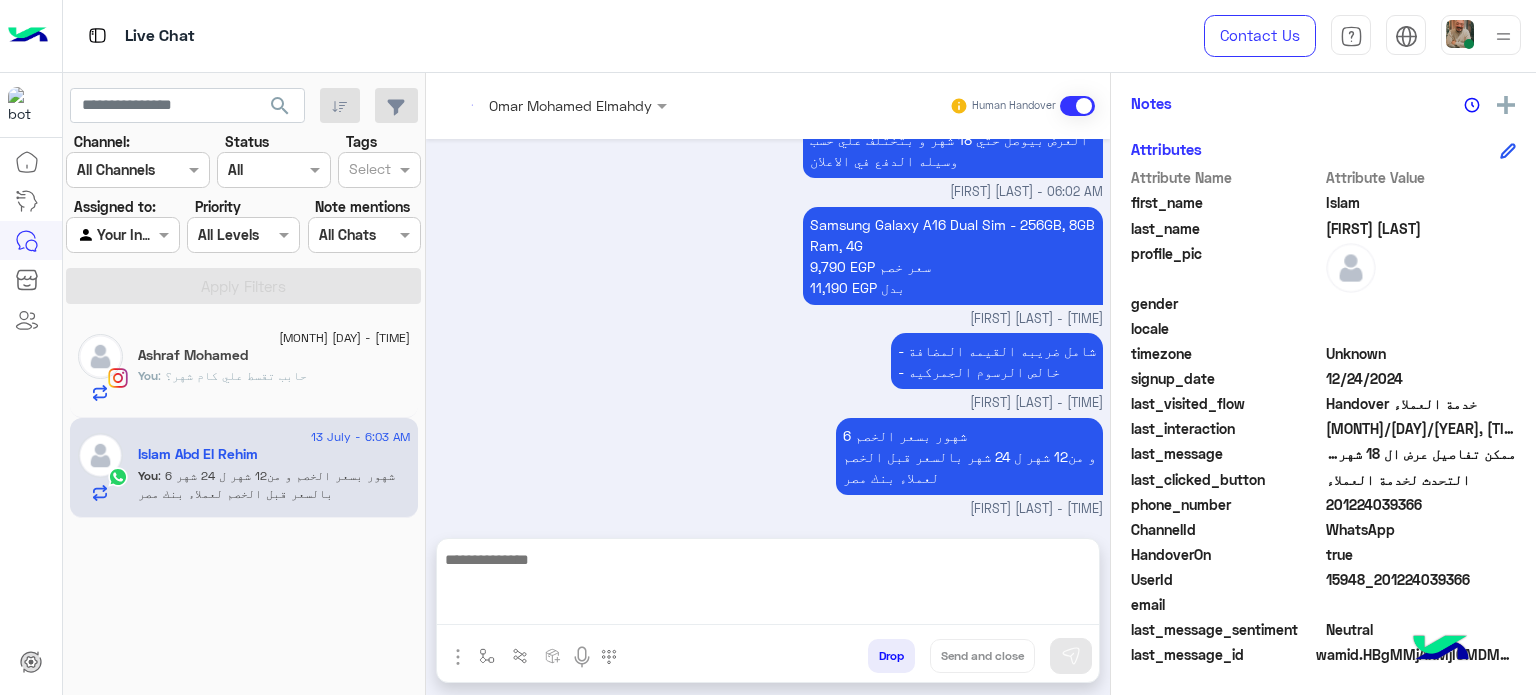 scroll, scrollTop: 1253, scrollLeft: 0, axis: vertical 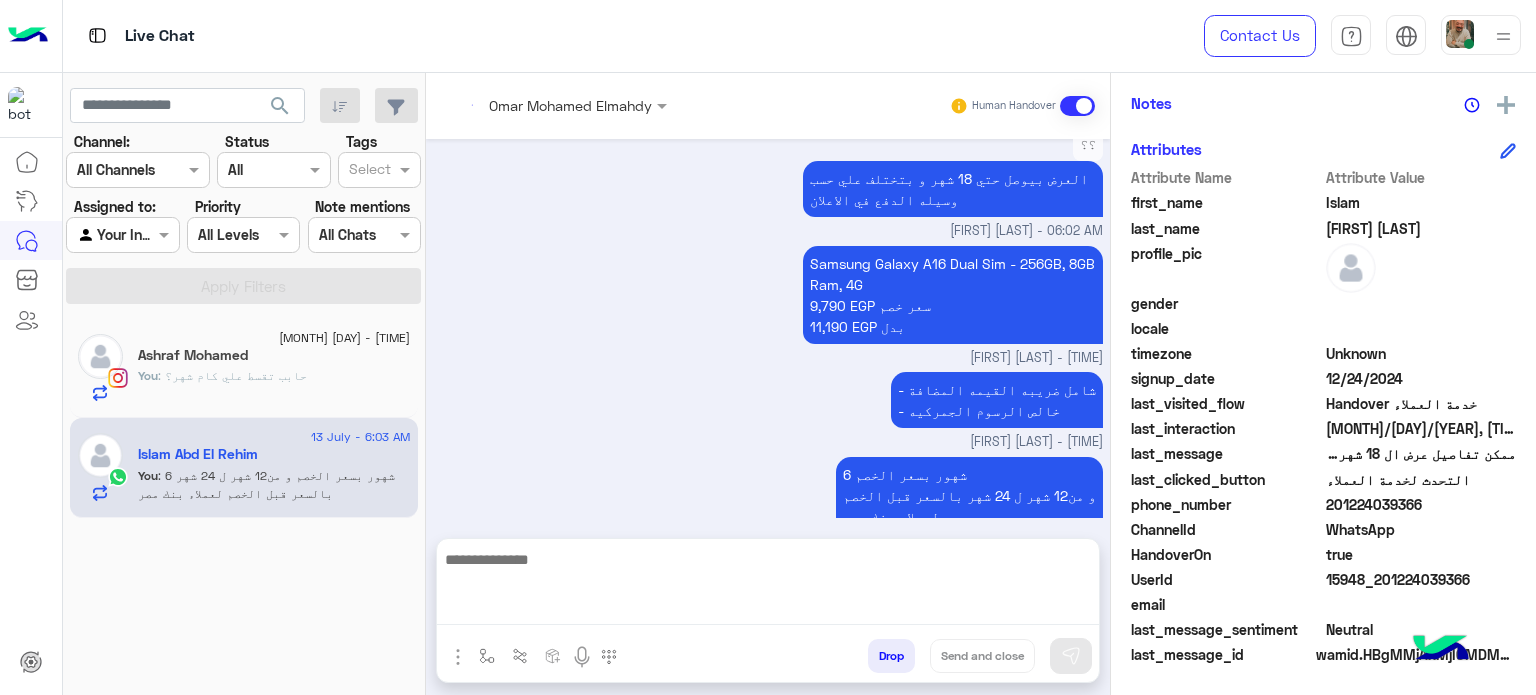 click on "201224039366" 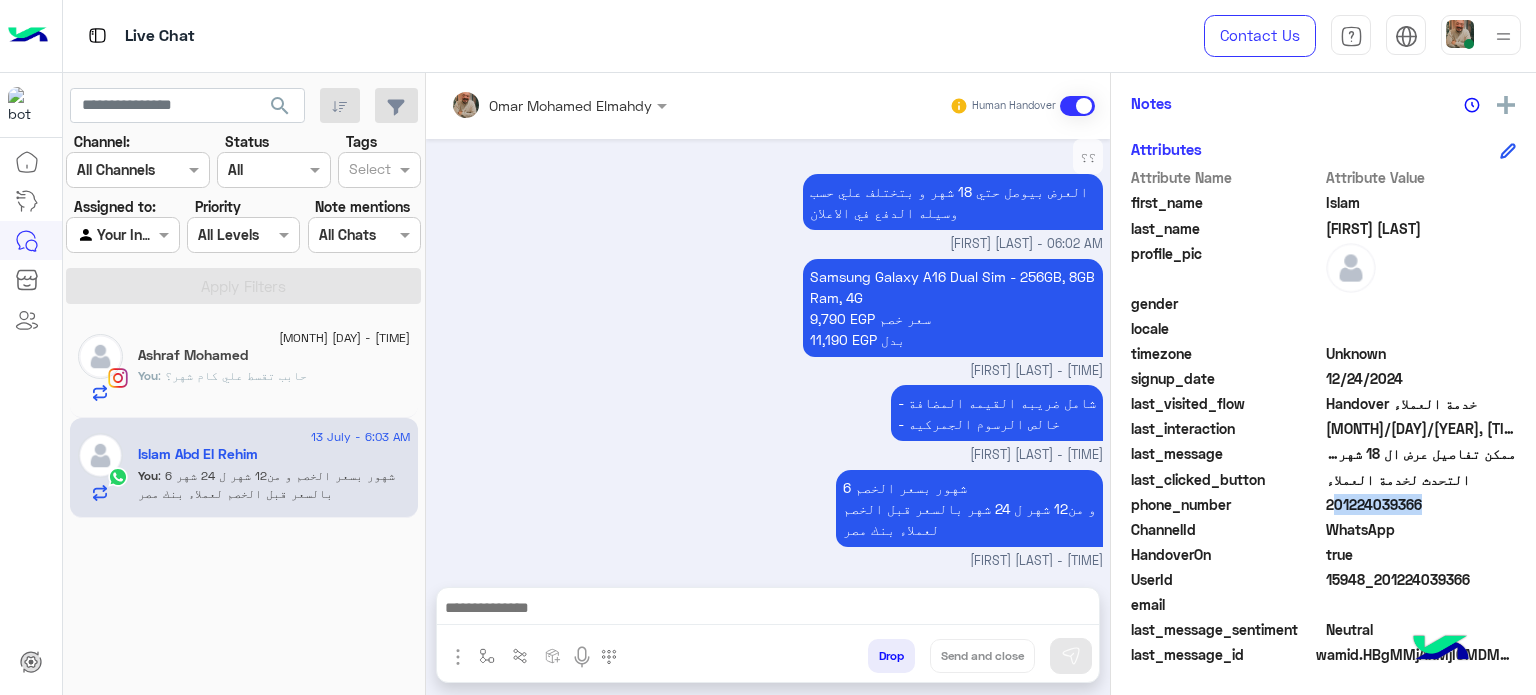 click on "201224039366" 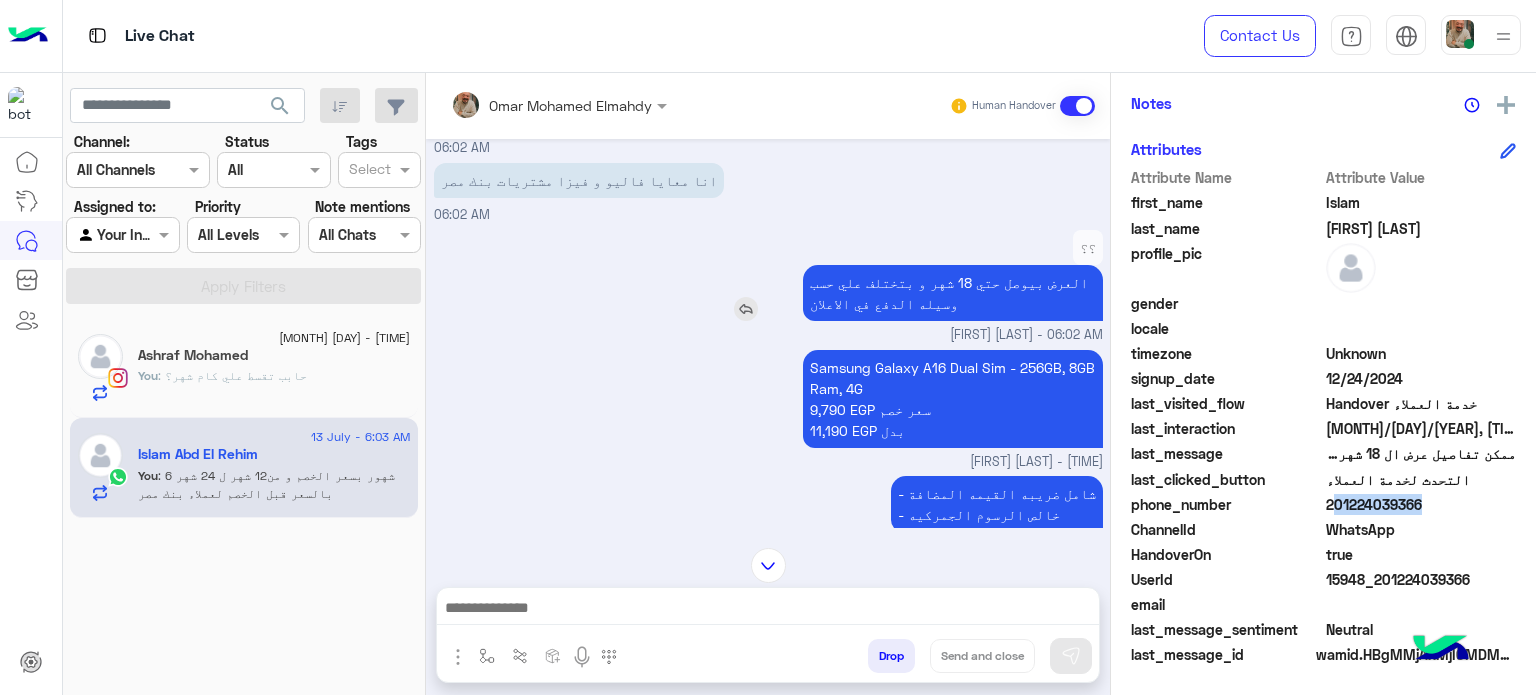 scroll, scrollTop: 1053, scrollLeft: 0, axis: vertical 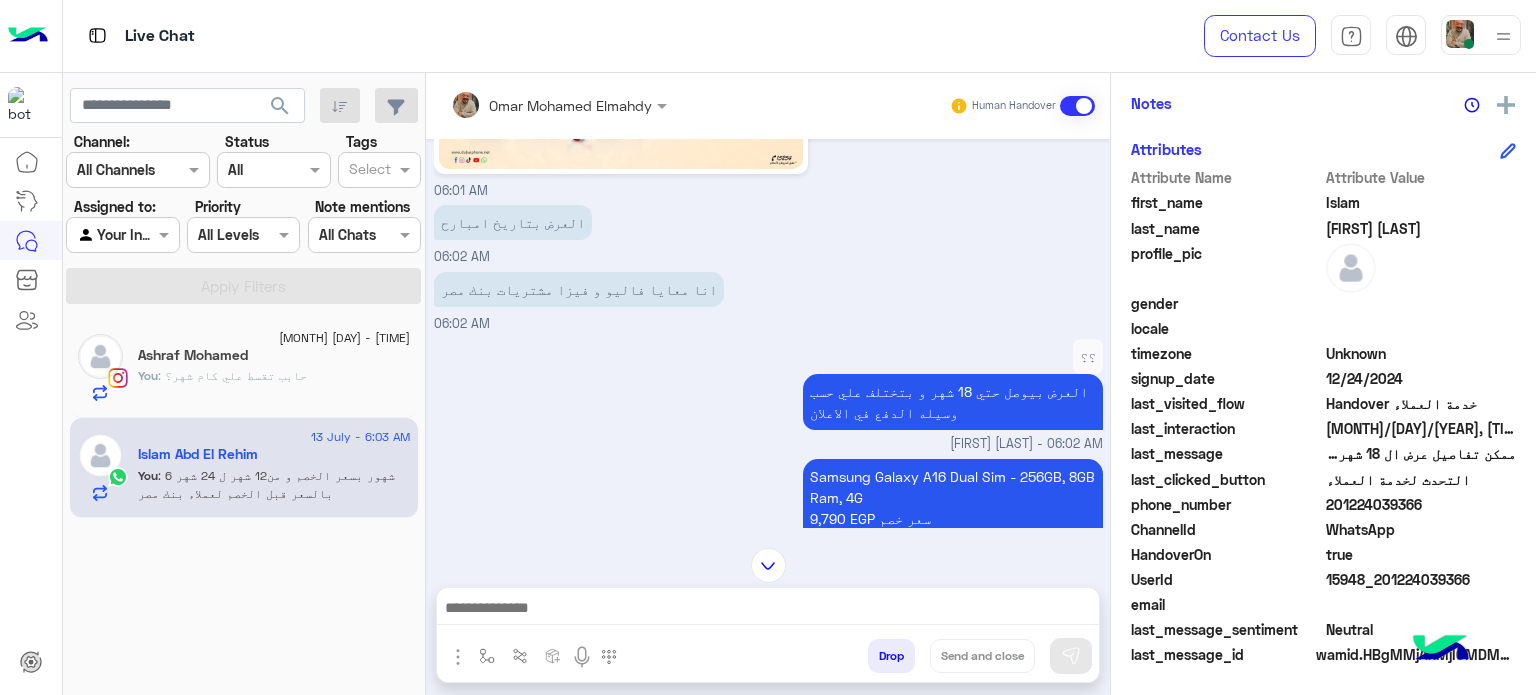 click on "Samsung Galaxy A16 Dual Sim - 256GB, 8GB Ram, 4G 9,790 EGP سعر خصم   11,190 EGP بدل" at bounding box center (953, 508) 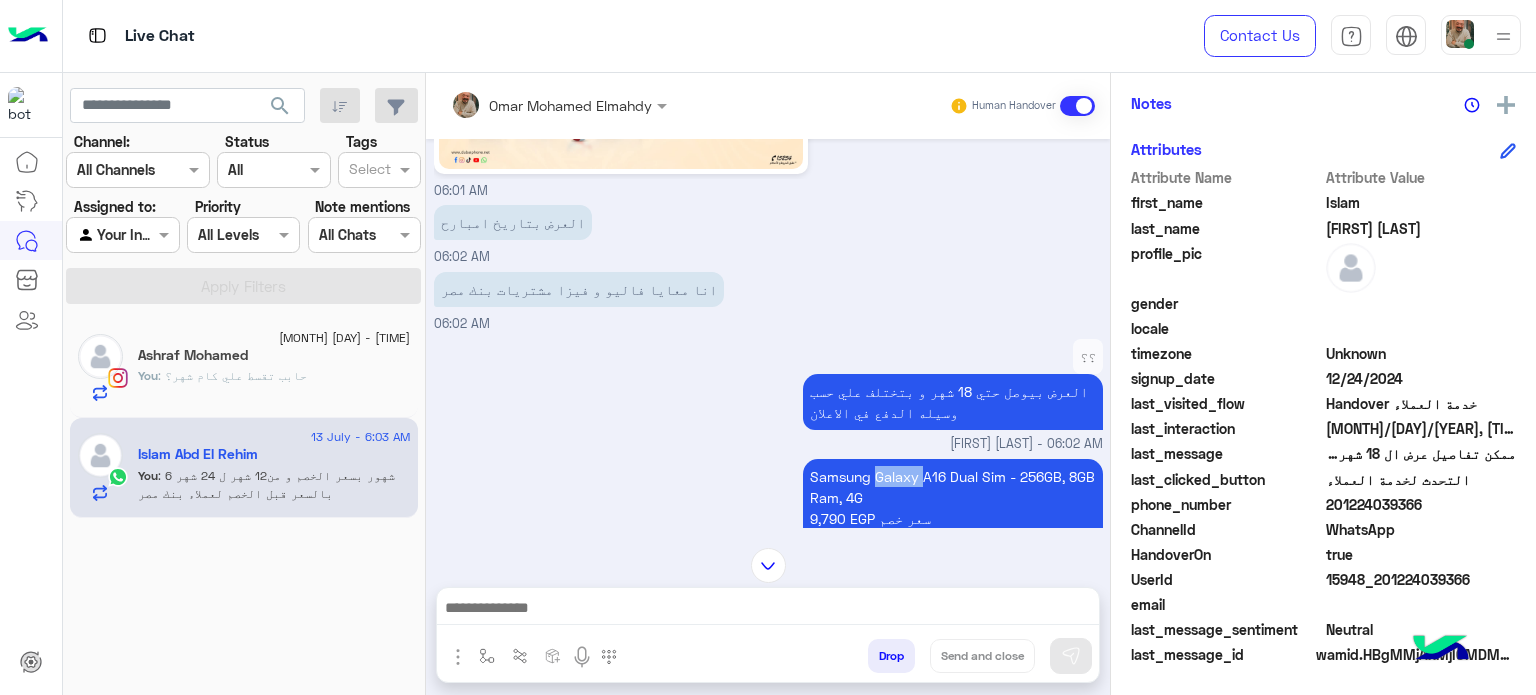 click on "Samsung Galaxy A16 Dual Sim - 256GB, 8GB Ram, 4G 9,790 EGP سعر خصم   11,190 EGP بدل" at bounding box center (953, 508) 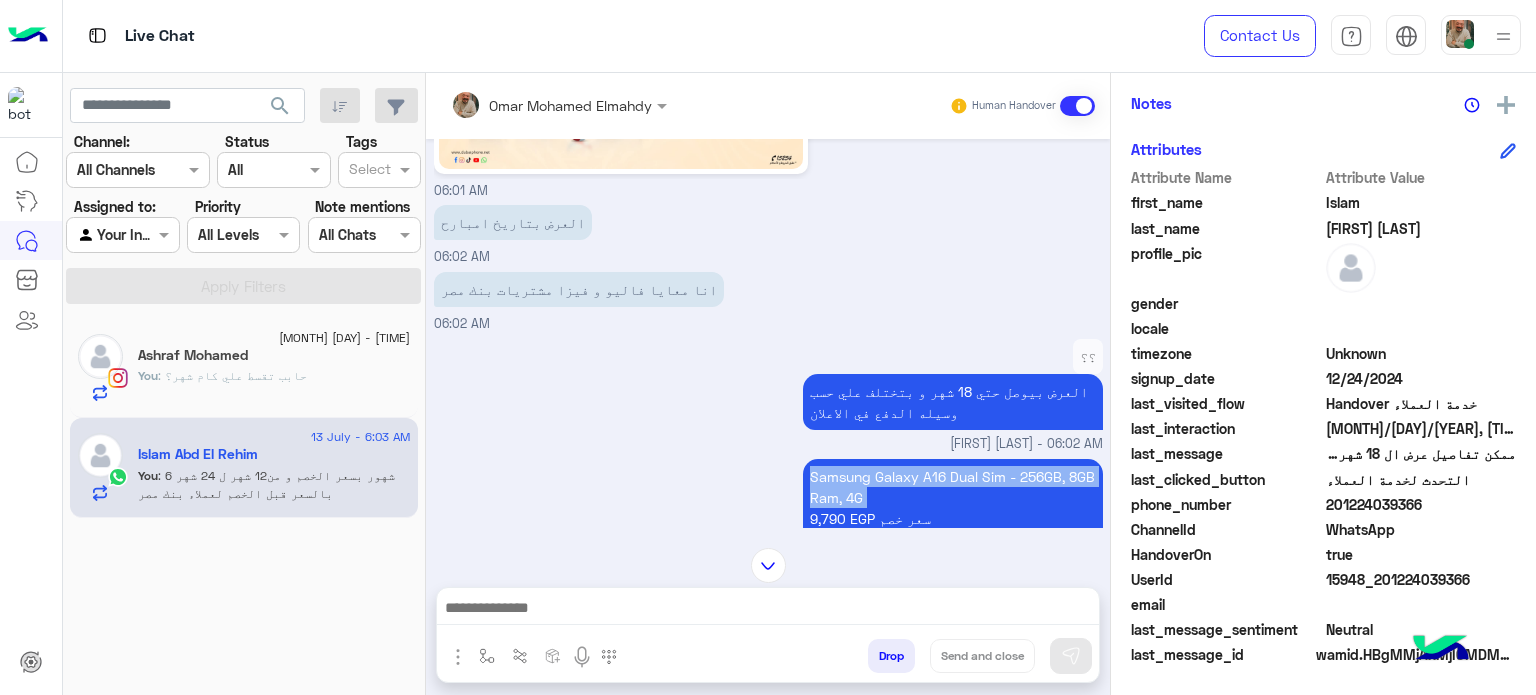 click on "Samsung Galaxy A16 Dual Sim - 256GB, 8GB Ram, 4G 9,790 EGP سعر خصم   11,190 EGP بدل" at bounding box center [953, 508] 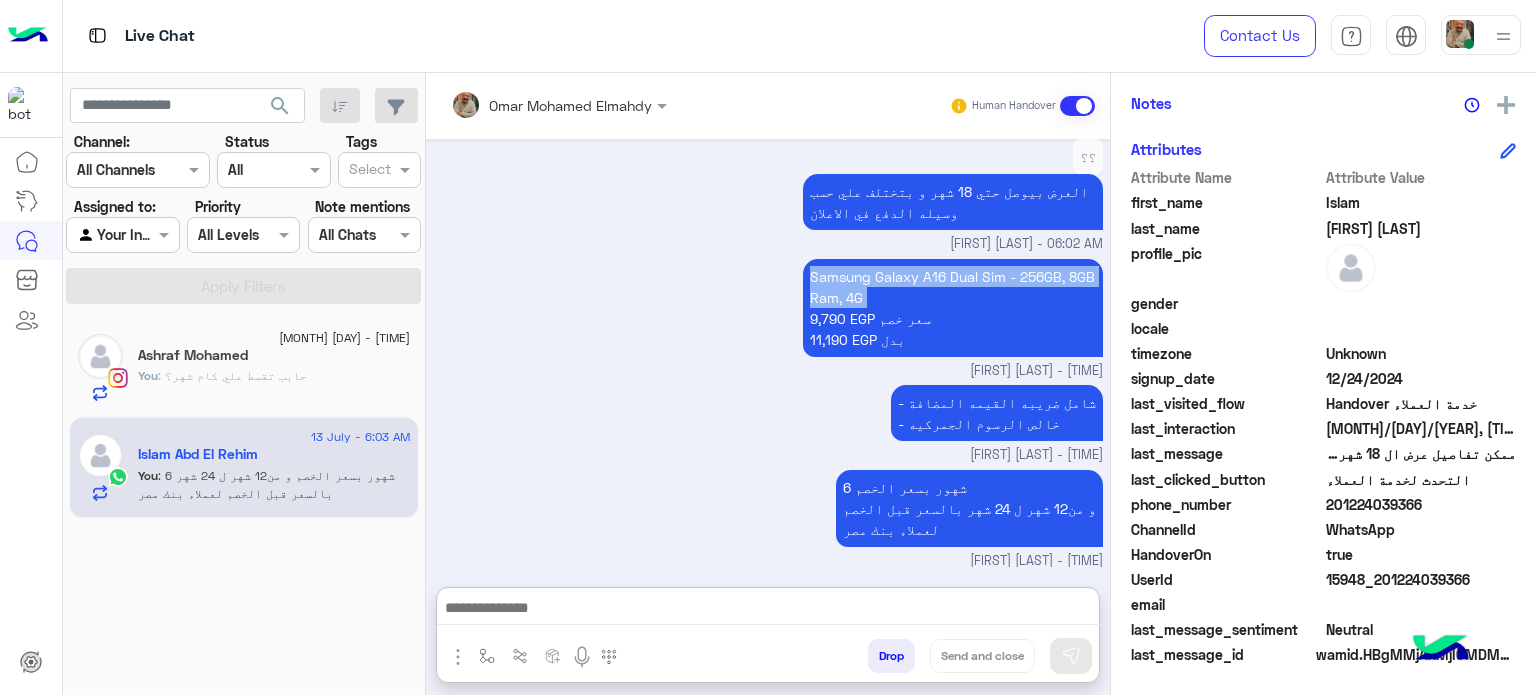 click at bounding box center (768, 610) 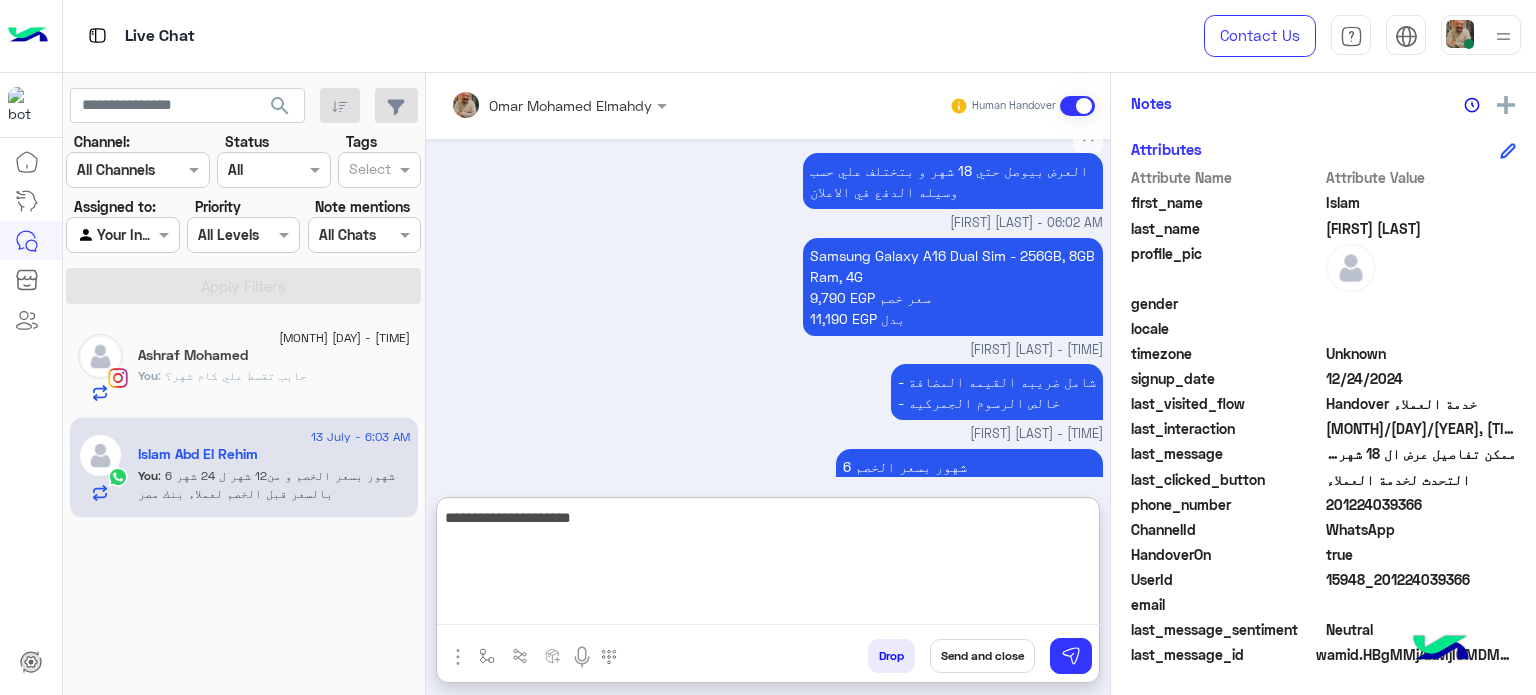 type on "**********" 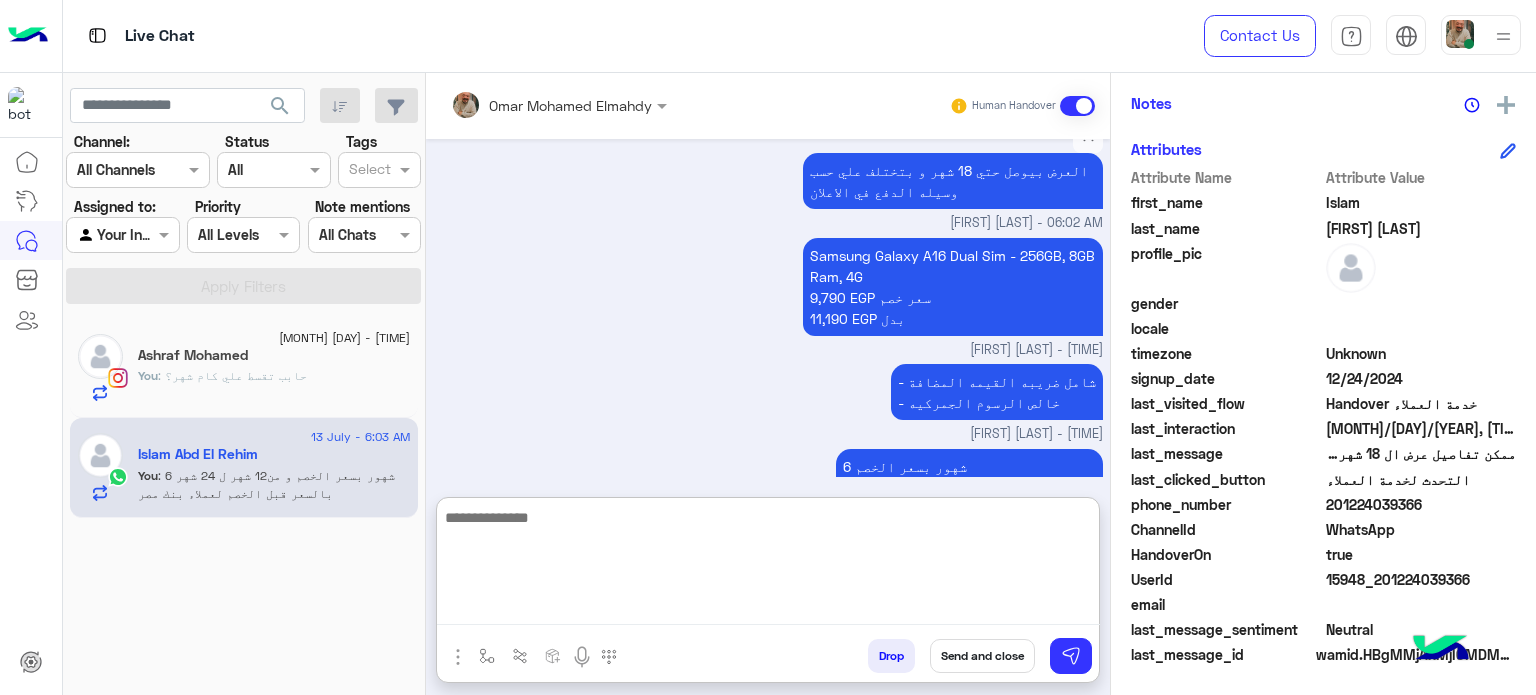 scroll, scrollTop: 1408, scrollLeft: 0, axis: vertical 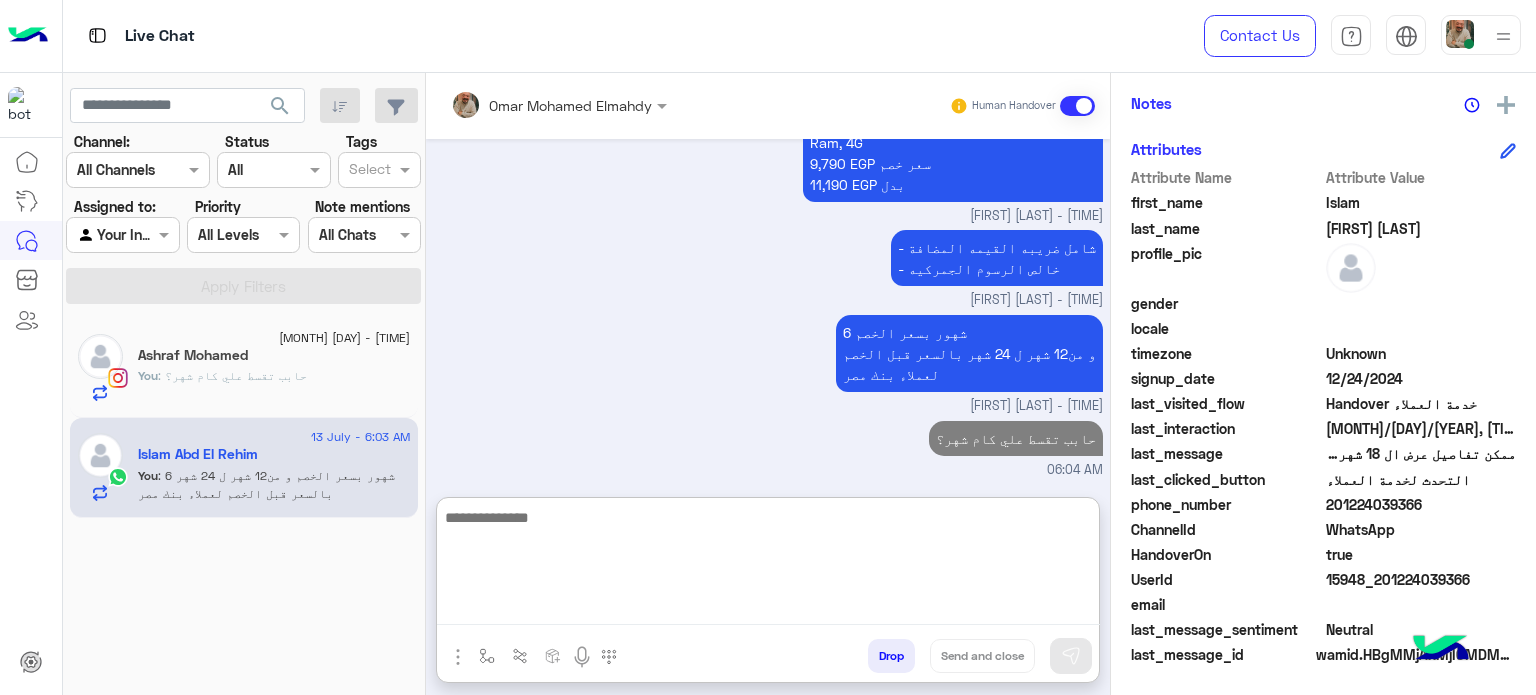 click on "You  : حابب تقسط علي كام شهر؟" 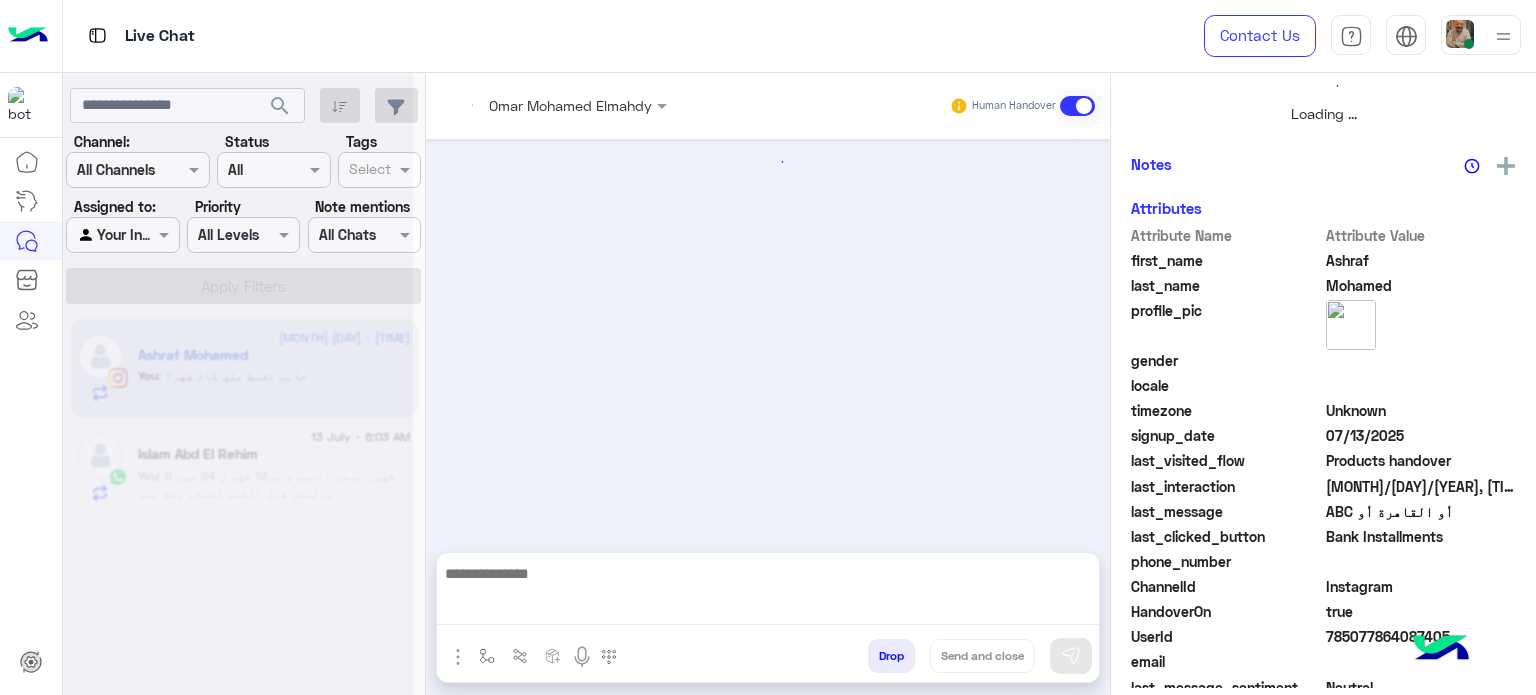 scroll, scrollTop: 464, scrollLeft: 0, axis: vertical 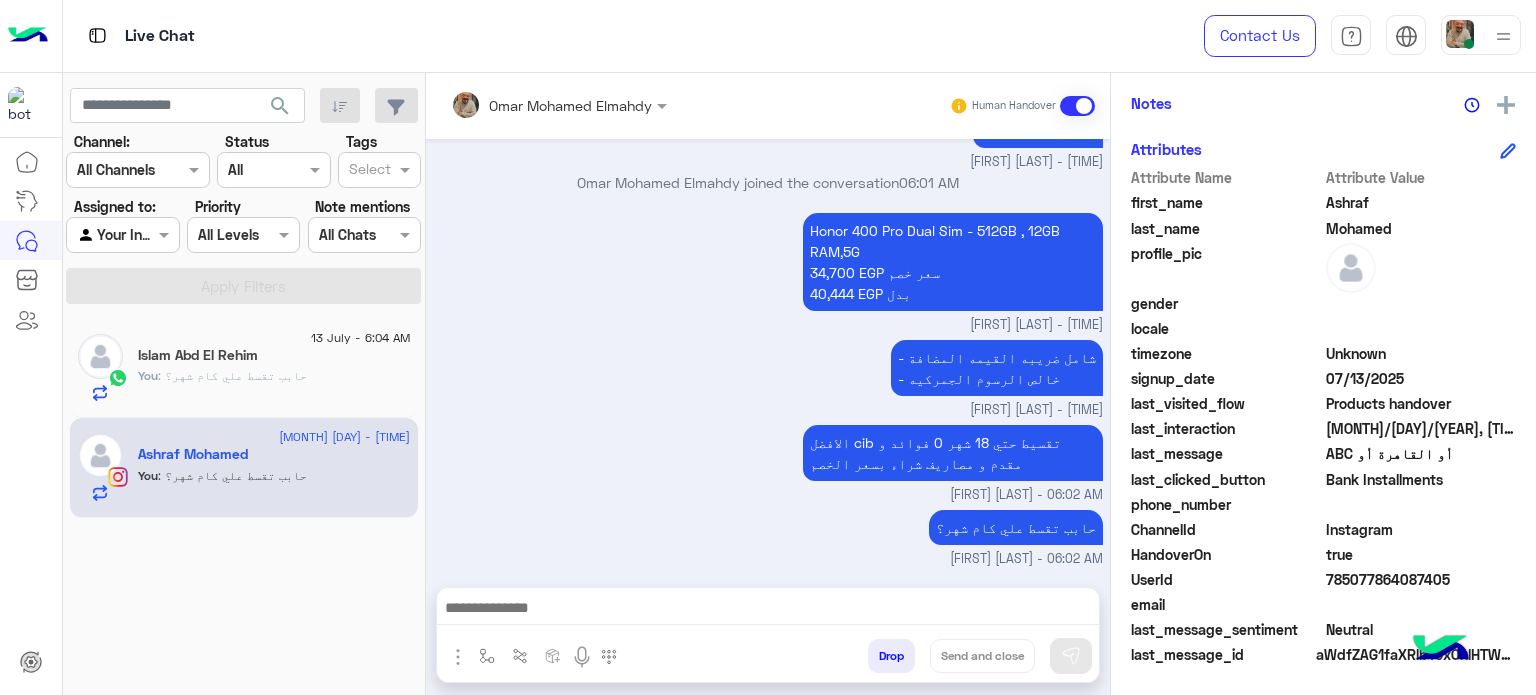 click at bounding box center [768, 610] 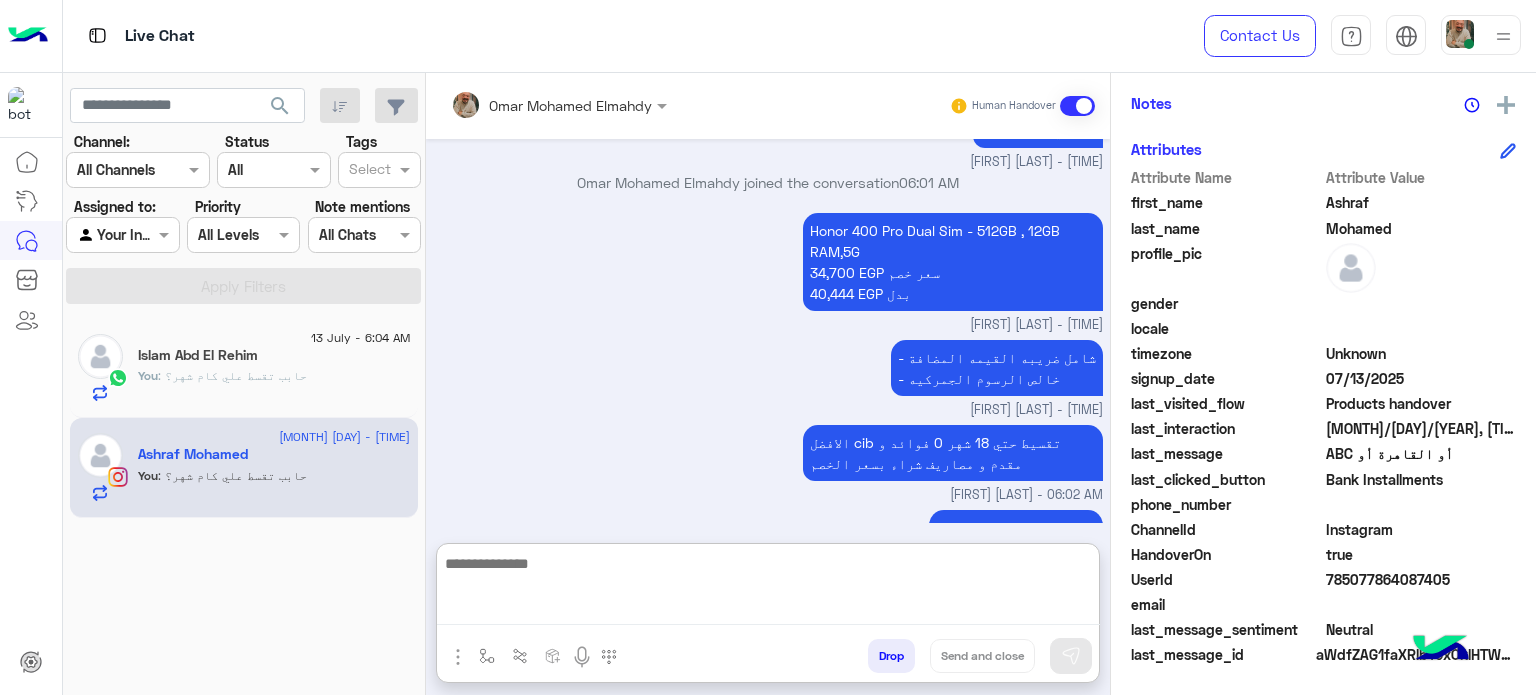 paste on "**********" 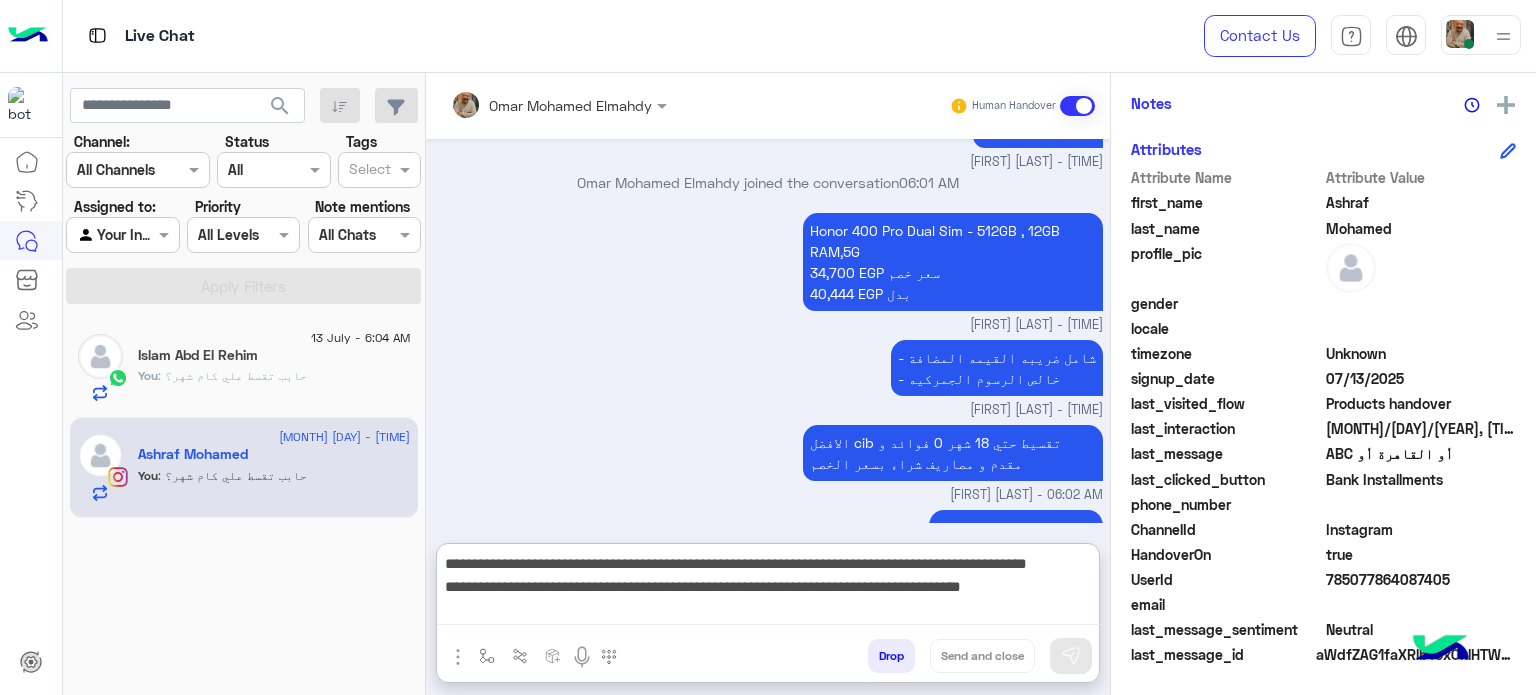 scroll, scrollTop: 177, scrollLeft: 0, axis: vertical 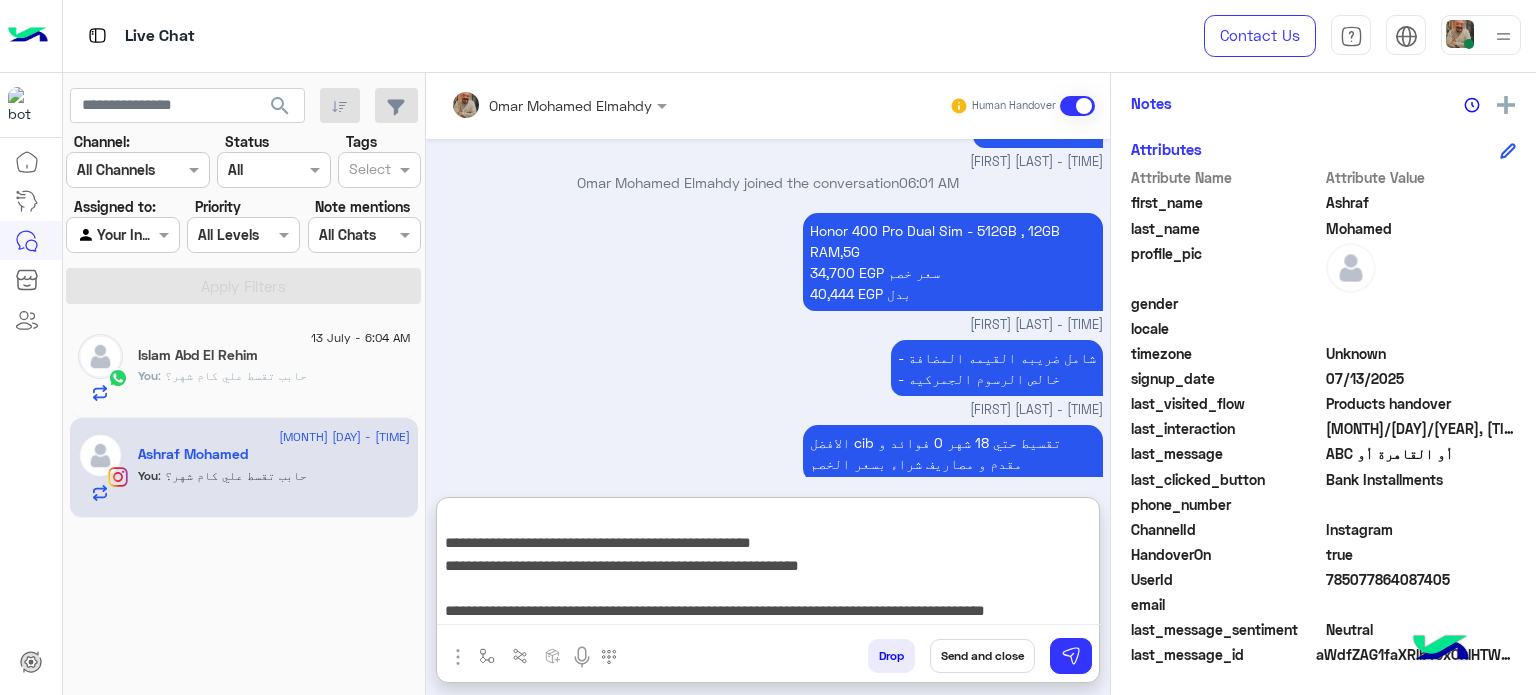 type on "**********" 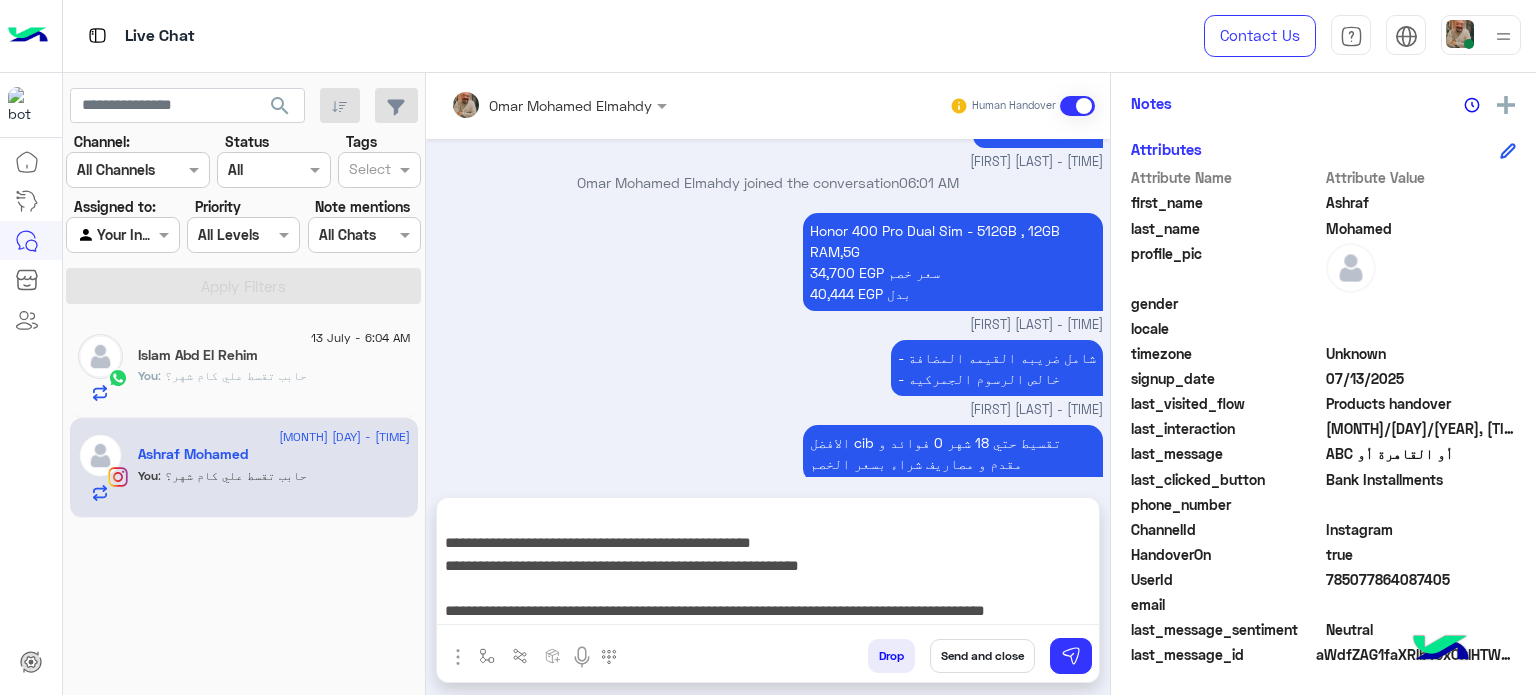 click on "Send and close" at bounding box center (982, 656) 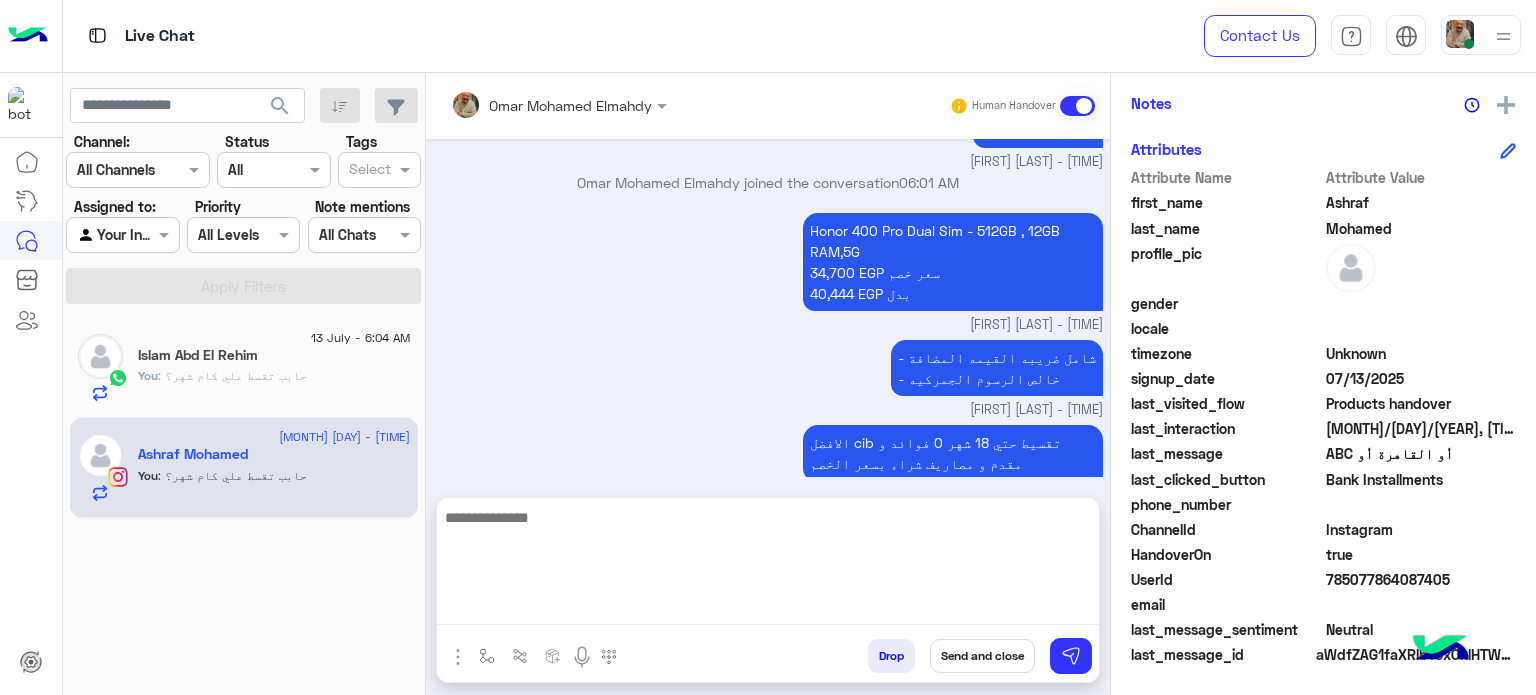 scroll, scrollTop: 0, scrollLeft: 0, axis: both 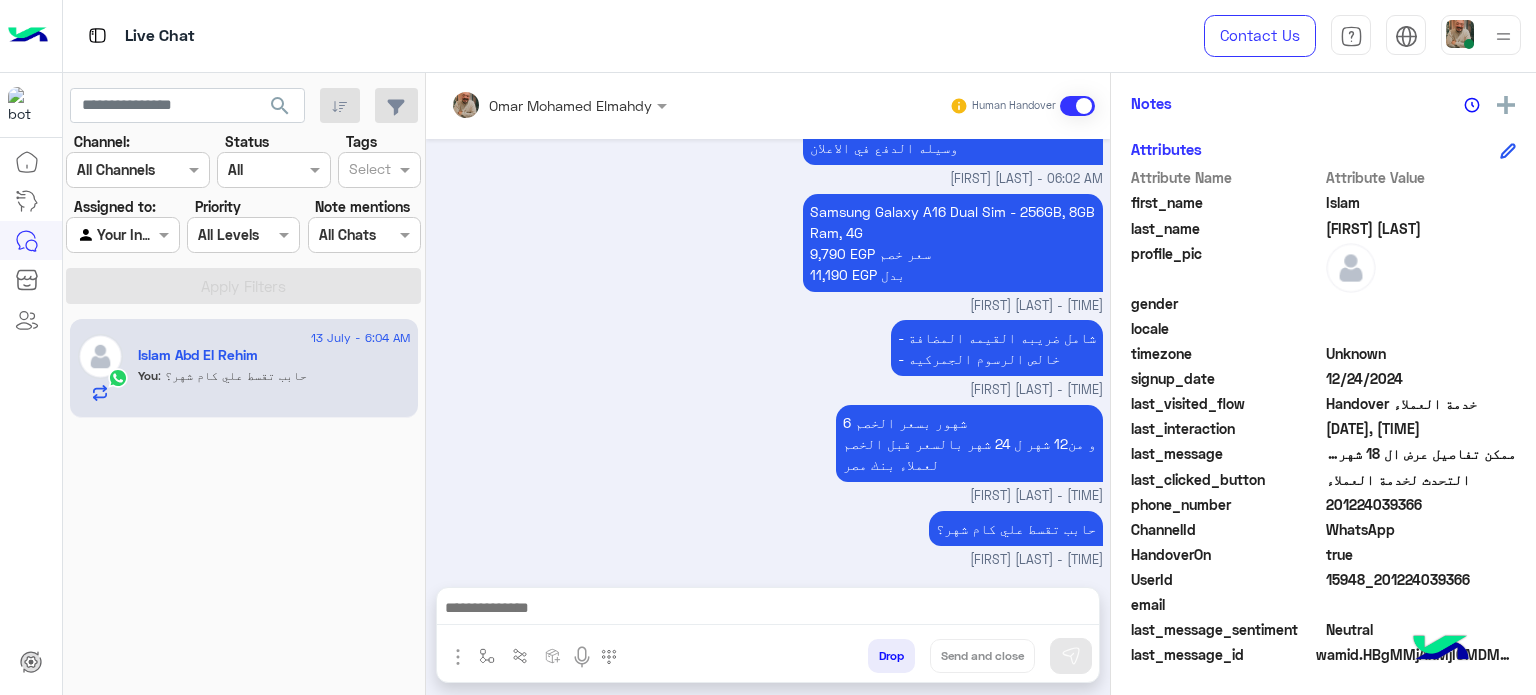 click at bounding box center [768, 610] 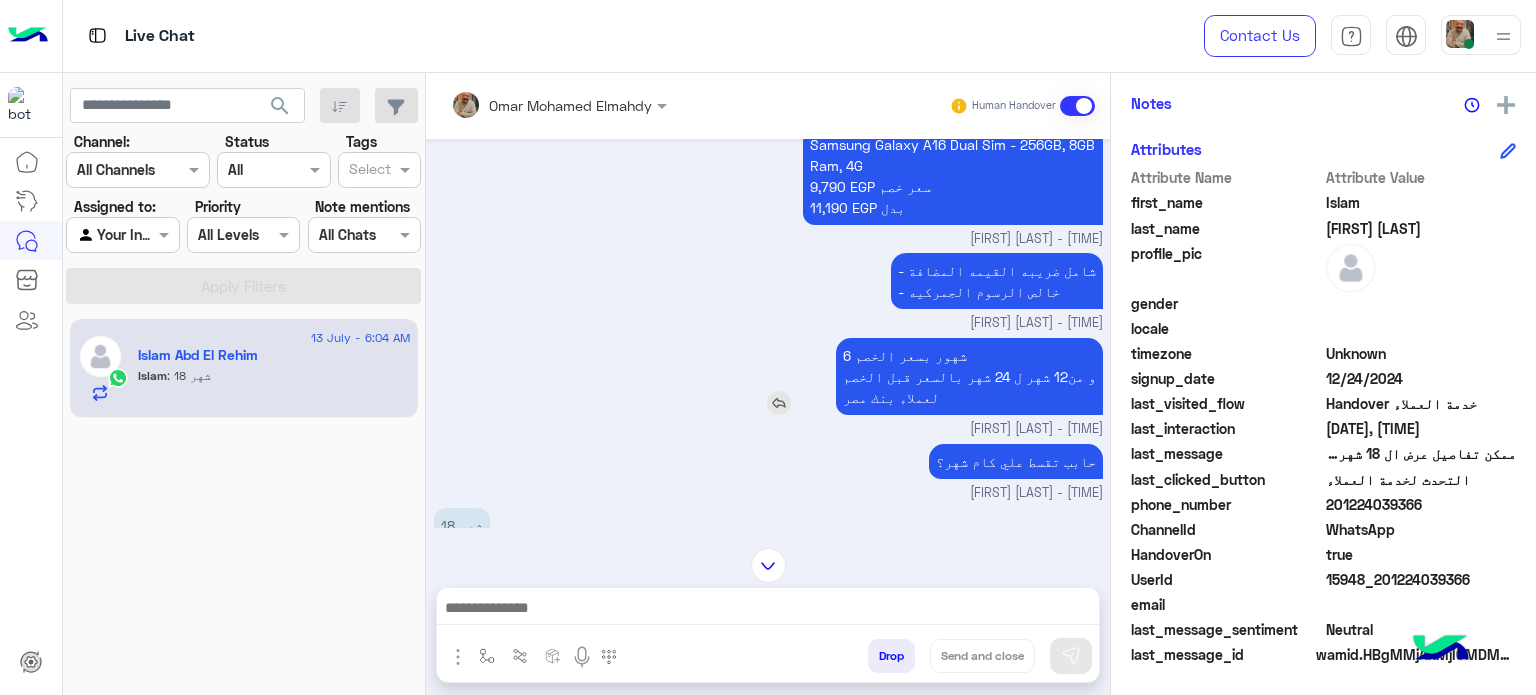 scroll, scrollTop: 599, scrollLeft: 0, axis: vertical 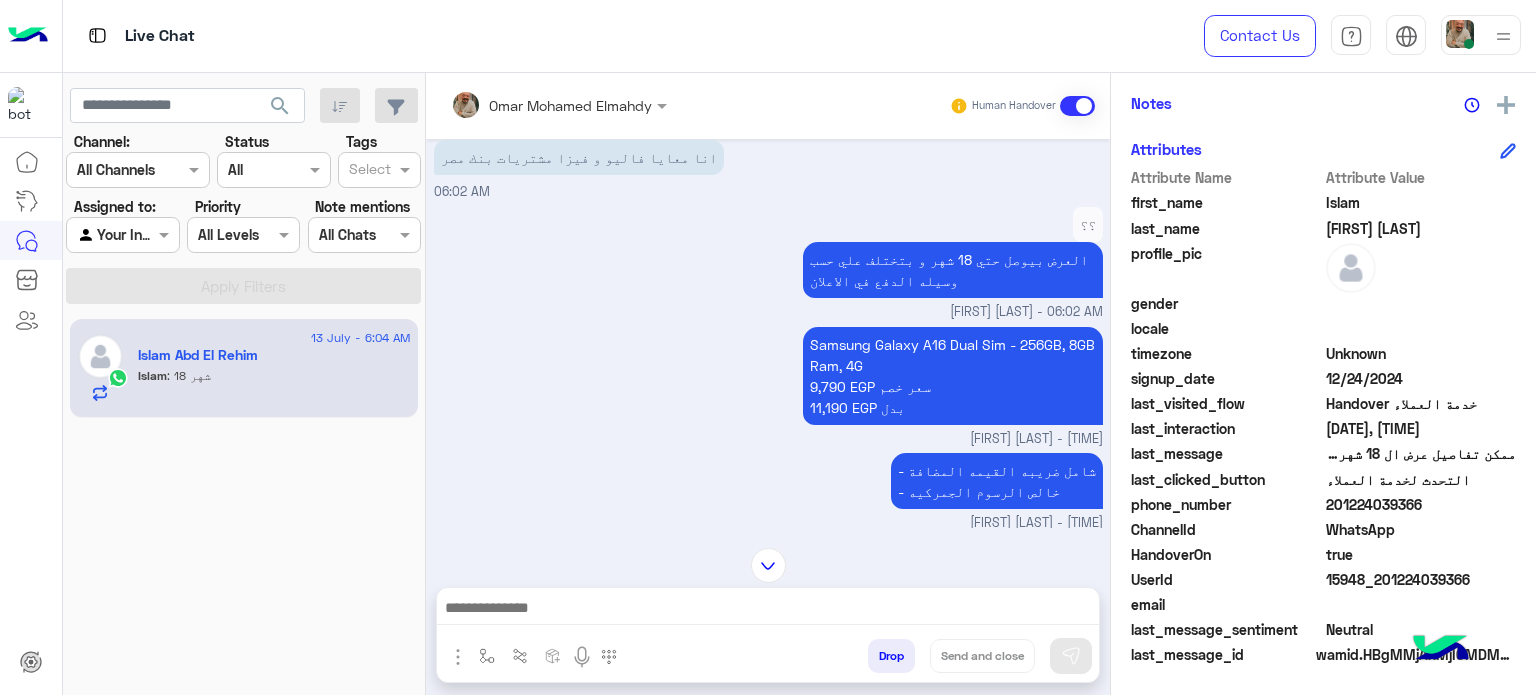 paste on "****" 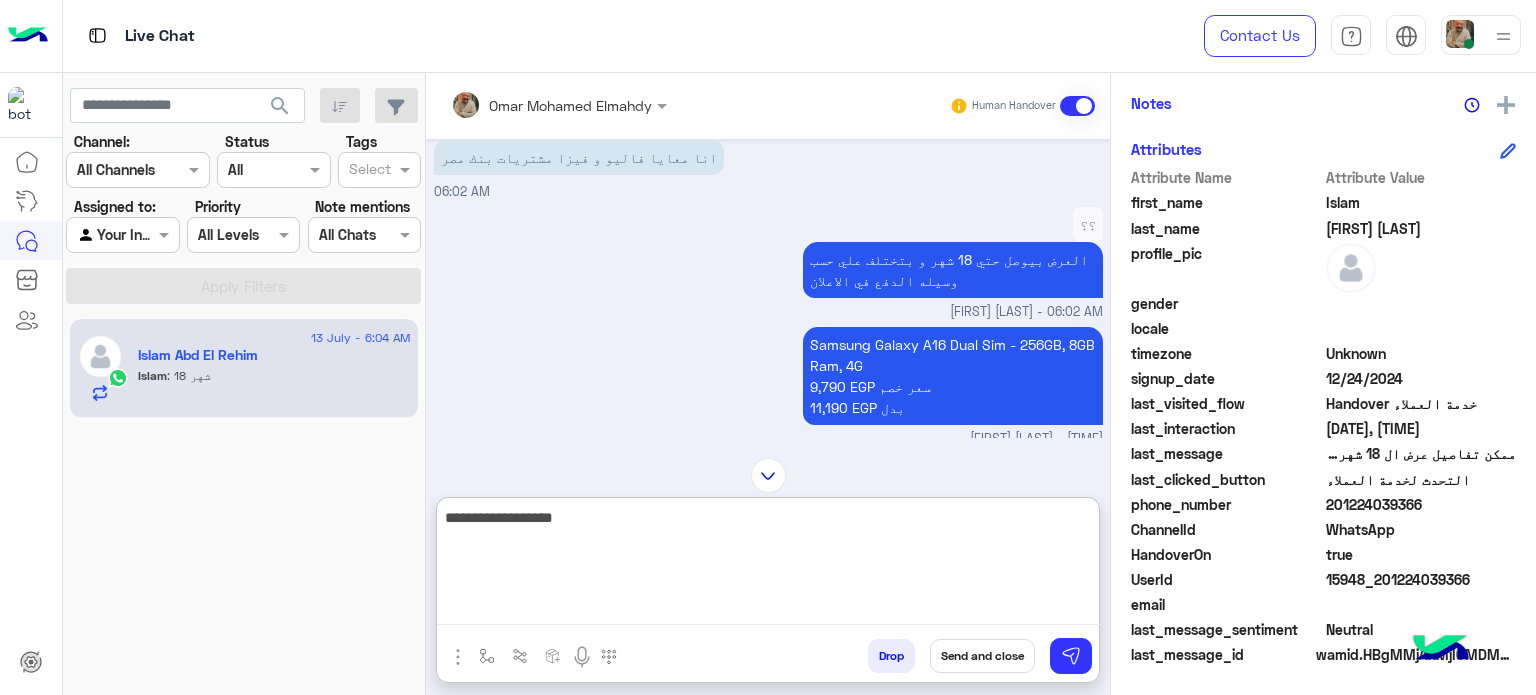 type on "**********" 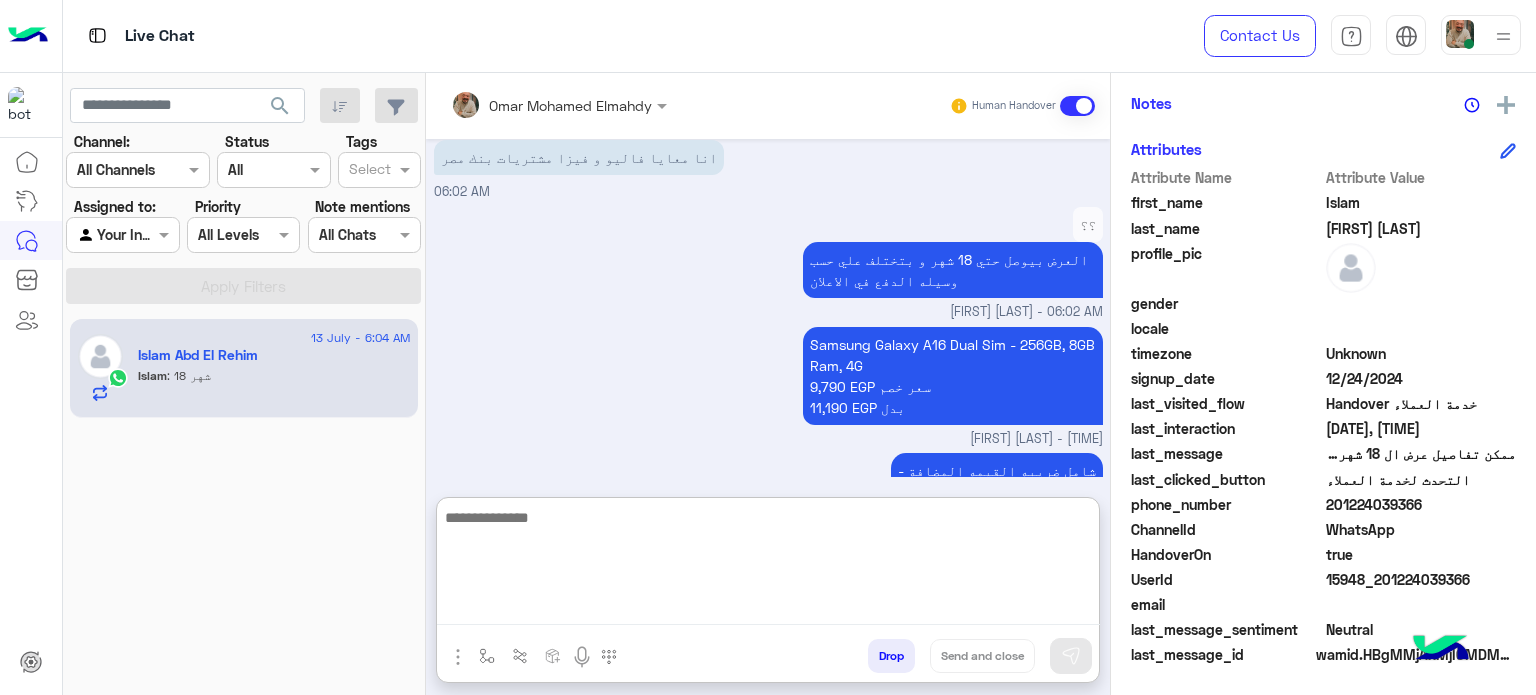 scroll, scrollTop: 952, scrollLeft: 0, axis: vertical 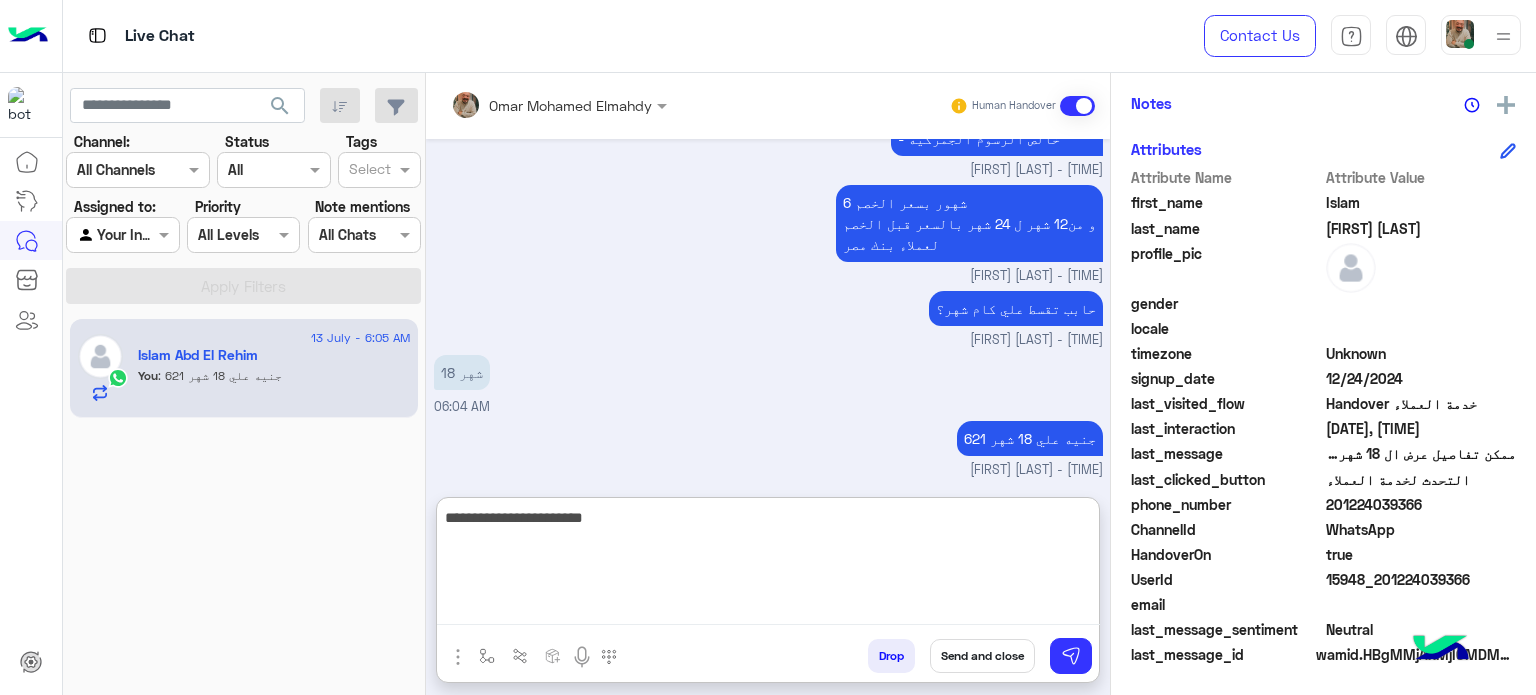 type on "**********" 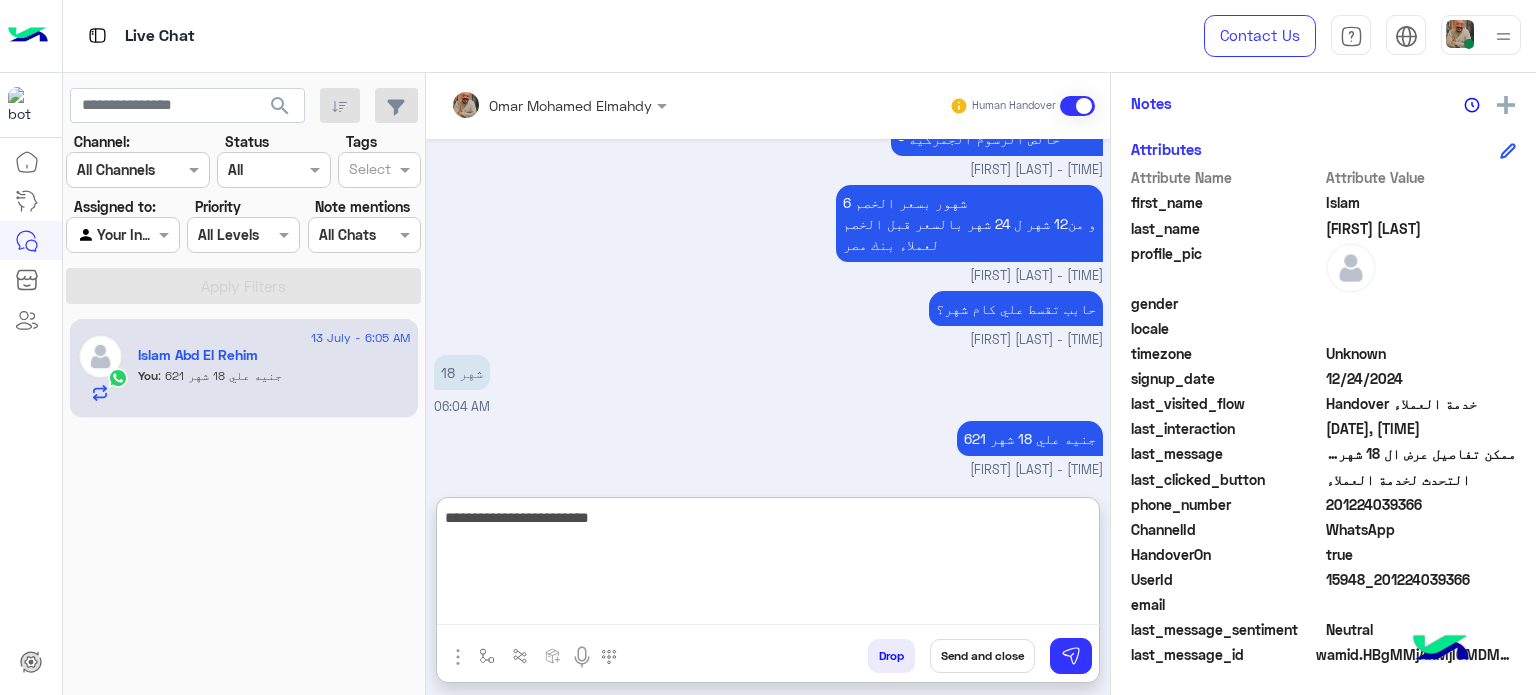 type 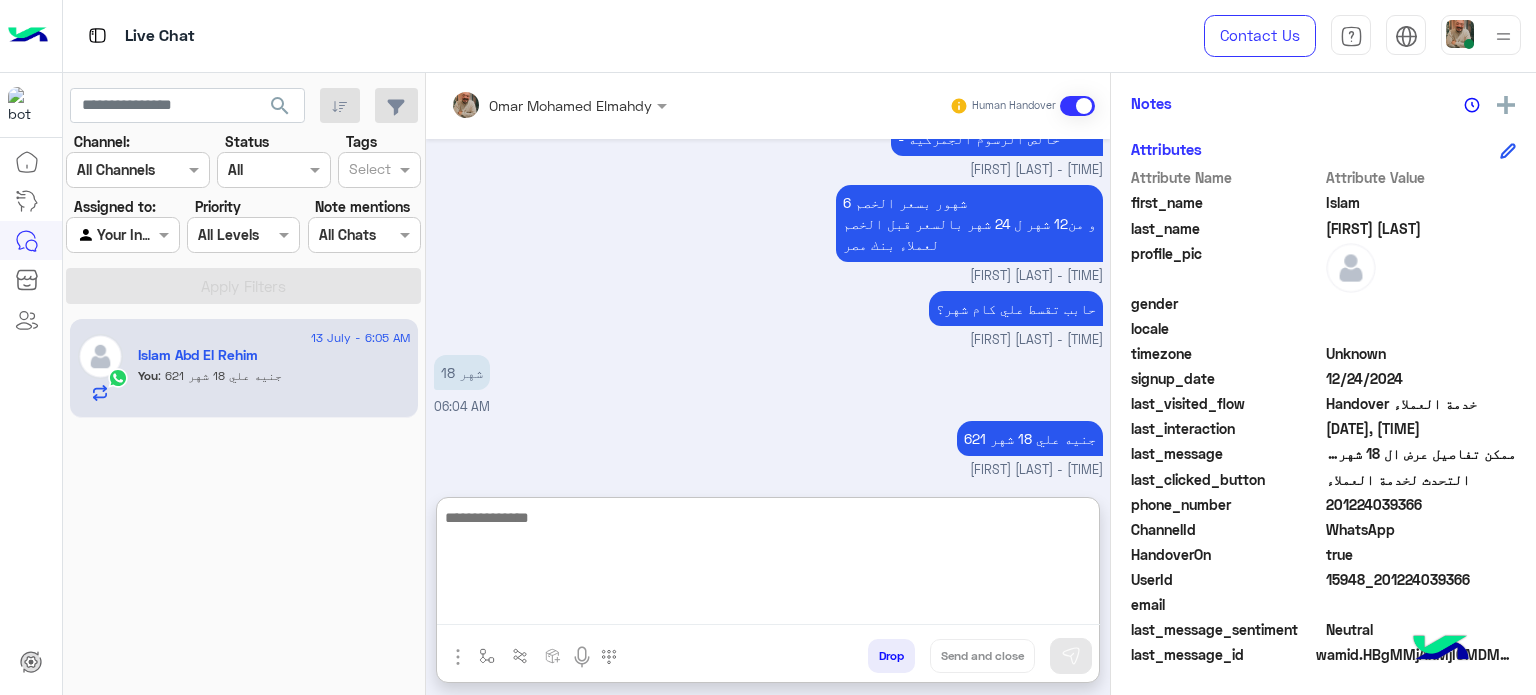 scroll, scrollTop: 1016, scrollLeft: 0, axis: vertical 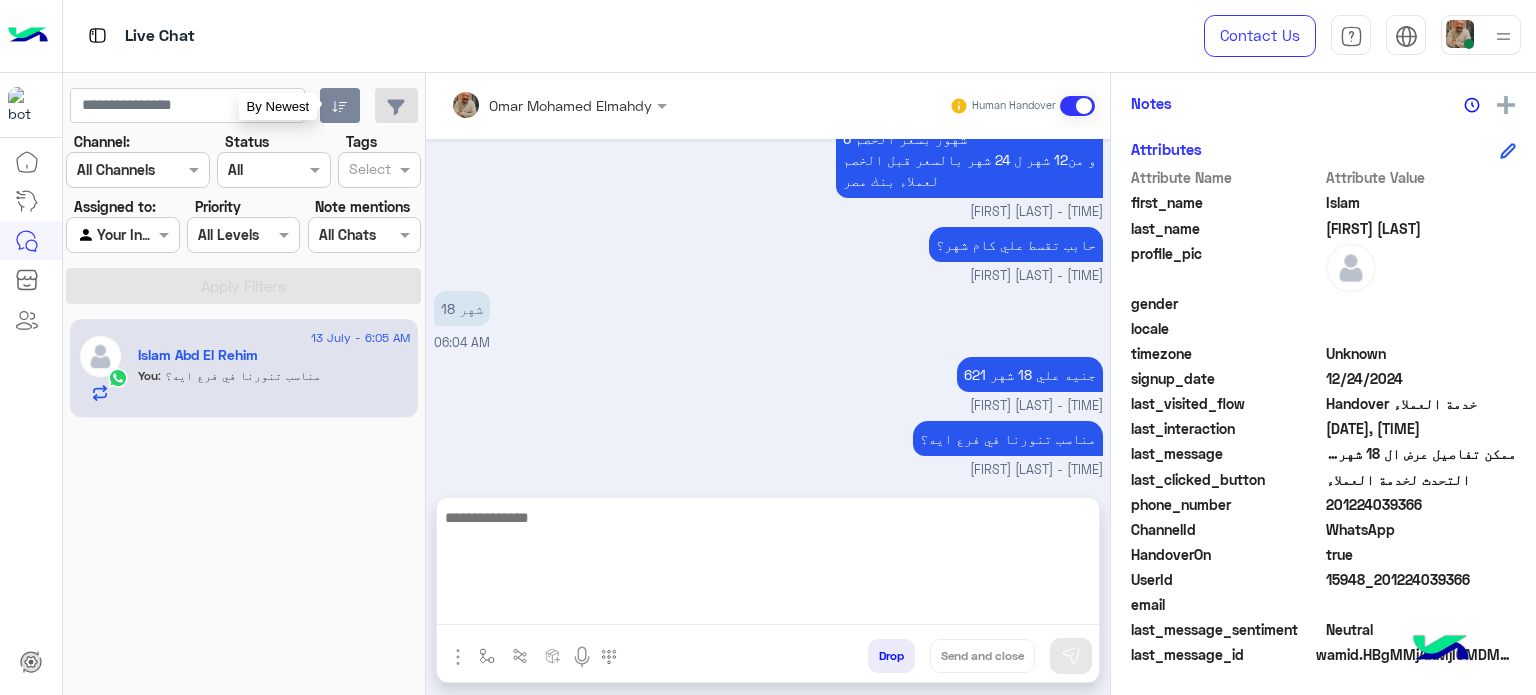 click 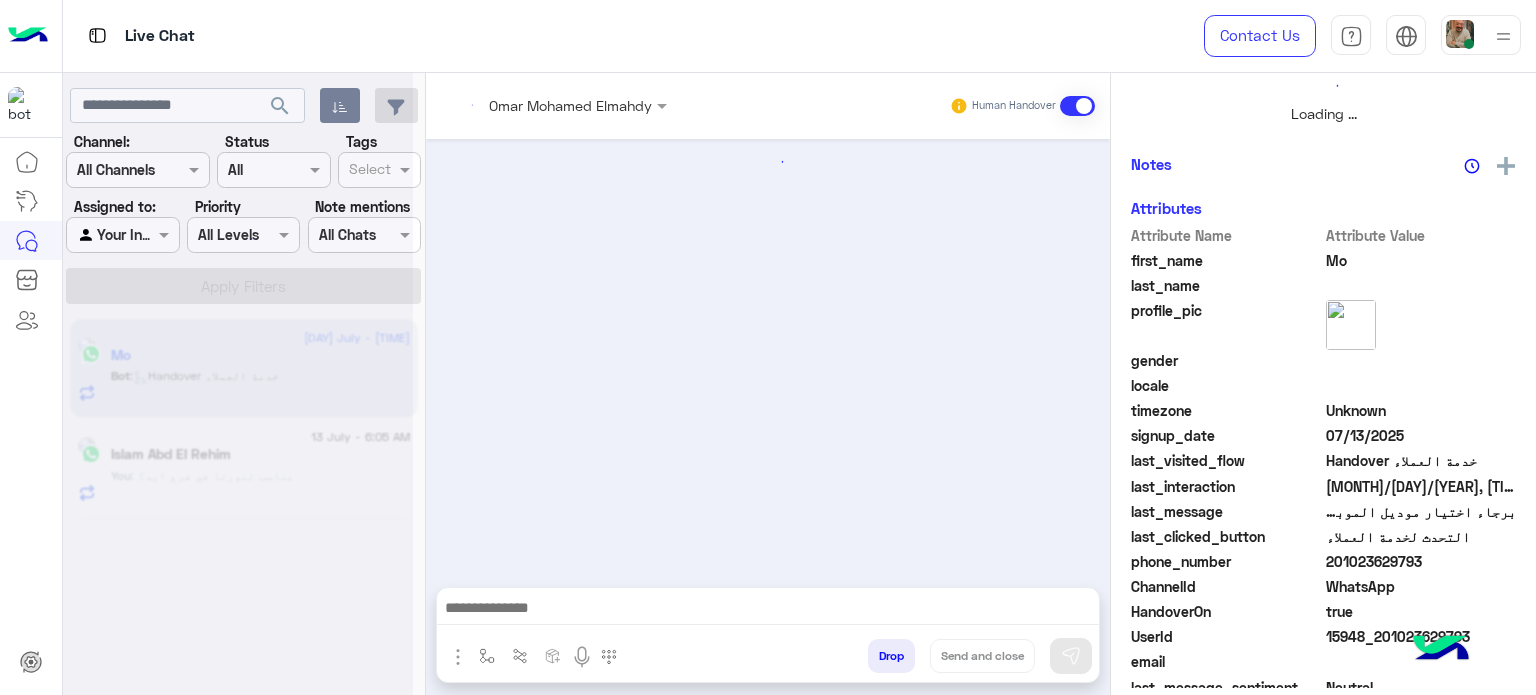 scroll, scrollTop: 464, scrollLeft: 0, axis: vertical 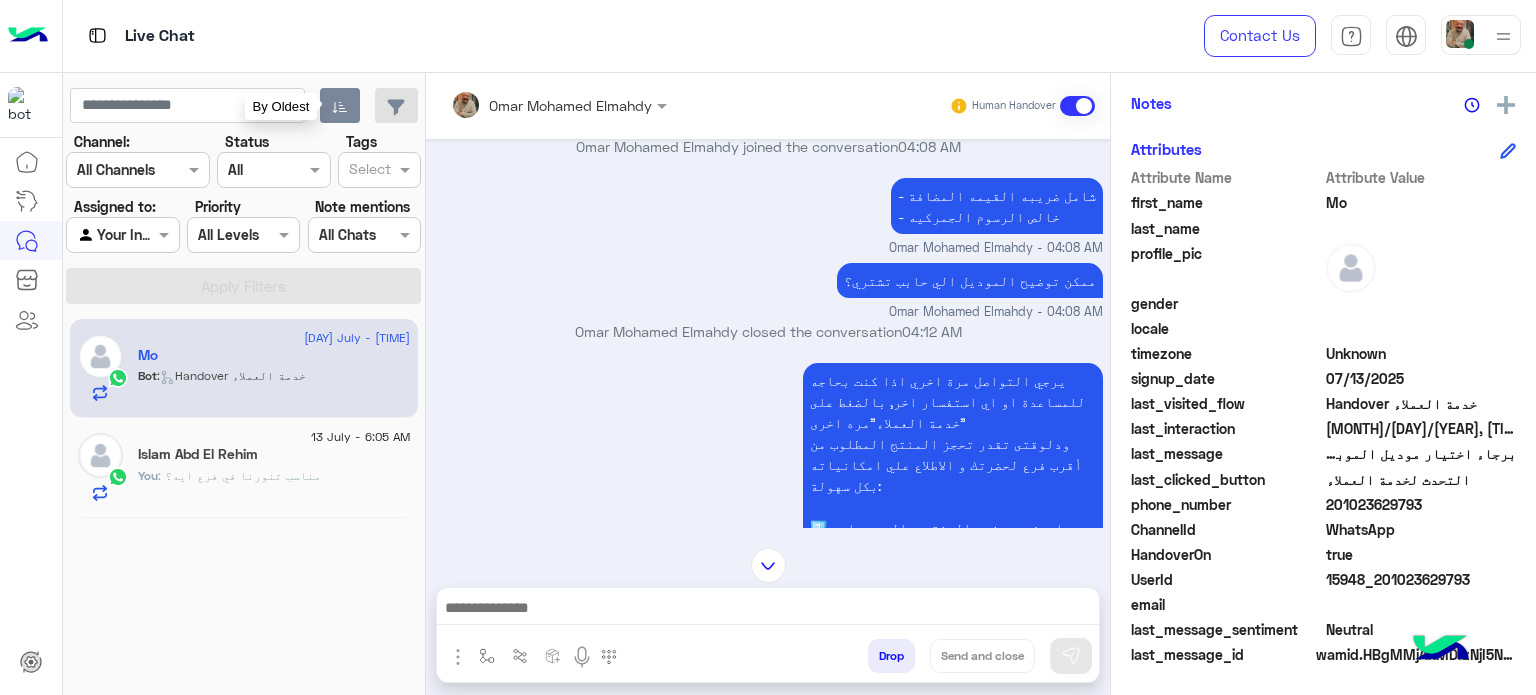 type 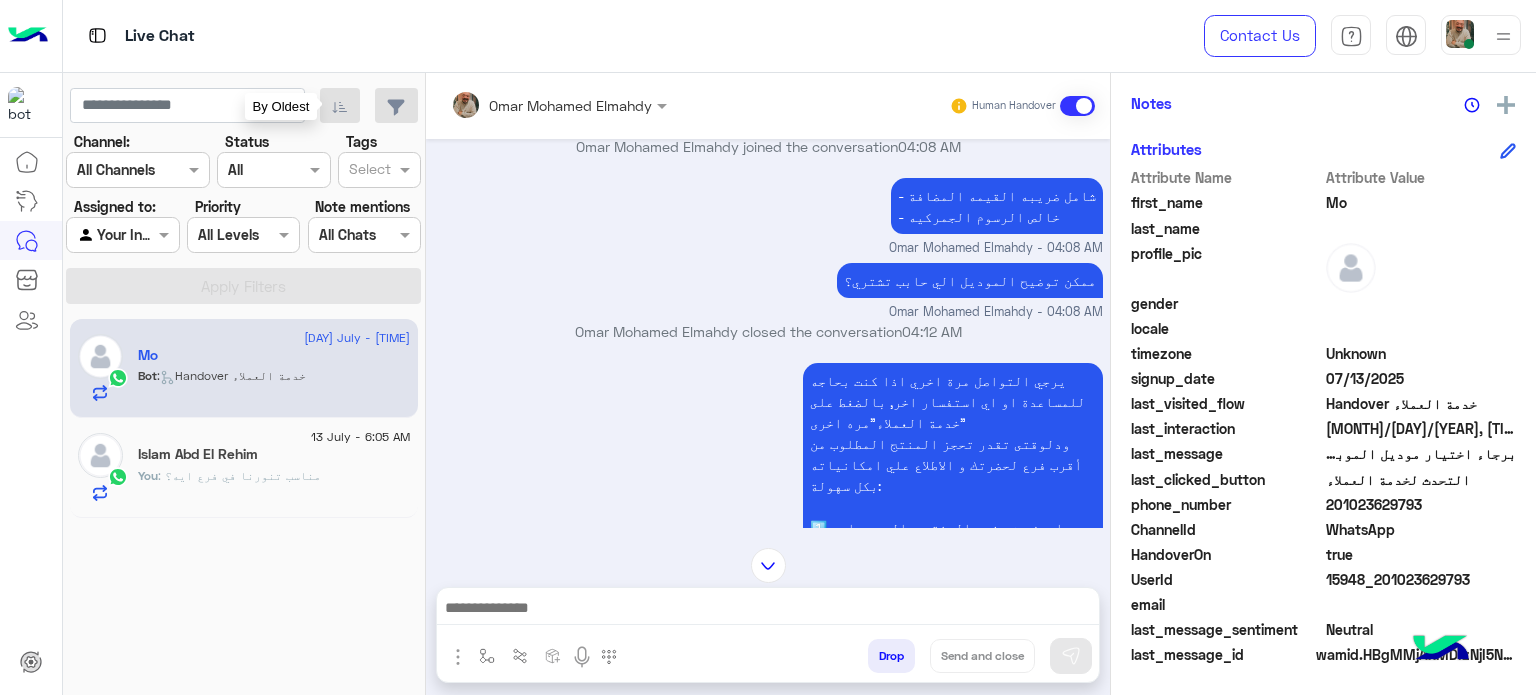 drag, startPoint x: 672, startPoint y: 634, endPoint x: 665, endPoint y: 612, distance: 23.086792 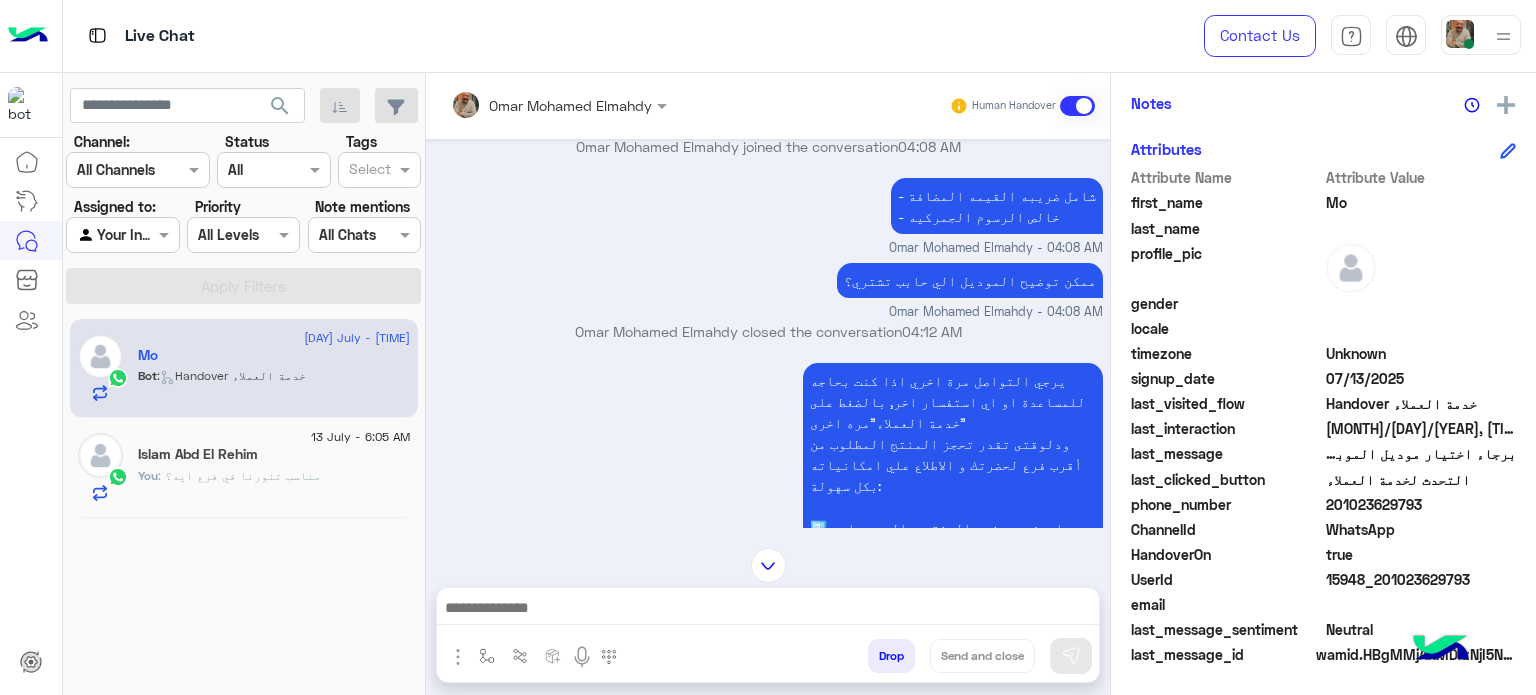 click at bounding box center (768, 610) 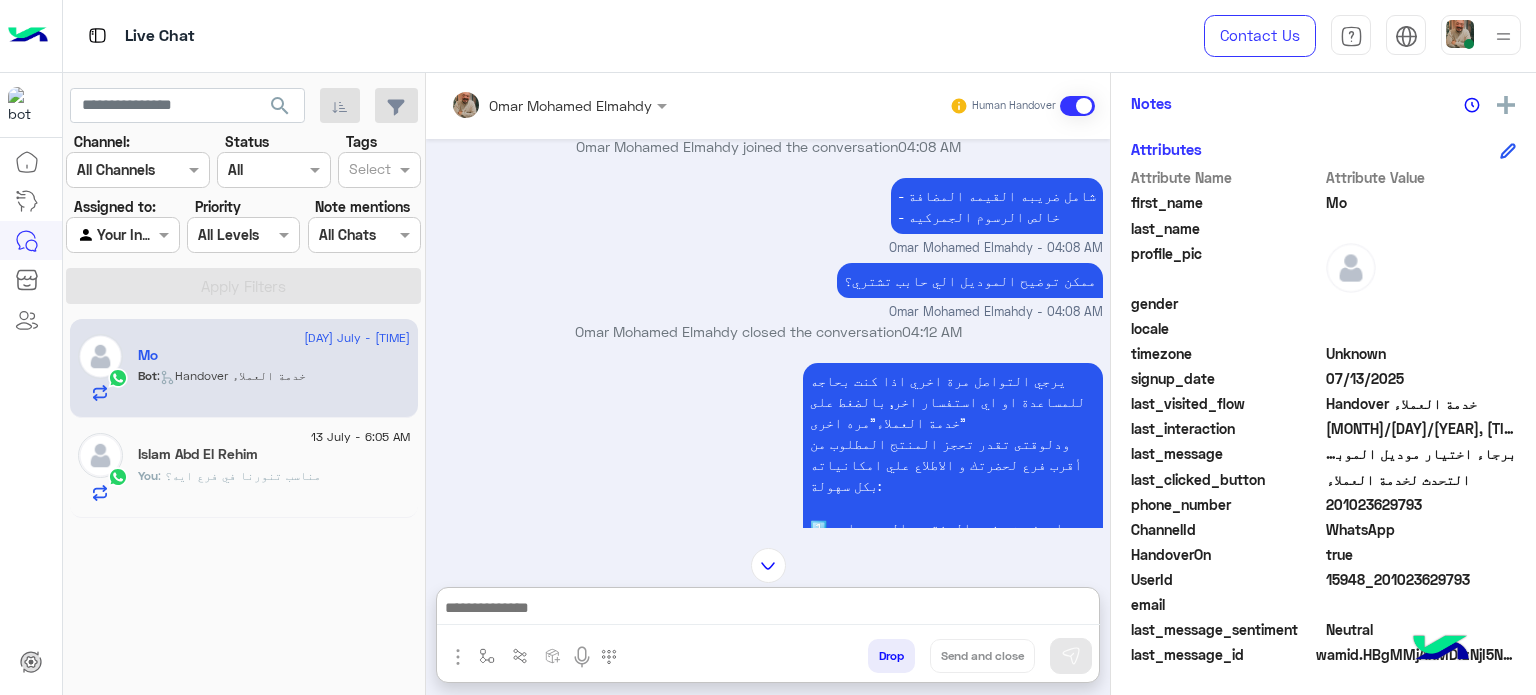 paste on "**********" 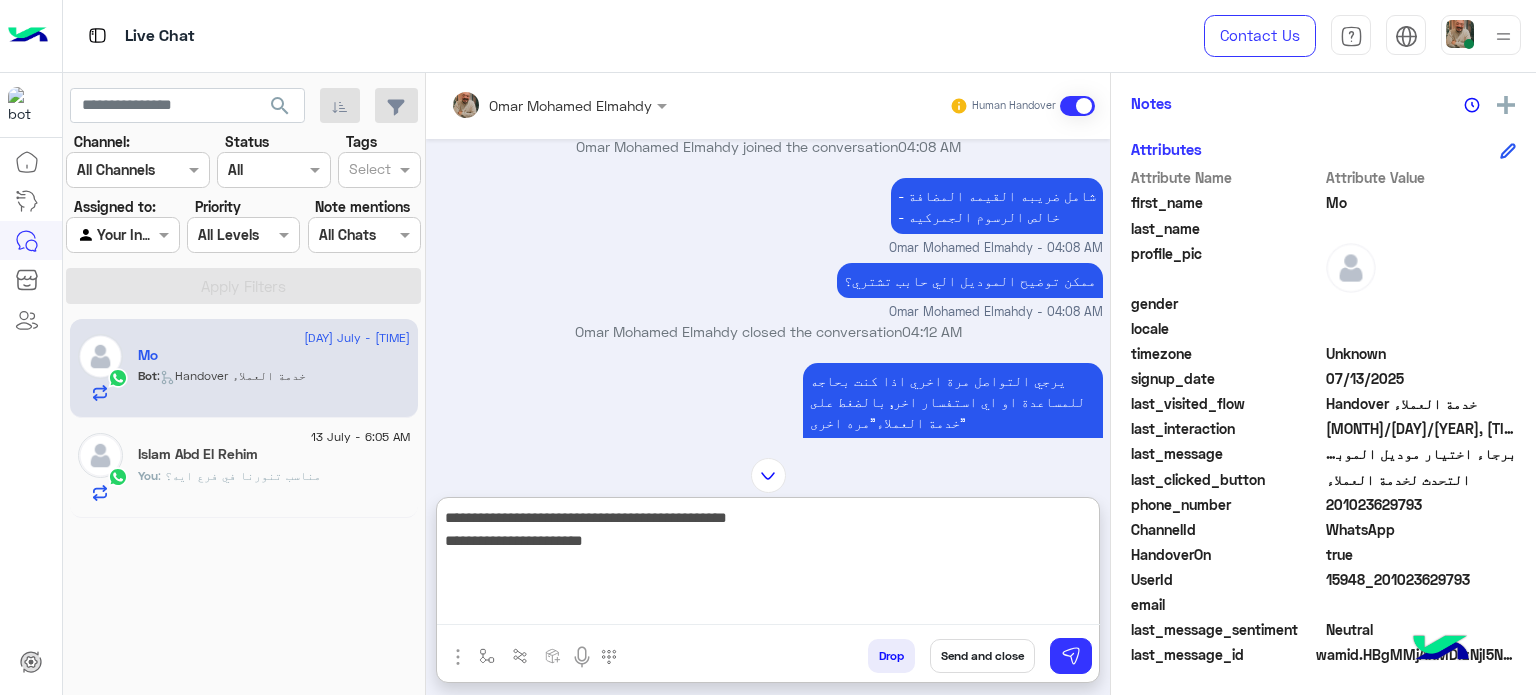 click on "**********" at bounding box center [768, 565] 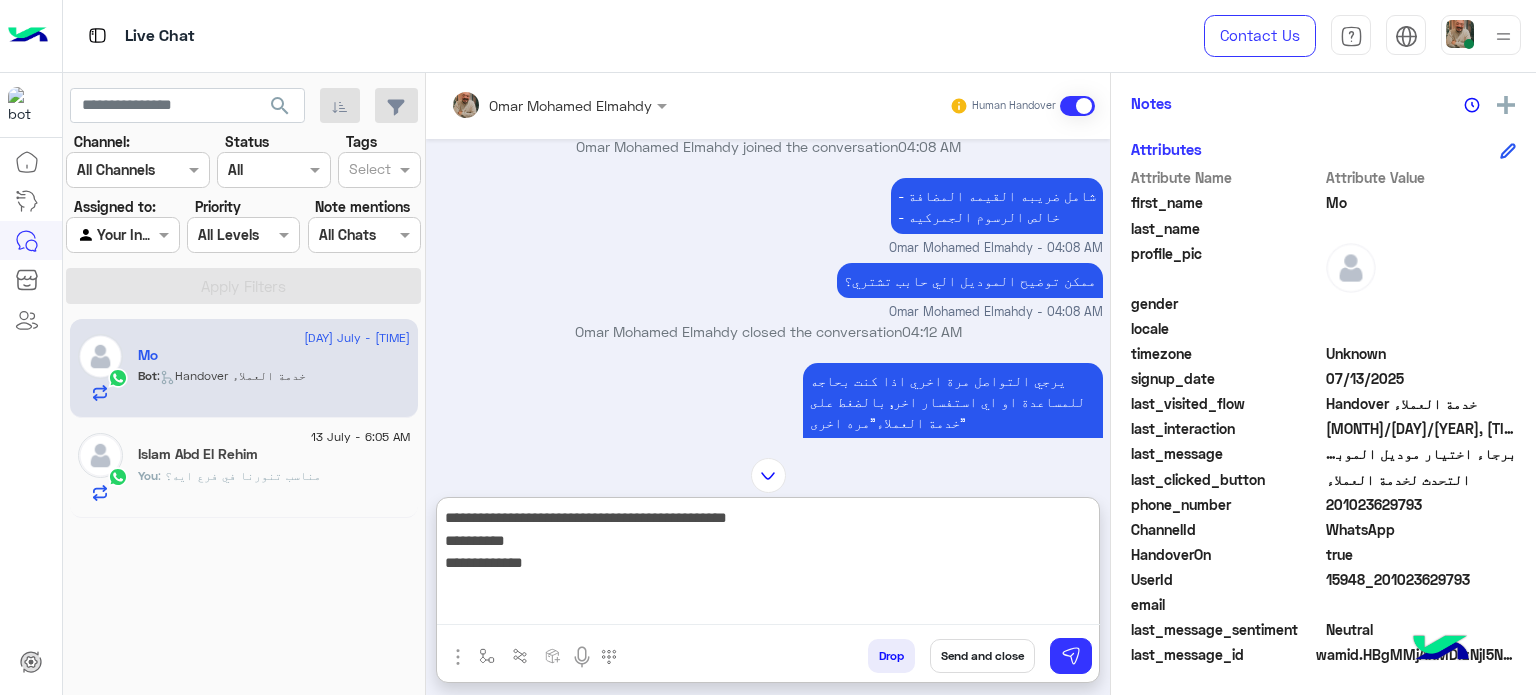 click on "**********" at bounding box center [768, 565] 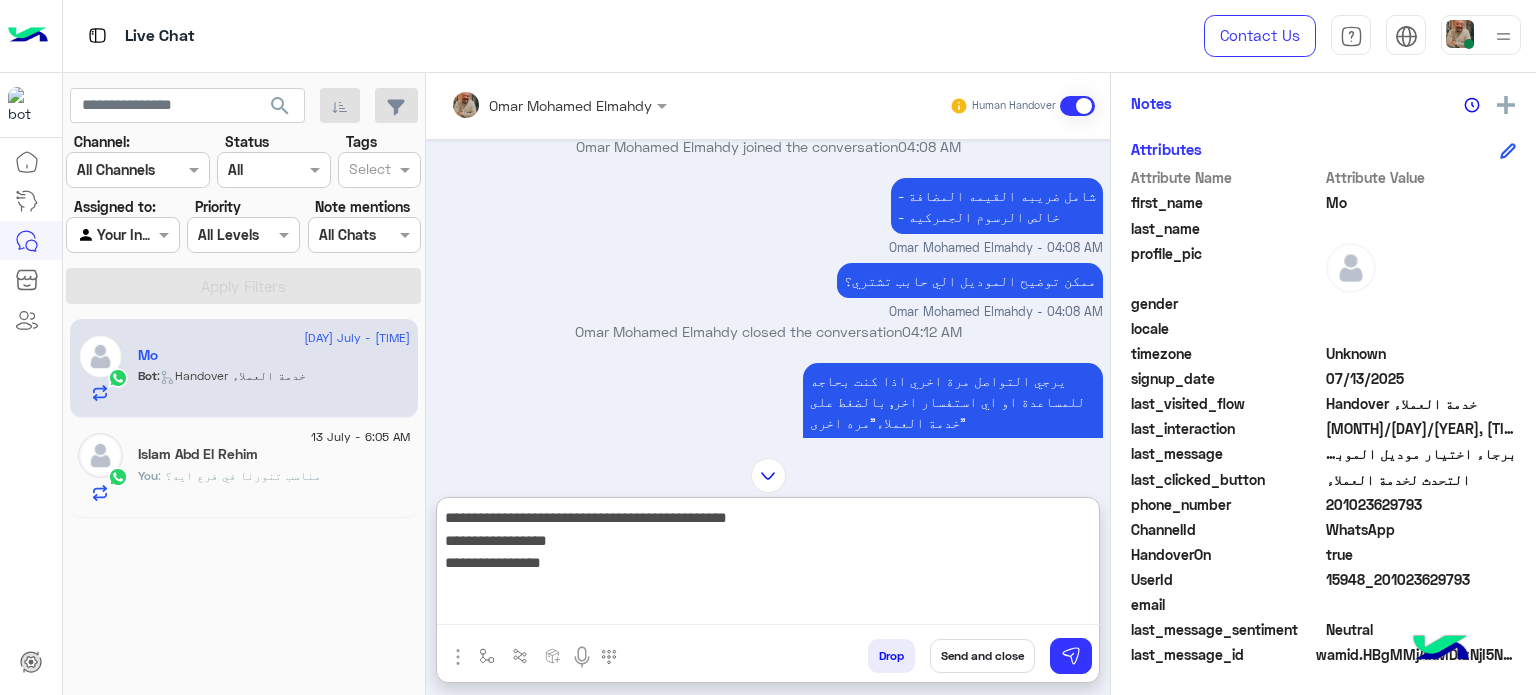 type on "**********" 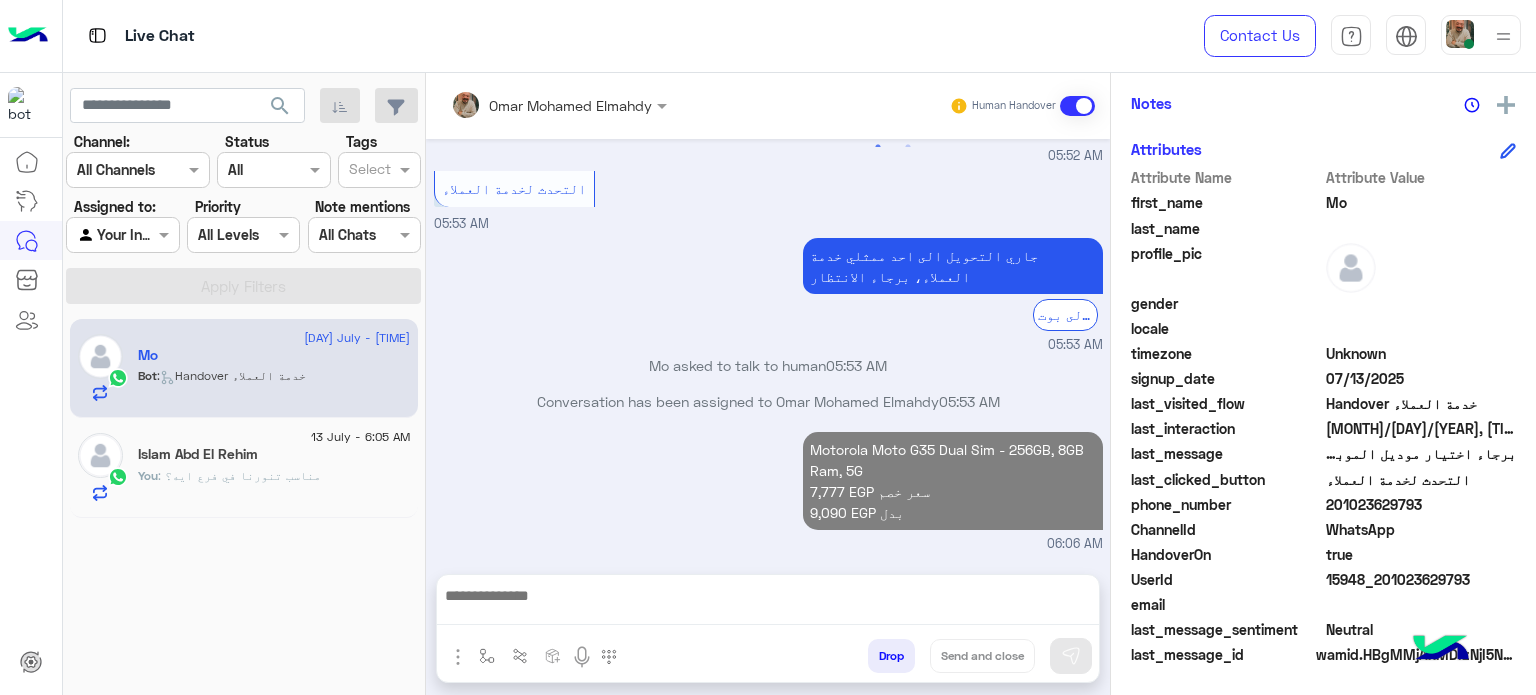 scroll, scrollTop: 1792, scrollLeft: 0, axis: vertical 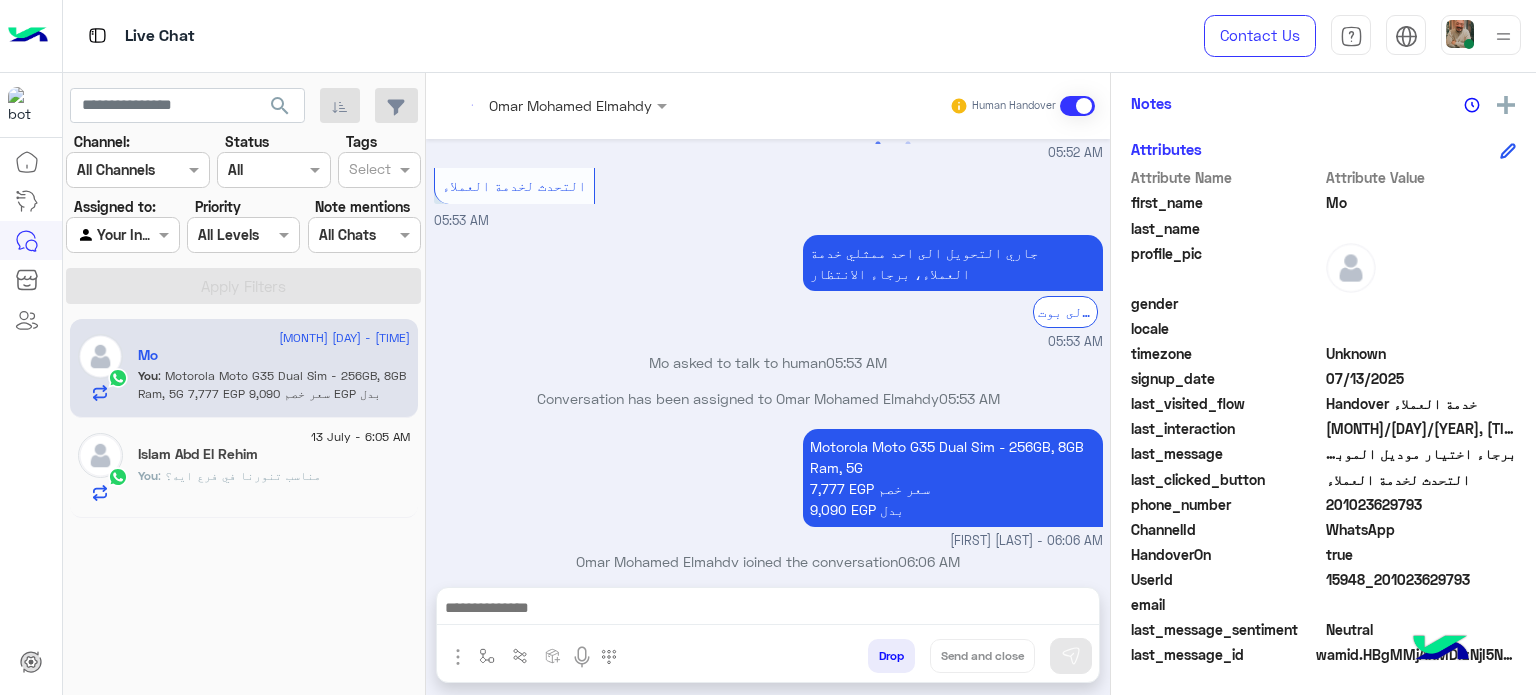 click at bounding box center [768, 610] 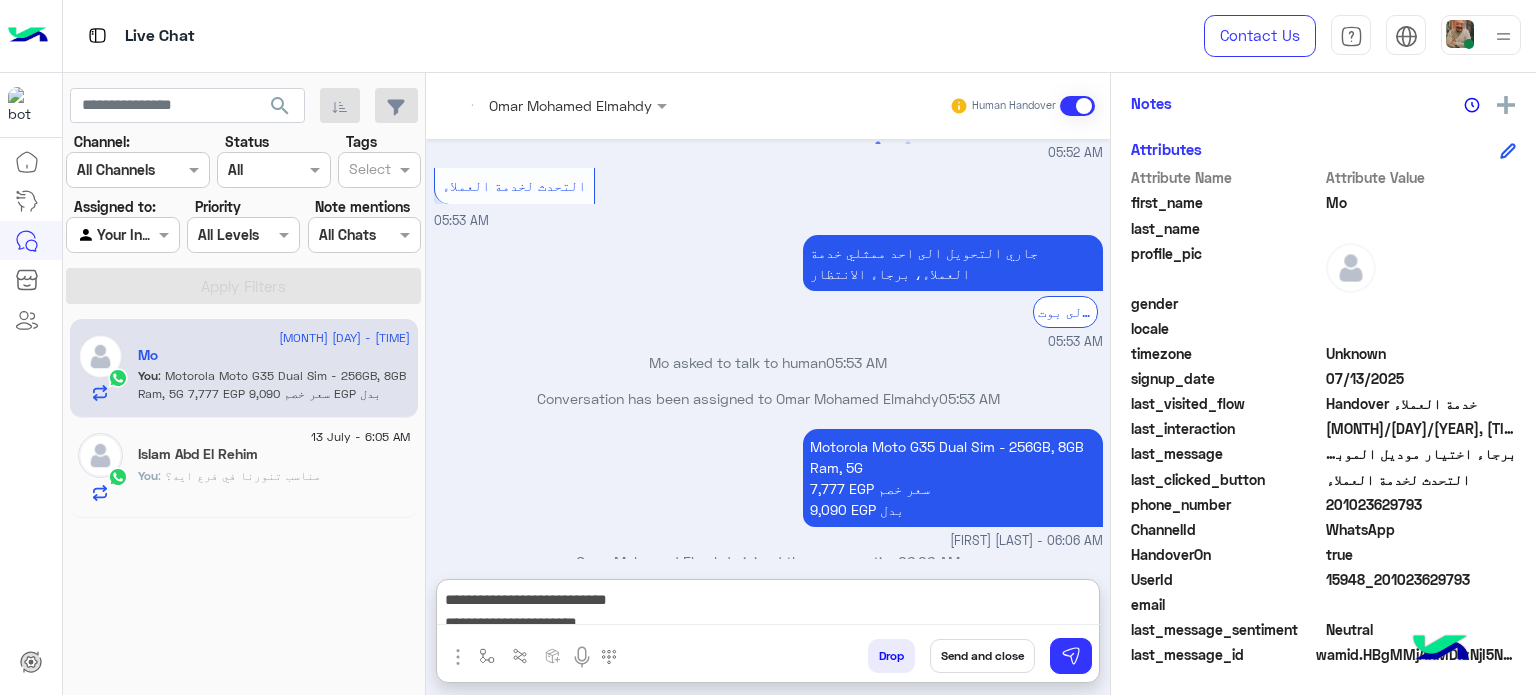 scroll, scrollTop: 1896, scrollLeft: 0, axis: vertical 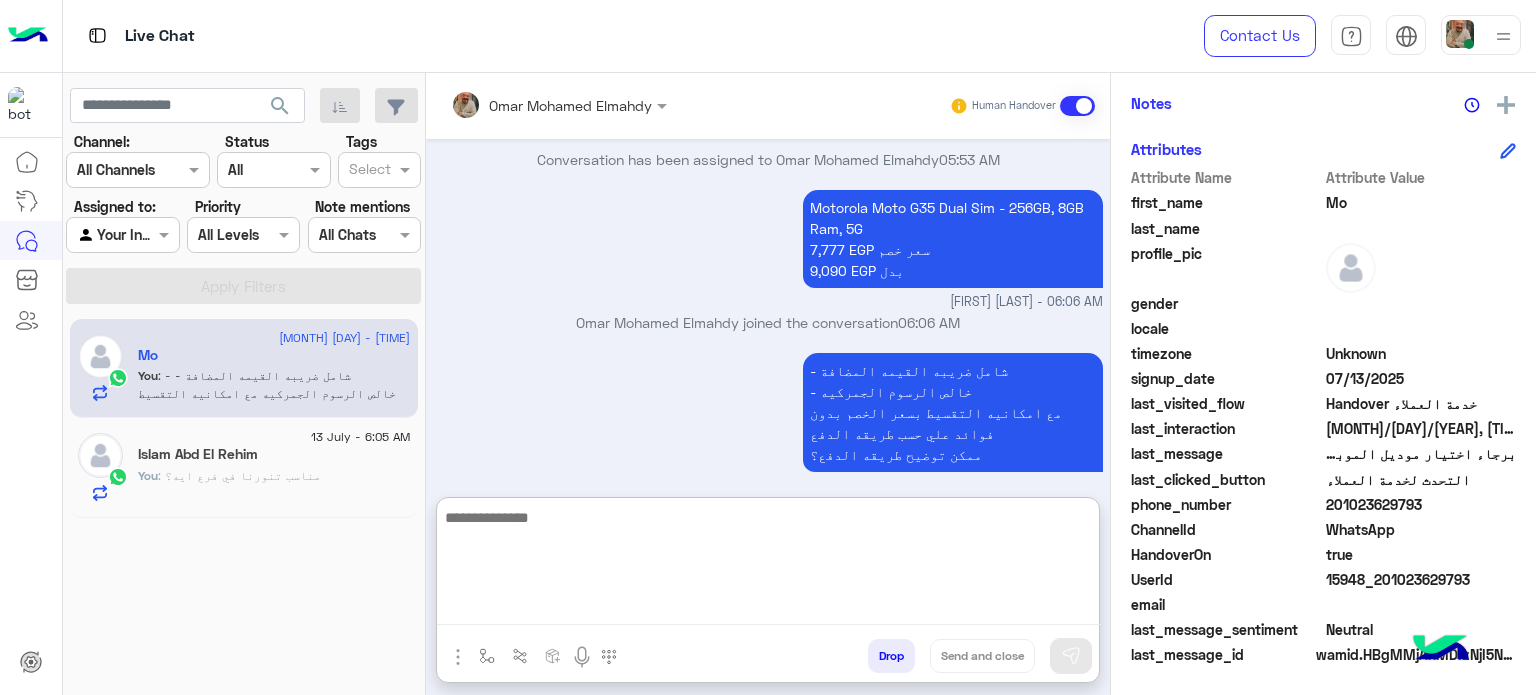 click on "You  : مناسب تنورنا في فرع ايه؟" 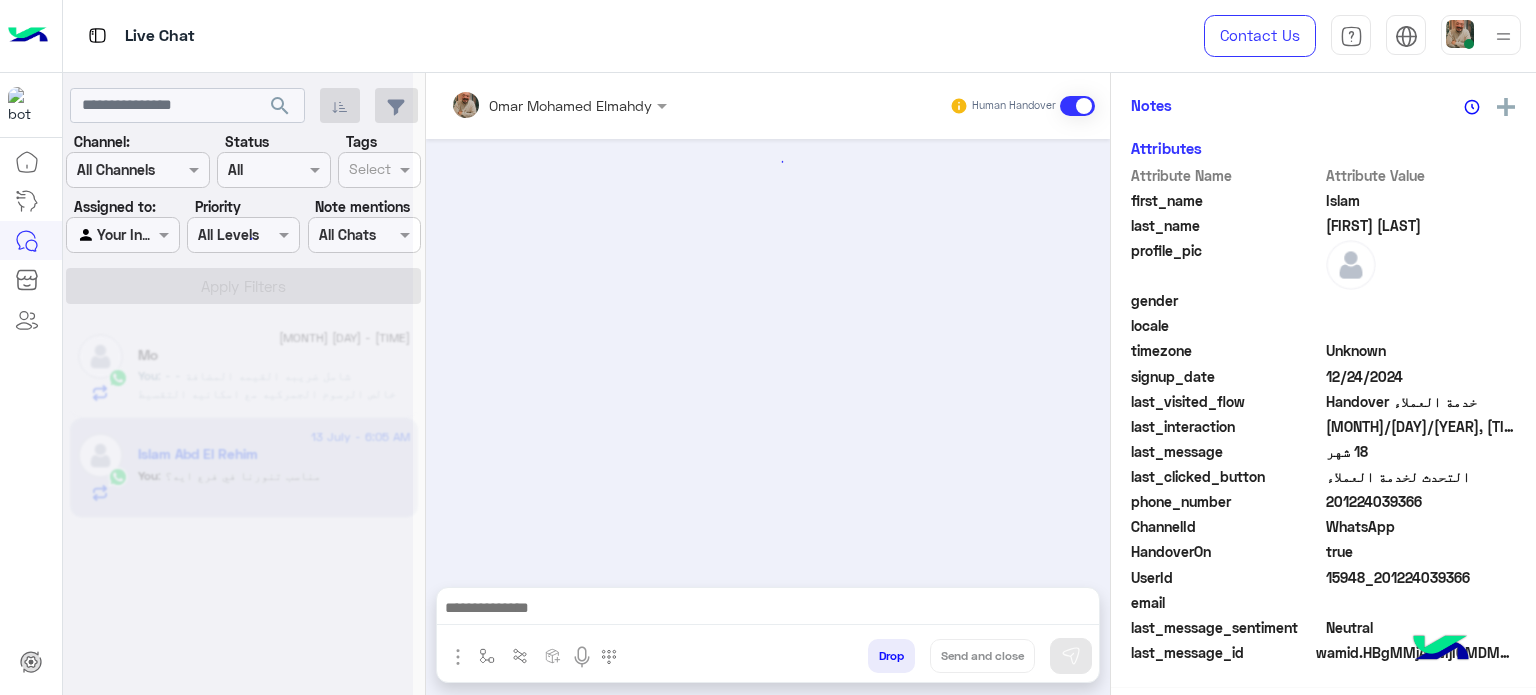 scroll, scrollTop: 400, scrollLeft: 0, axis: vertical 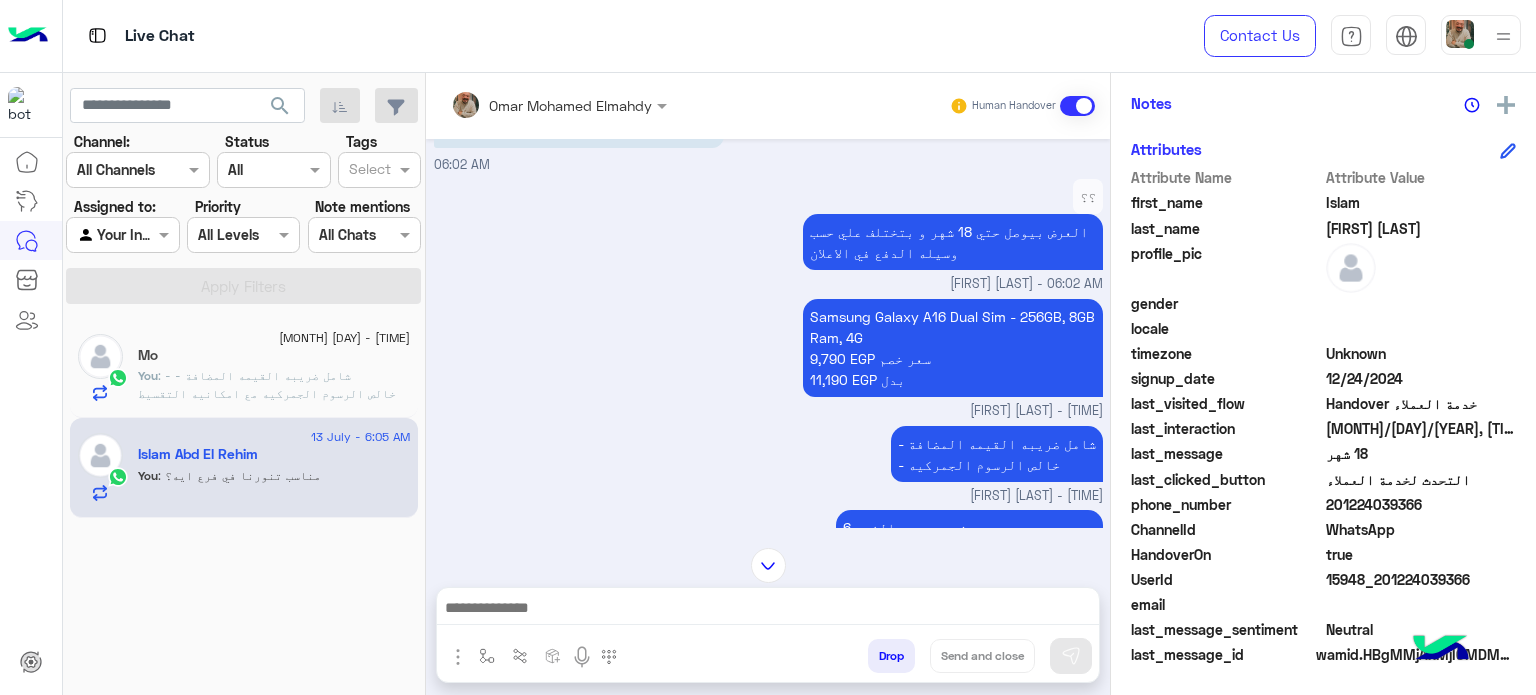 click on "You  : - شامل ضريبه القيمه المضافة
- خالص الرسوم الجمركيه
مع امكانيه التقسيط بسعر الخصم بدون فوائد علي حسب طريقه الدفع
ممكن توضيح طريقه الدفع؟" 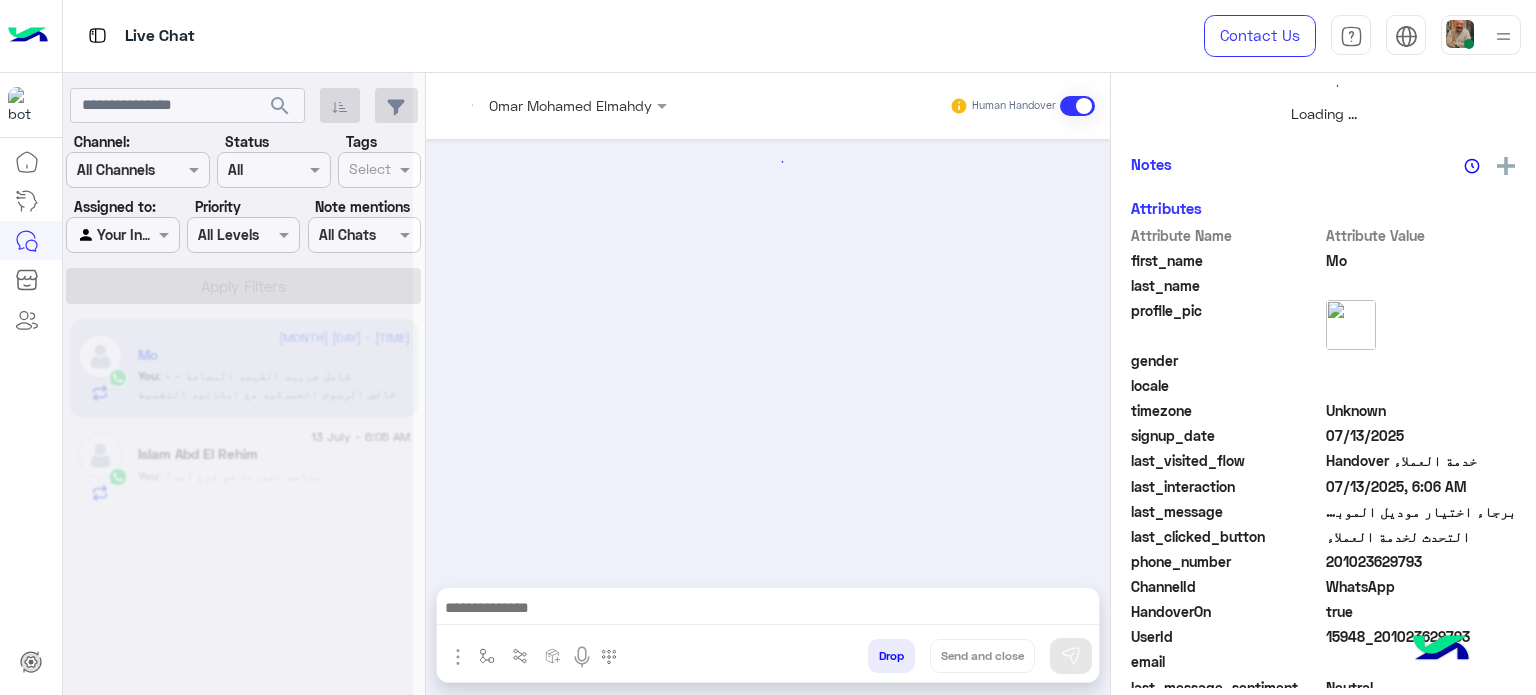 scroll, scrollTop: 464, scrollLeft: 0, axis: vertical 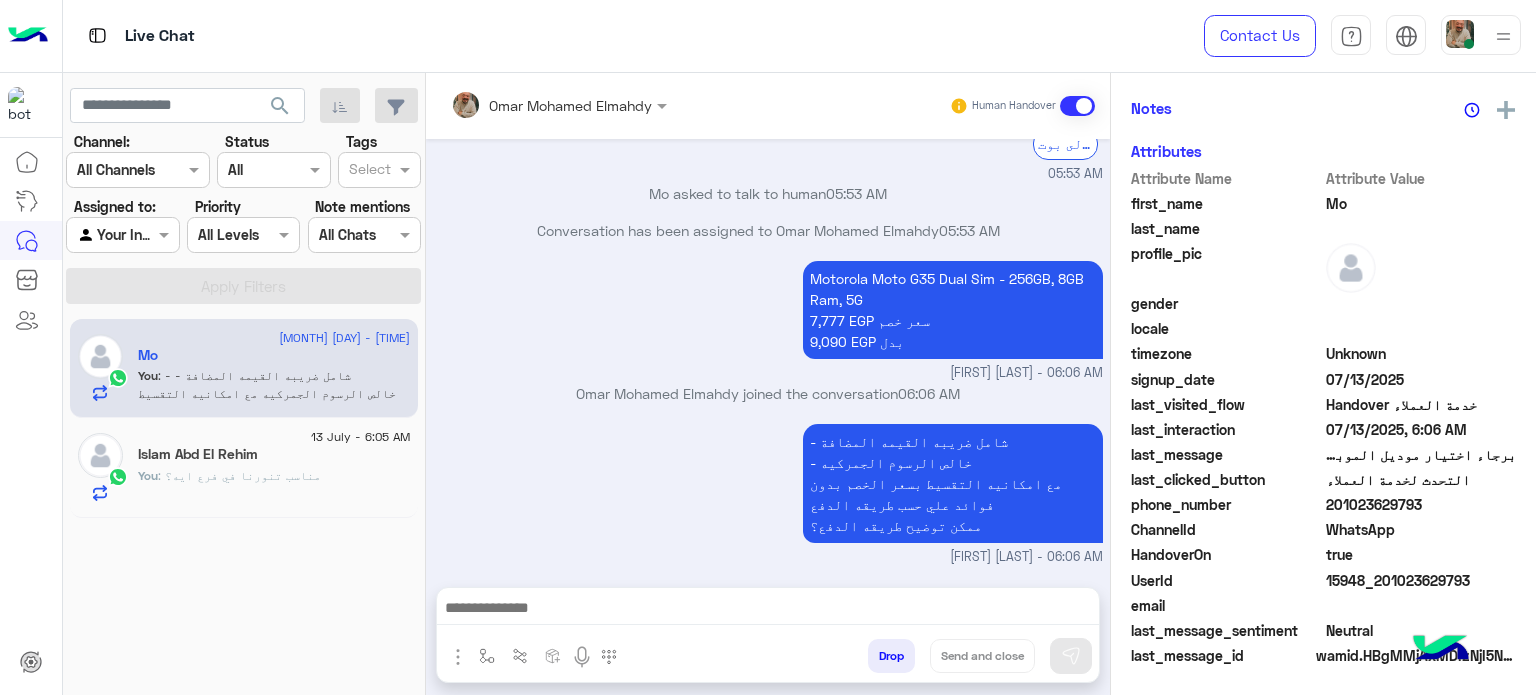click on "13 July - 6:05 AM [FIRST] [LAST] You : مناسب تنورنا في فرع ايه؟" 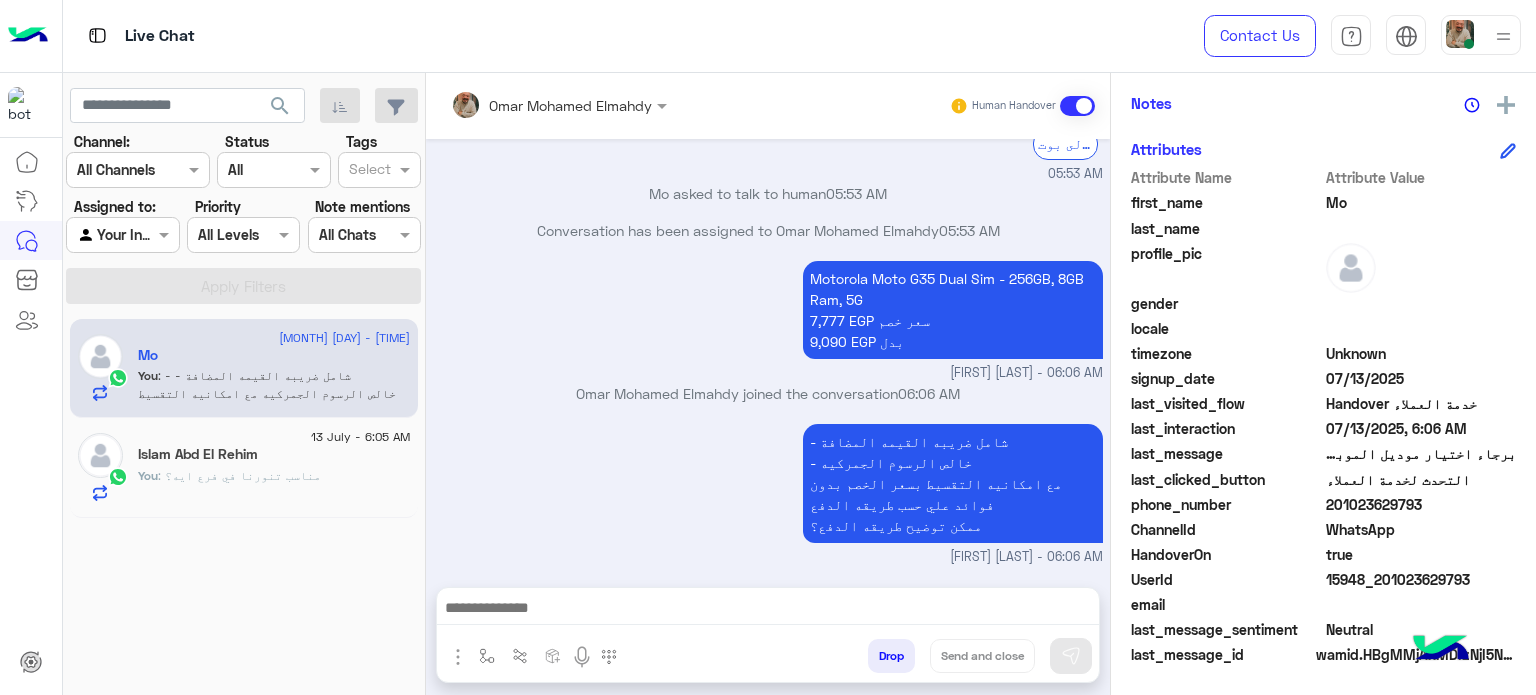 click on "Islam Abd El Rehim" 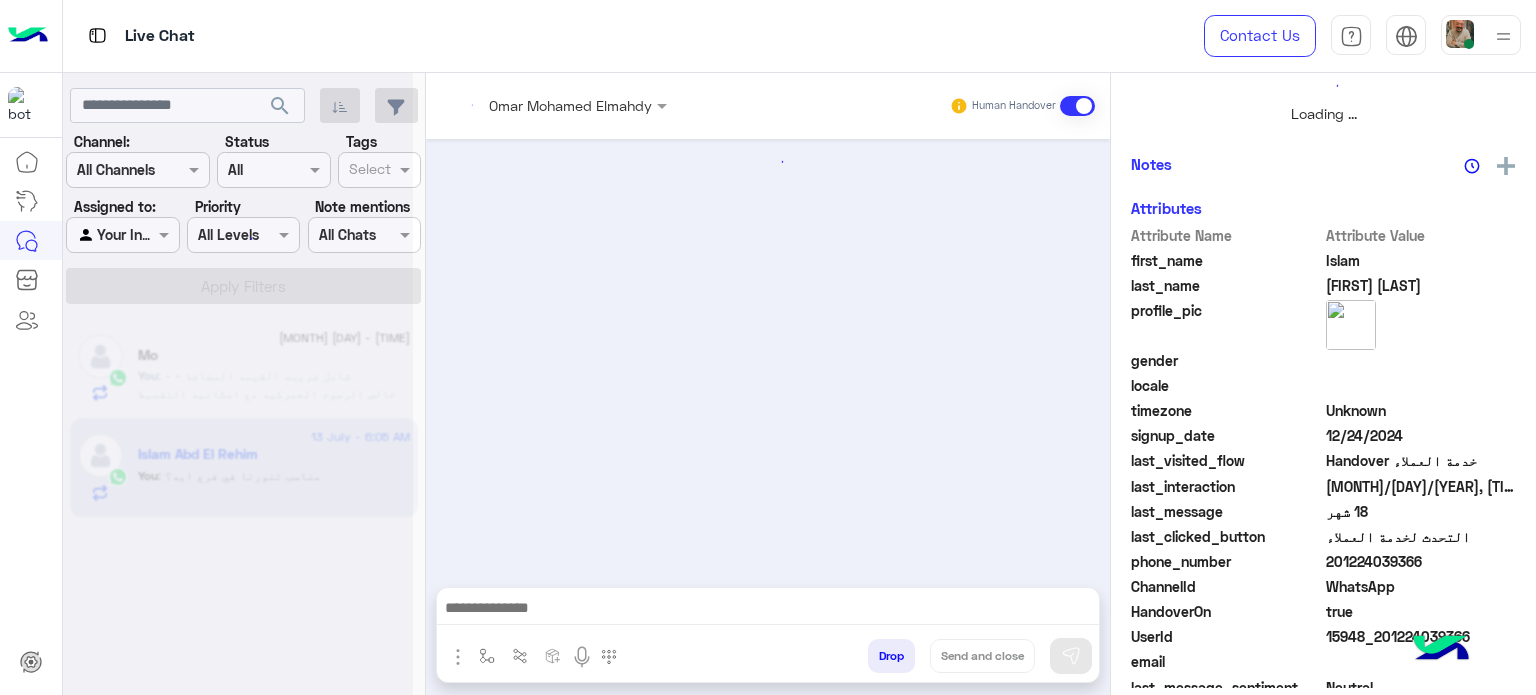 scroll, scrollTop: 464, scrollLeft: 0, axis: vertical 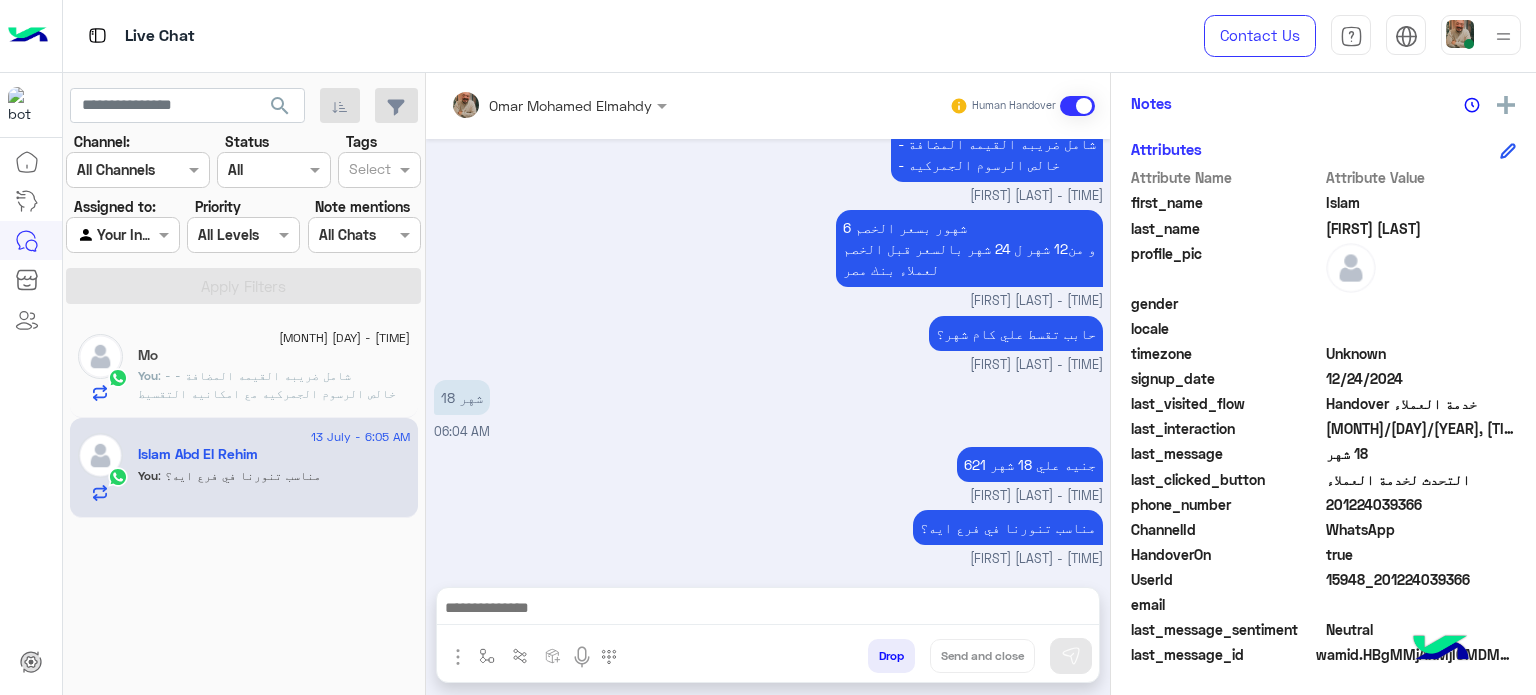 click on "You  : - شامل ضريبه القيمه المضافة
- خالص الرسوم الجمركيه
مع امكانيه التقسيط بسعر الخصم بدون فوائد علي حسب طريقه الدفع
ممكن توضيح طريقه الدفع؟" 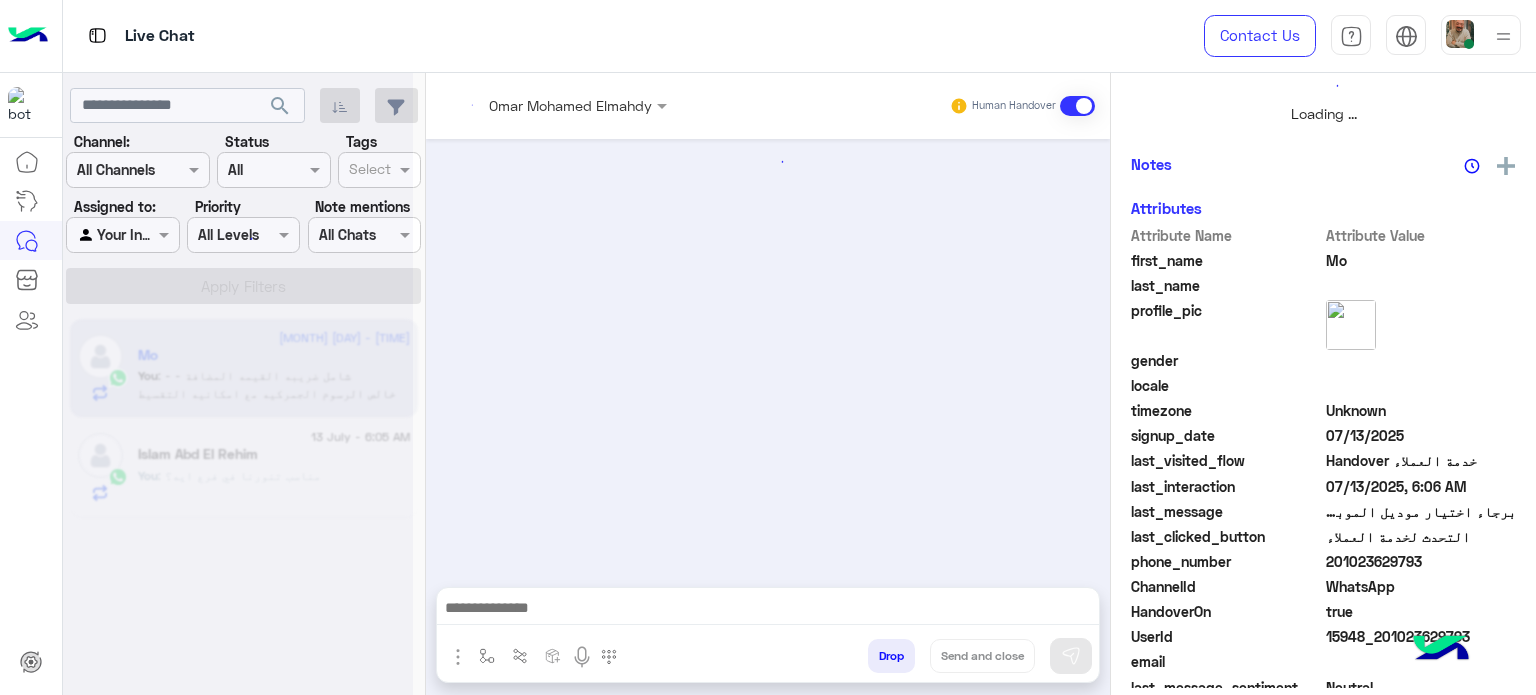 scroll, scrollTop: 464, scrollLeft: 0, axis: vertical 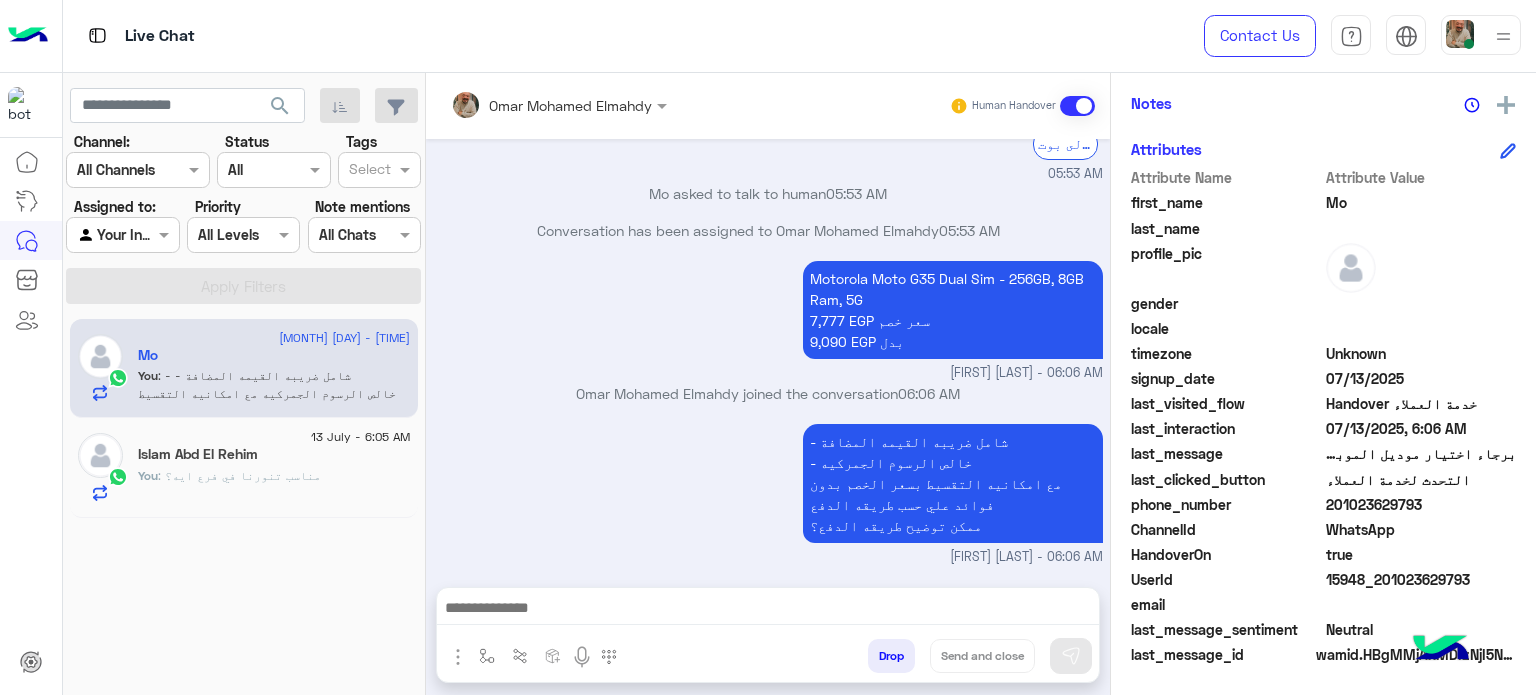 click at bounding box center (768, 610) 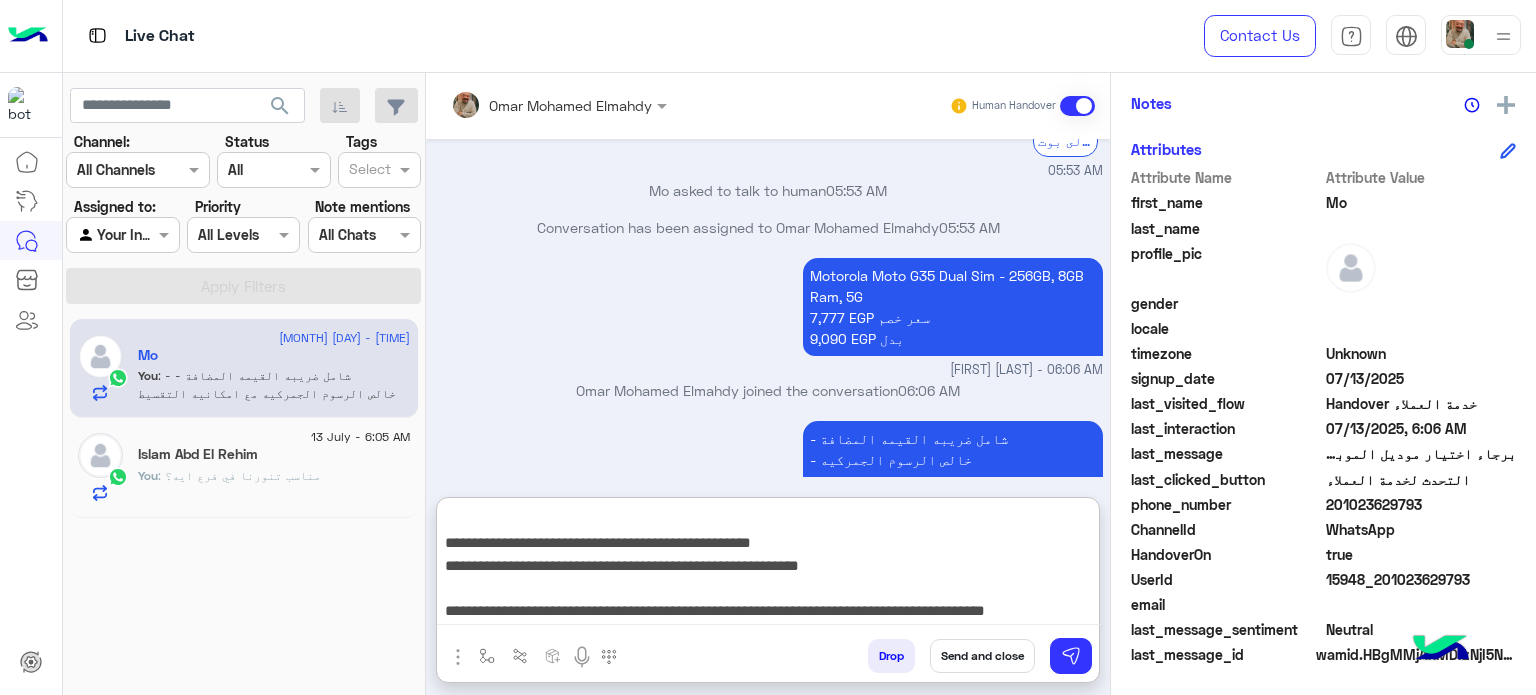 scroll, scrollTop: 177, scrollLeft: 0, axis: vertical 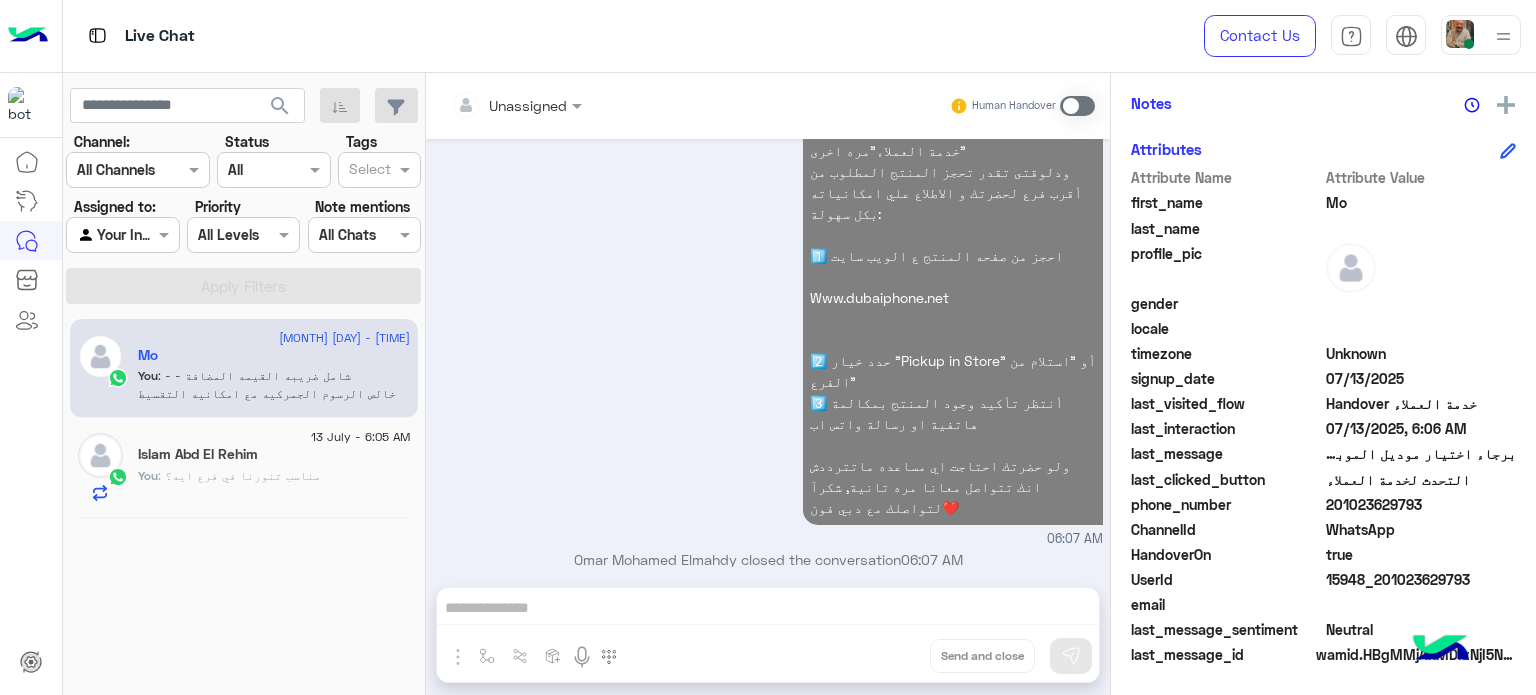 click on "Islam Abd El Rehim" 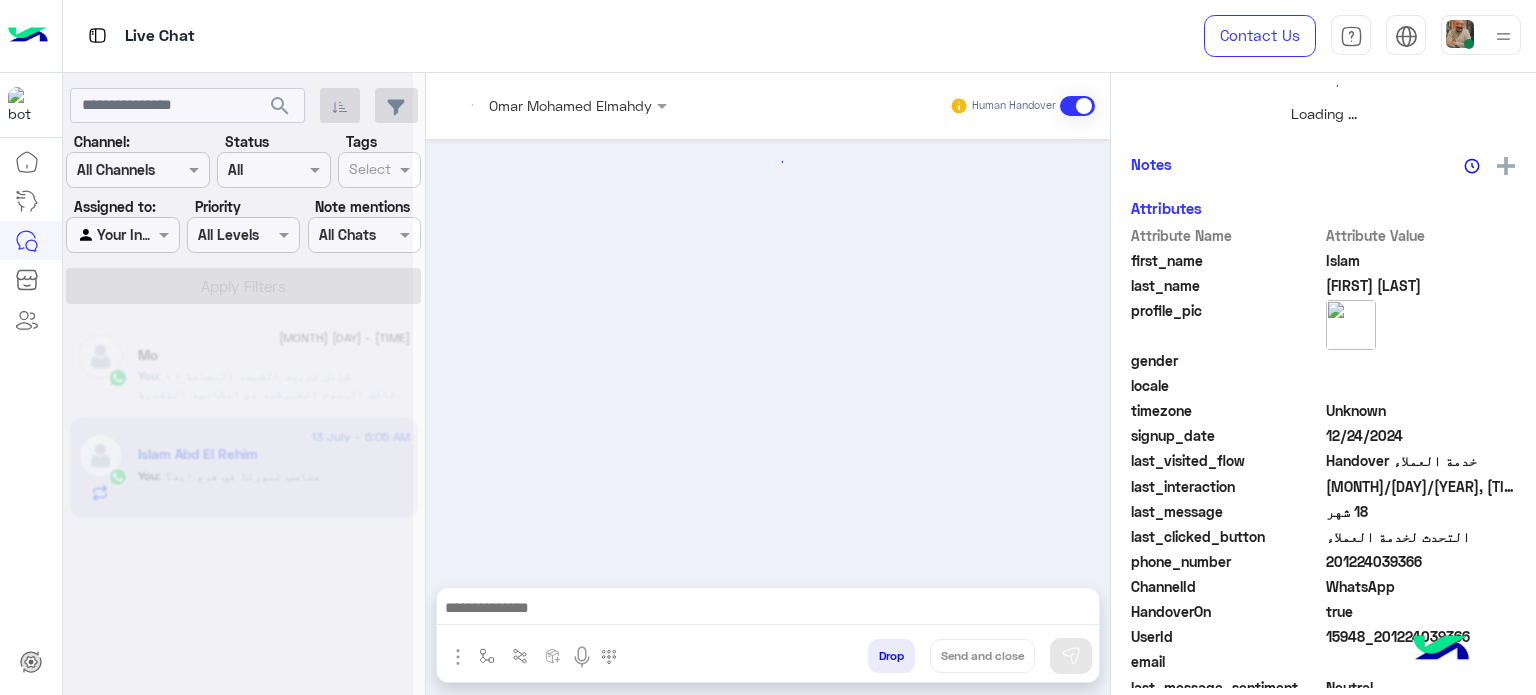 scroll, scrollTop: 464, scrollLeft: 0, axis: vertical 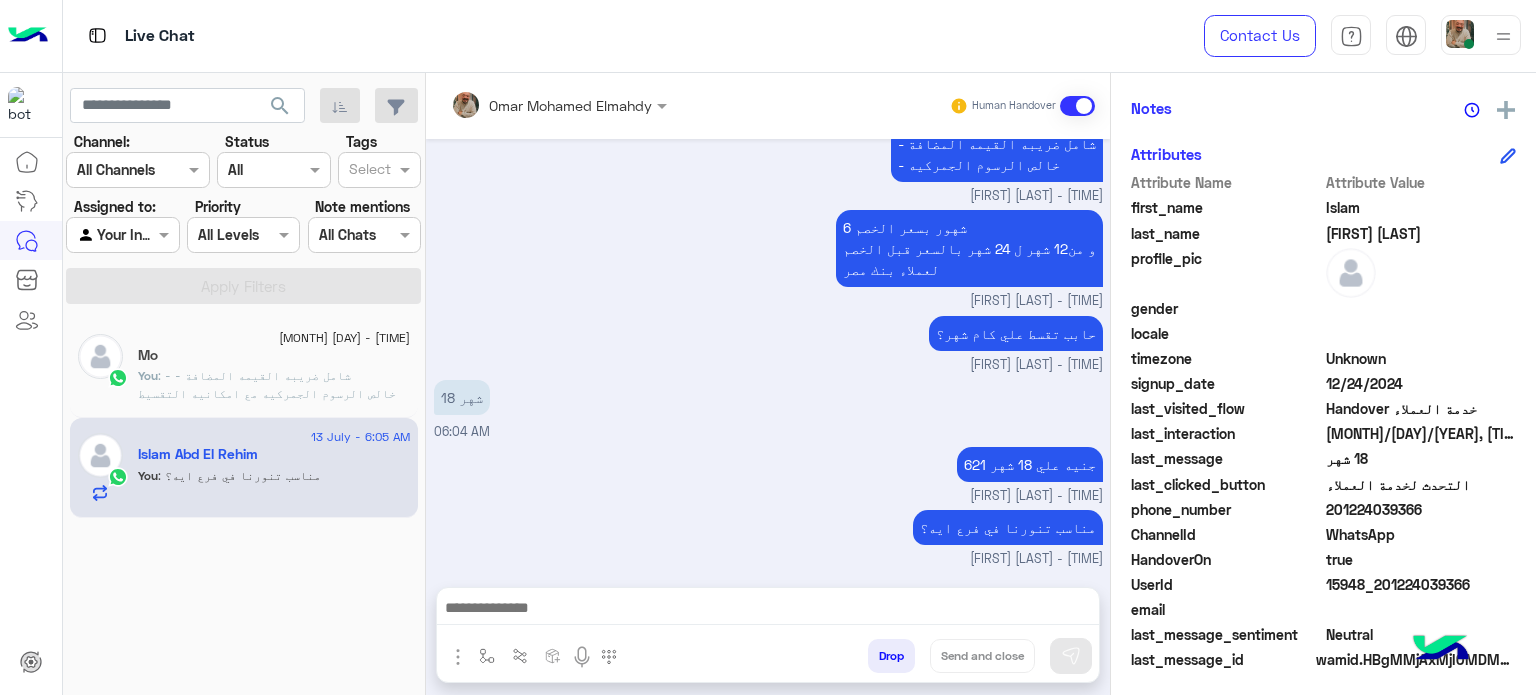 click at bounding box center [768, 613] 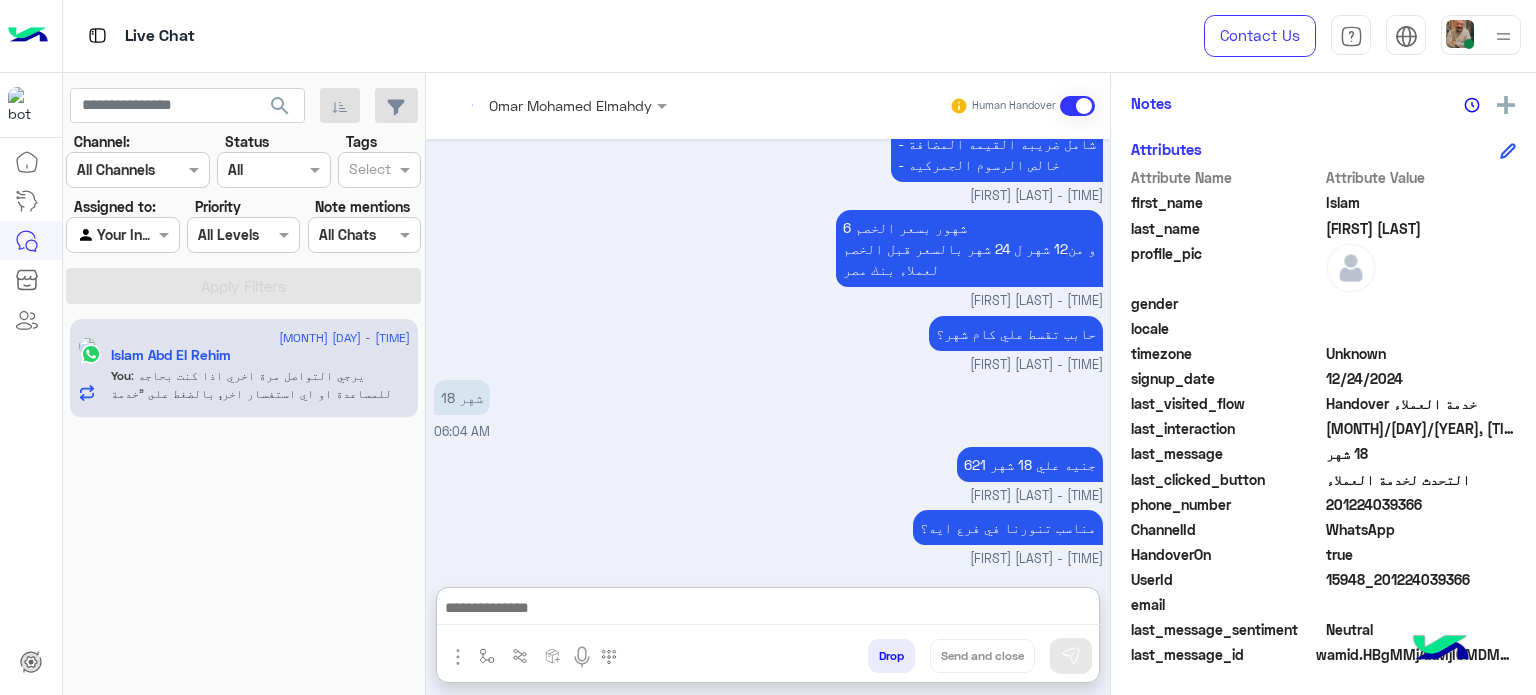 click at bounding box center (768, 610) 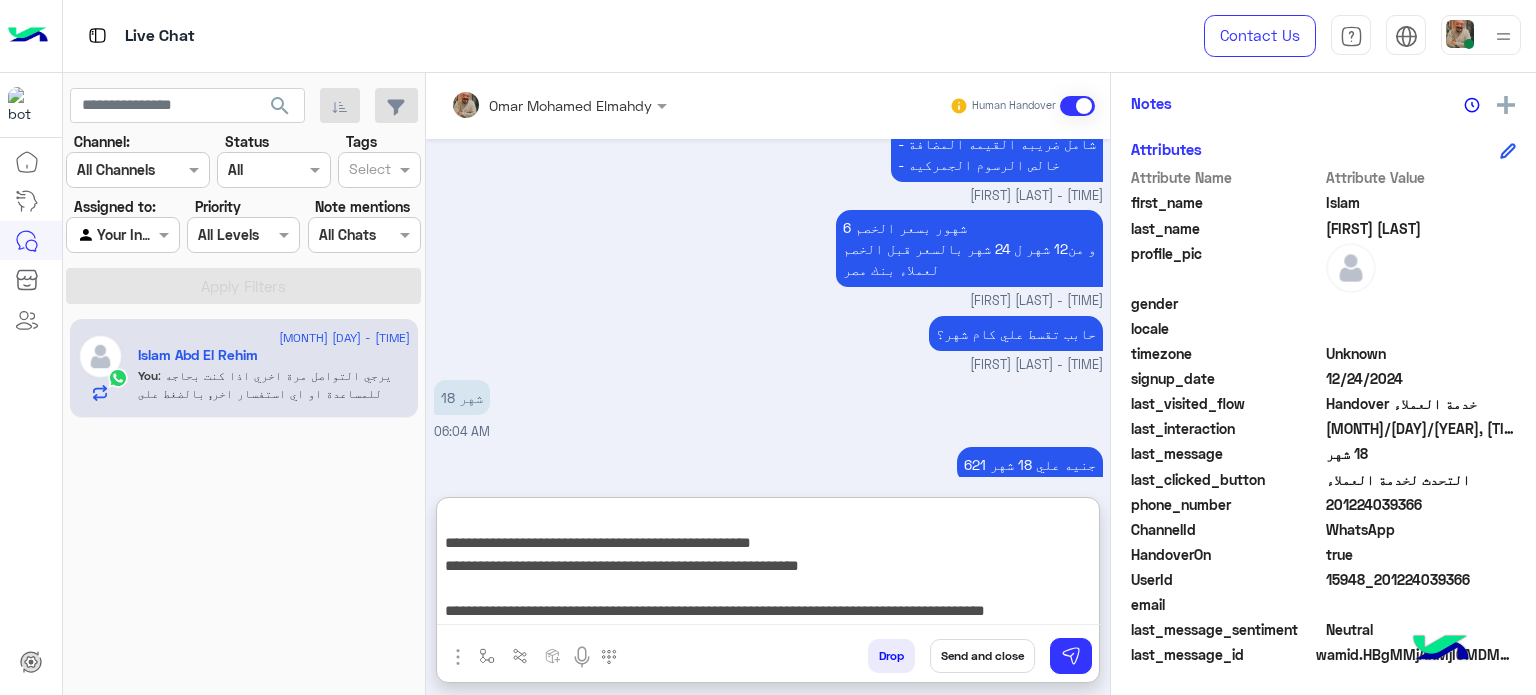 type on "**********" 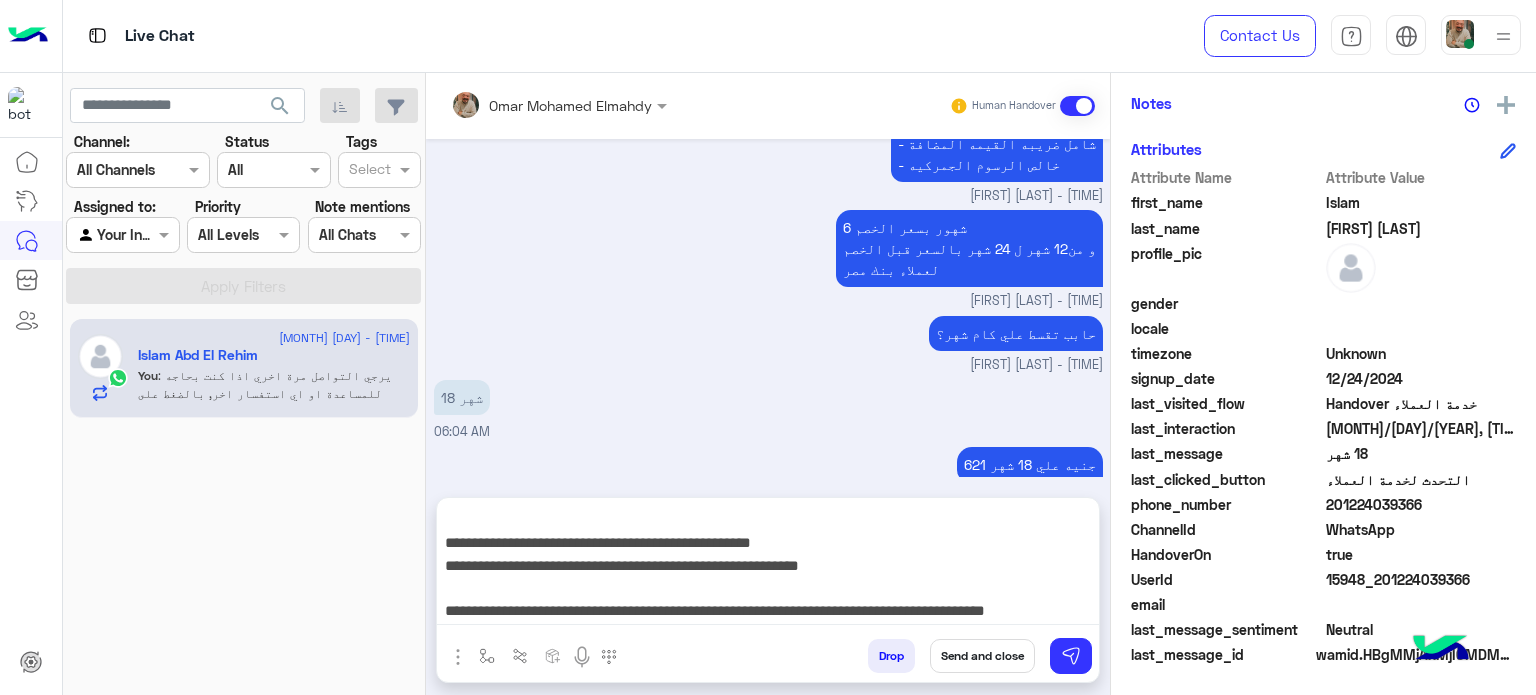 click on "Send and close" at bounding box center [982, 656] 